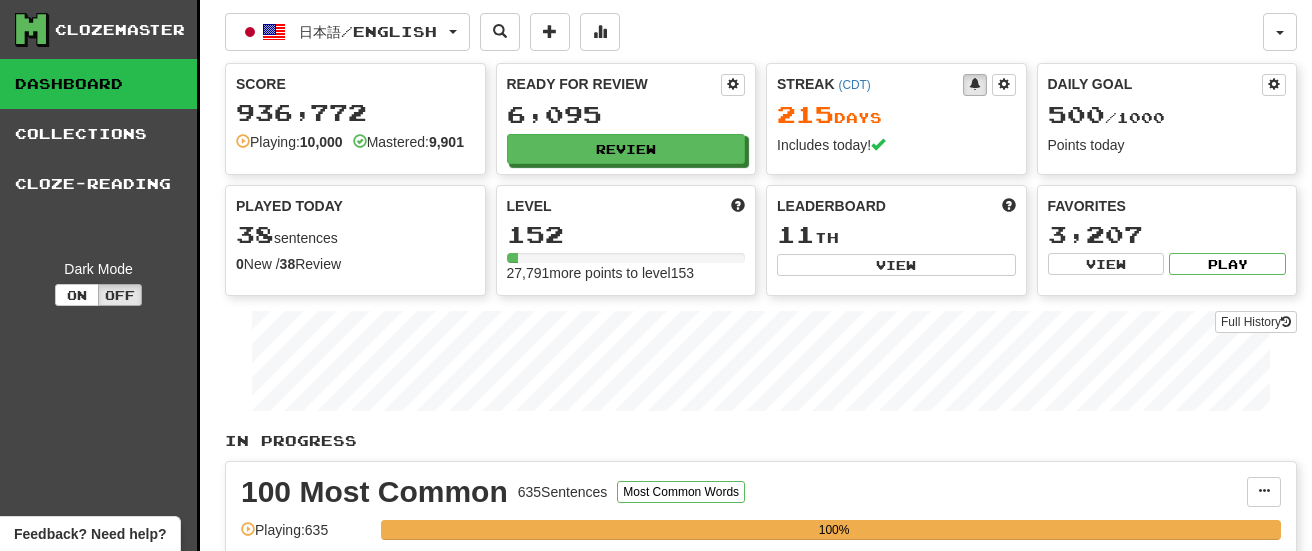 scroll, scrollTop: 0, scrollLeft: 0, axis: both 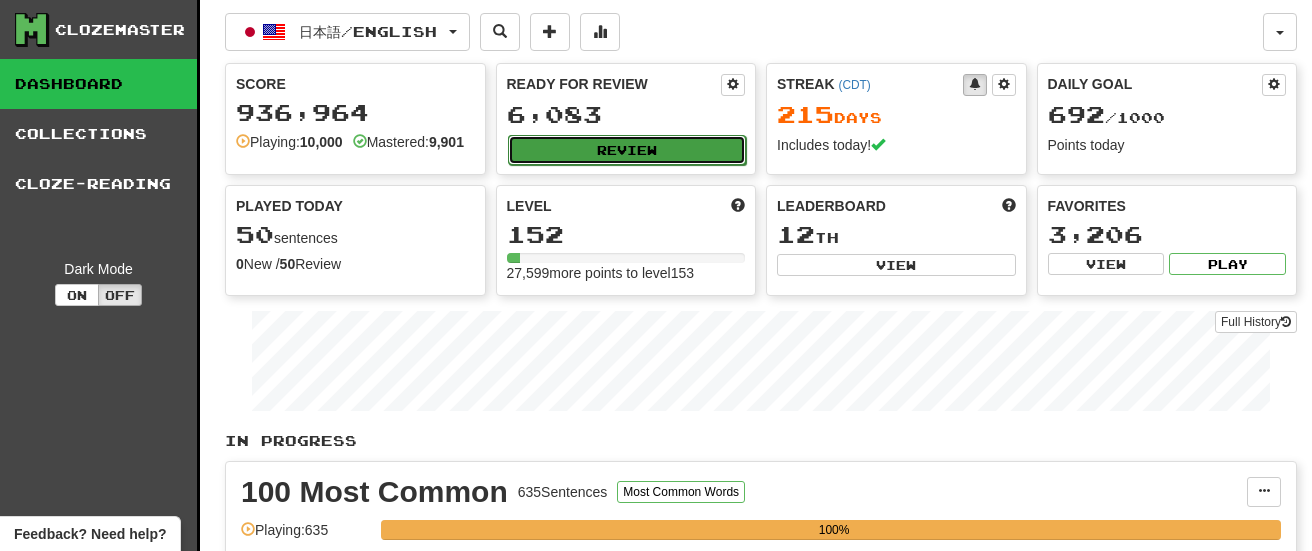 click on "Review" at bounding box center [627, 150] 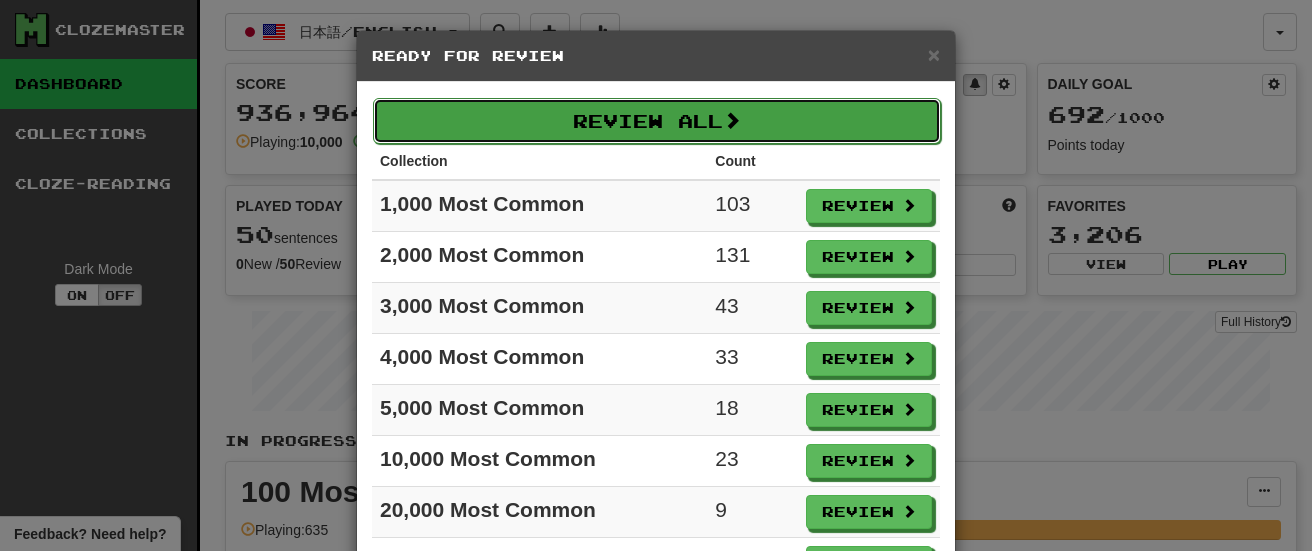 click on "Review All" at bounding box center (657, 121) 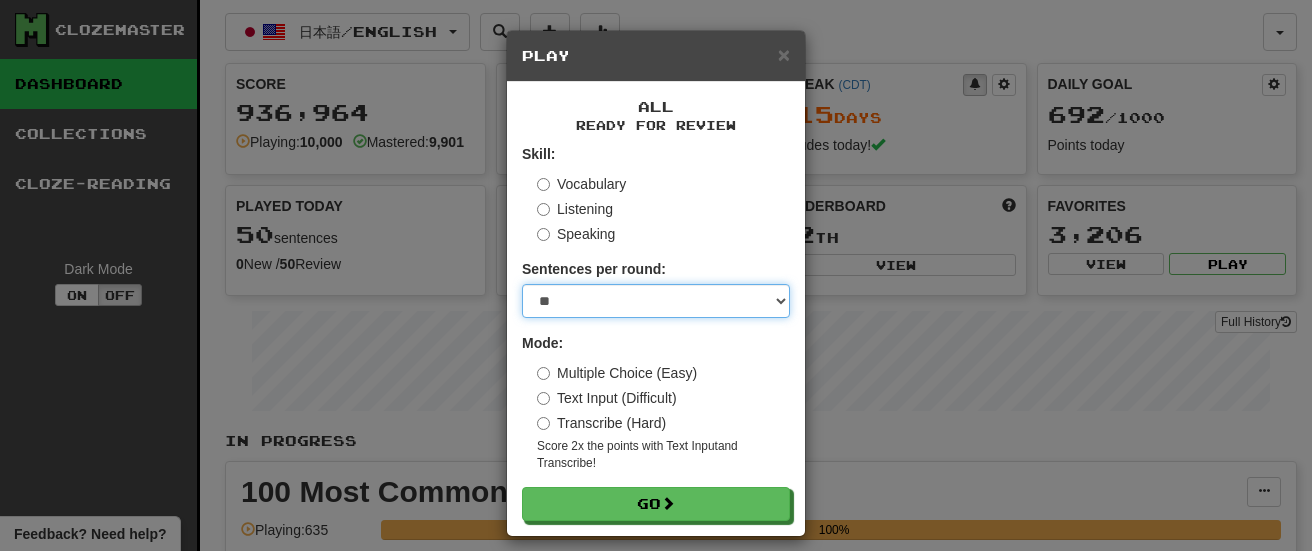 click on "* ** ** ** ** ** *** ********" at bounding box center (656, 301) 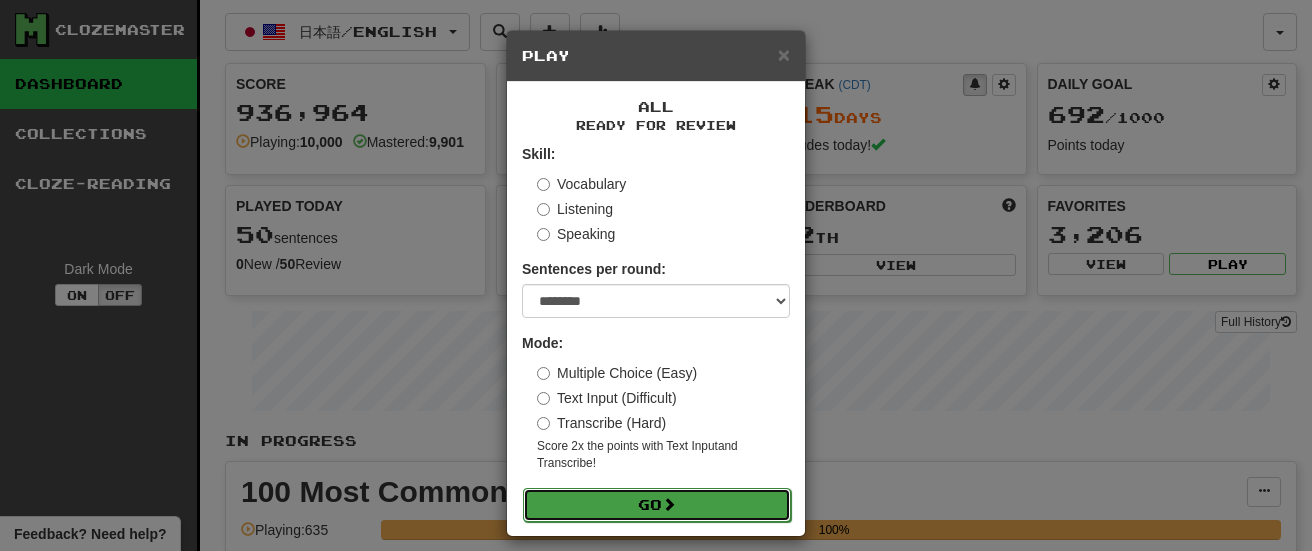 click on "Go" at bounding box center [657, 505] 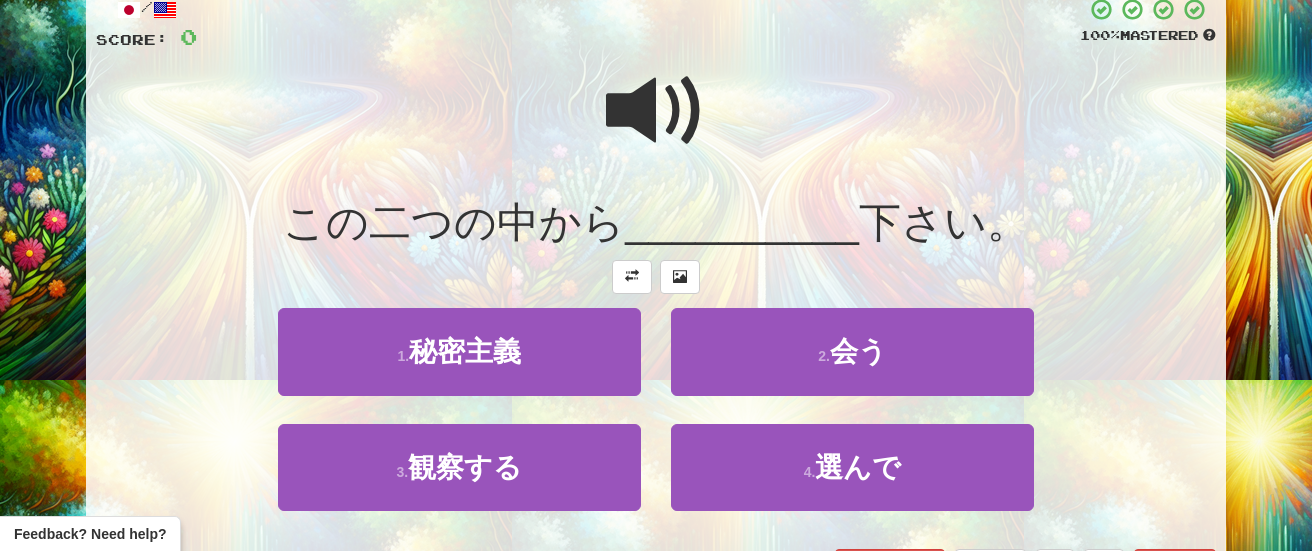 scroll, scrollTop: 135, scrollLeft: 0, axis: vertical 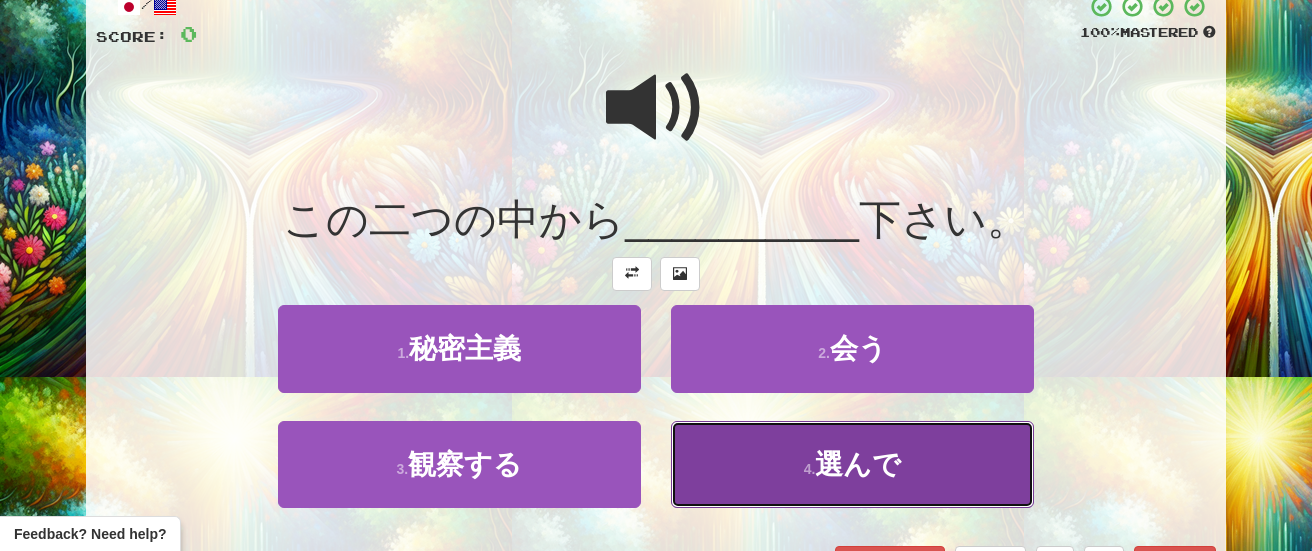 click on "[NUMBER] . 選んで" at bounding box center (852, 464) 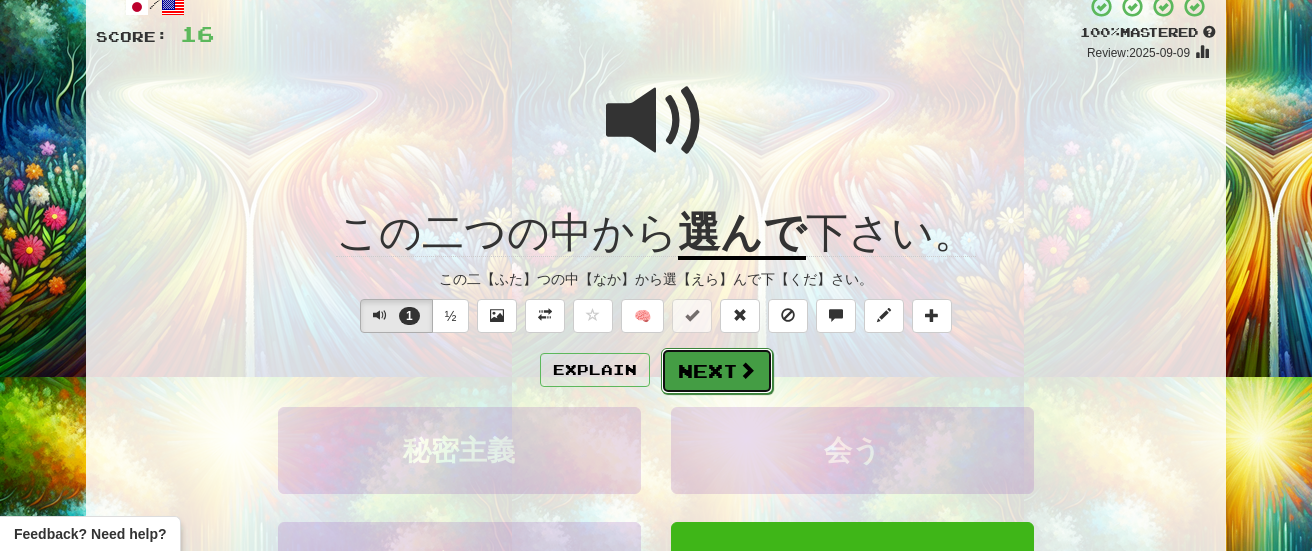 click on "Next" at bounding box center (717, 371) 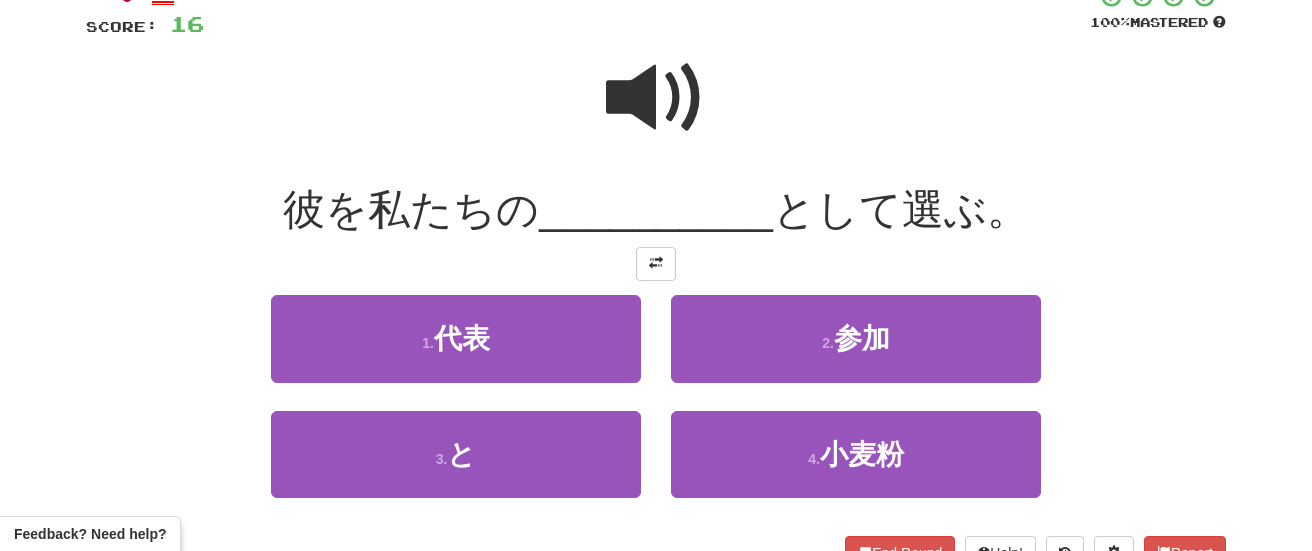 click at bounding box center (656, 98) 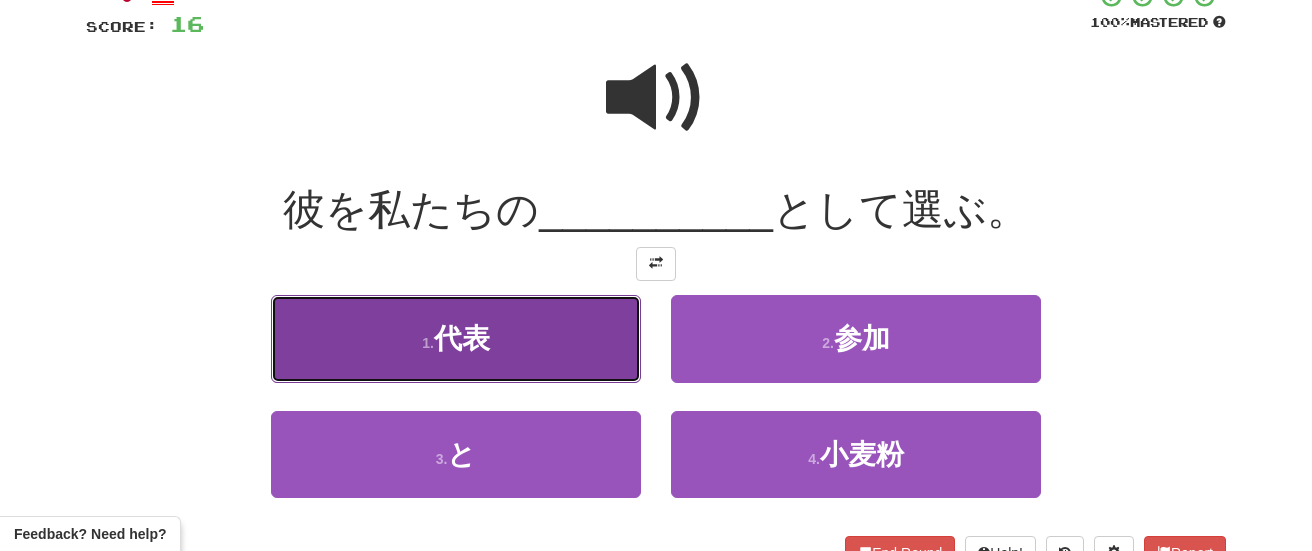 click on "1 .  代表" at bounding box center [456, 338] 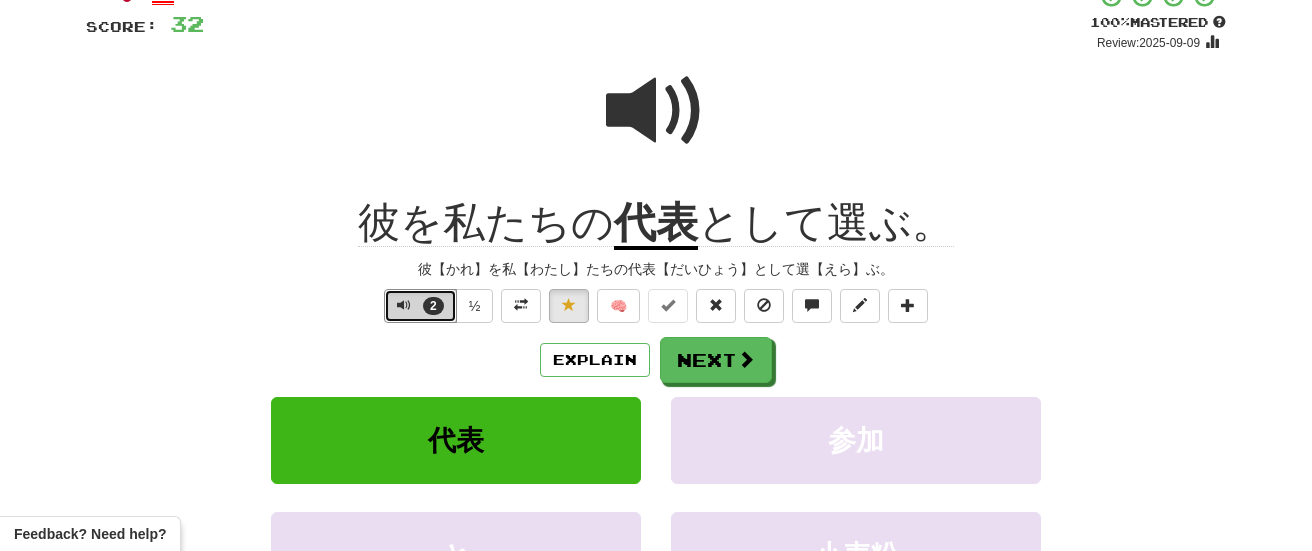 click at bounding box center [404, 305] 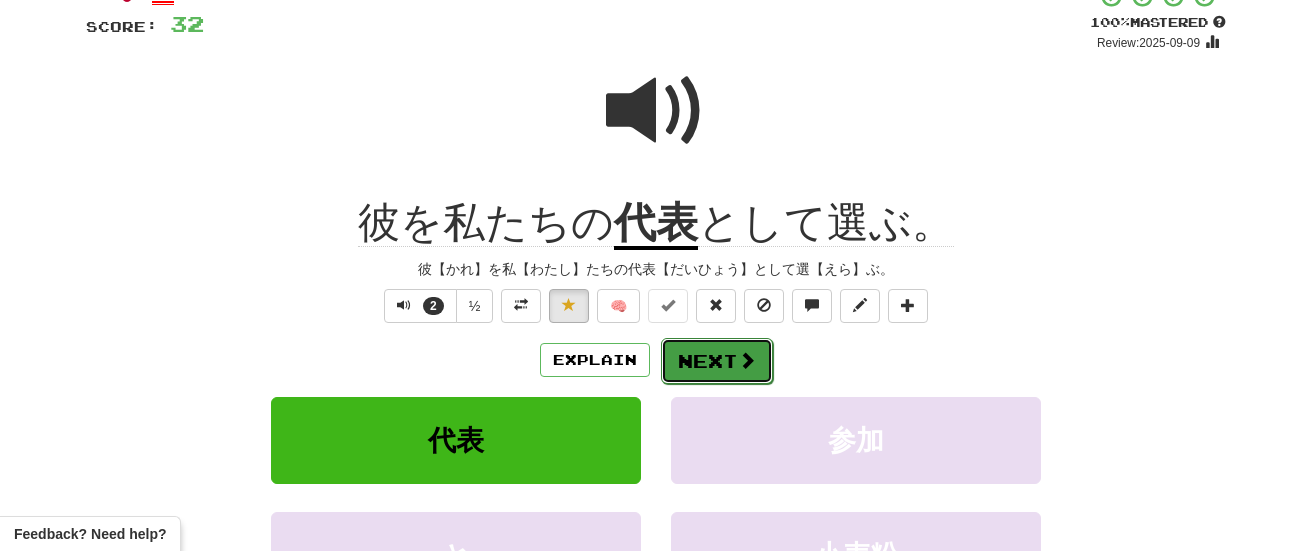 click on "Next" at bounding box center (717, 361) 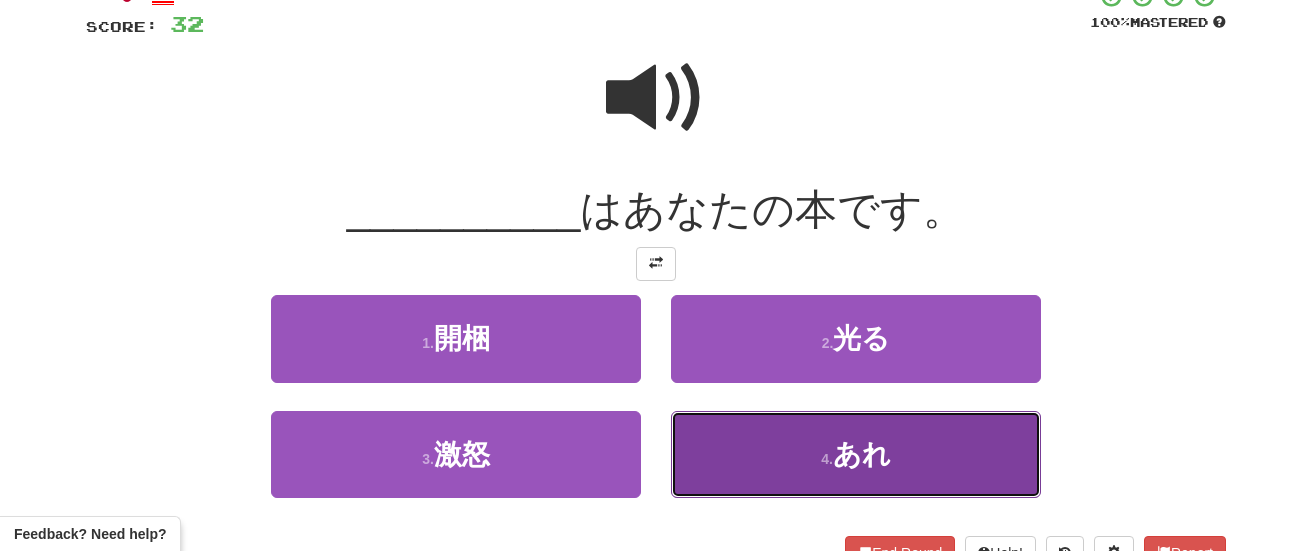 click on "4 .  あれ" at bounding box center (856, 454) 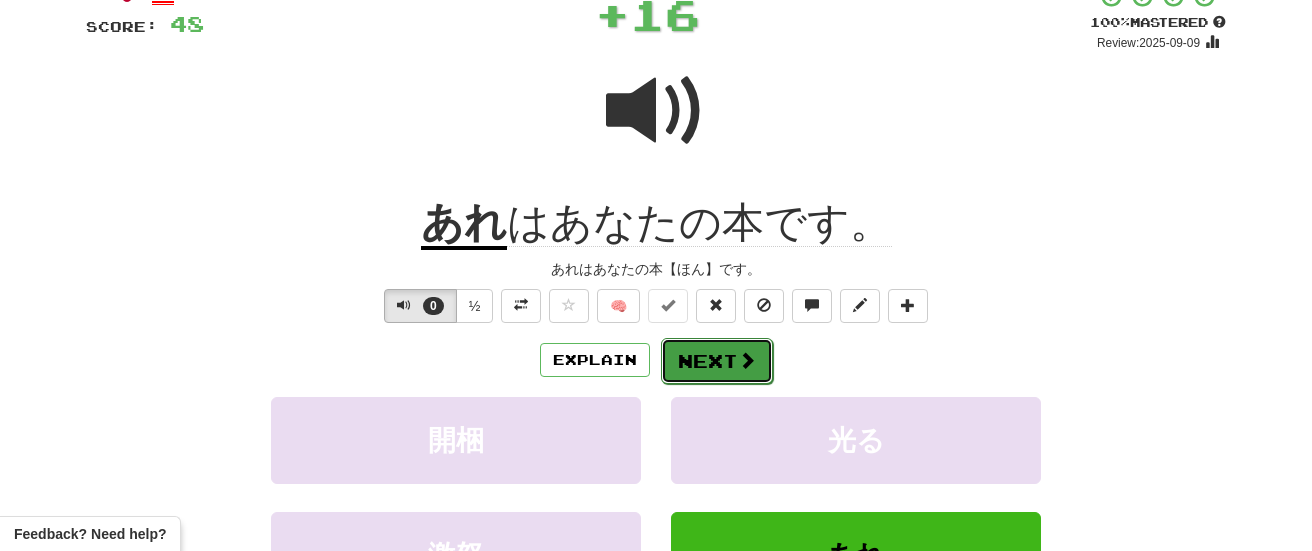 click on "Next" at bounding box center [717, 361] 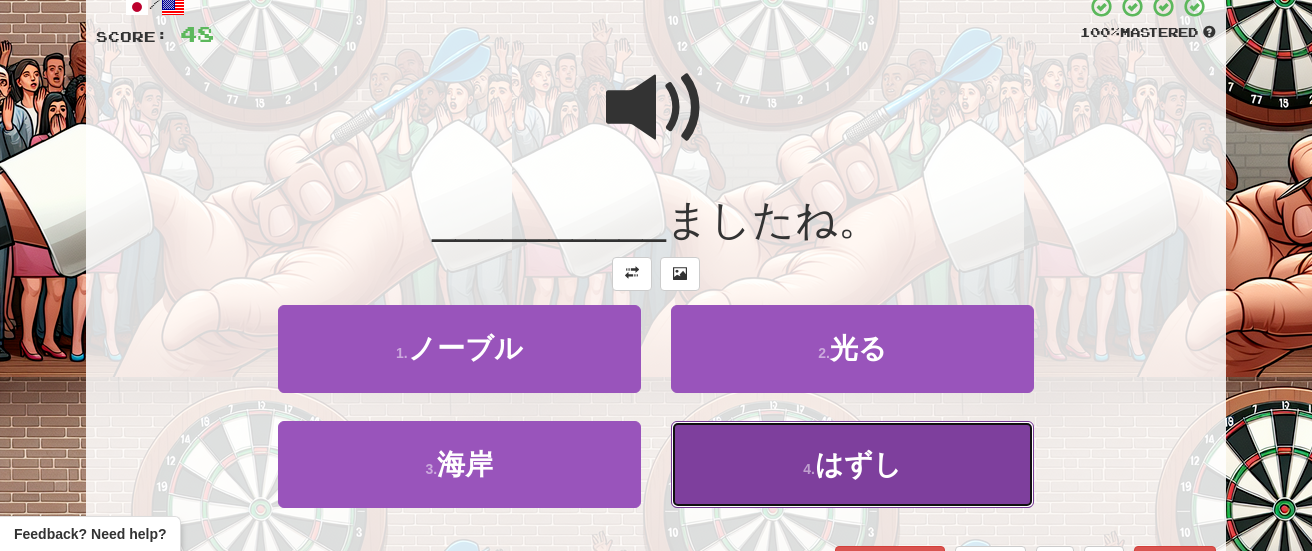 click on "4 .  はずし" at bounding box center (852, 464) 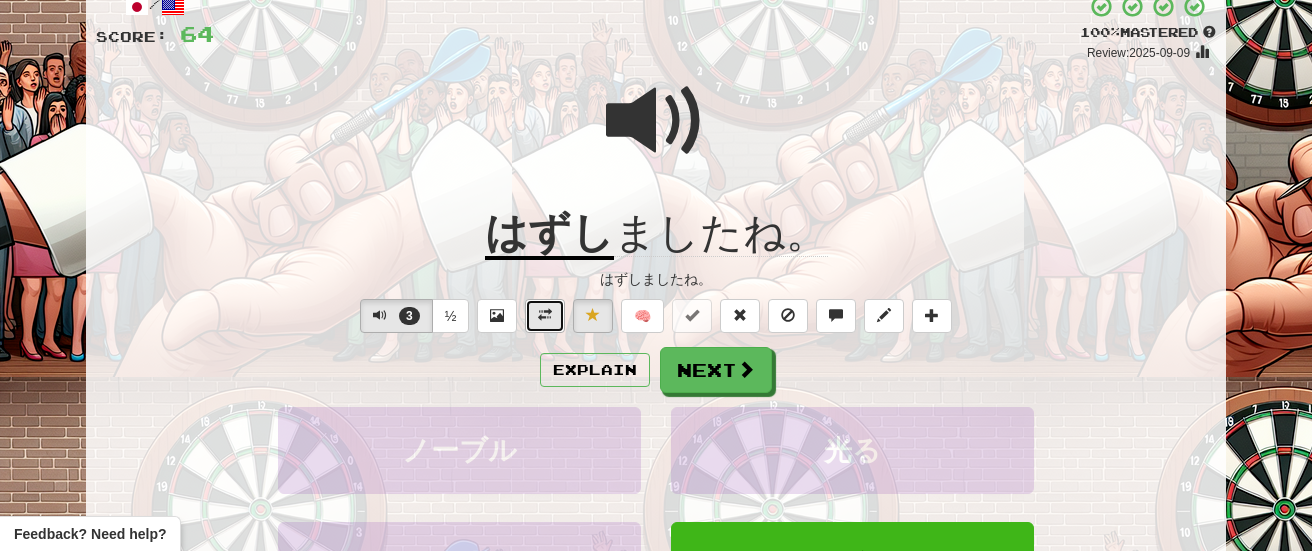 click at bounding box center (545, 315) 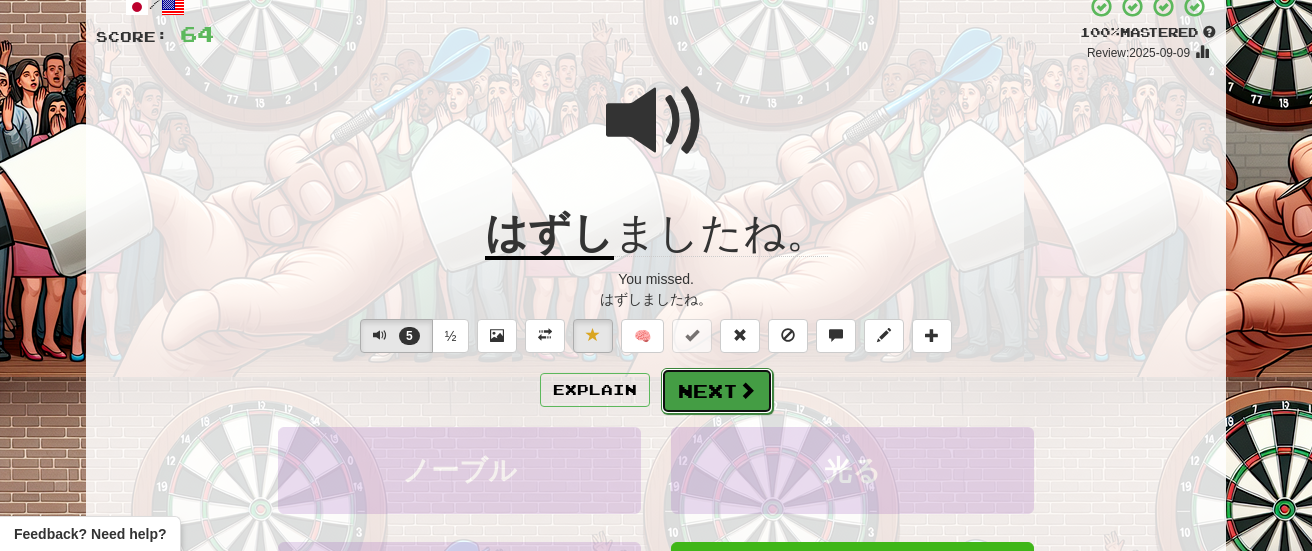 click at bounding box center [747, 390] 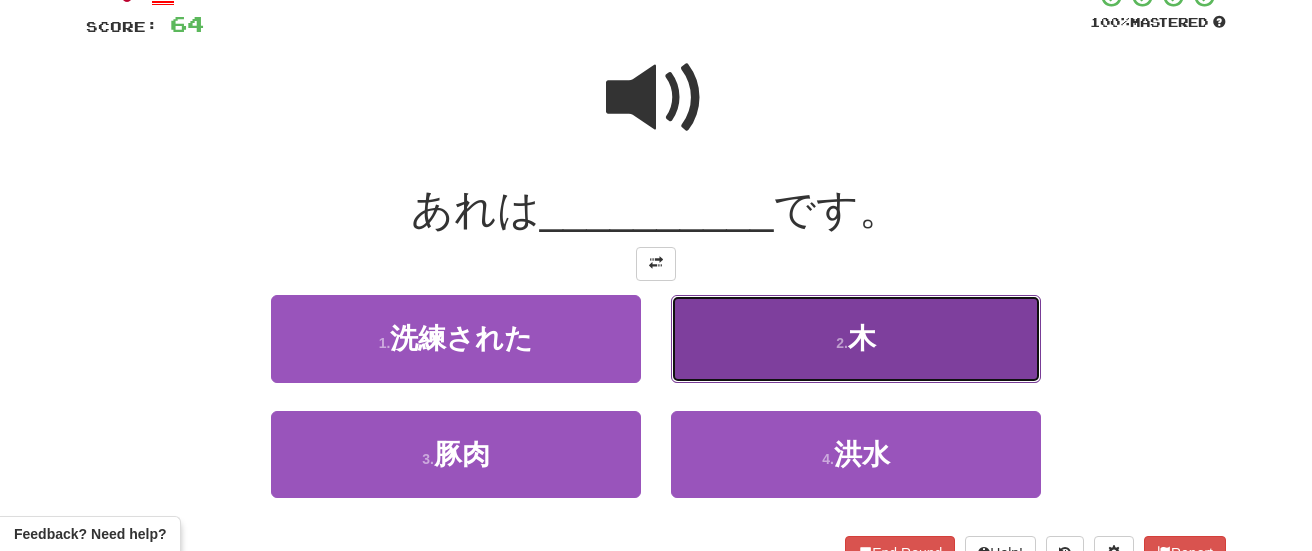 click on "木" at bounding box center [862, 338] 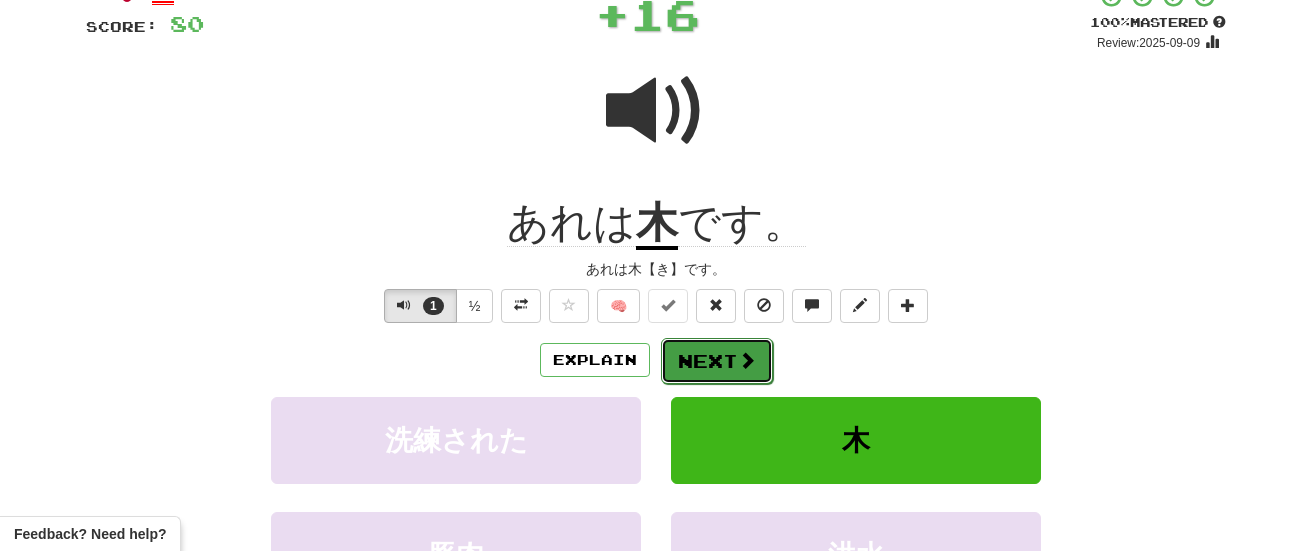click on "Next" at bounding box center (717, 361) 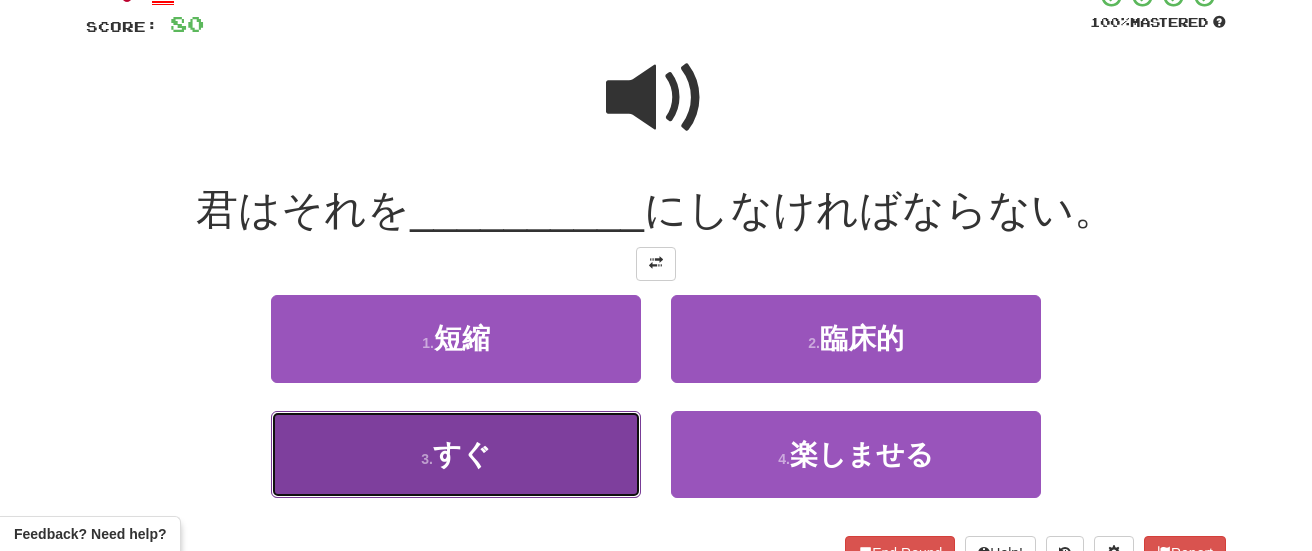 click on "3 .  すぐ" at bounding box center (456, 454) 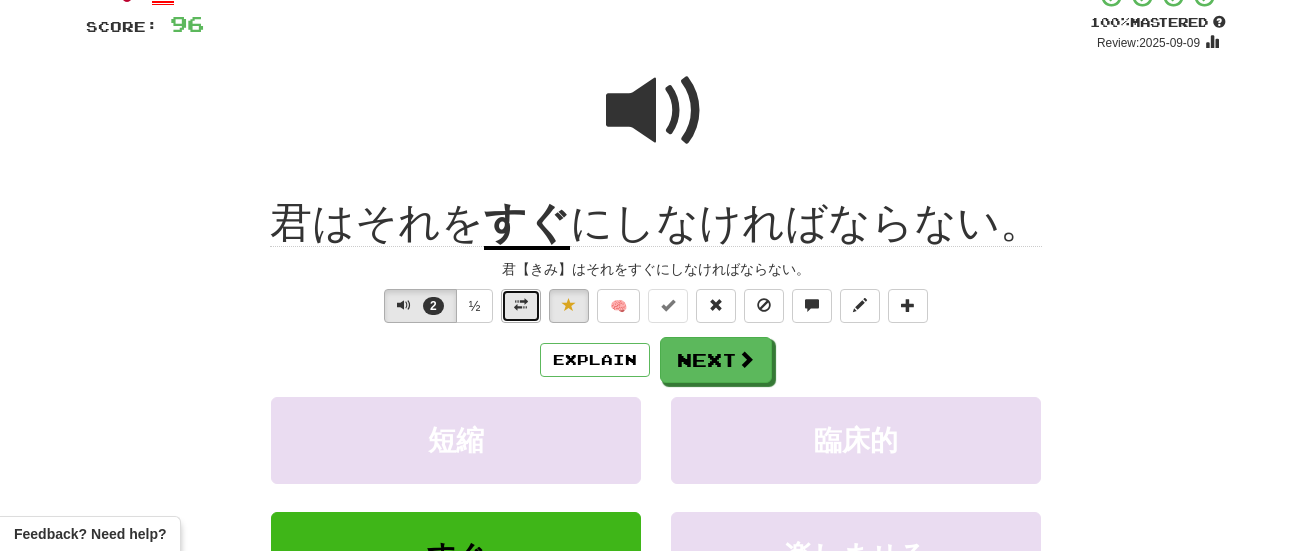 click at bounding box center [521, 306] 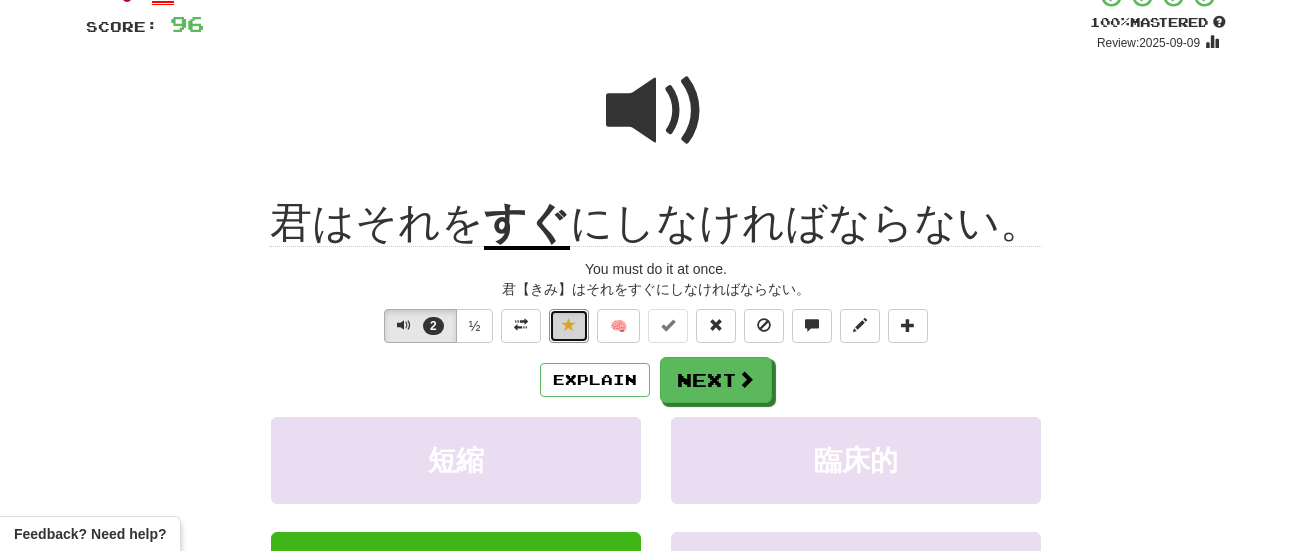 click at bounding box center (569, 325) 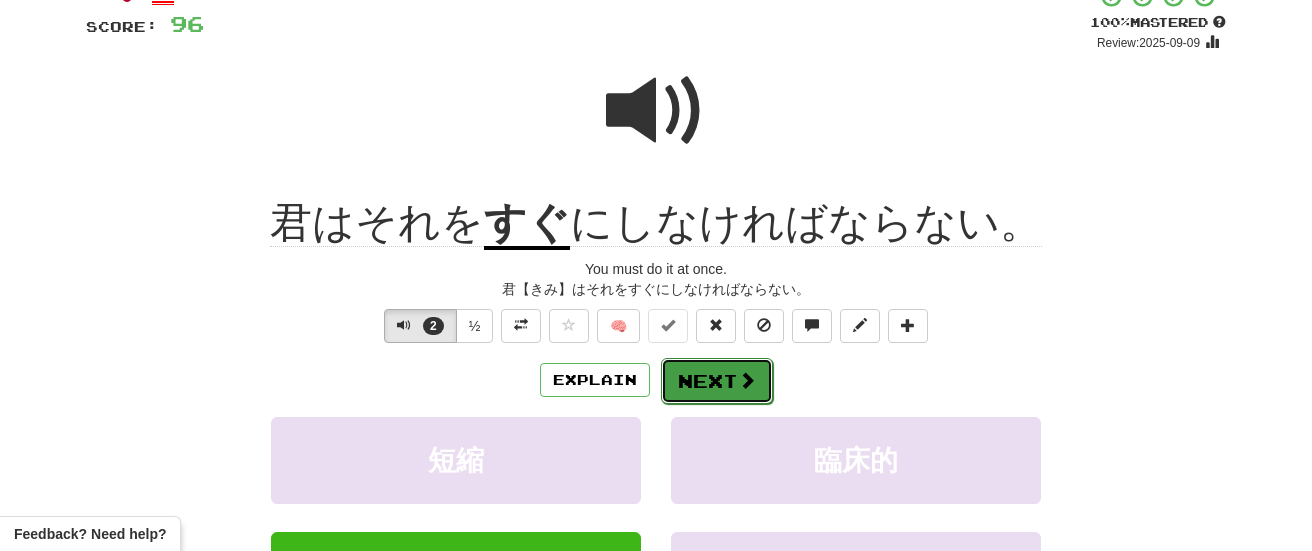 click on "Next" at bounding box center [717, 381] 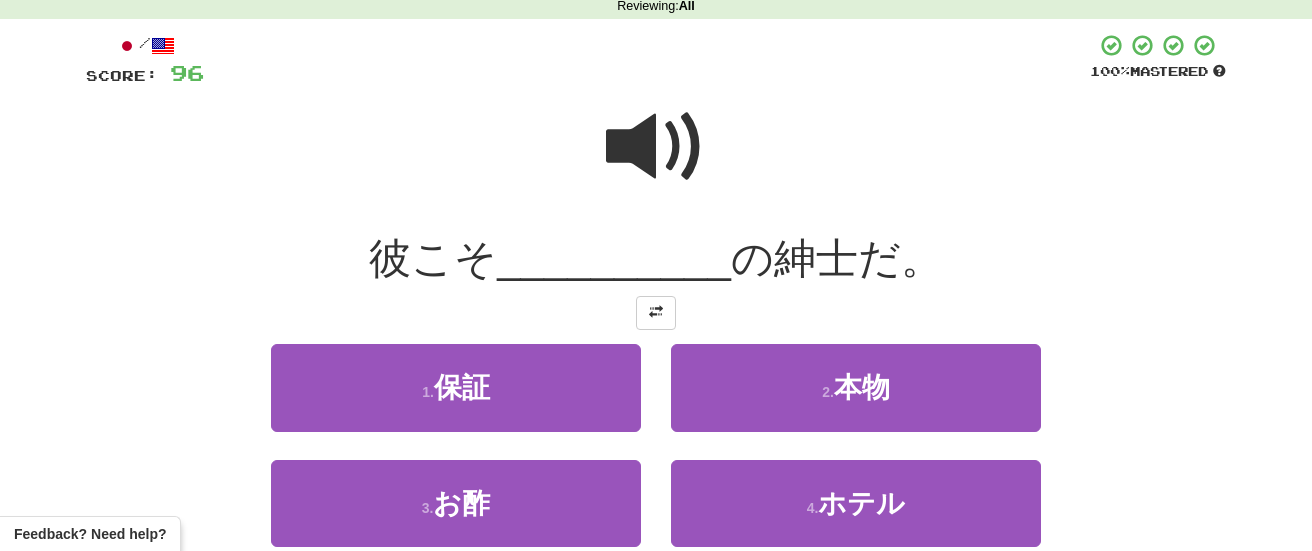scroll, scrollTop: 98, scrollLeft: 0, axis: vertical 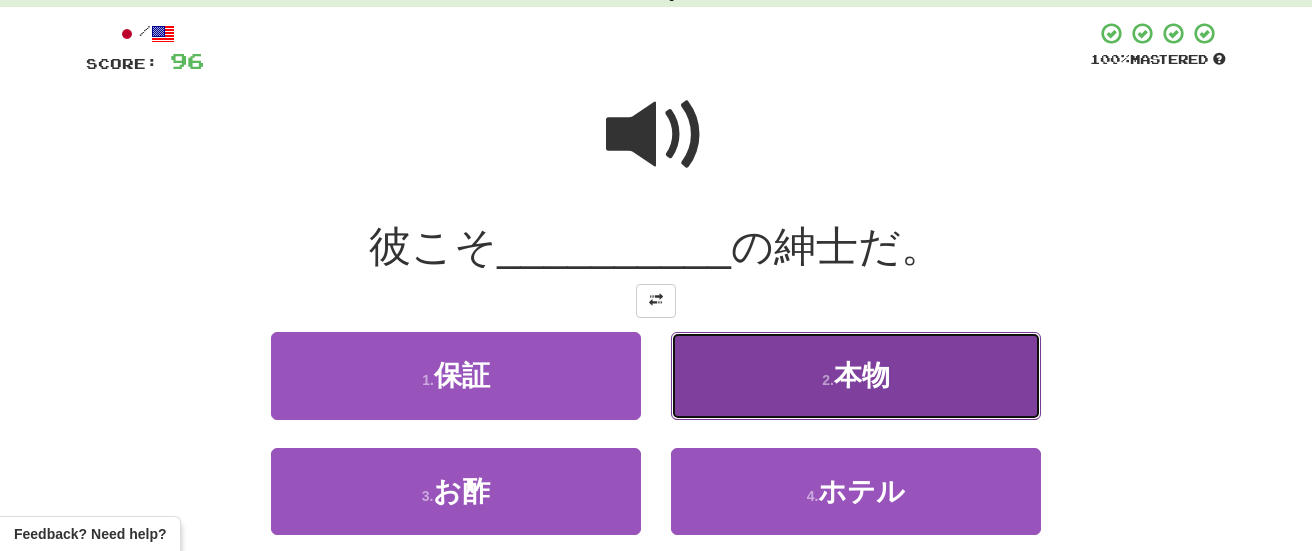 click on "本物" at bounding box center (862, 375) 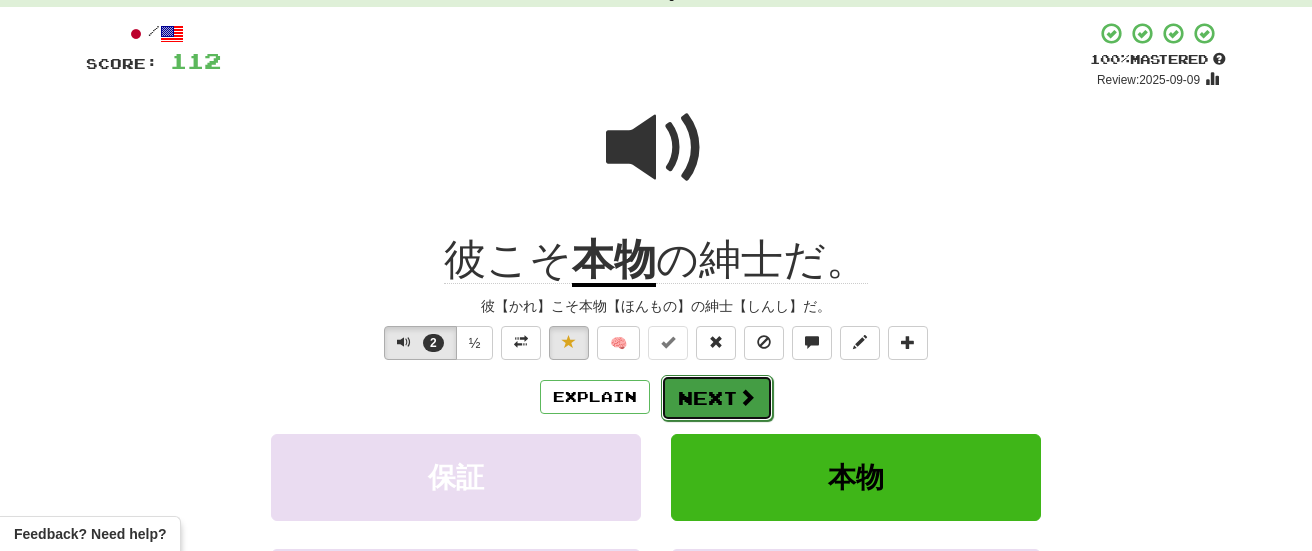 click at bounding box center [747, 397] 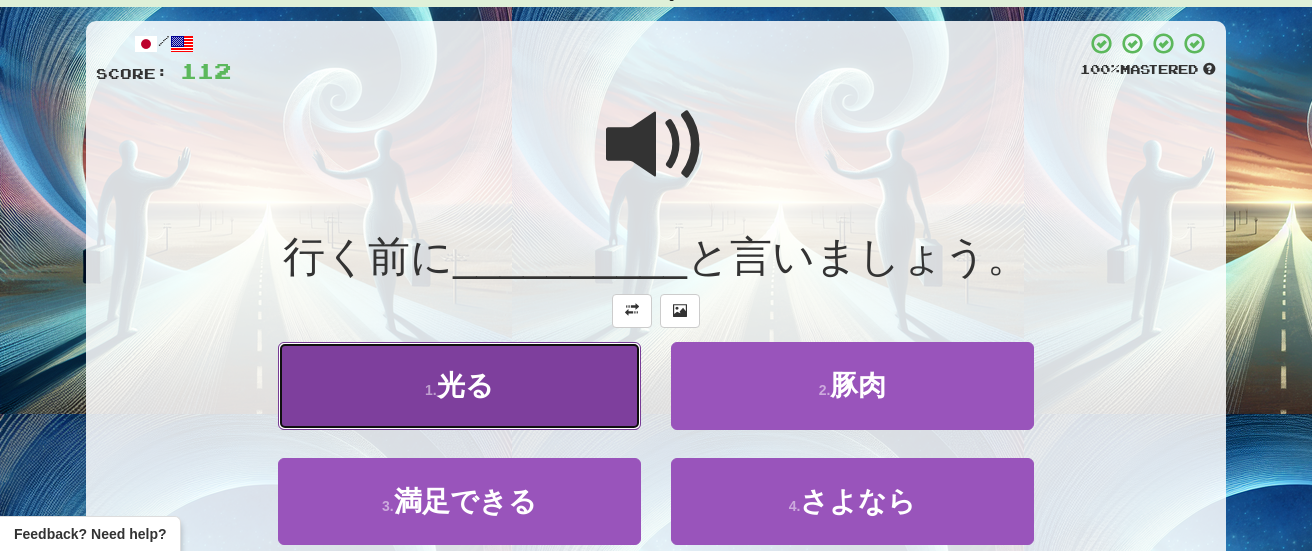 click on "1 .  光る" at bounding box center [459, 385] 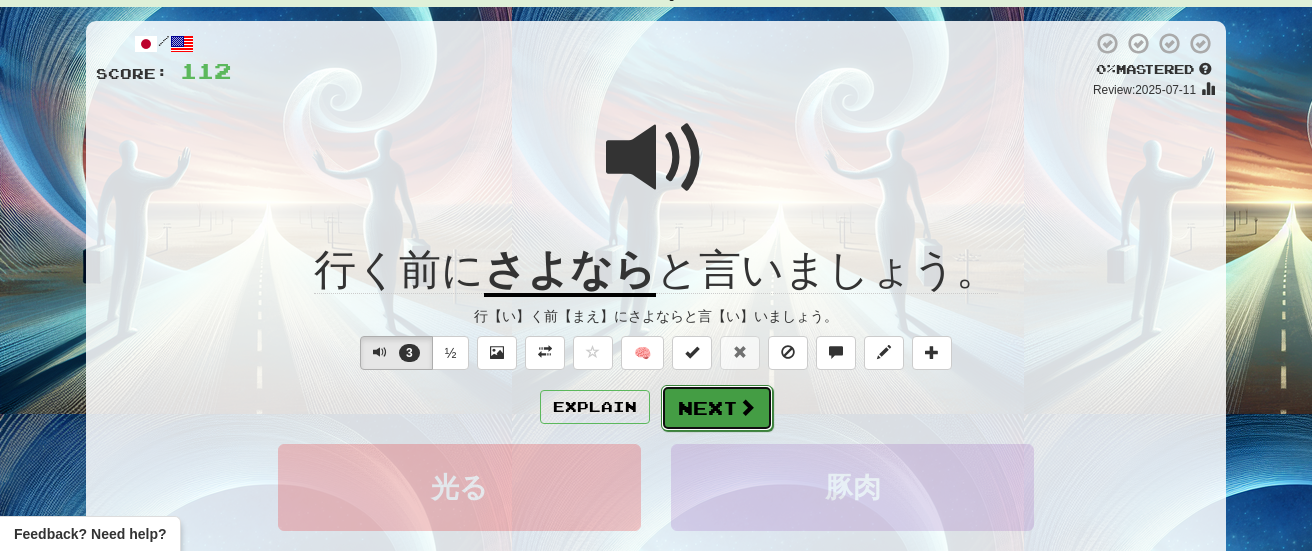 click on "Next" at bounding box center [717, 408] 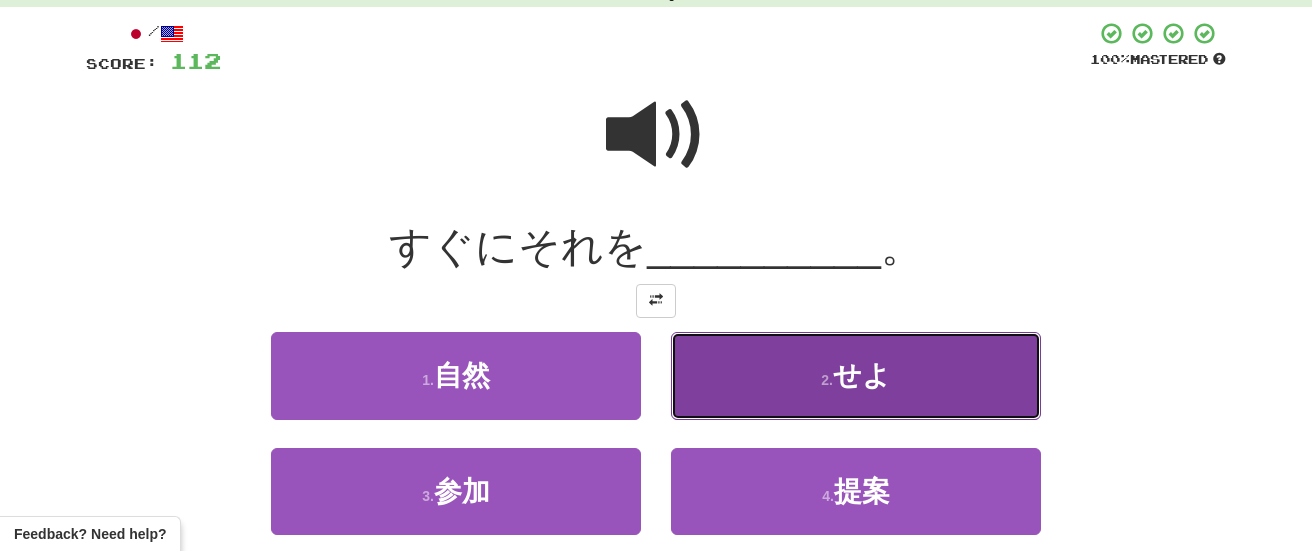 click on "2 .  せよ" at bounding box center [856, 375] 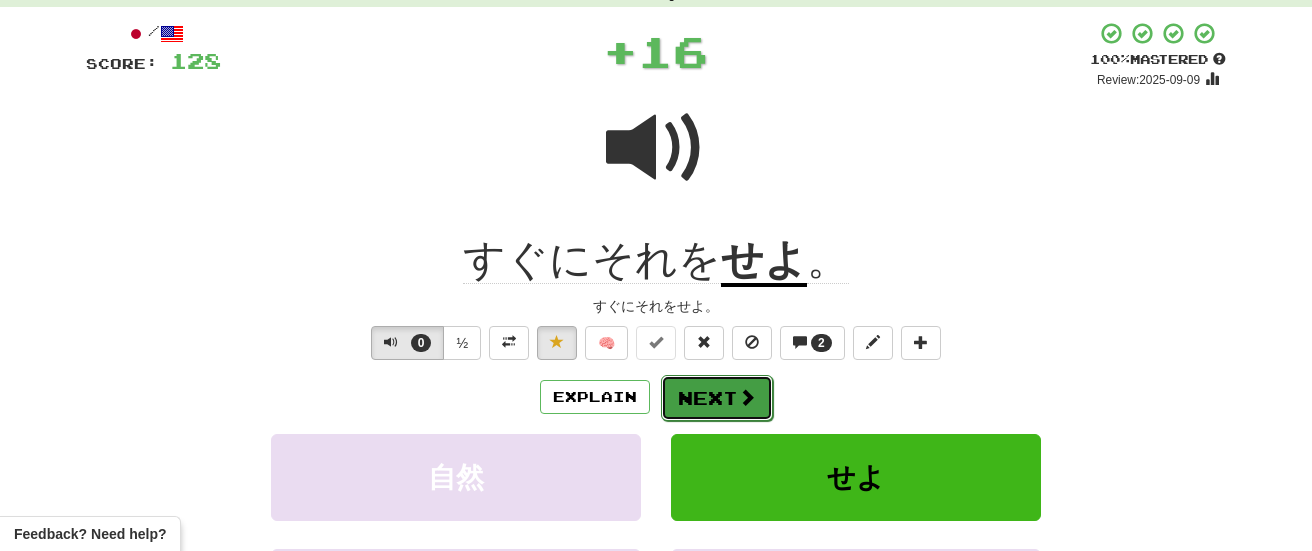 click on "Next" at bounding box center [717, 398] 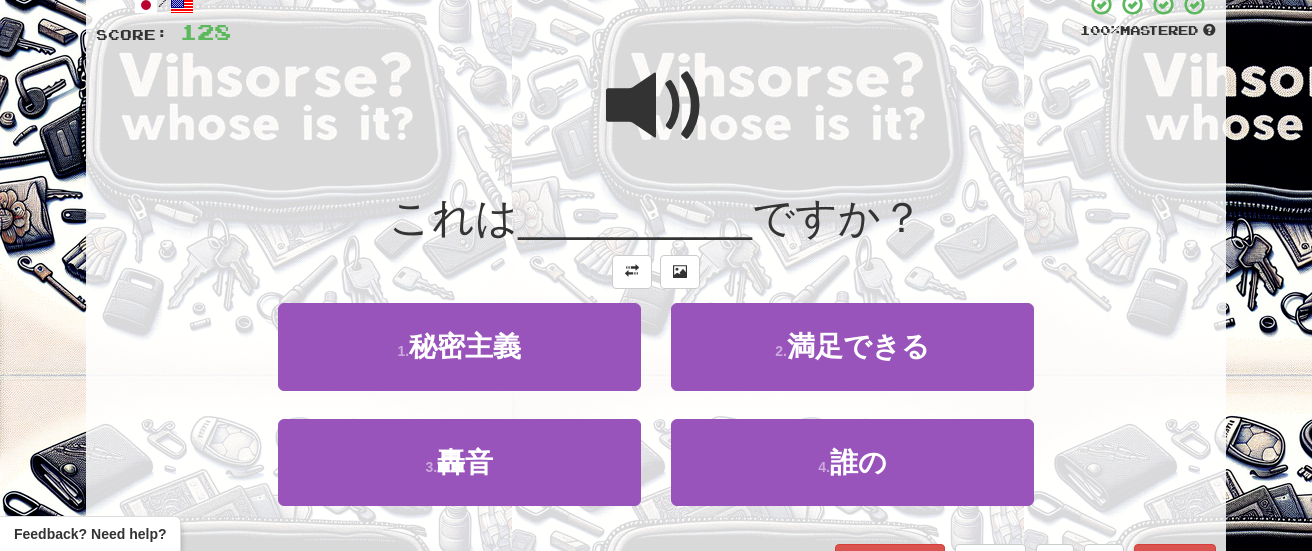 scroll, scrollTop: 138, scrollLeft: 0, axis: vertical 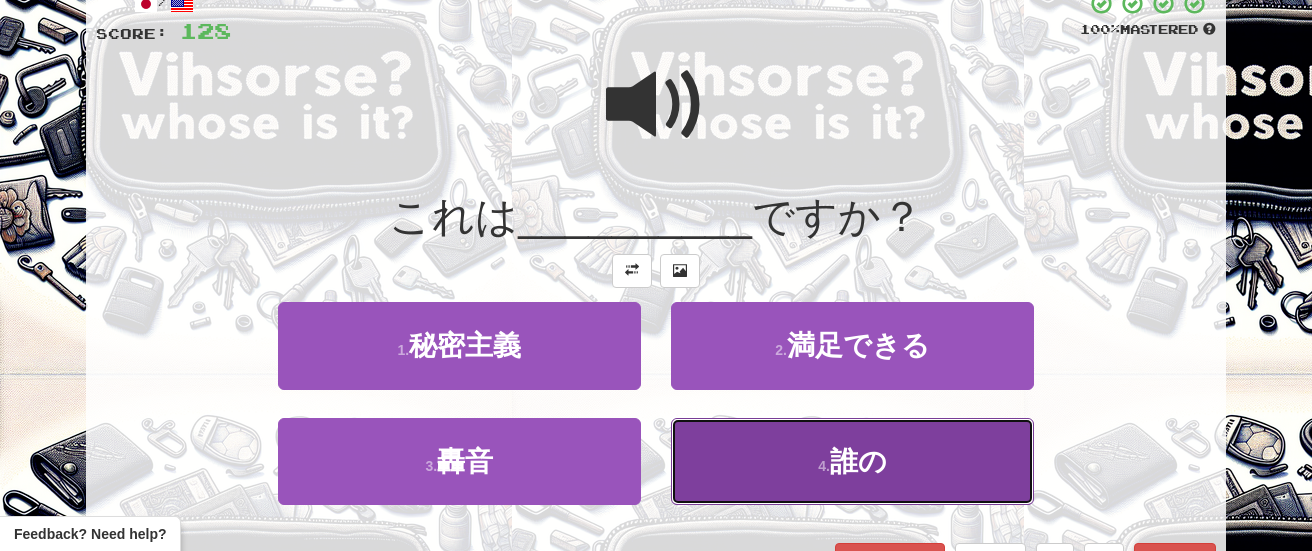 click on "4 .  誰の" at bounding box center (852, 461) 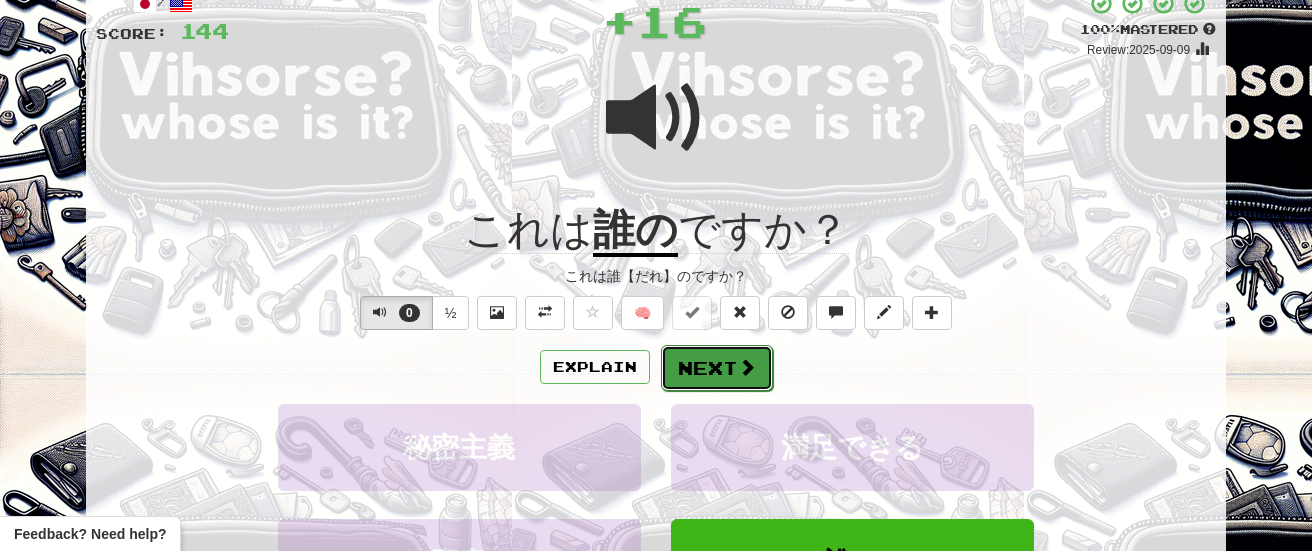 click at bounding box center [747, 367] 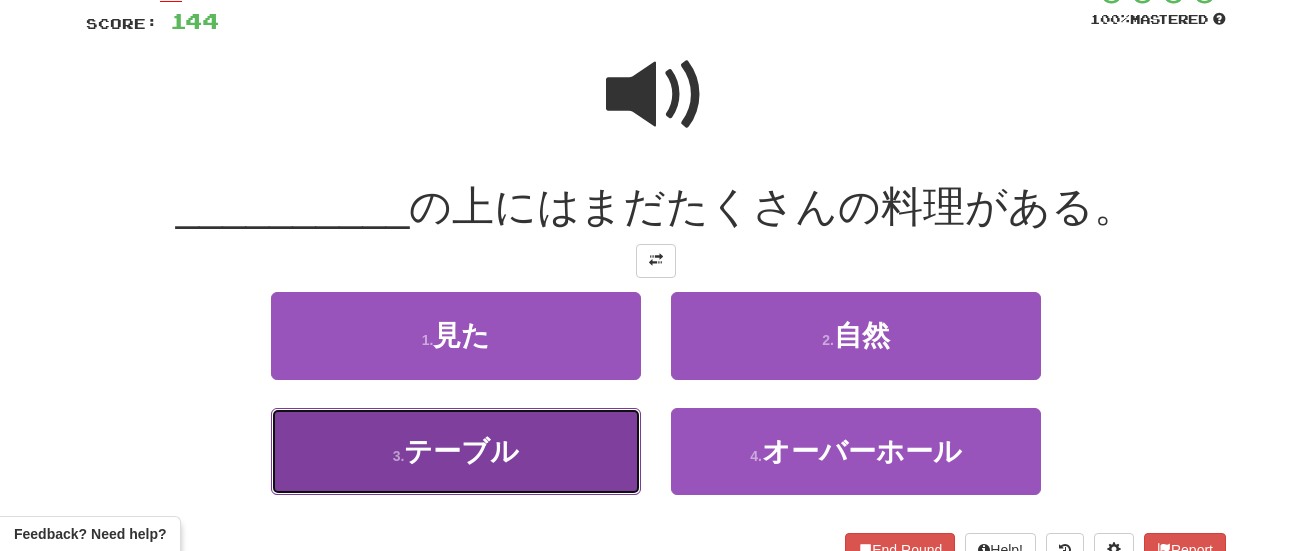click on "3 .  テーブル" at bounding box center (456, 451) 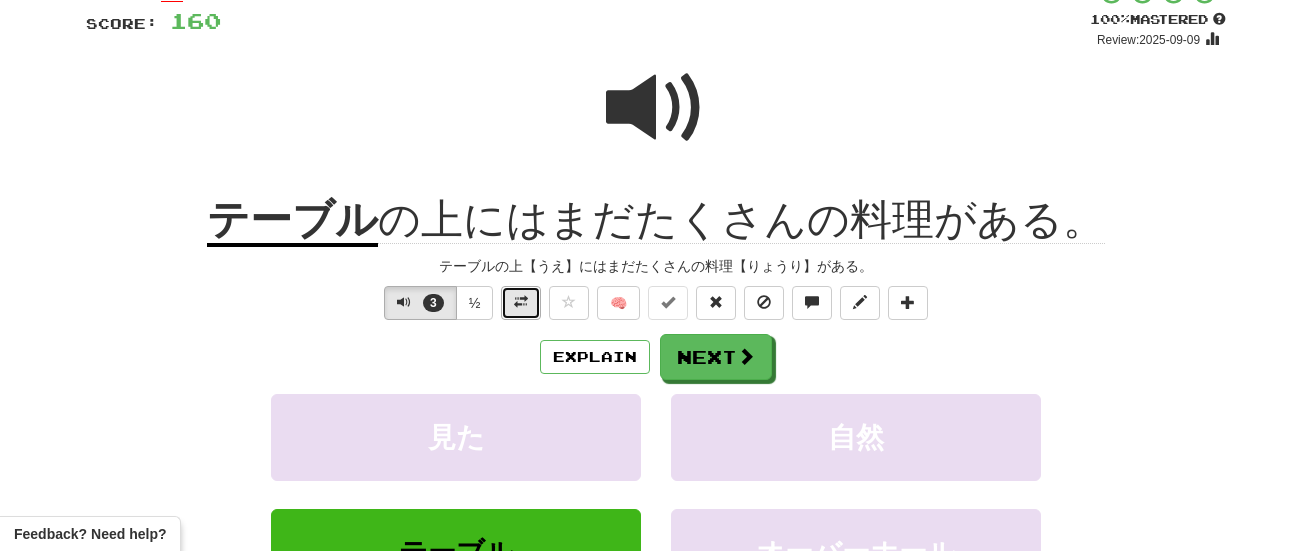 click at bounding box center (521, 302) 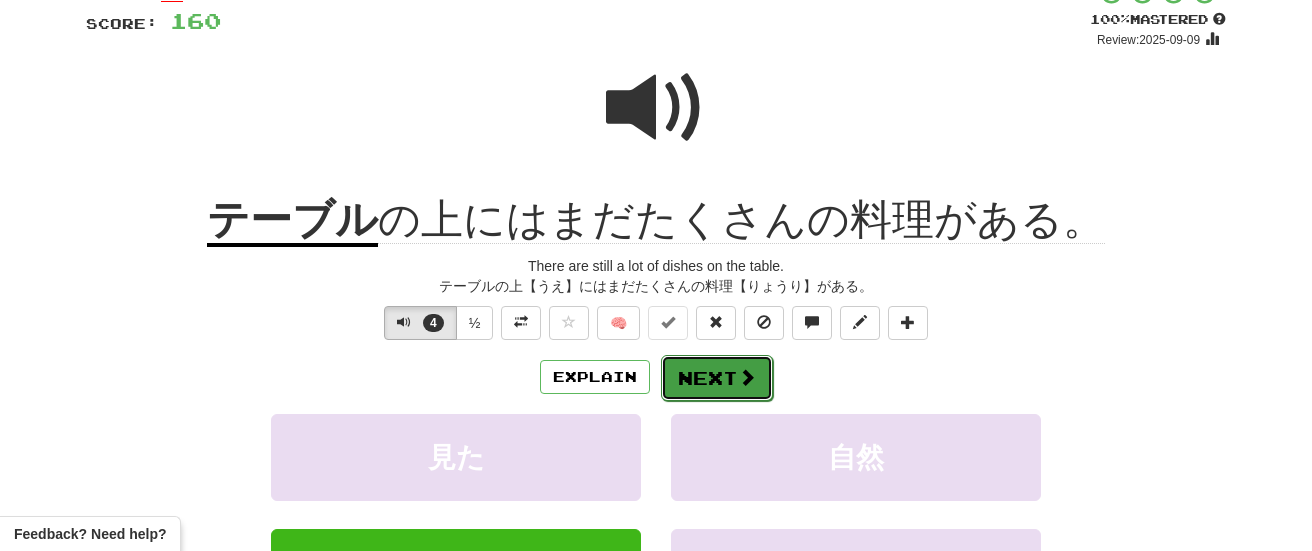 click at bounding box center (747, 377) 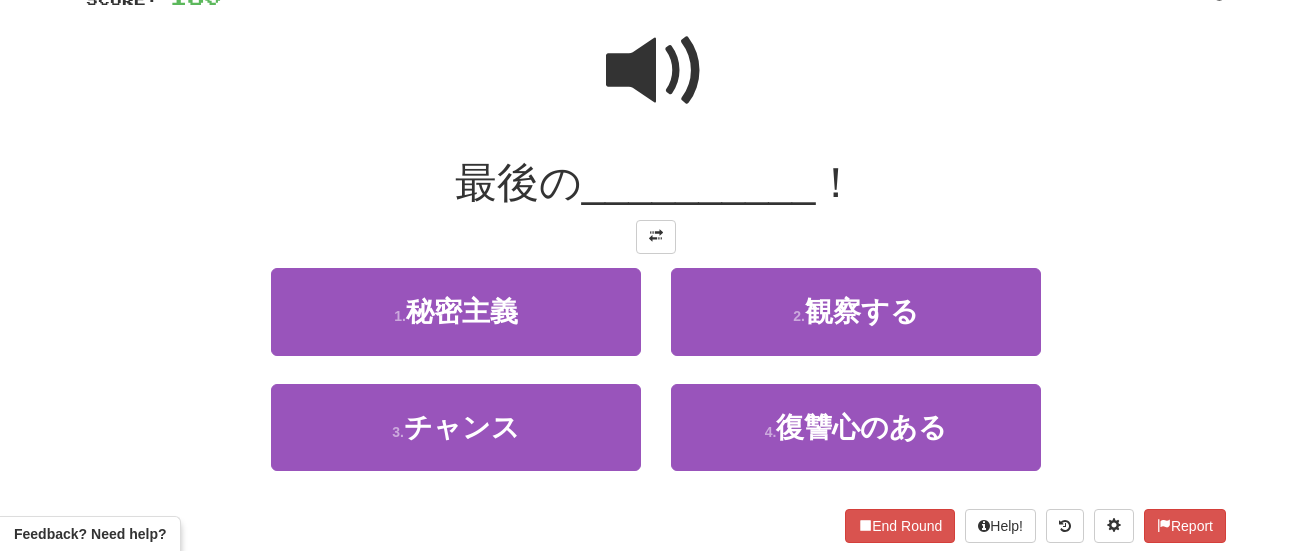 scroll, scrollTop: 163, scrollLeft: 0, axis: vertical 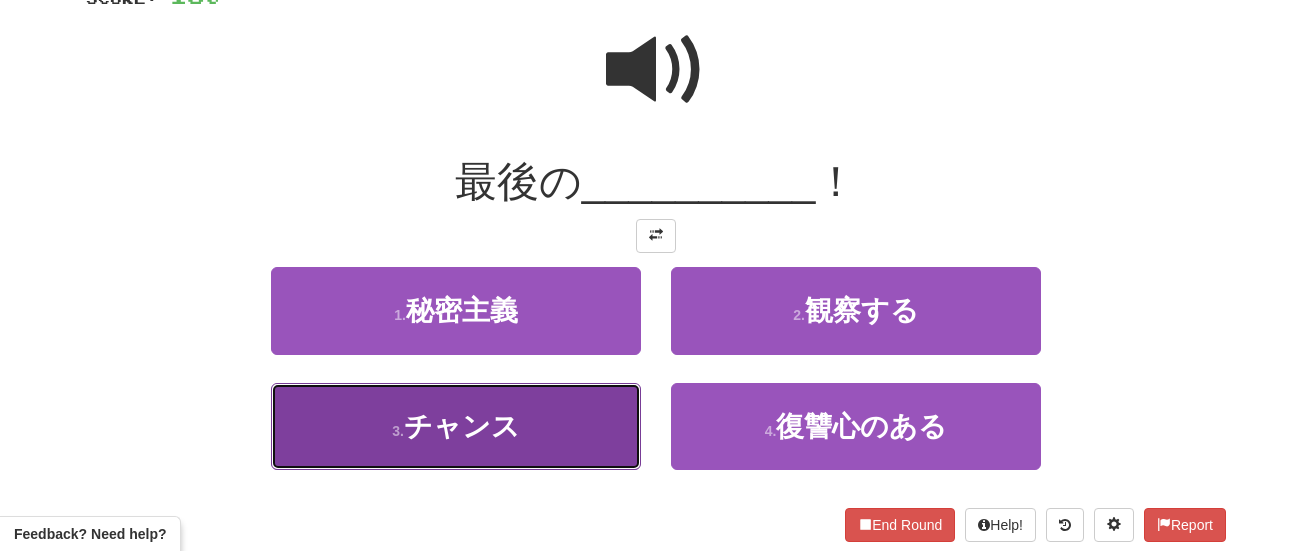 click on "3 .  チャンス" at bounding box center [456, 426] 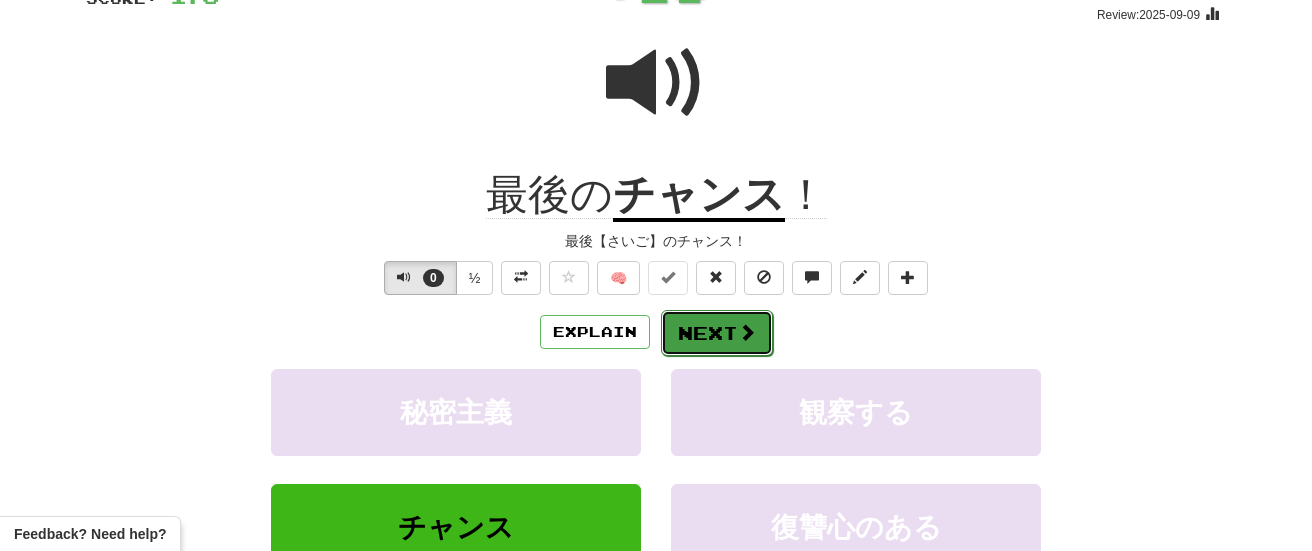 click on "Next" at bounding box center [717, 333] 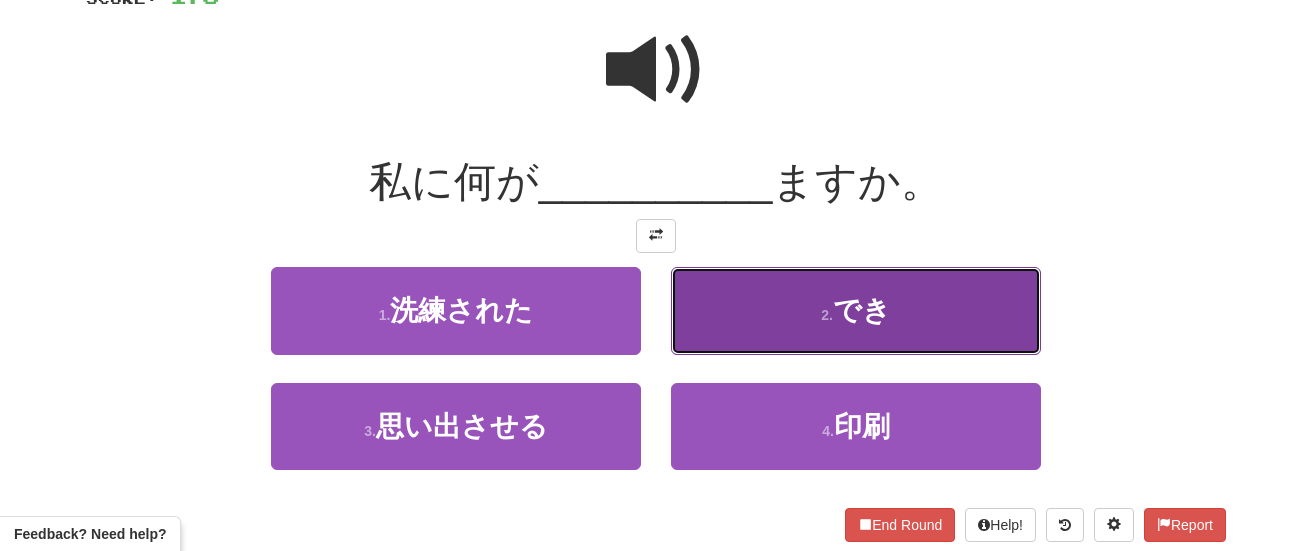click on "でき" at bounding box center (862, 310) 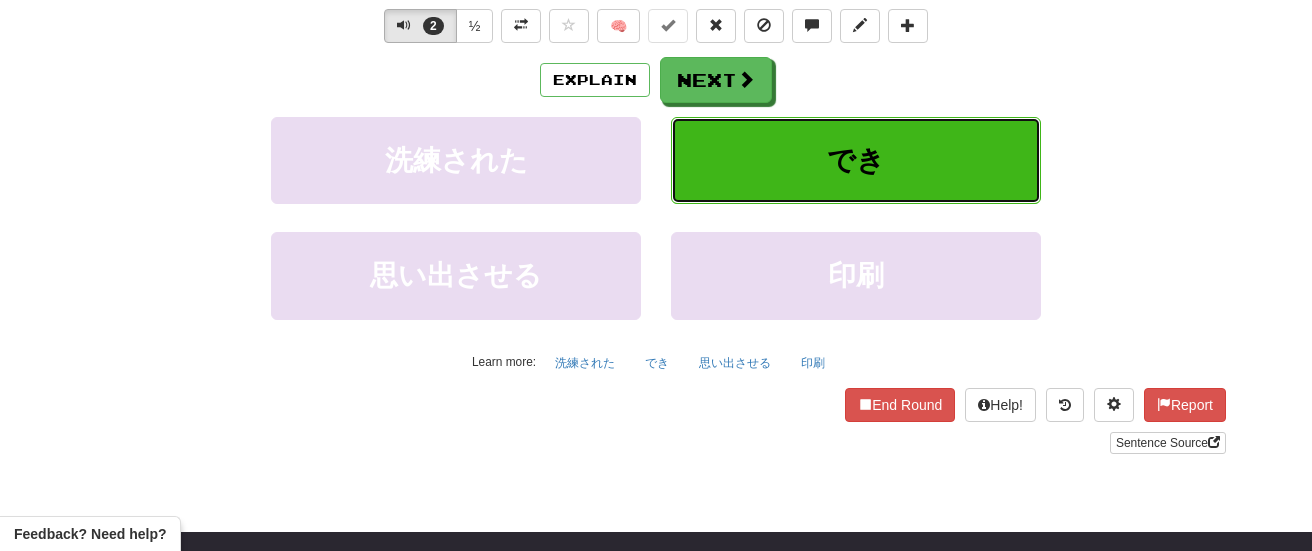 scroll, scrollTop: 417, scrollLeft: 0, axis: vertical 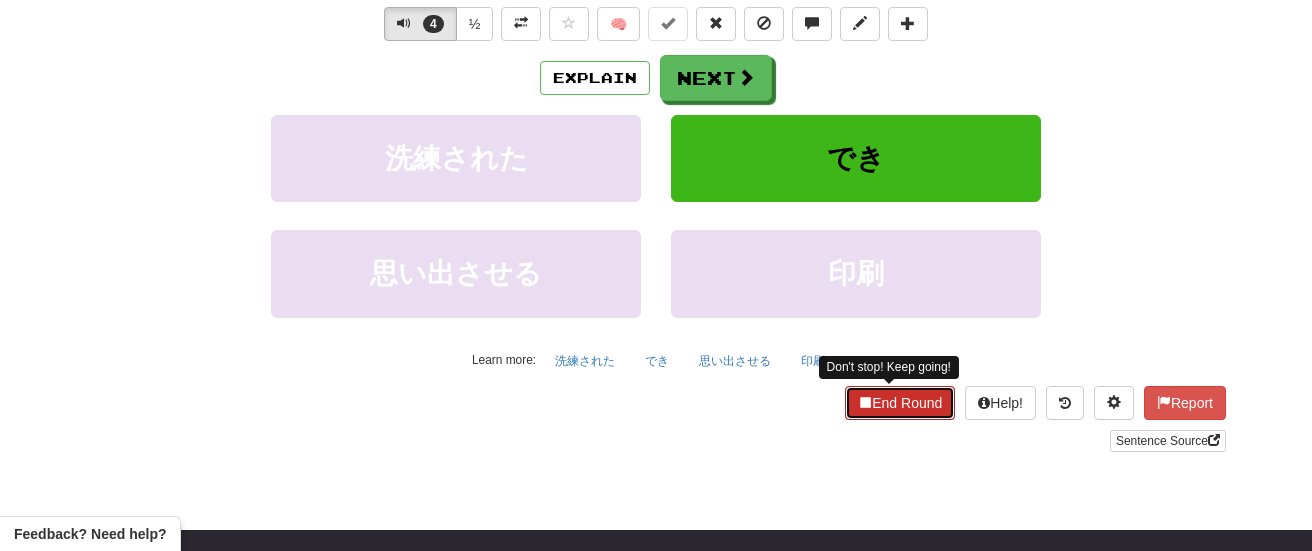 click on "End Round" at bounding box center (900, 403) 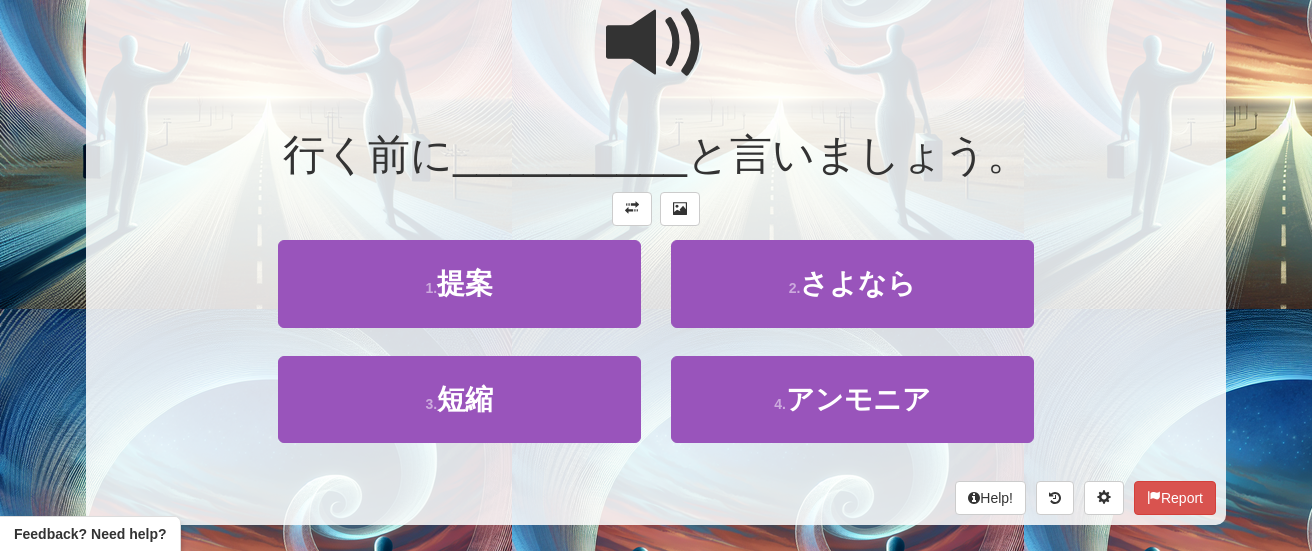 scroll, scrollTop: 204, scrollLeft: 0, axis: vertical 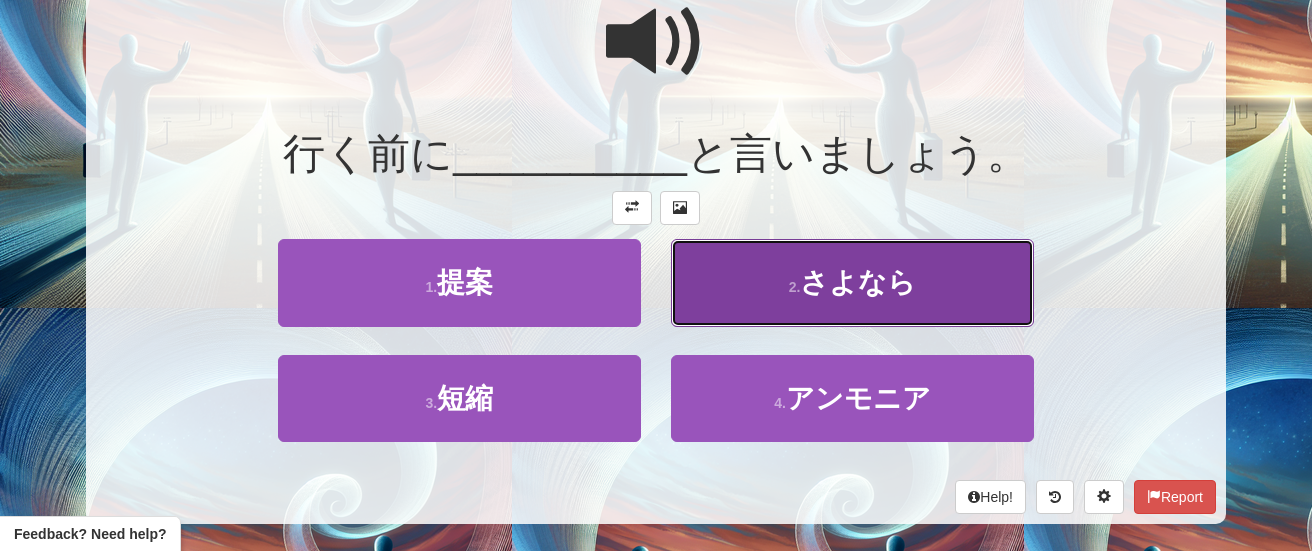 click on "さよなら" at bounding box center [858, 282] 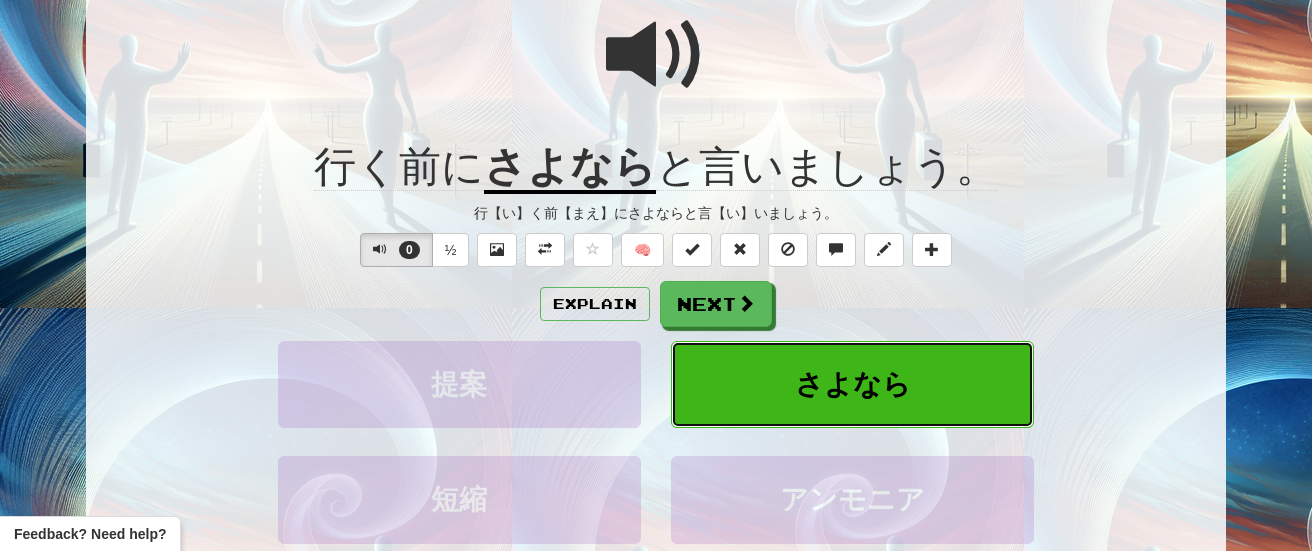 scroll, scrollTop: 218, scrollLeft: 0, axis: vertical 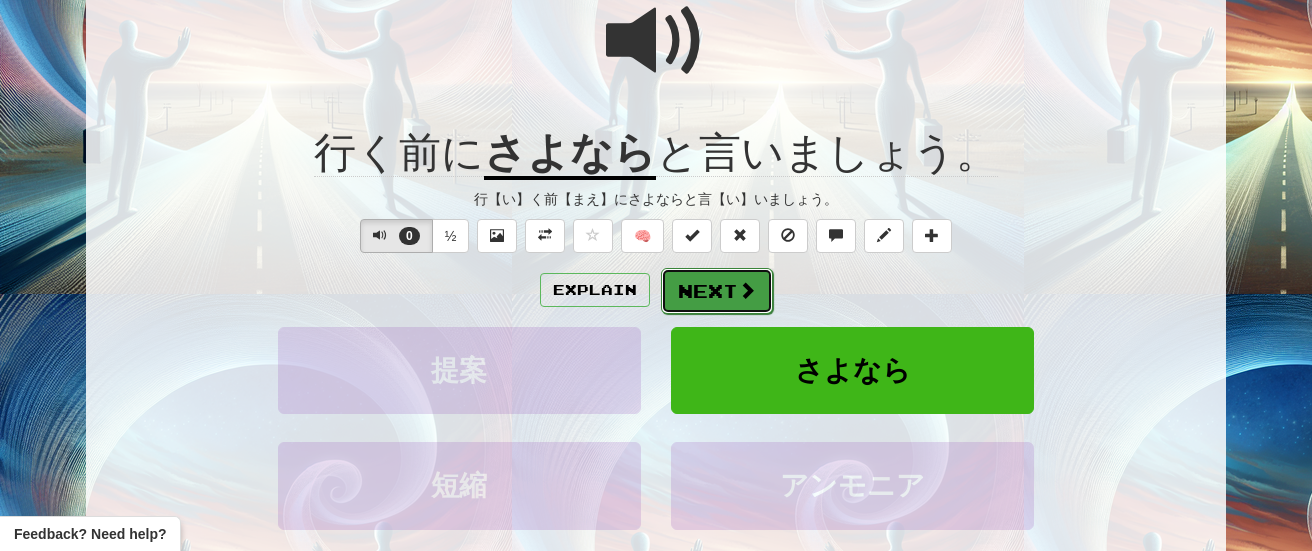 click on "Next" at bounding box center [717, 291] 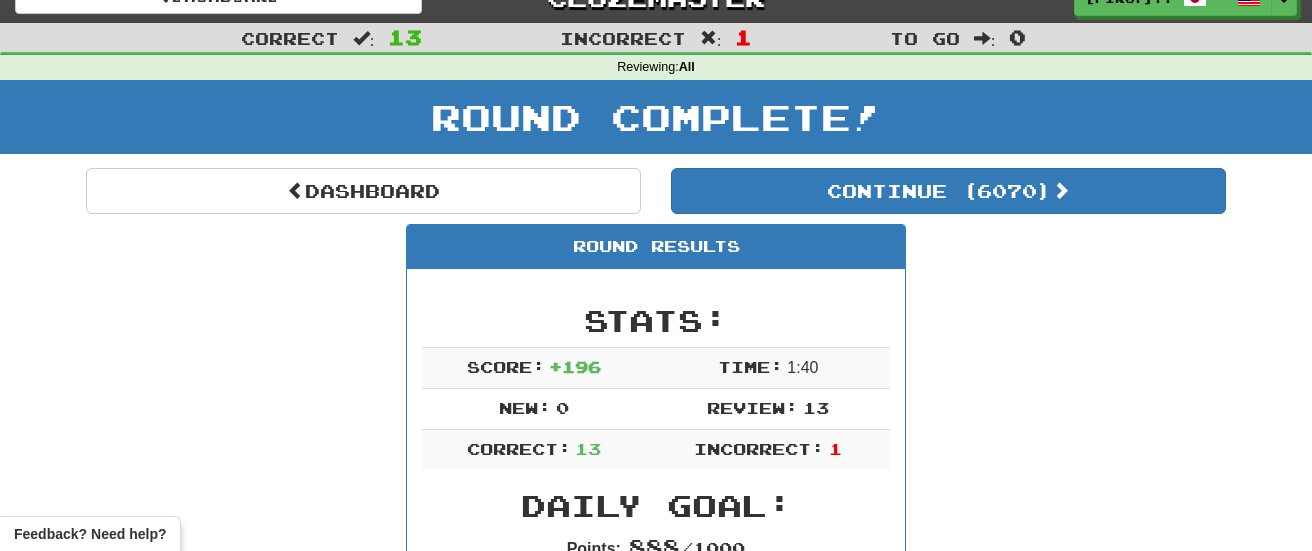 scroll, scrollTop: 25, scrollLeft: 0, axis: vertical 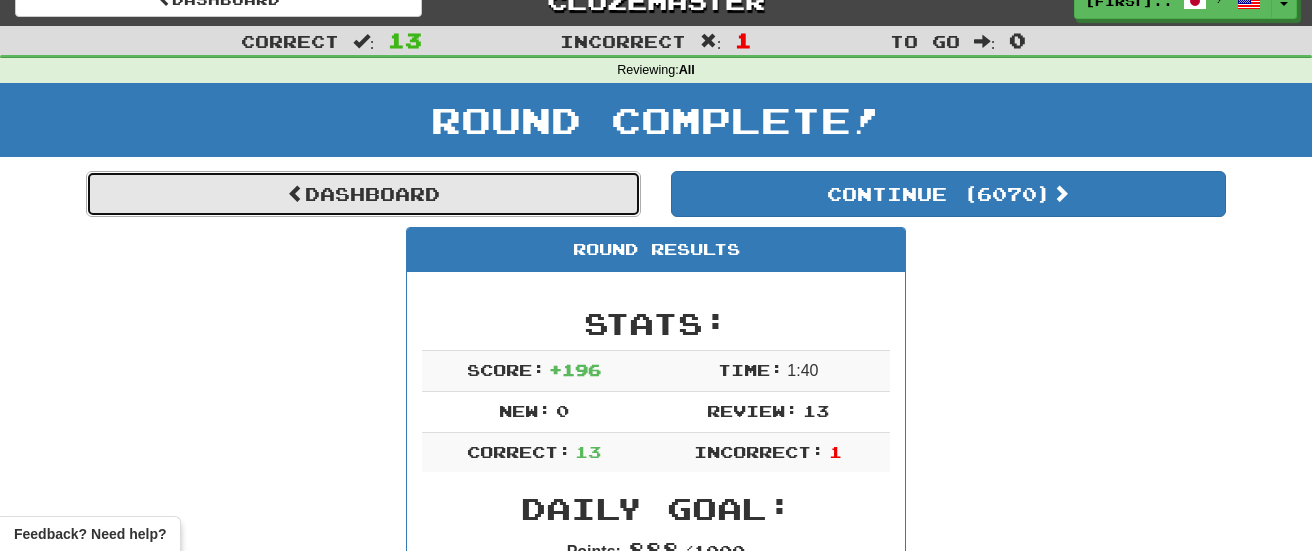 click on "Dashboard" at bounding box center (363, 194) 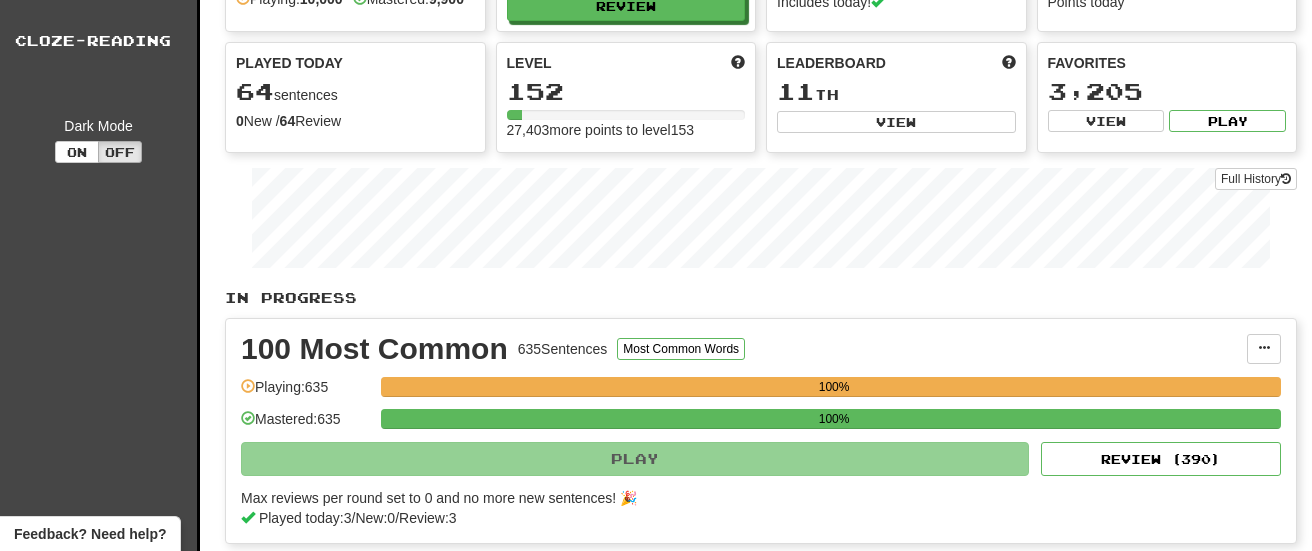 scroll, scrollTop: 0, scrollLeft: 0, axis: both 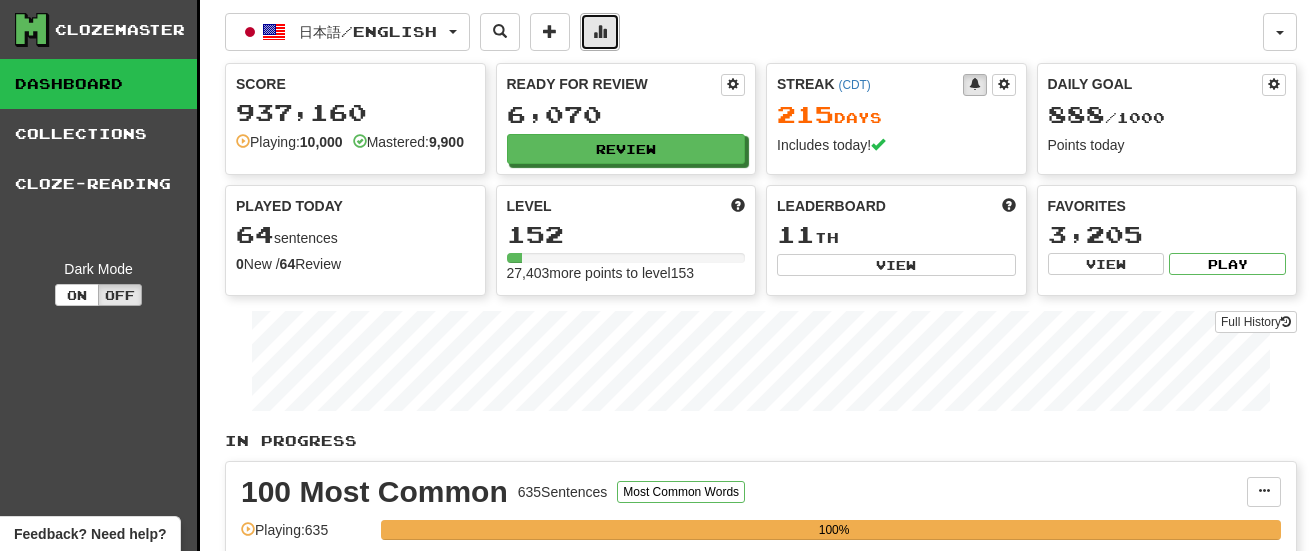 click 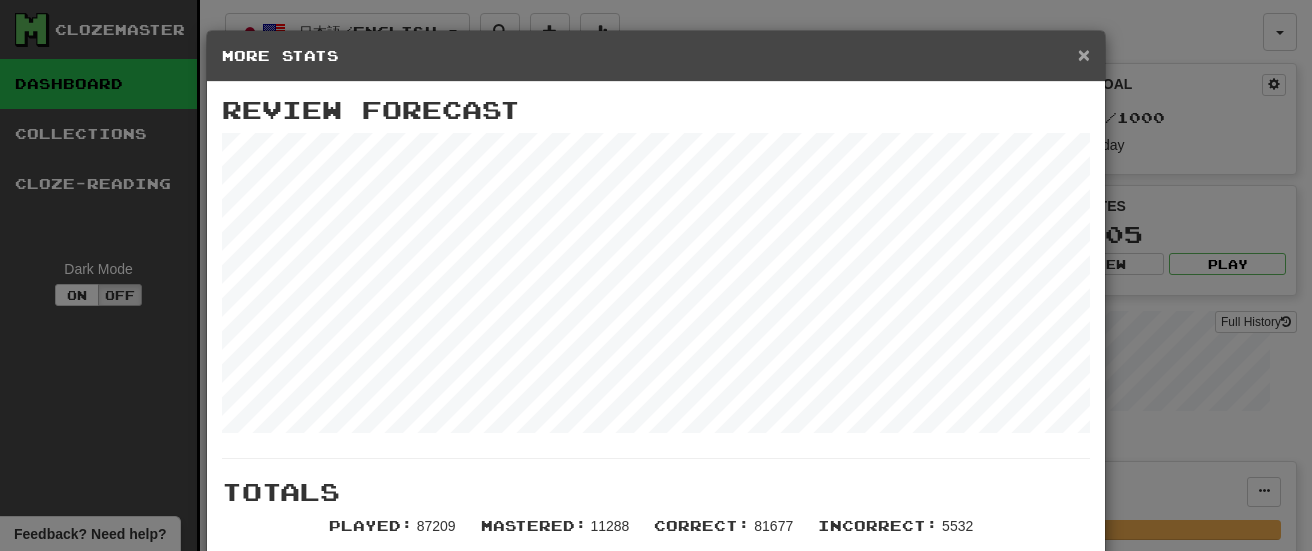 click on "×" at bounding box center [1084, 54] 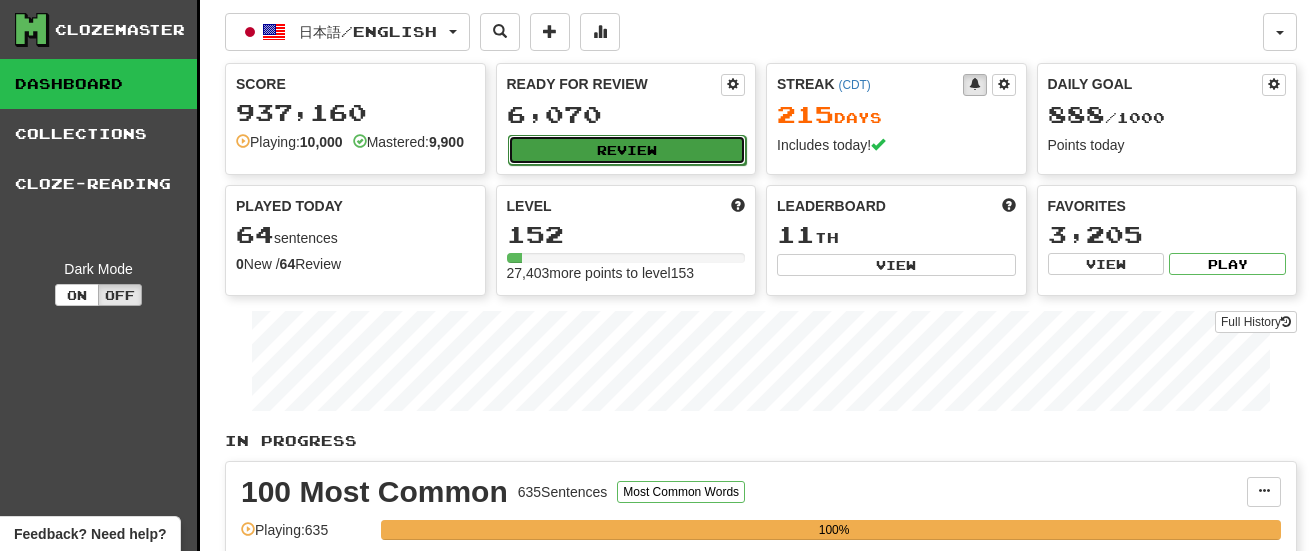 click on "Review" 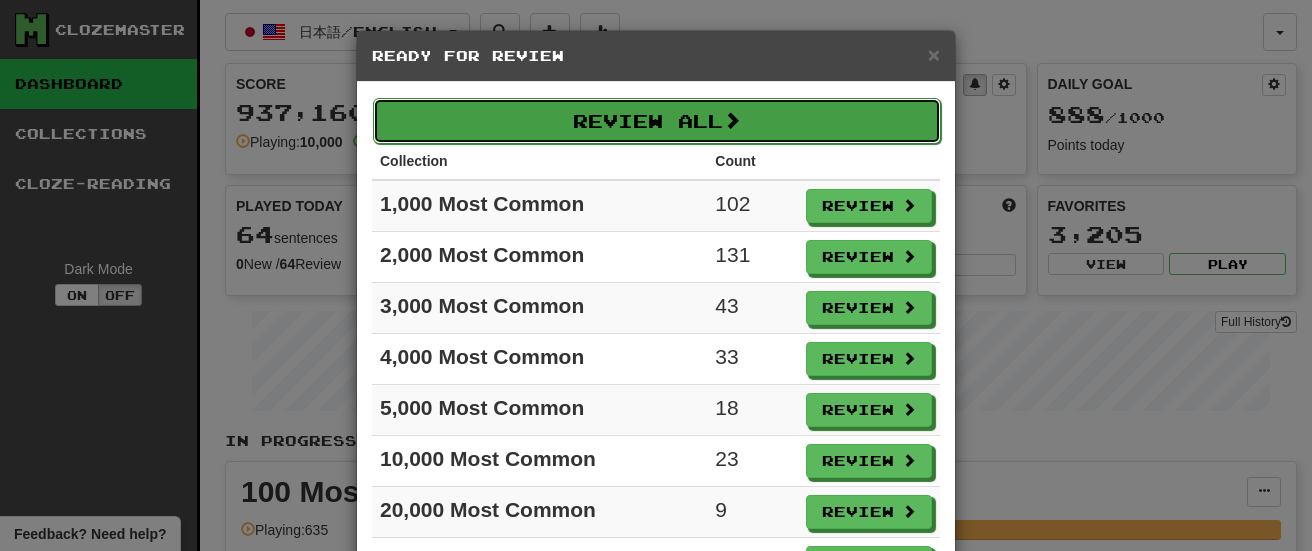 click on "Review All" at bounding box center [657, 121] 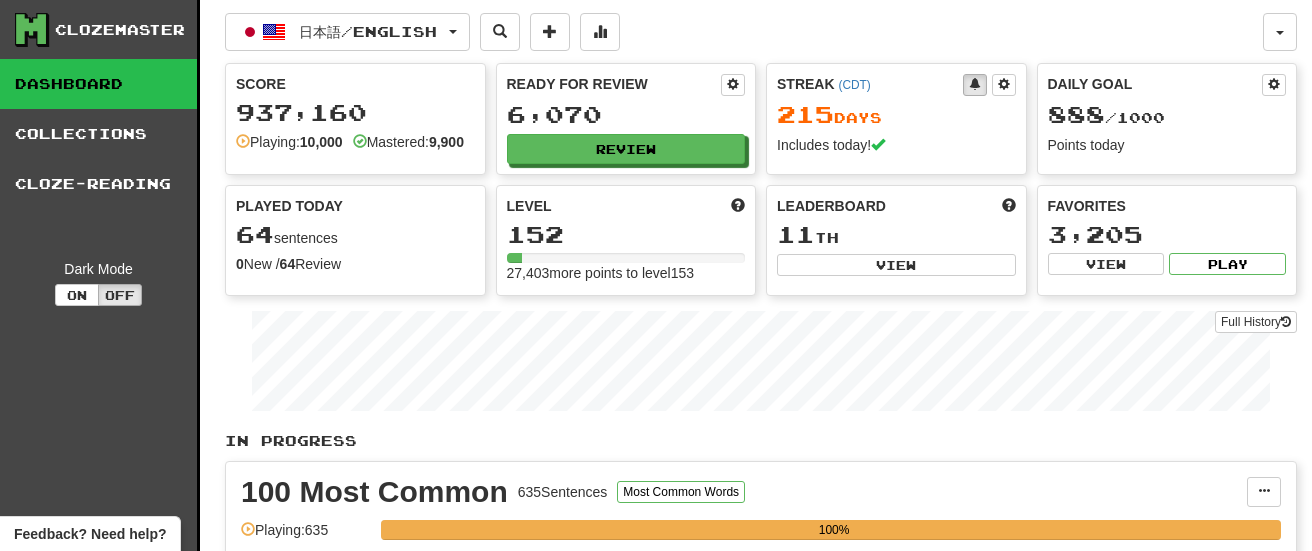 select on "********" 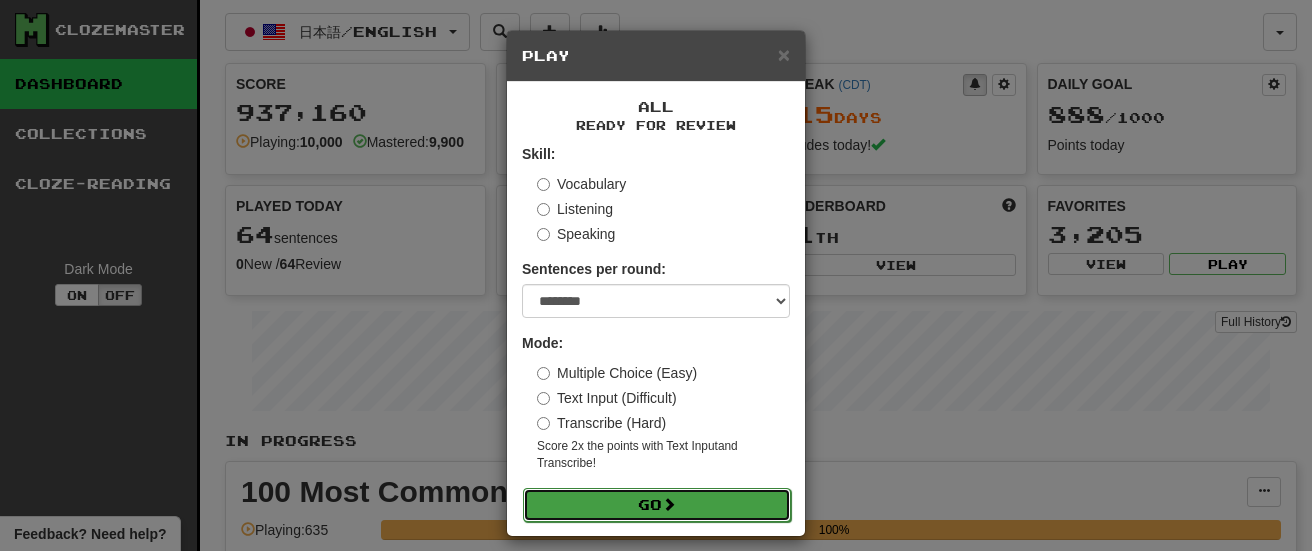 click on "Go" at bounding box center (657, 505) 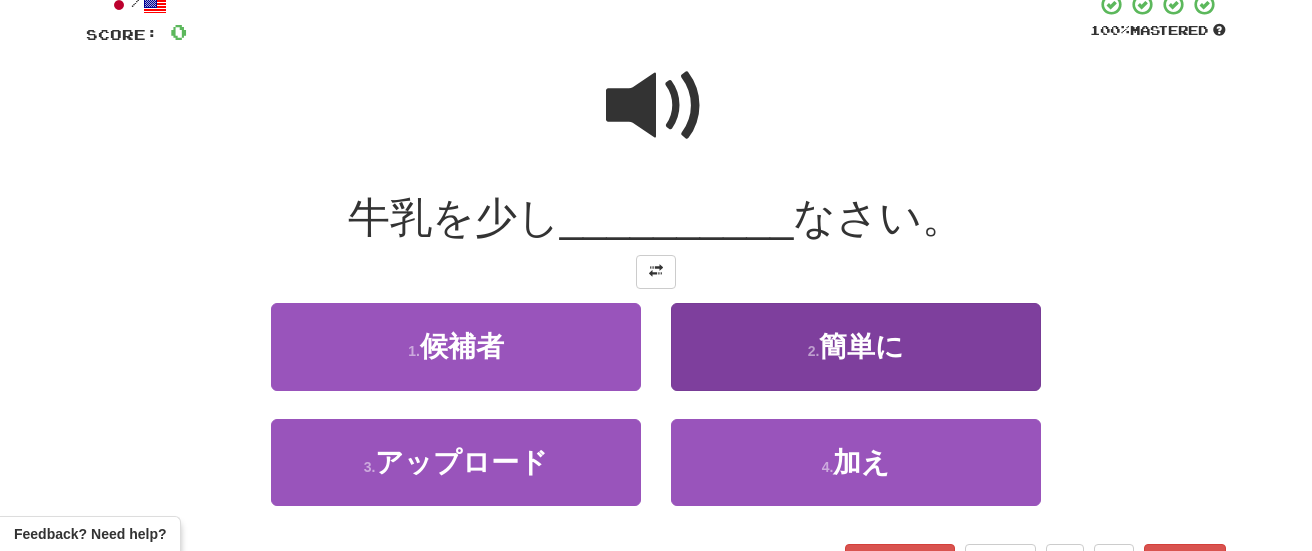 scroll, scrollTop: 132, scrollLeft: 0, axis: vertical 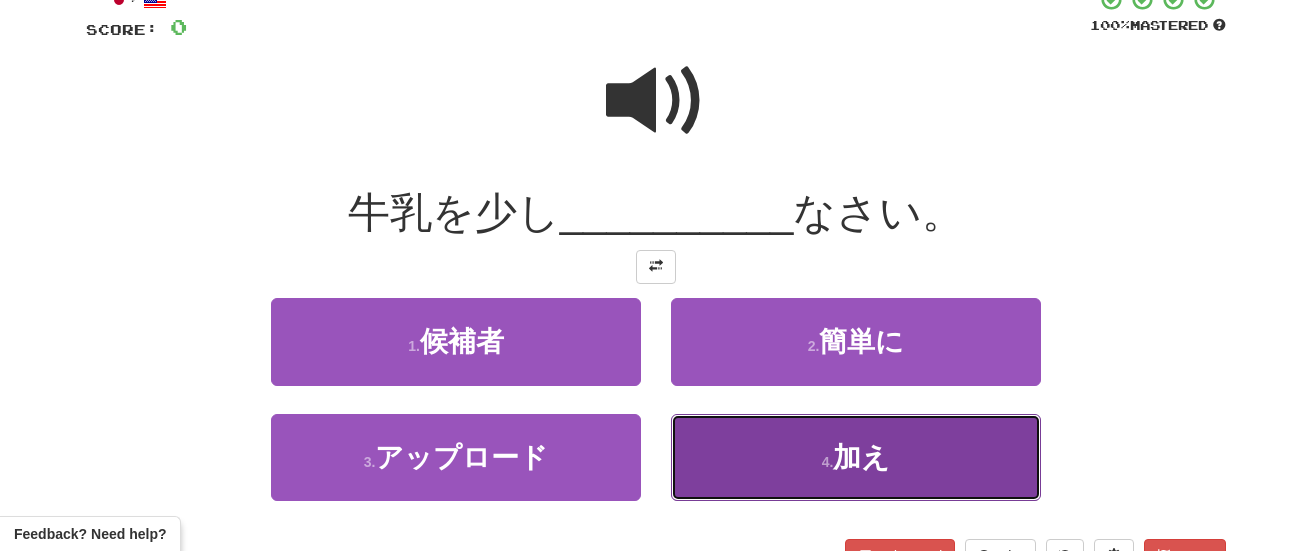 click on "4 . 加え" at bounding box center (856, 457) 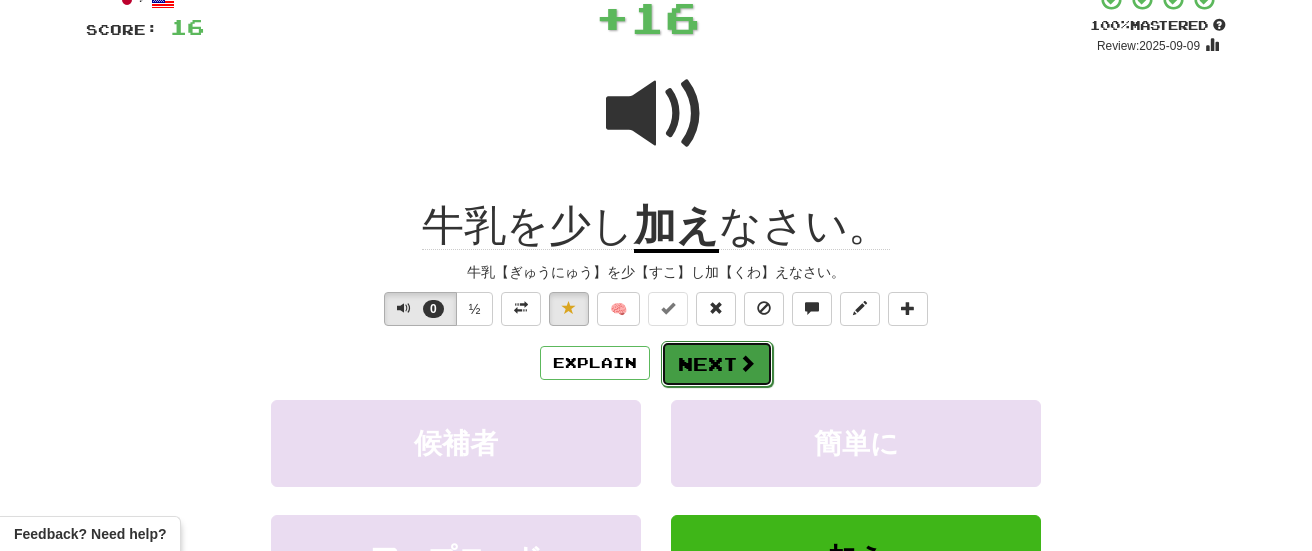 click on "Next" at bounding box center (717, 364) 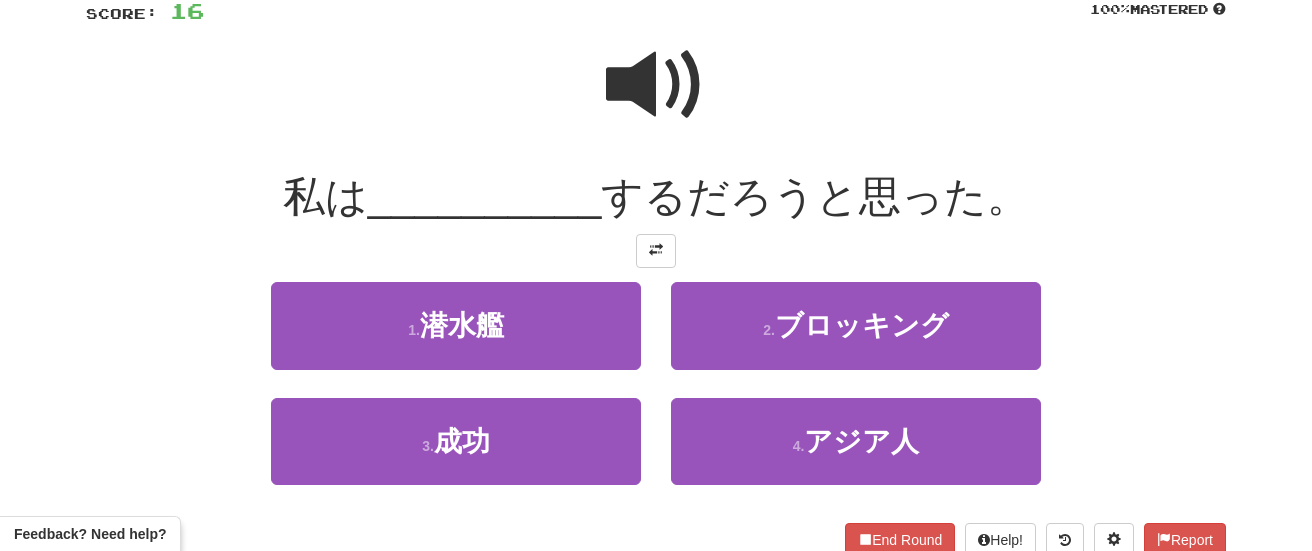 scroll, scrollTop: 151, scrollLeft: 0, axis: vertical 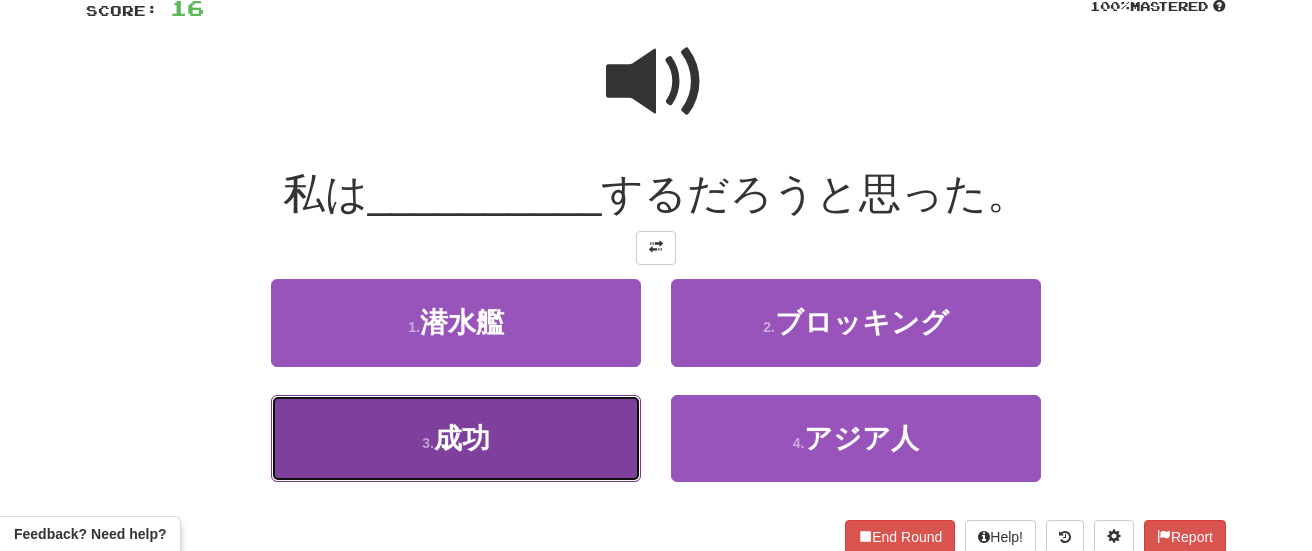 click on "3 .  成功" at bounding box center (456, 438) 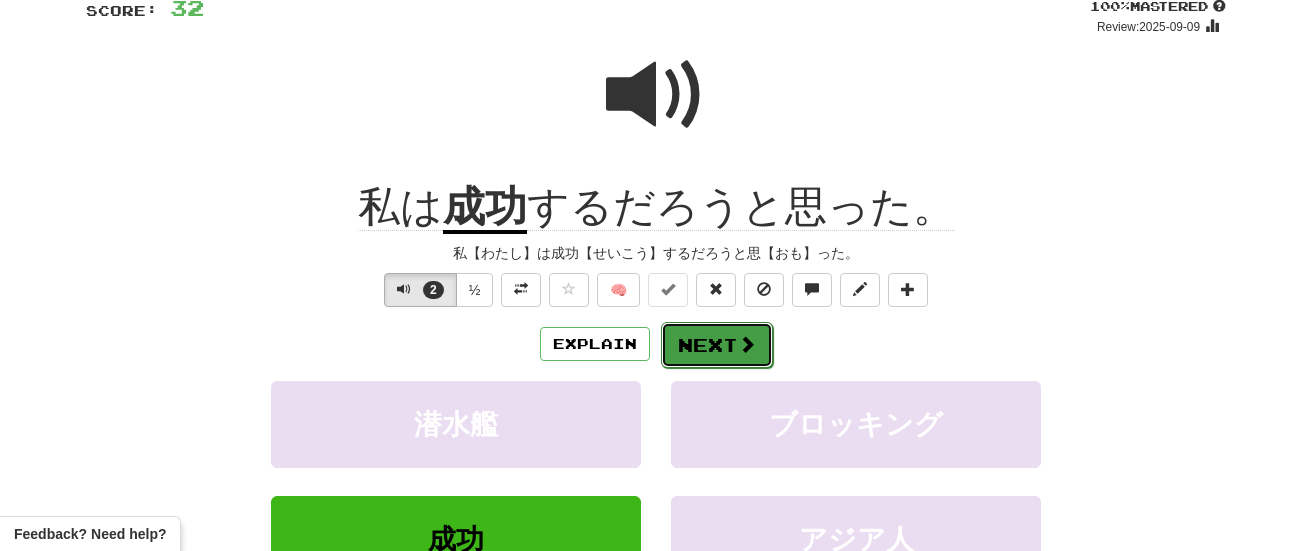 click on "Next" at bounding box center [717, 345] 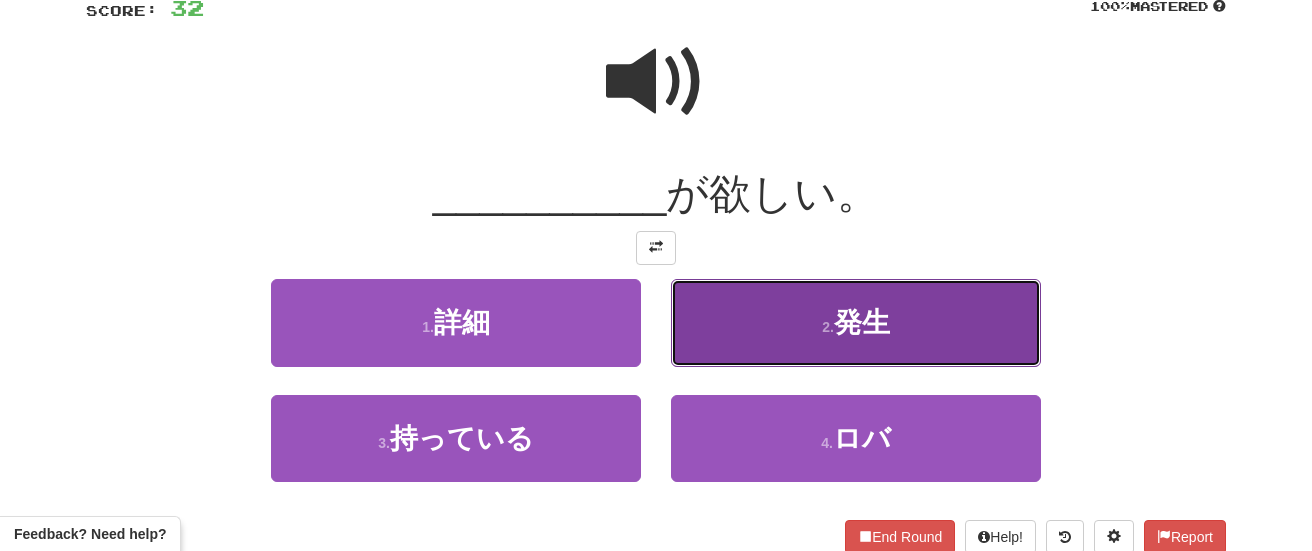 click on "2 .  発生" at bounding box center [856, 322] 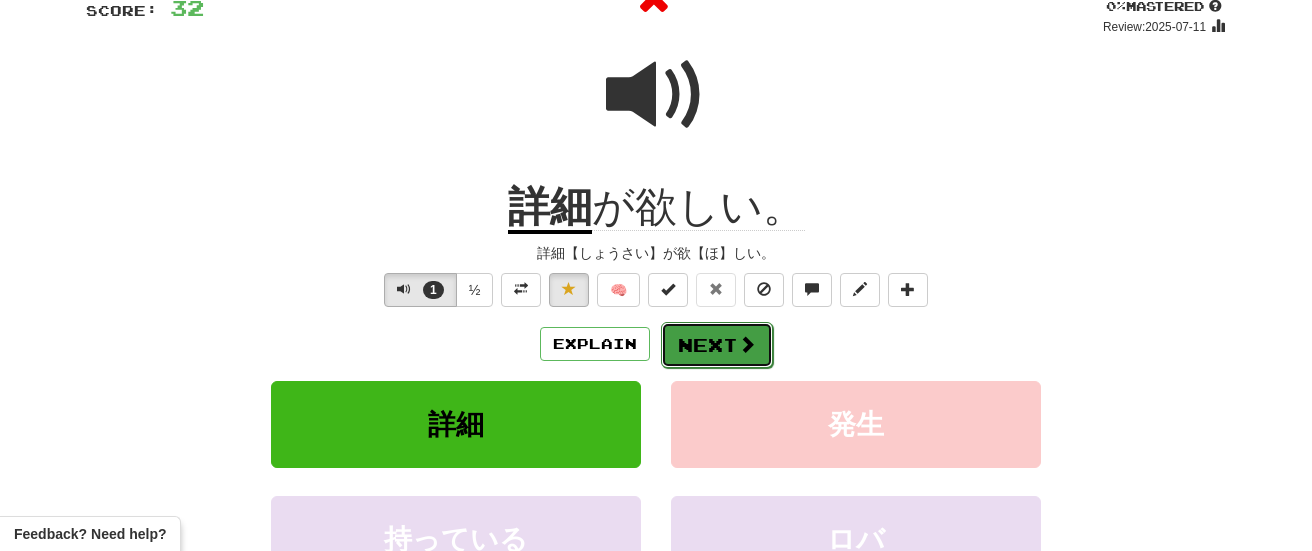 click on "Next" at bounding box center (717, 345) 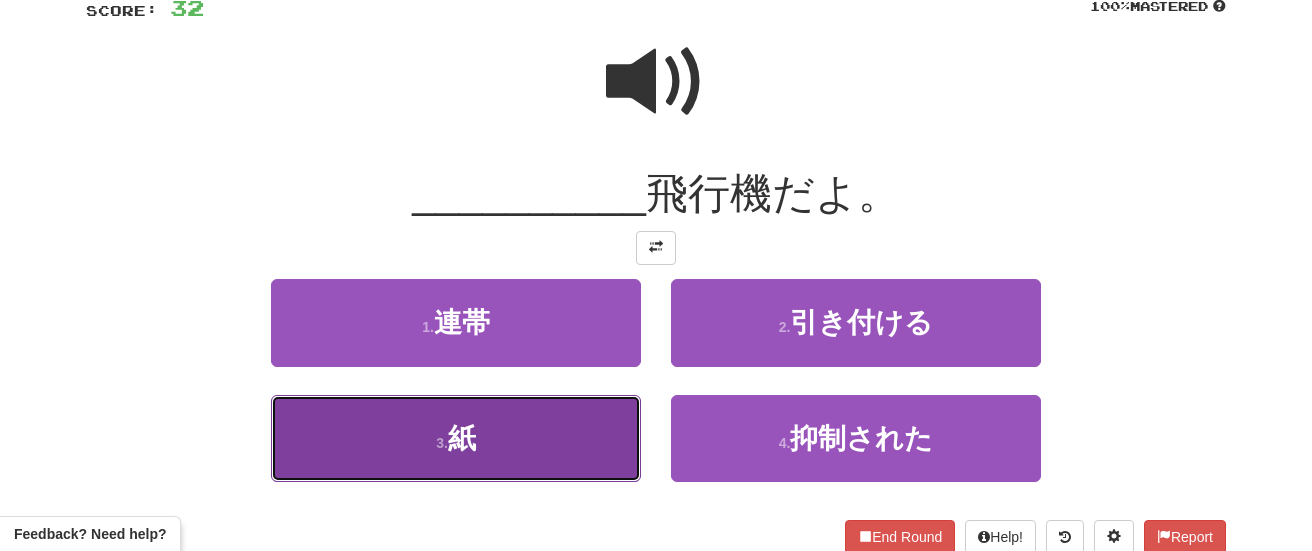 click on "3 .  紙" at bounding box center (456, 438) 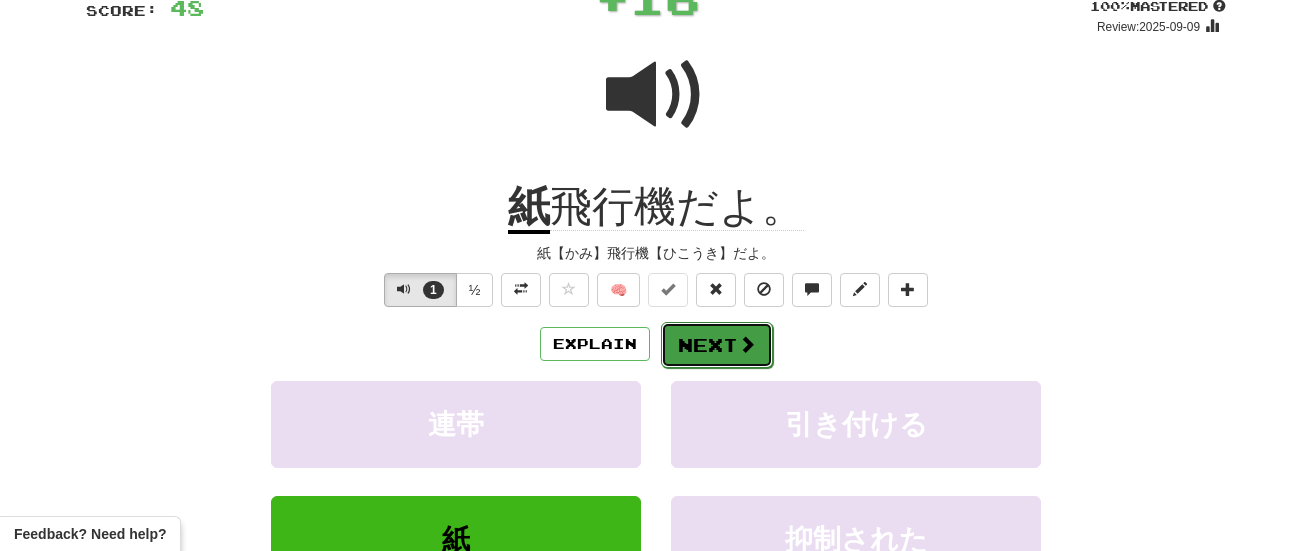 click on "Next" at bounding box center [717, 345] 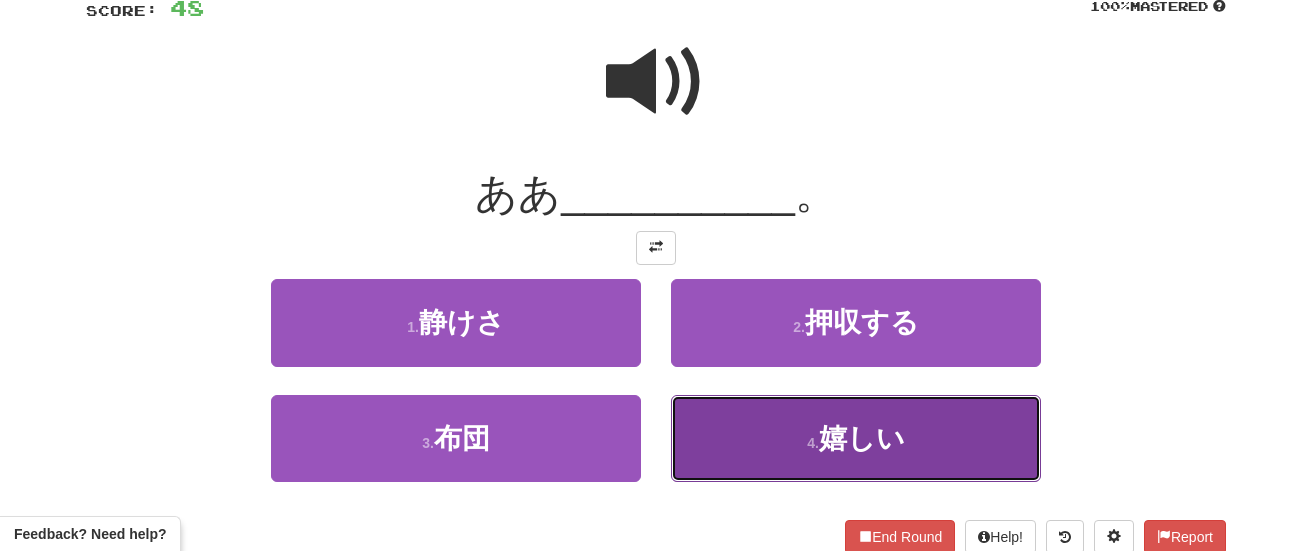 click on "4 .  嬉しい" at bounding box center (856, 438) 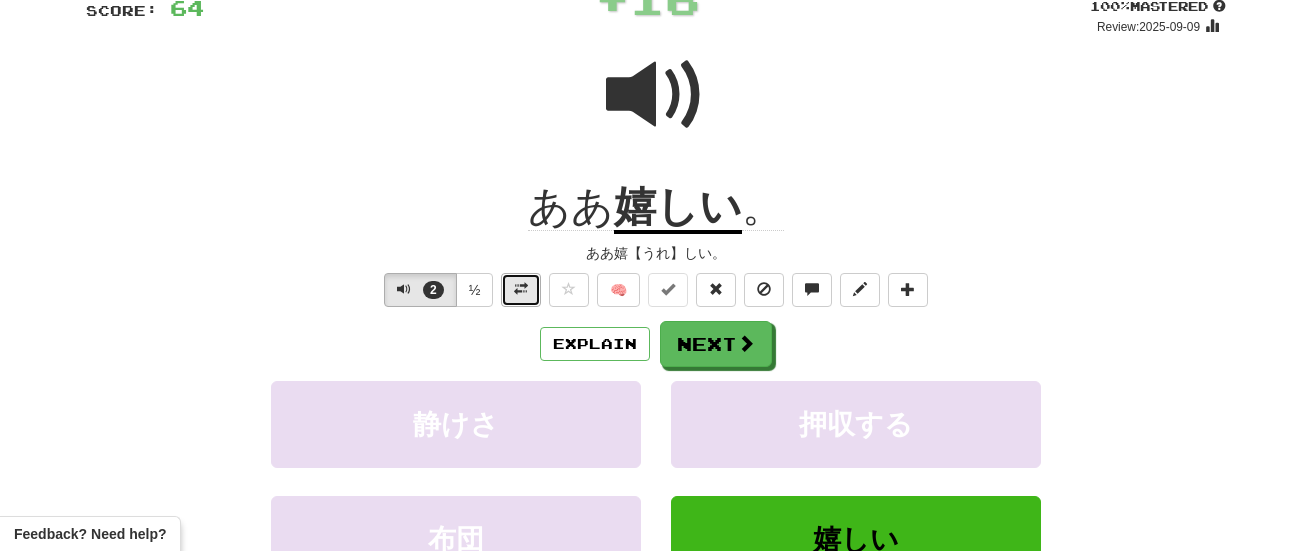 click at bounding box center (521, 290) 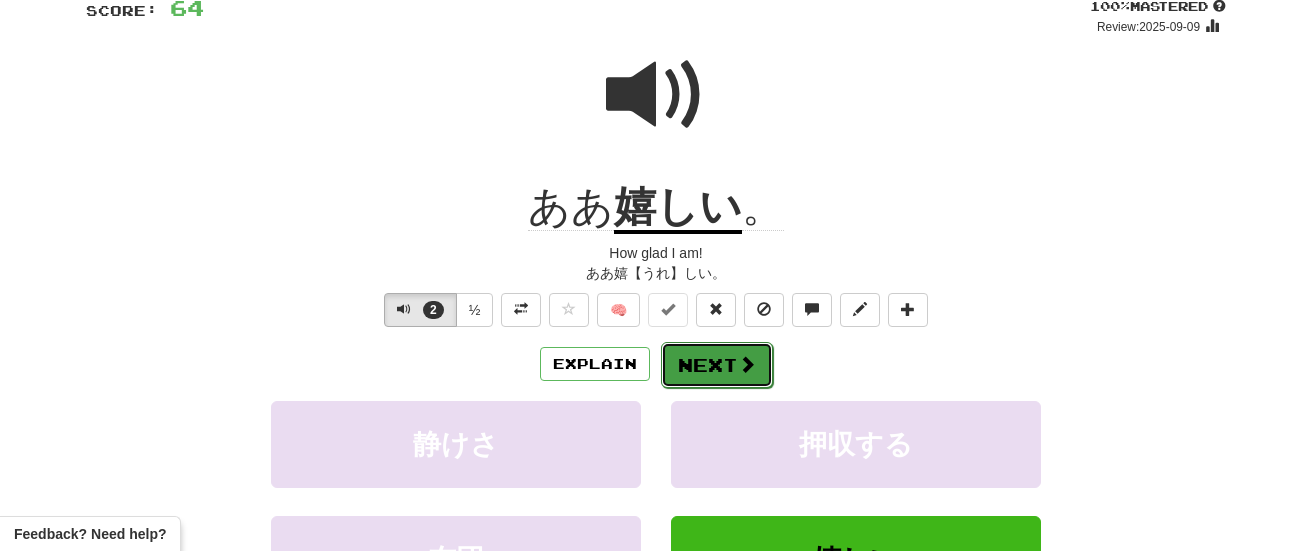 click on "Next" at bounding box center (717, 365) 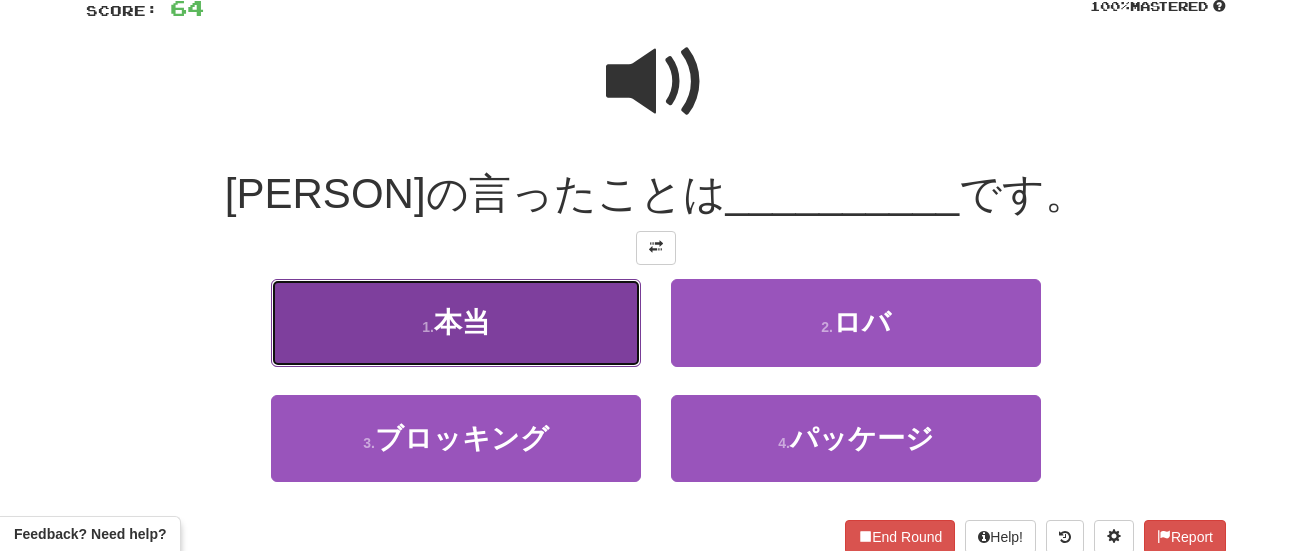 click on "1 .  本当" at bounding box center (456, 322) 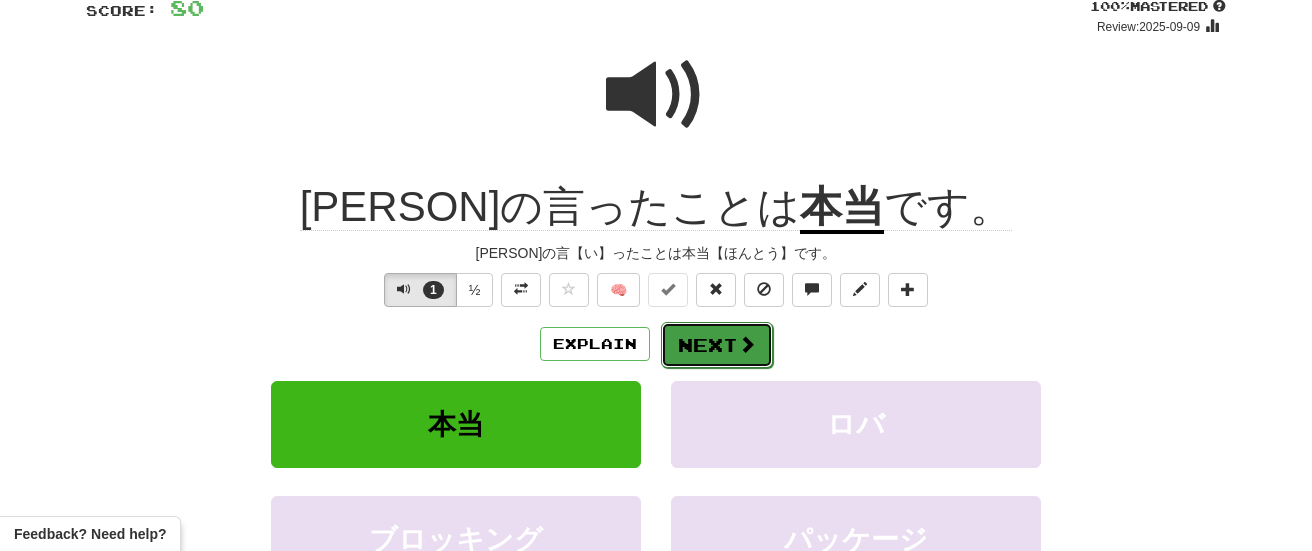 click on "Next" at bounding box center (717, 345) 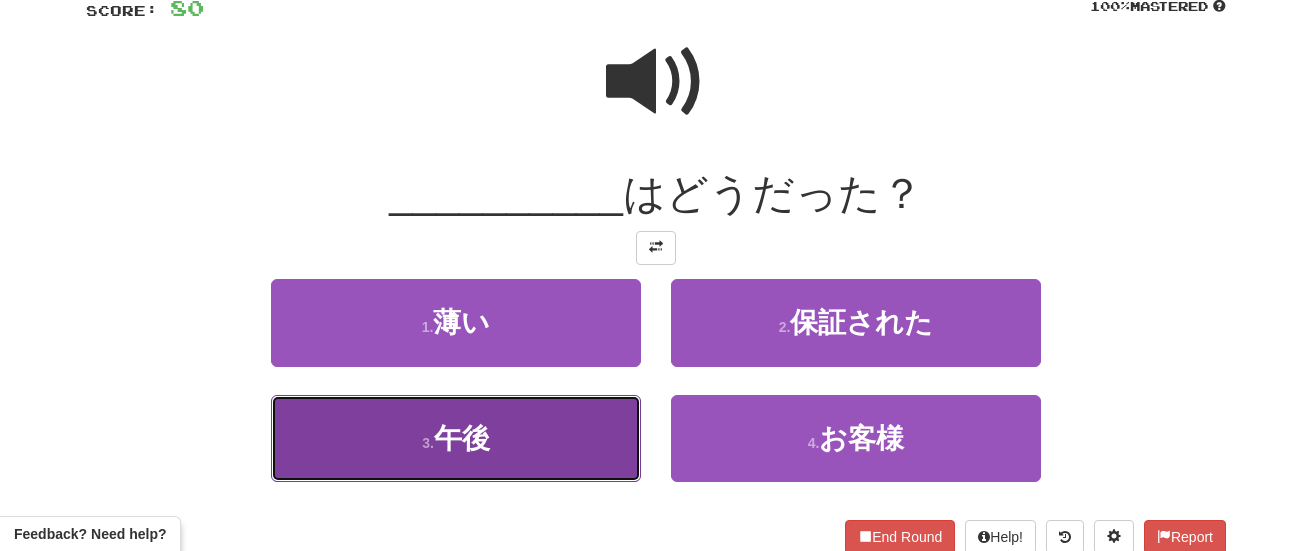 click on "3 .  午後" at bounding box center (456, 438) 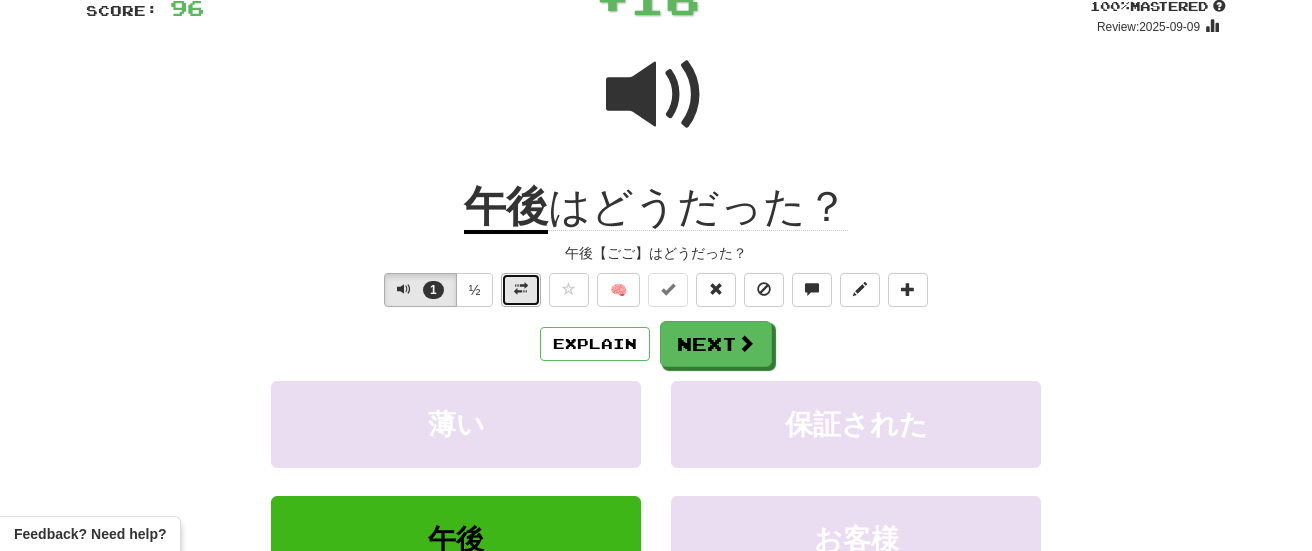 click at bounding box center (521, 289) 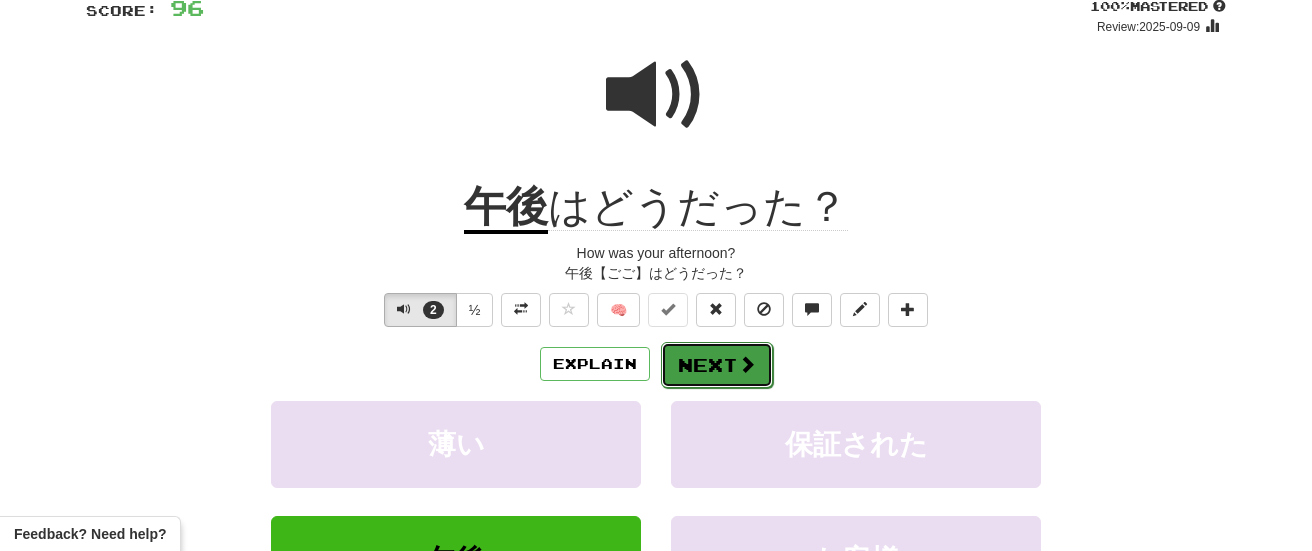 click on "Next" at bounding box center (717, 365) 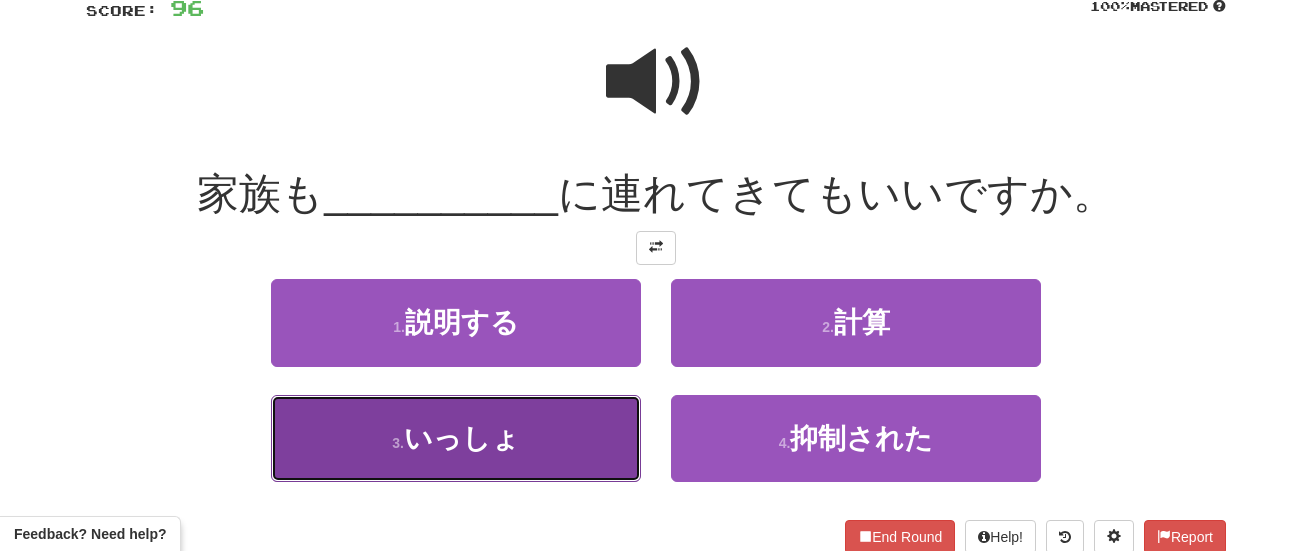 click on "3 .  いっしょ" at bounding box center [456, 438] 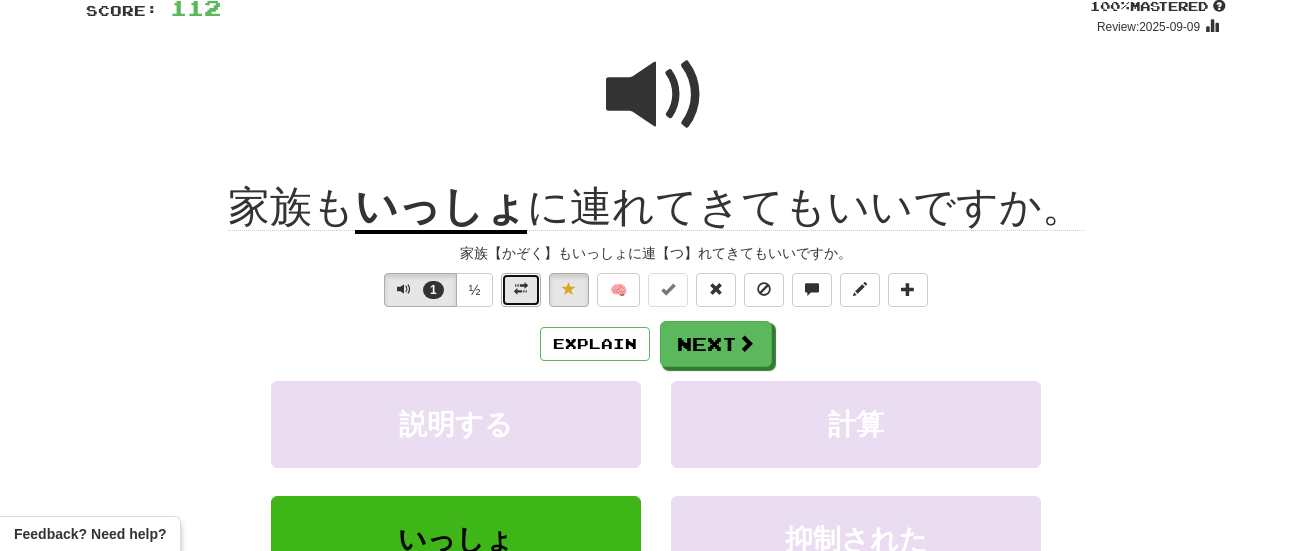 click at bounding box center [521, 289] 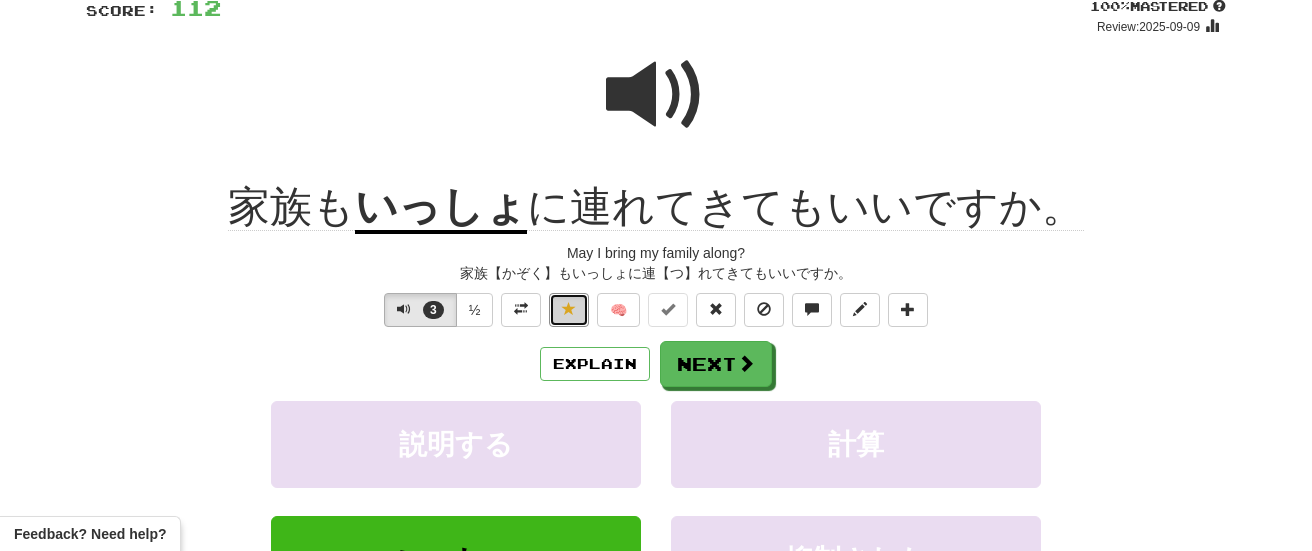 click at bounding box center (569, 309) 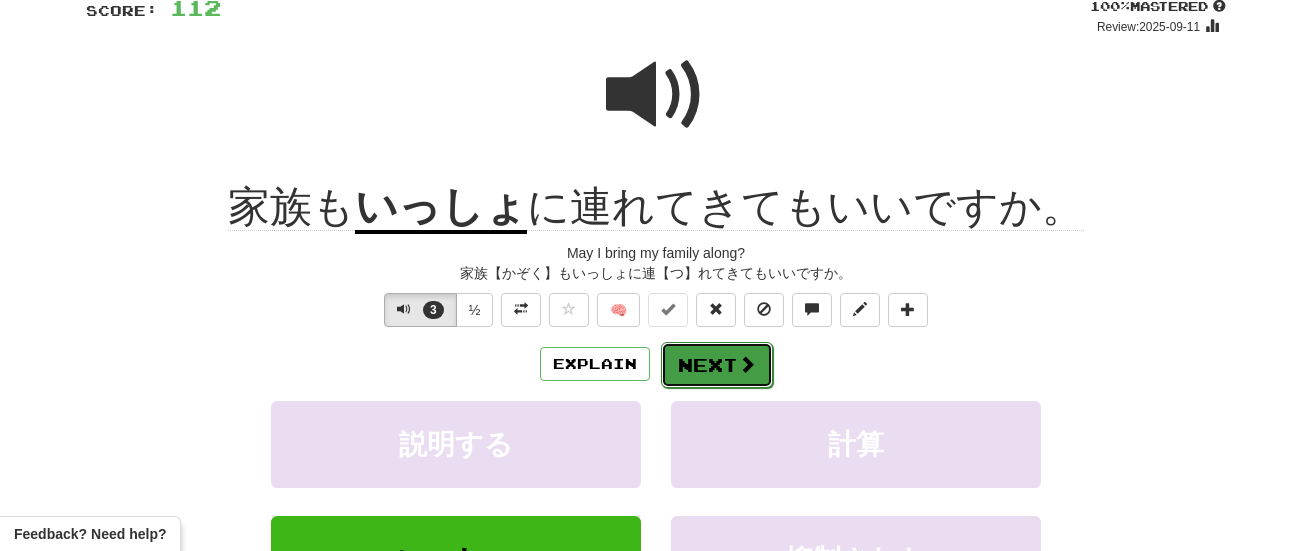 click on "Next" at bounding box center [717, 365] 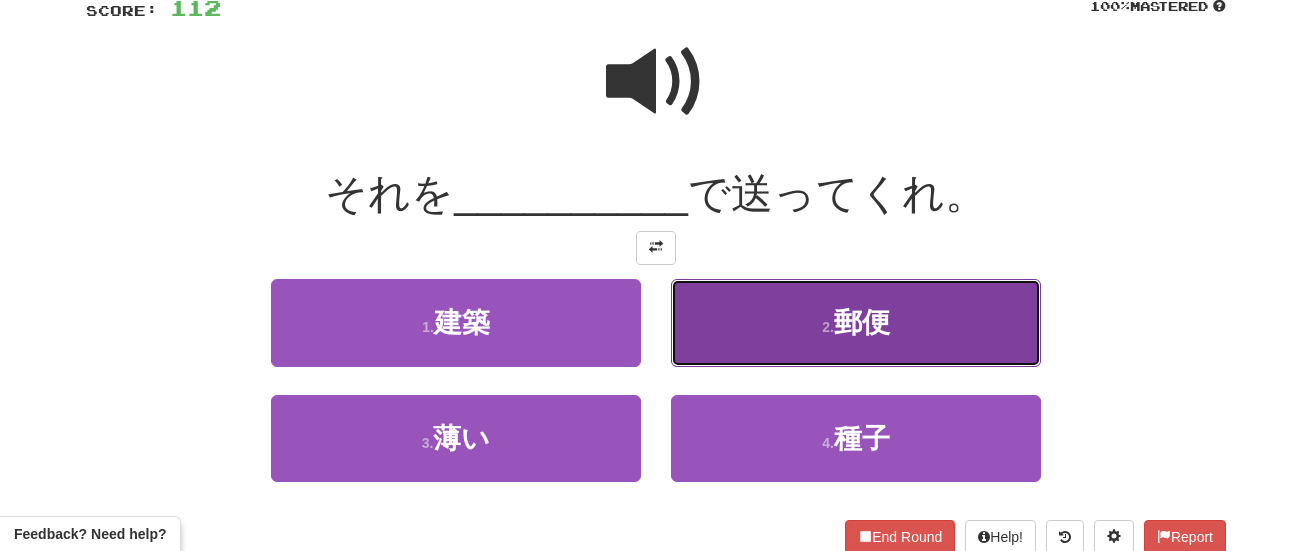 click on "2 .  郵便" at bounding box center (856, 322) 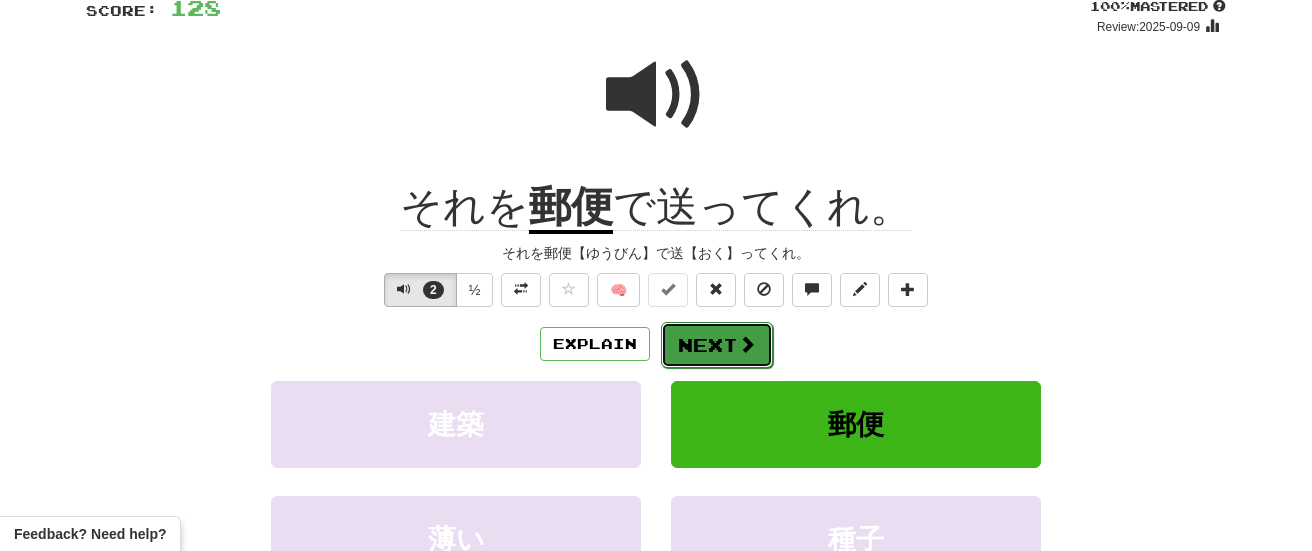 click on "Next" at bounding box center (717, 345) 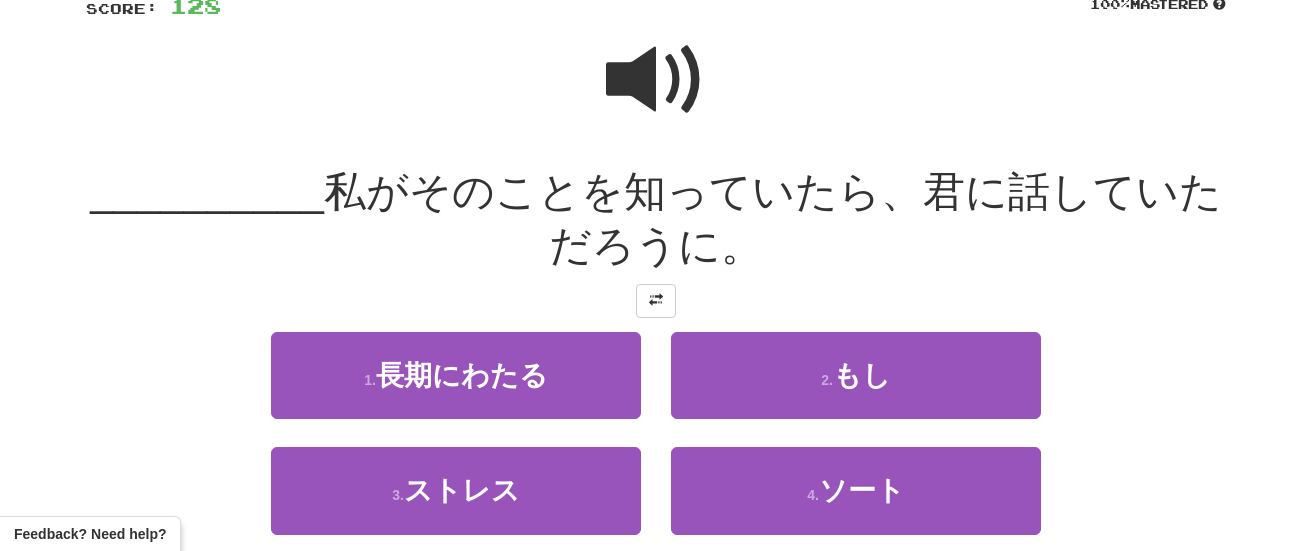 scroll, scrollTop: 156, scrollLeft: 0, axis: vertical 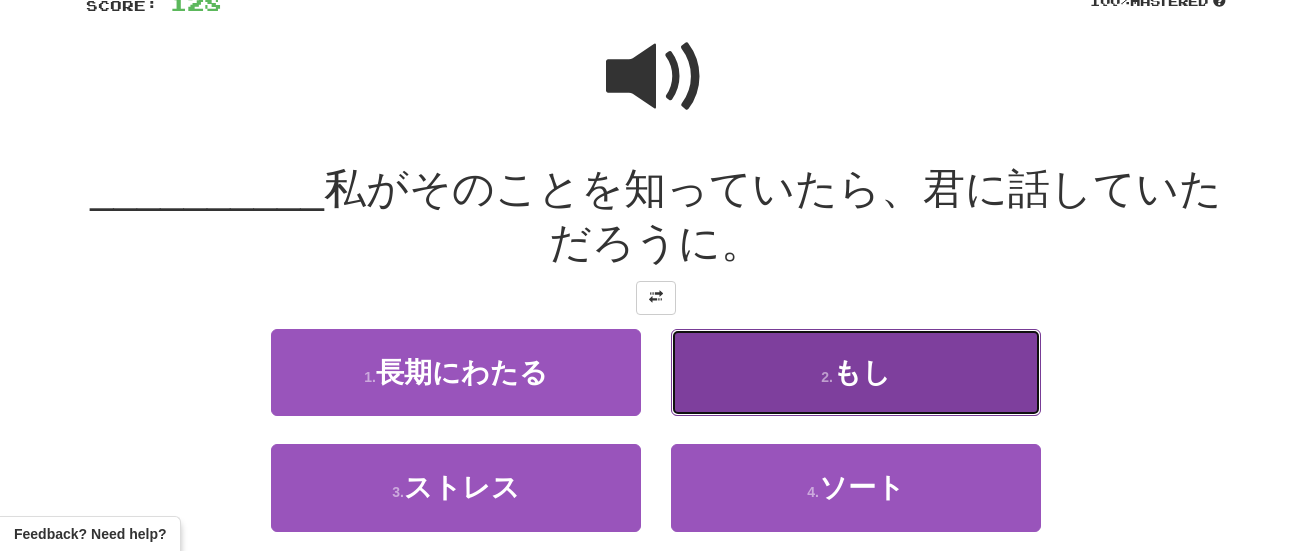 click on "2 .  もし" at bounding box center [856, 372] 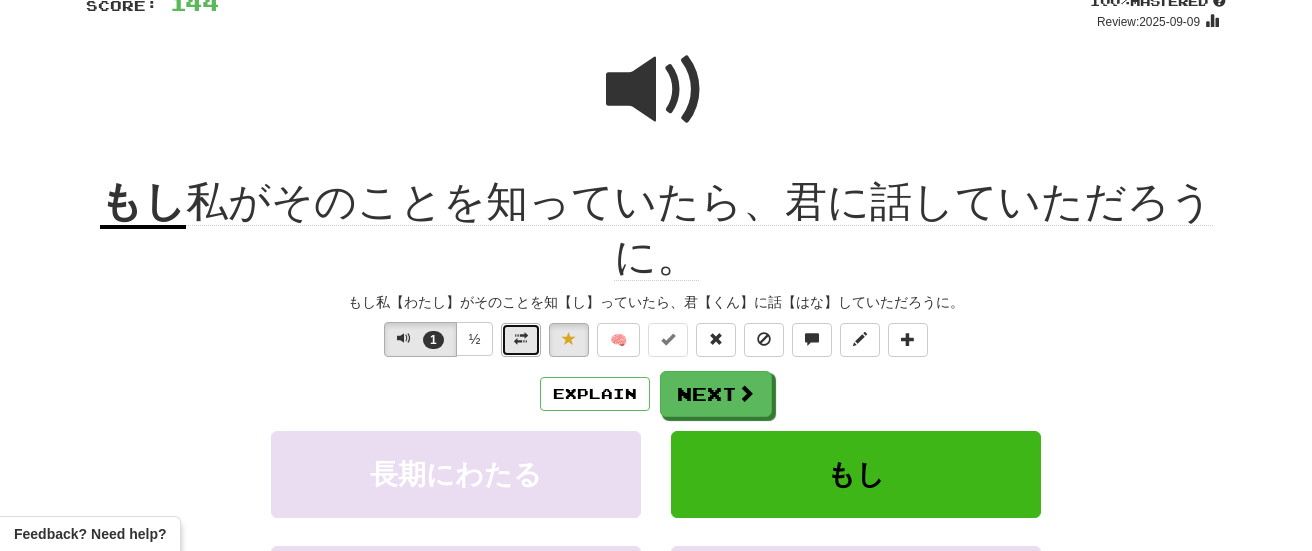 click at bounding box center (521, 339) 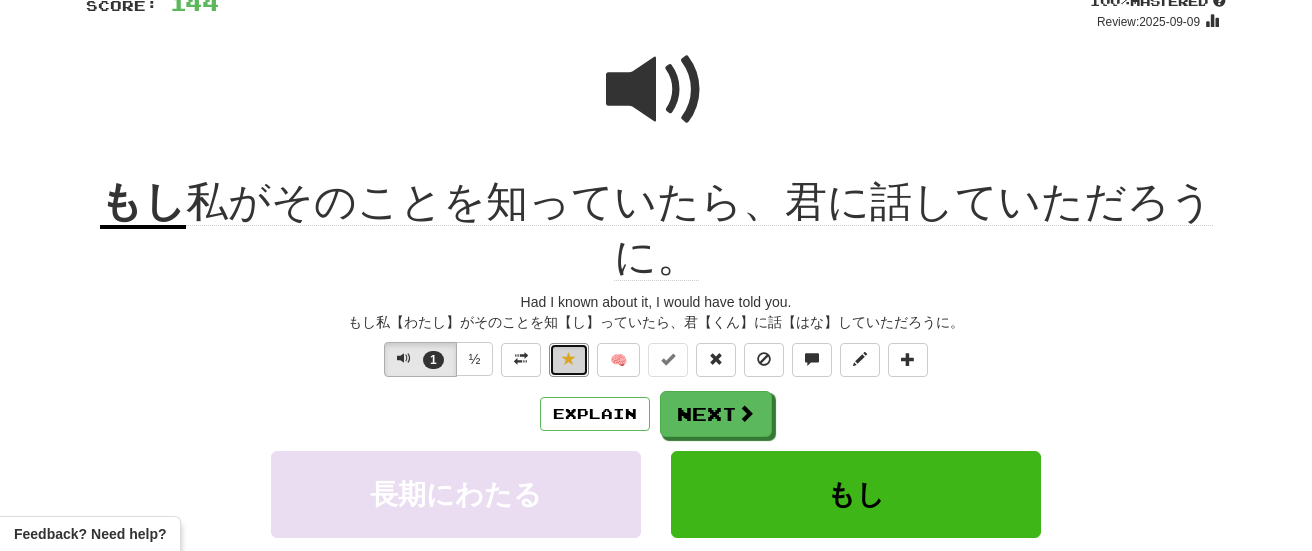 click at bounding box center [569, 360] 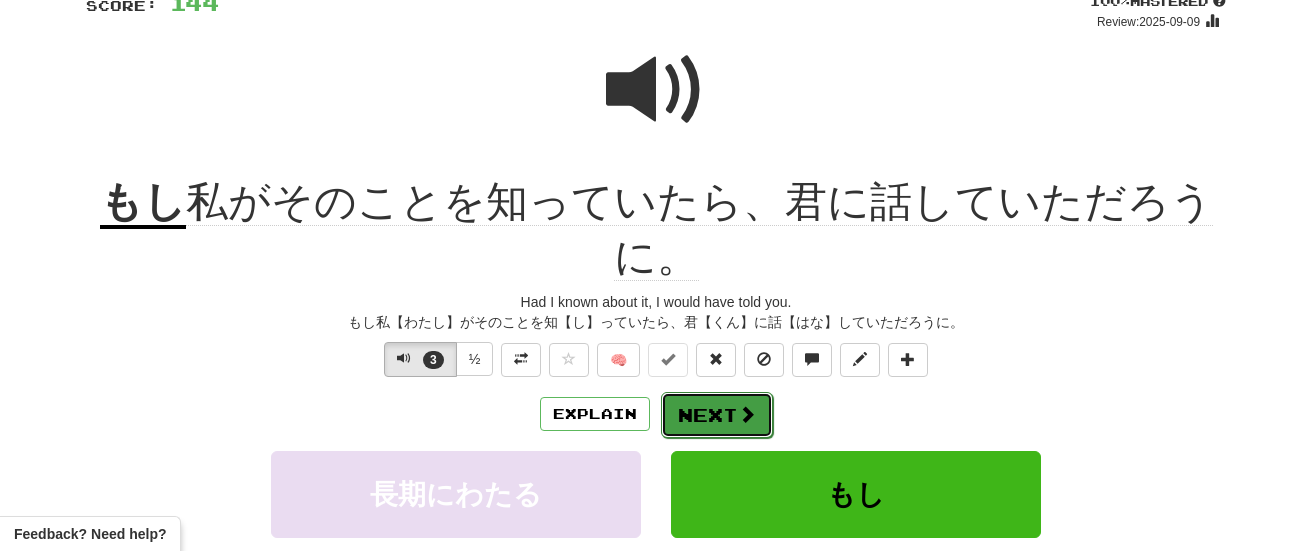 click on "Next" at bounding box center [717, 415] 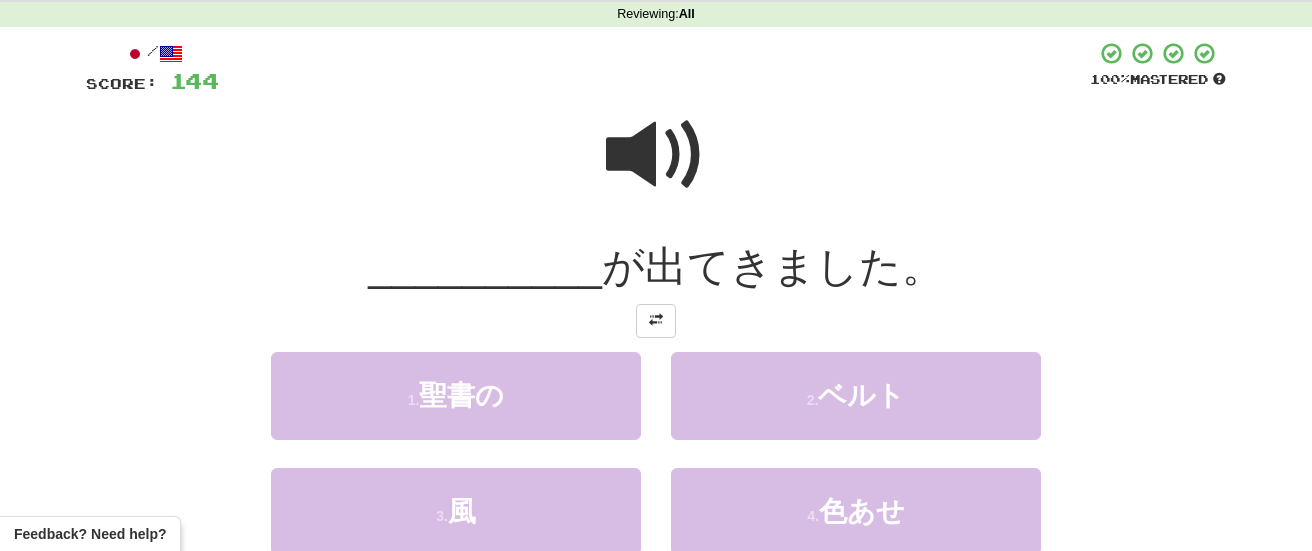 scroll, scrollTop: 194, scrollLeft: 0, axis: vertical 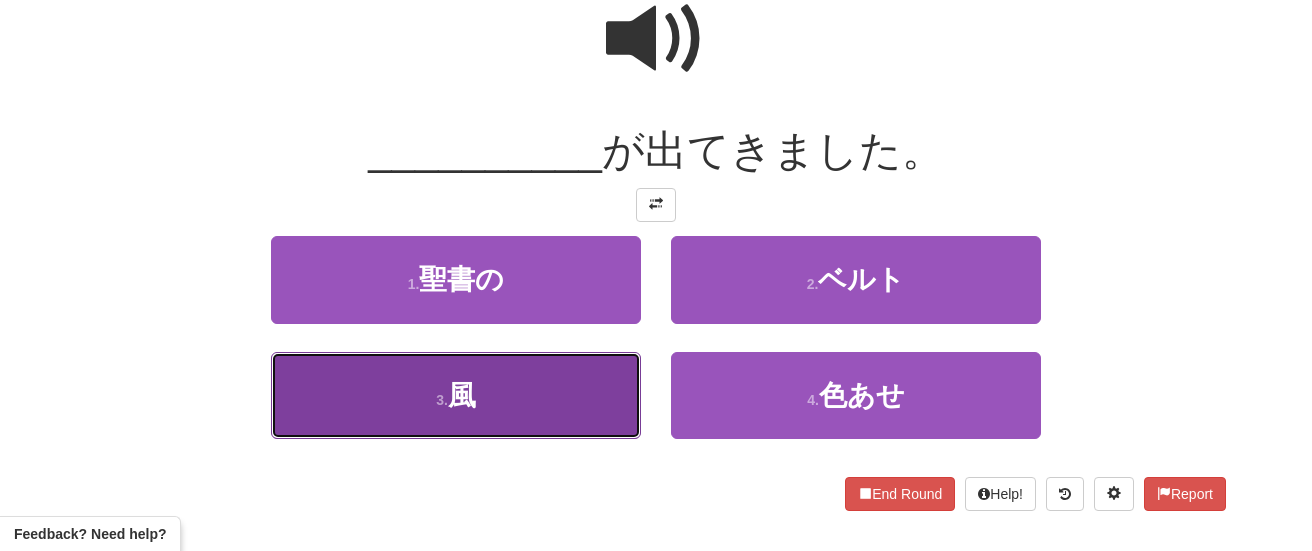 click on "3 .  風" at bounding box center [456, 395] 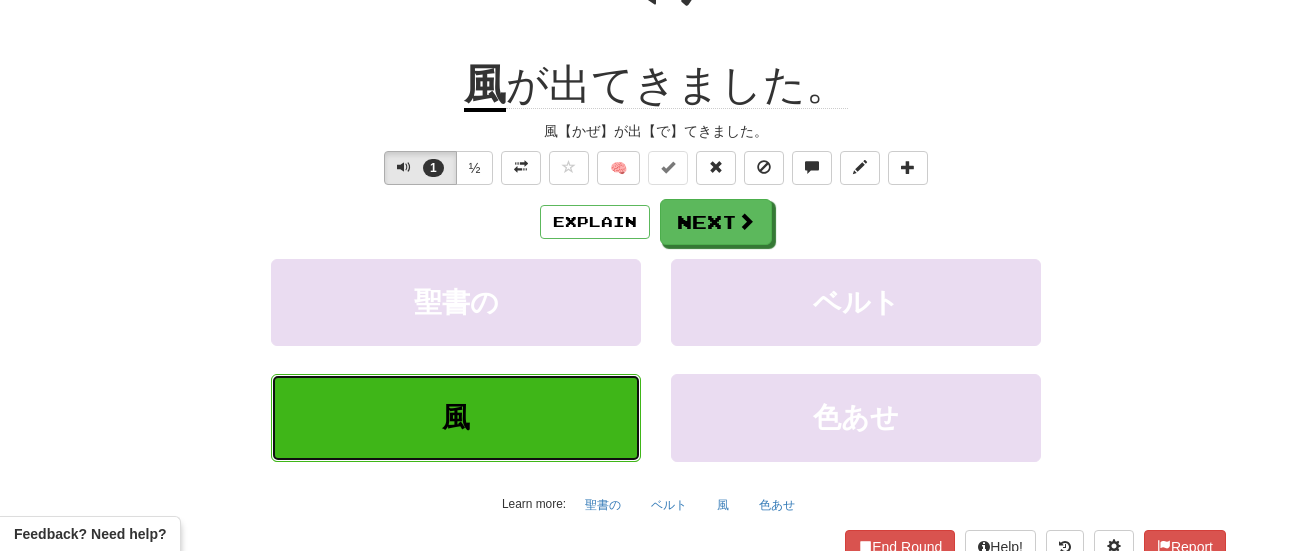 scroll, scrollTop: 496, scrollLeft: 0, axis: vertical 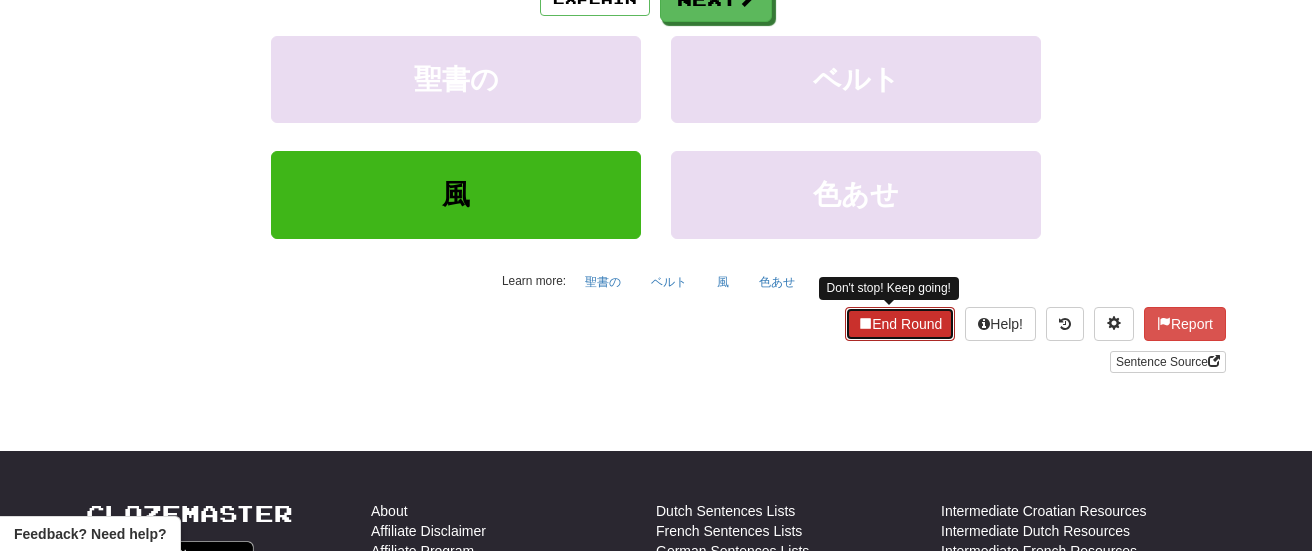 click on "End Round" at bounding box center [900, 324] 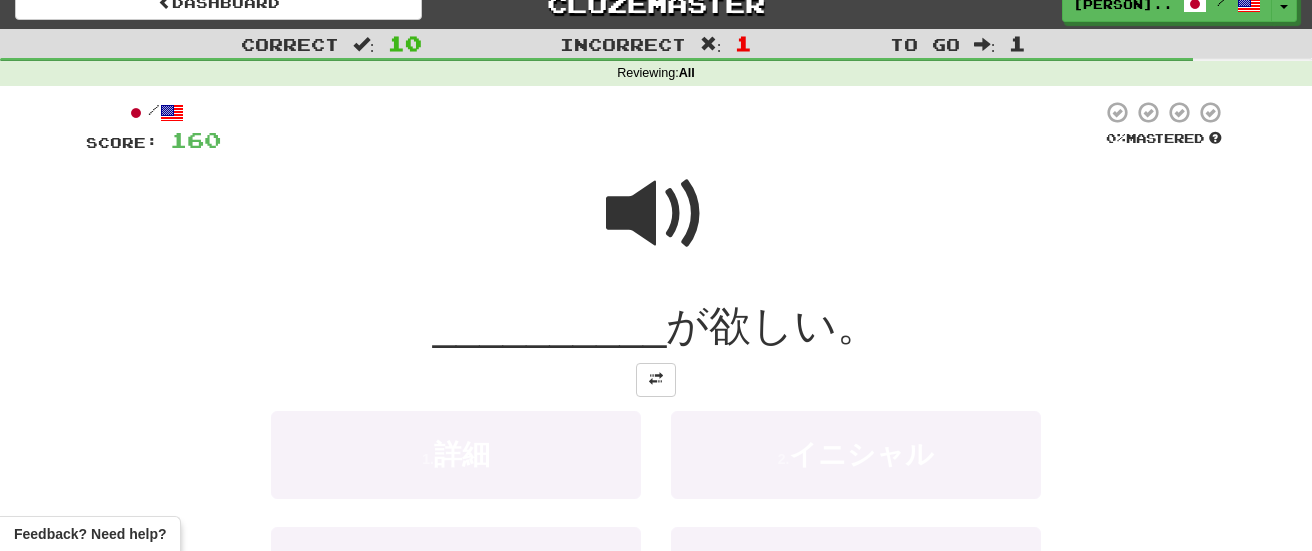 scroll, scrollTop: 366, scrollLeft: 0, axis: vertical 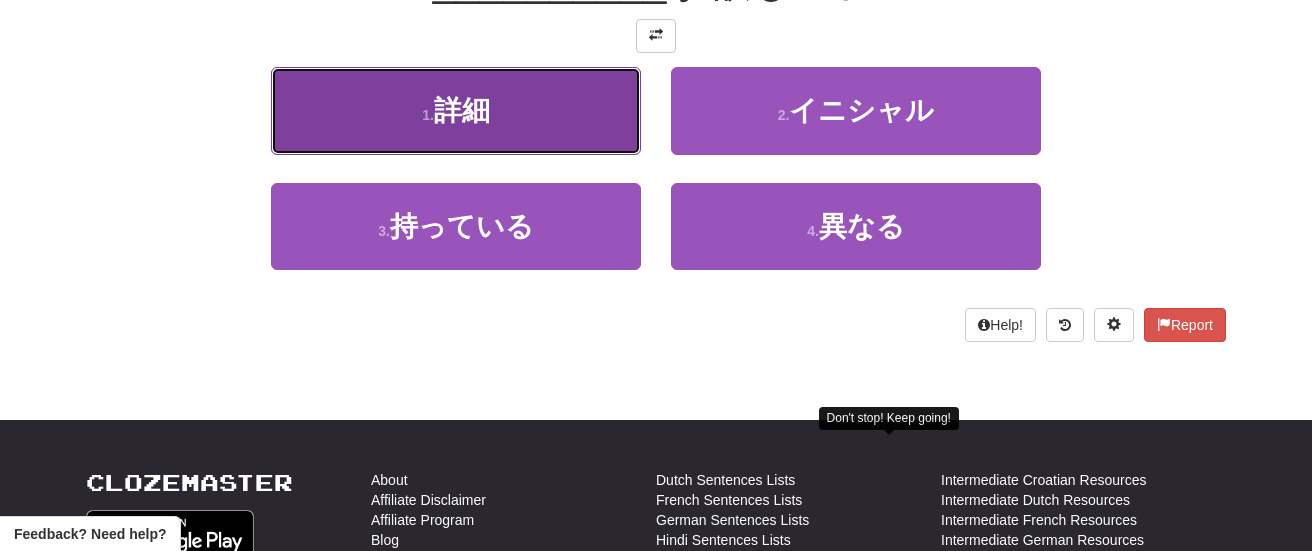 click on "1 .  詳細" at bounding box center [456, 110] 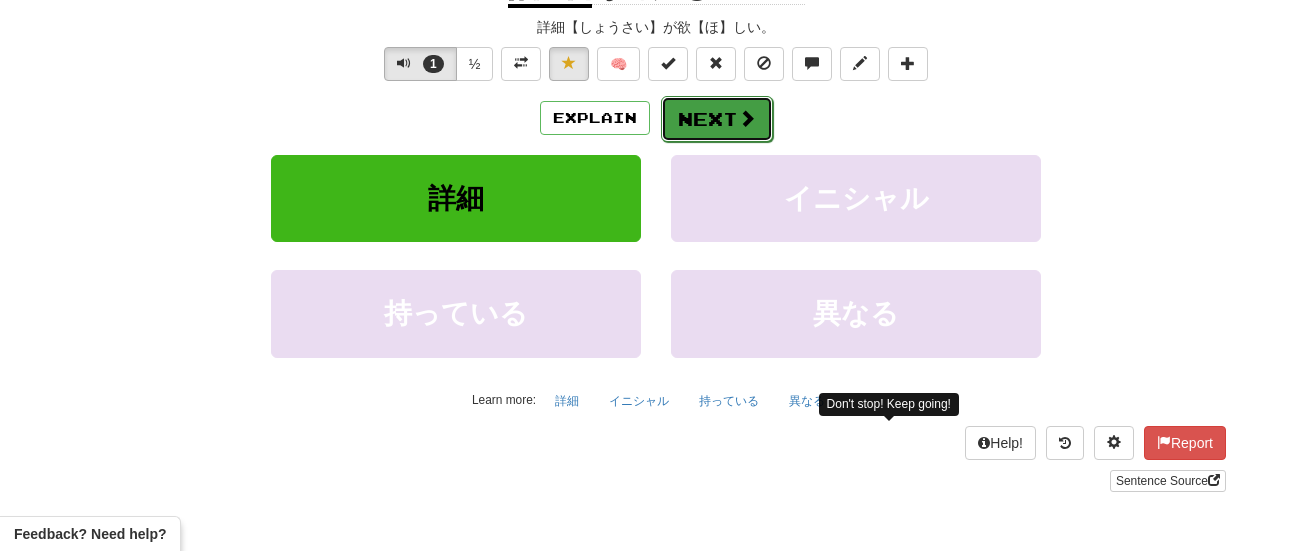 click on "Next" at bounding box center [717, 119] 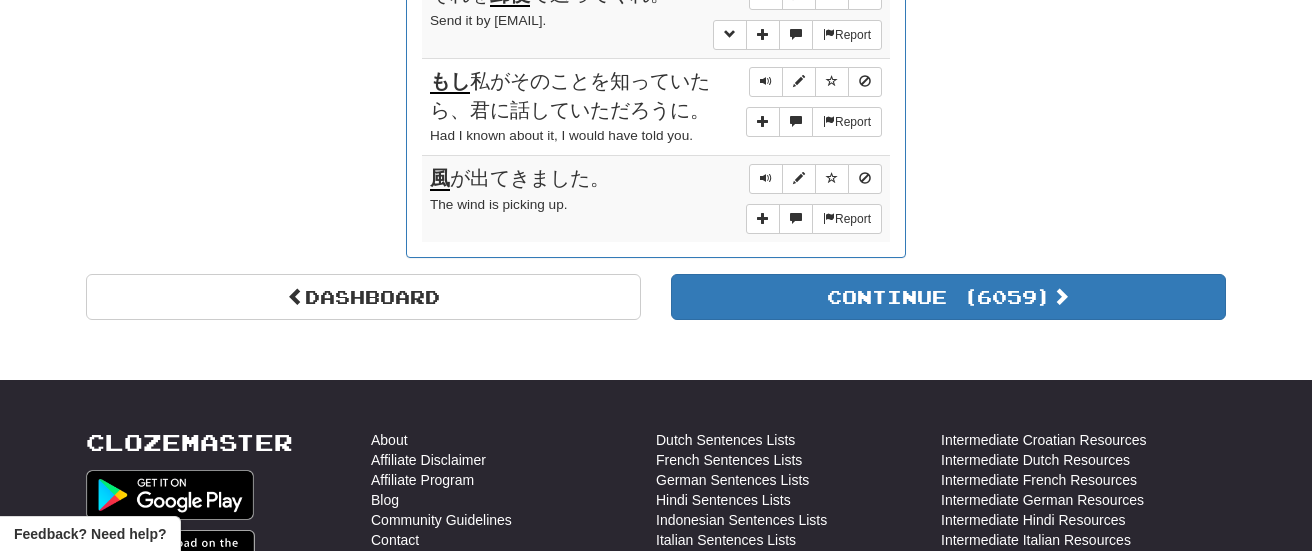 scroll, scrollTop: 1714, scrollLeft: 0, axis: vertical 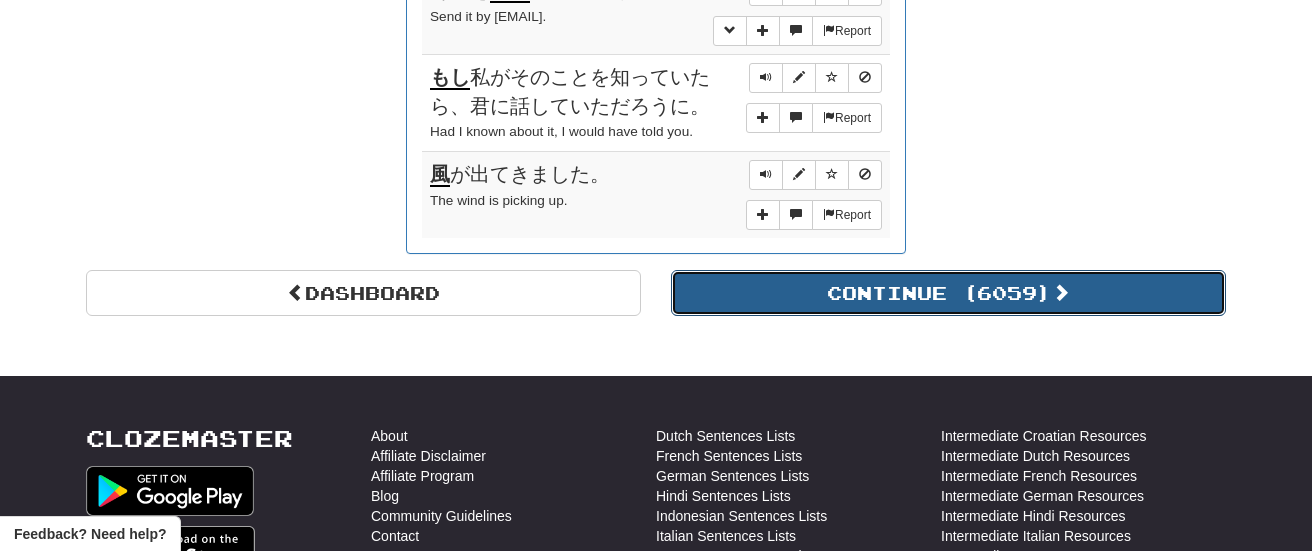 click on "Continue ( 6059 )" at bounding box center [948, 293] 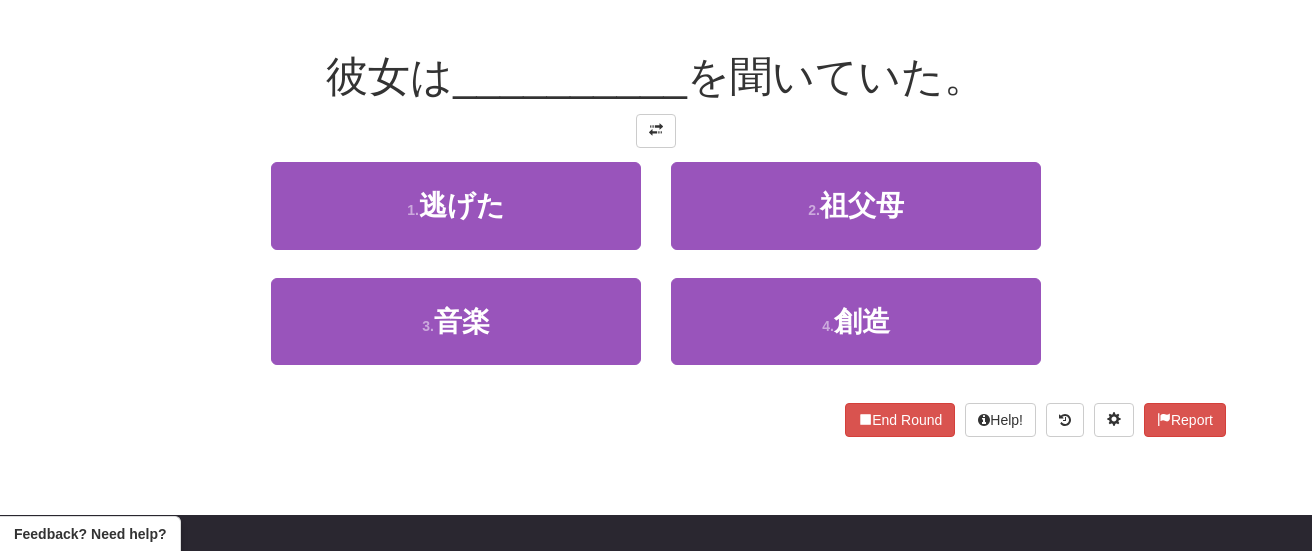 scroll, scrollTop: 264, scrollLeft: 0, axis: vertical 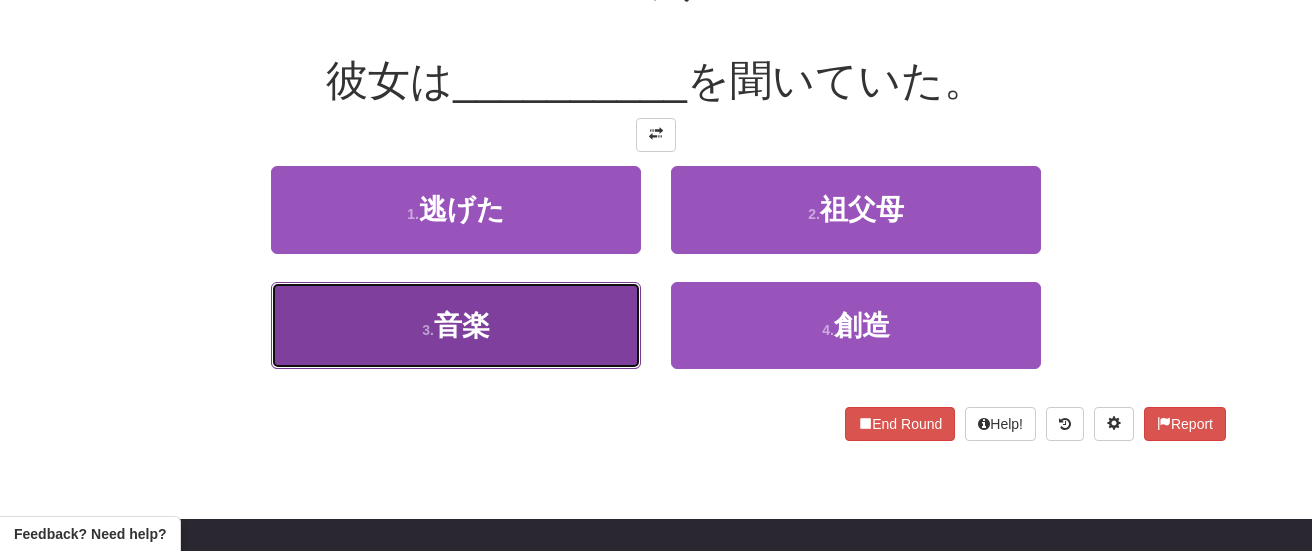 click on "3 .  音楽" at bounding box center [456, 325] 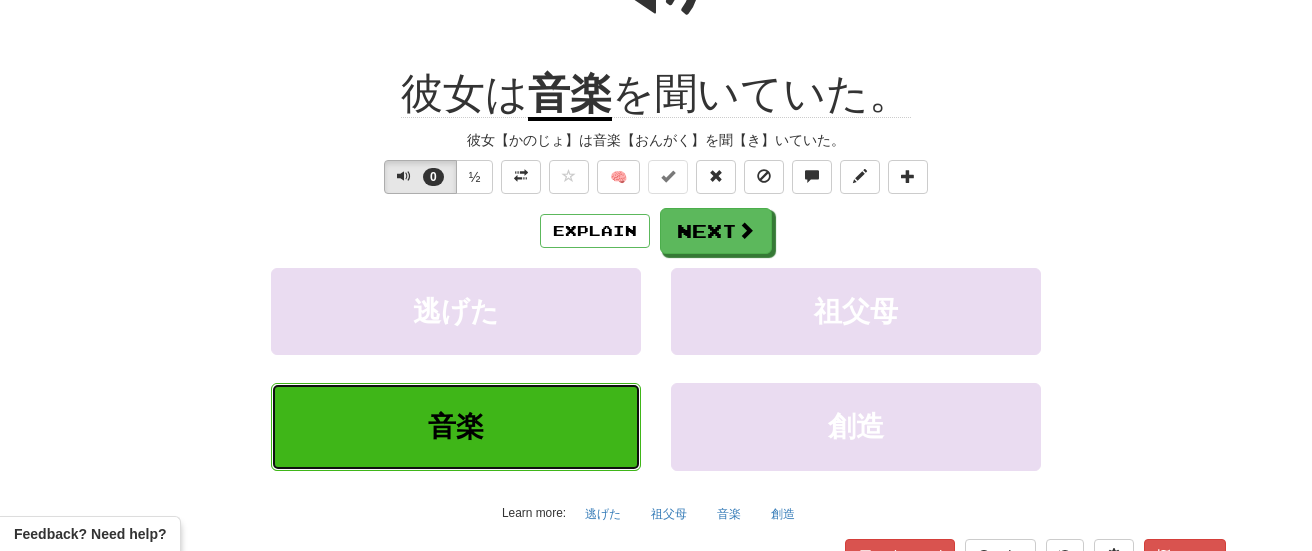scroll, scrollTop: 278, scrollLeft: 0, axis: vertical 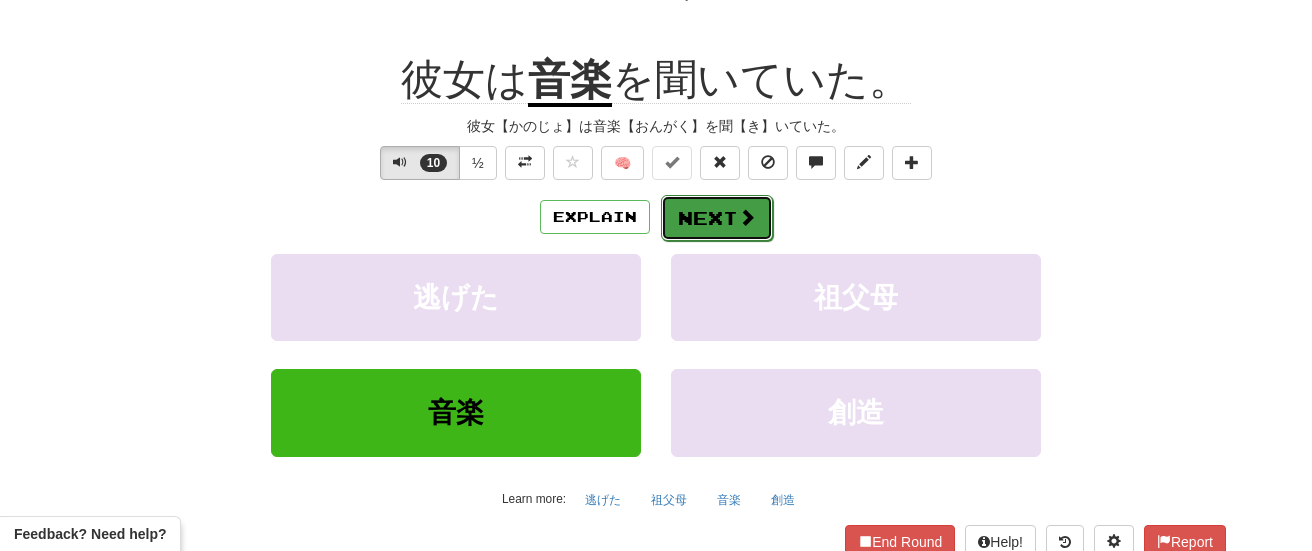 click on "Next" at bounding box center [717, 218] 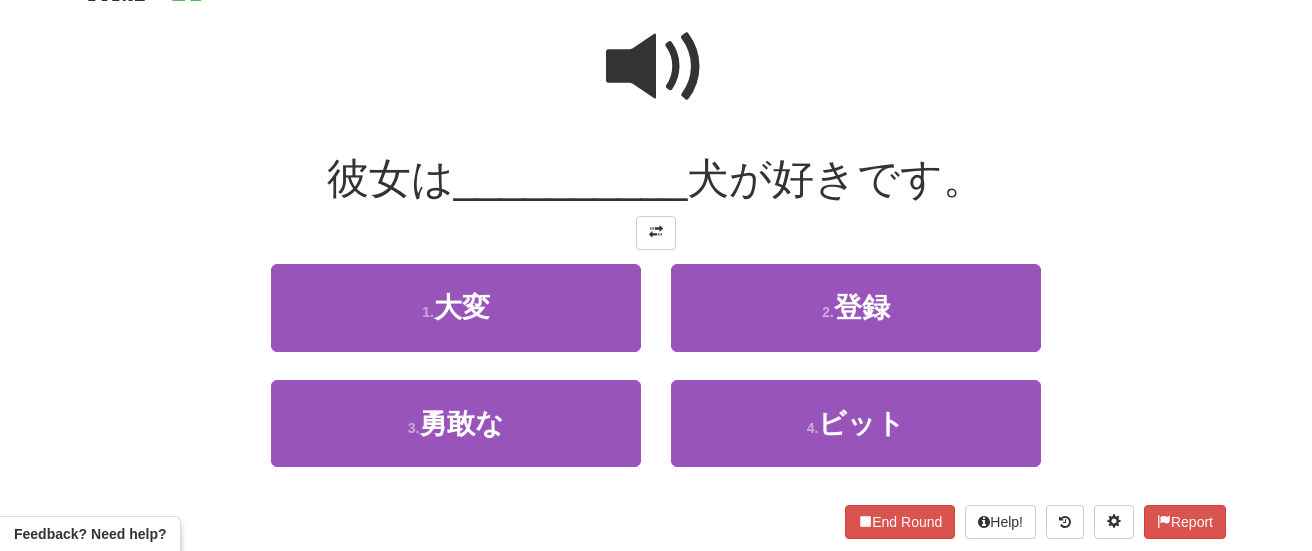scroll, scrollTop: 176, scrollLeft: 0, axis: vertical 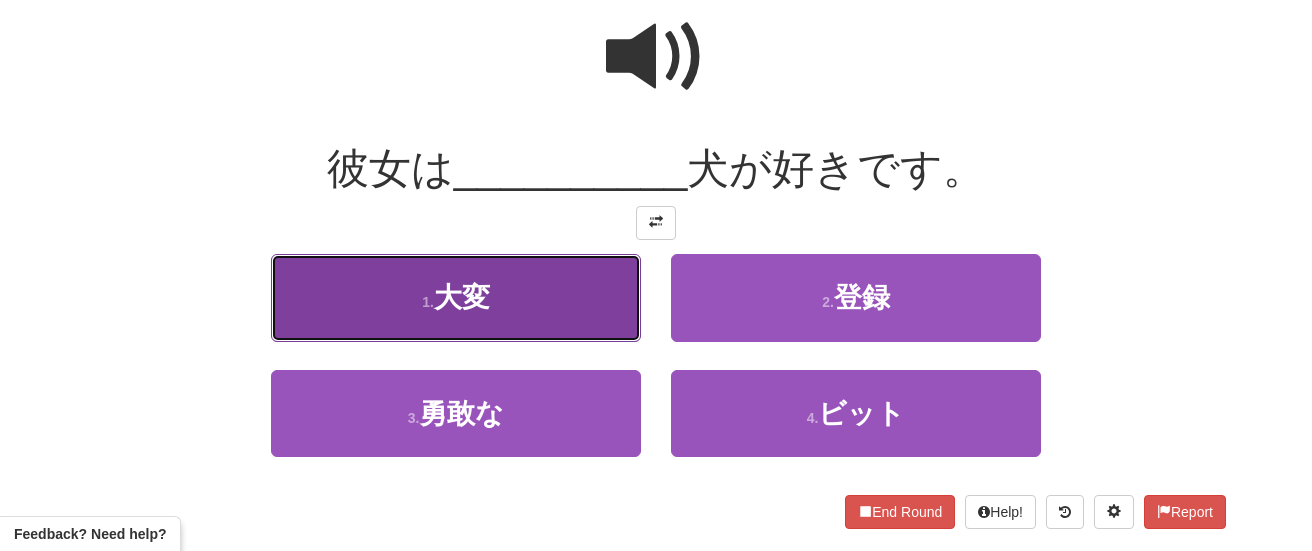 click on "1 .  大変" at bounding box center [456, 297] 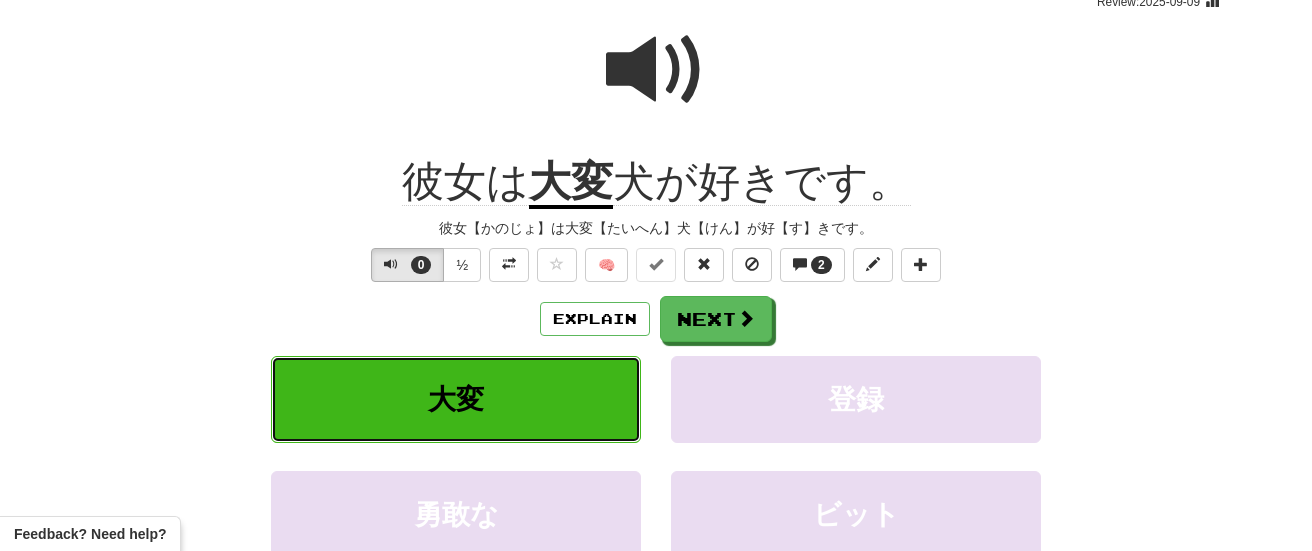 scroll, scrollTop: 190, scrollLeft: 0, axis: vertical 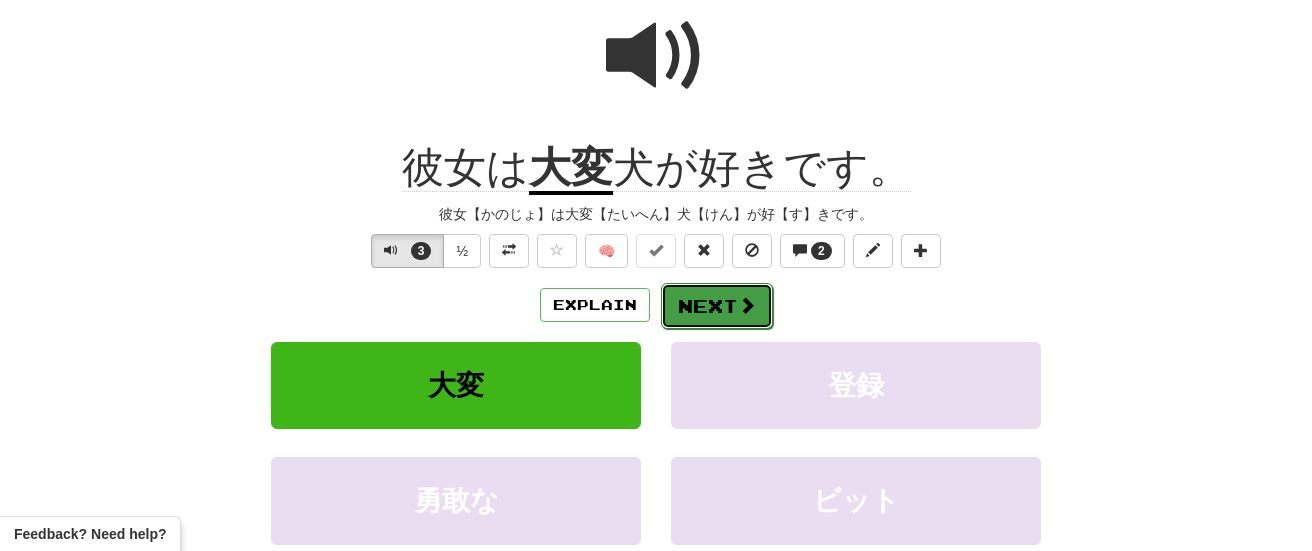 click on "Next" at bounding box center [717, 306] 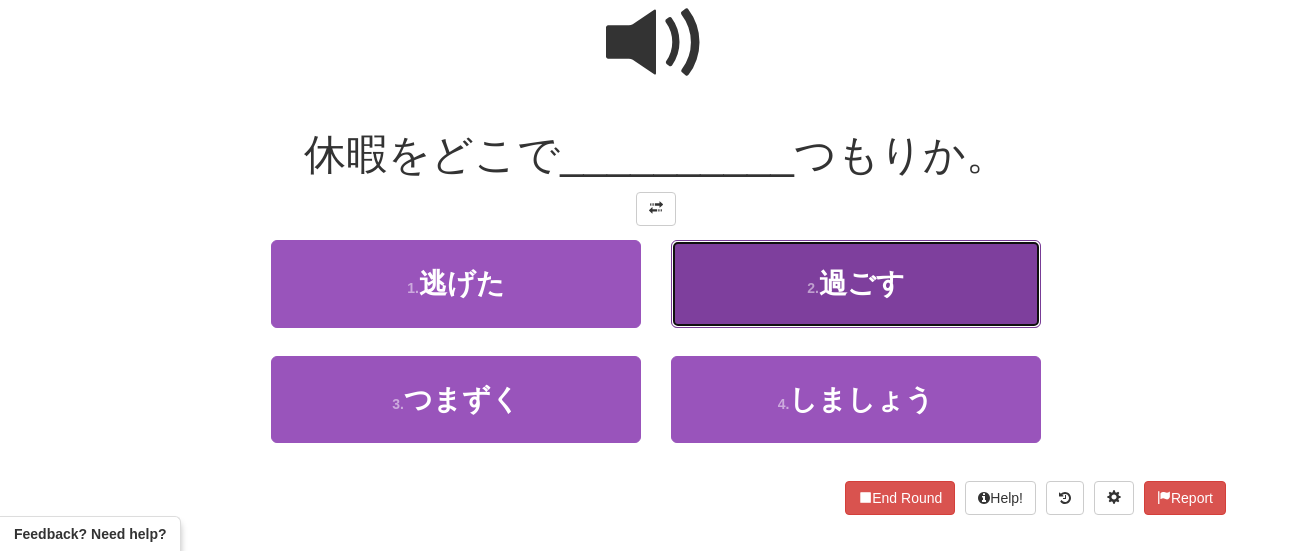 click on "2 .  過ごす" at bounding box center (856, 283) 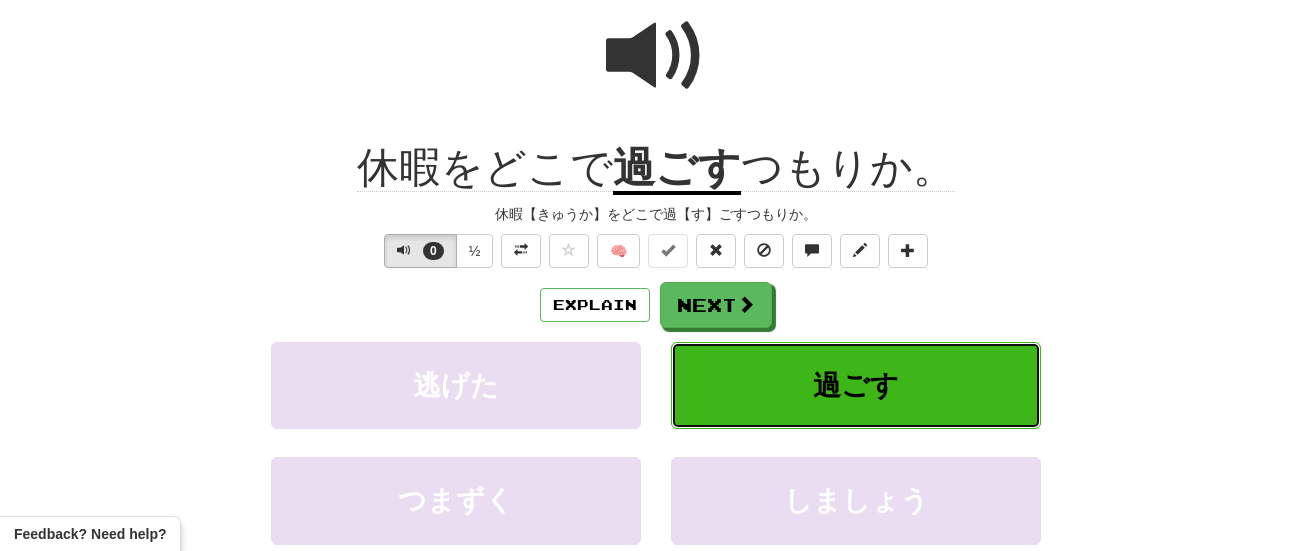 scroll, scrollTop: 204, scrollLeft: 0, axis: vertical 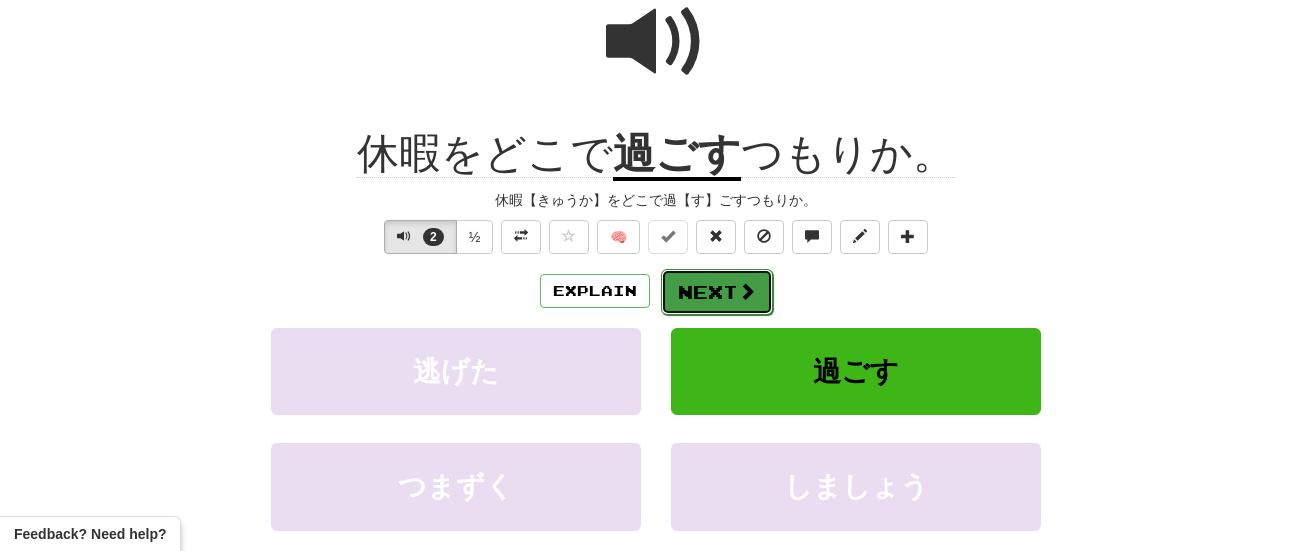 click at bounding box center [747, 291] 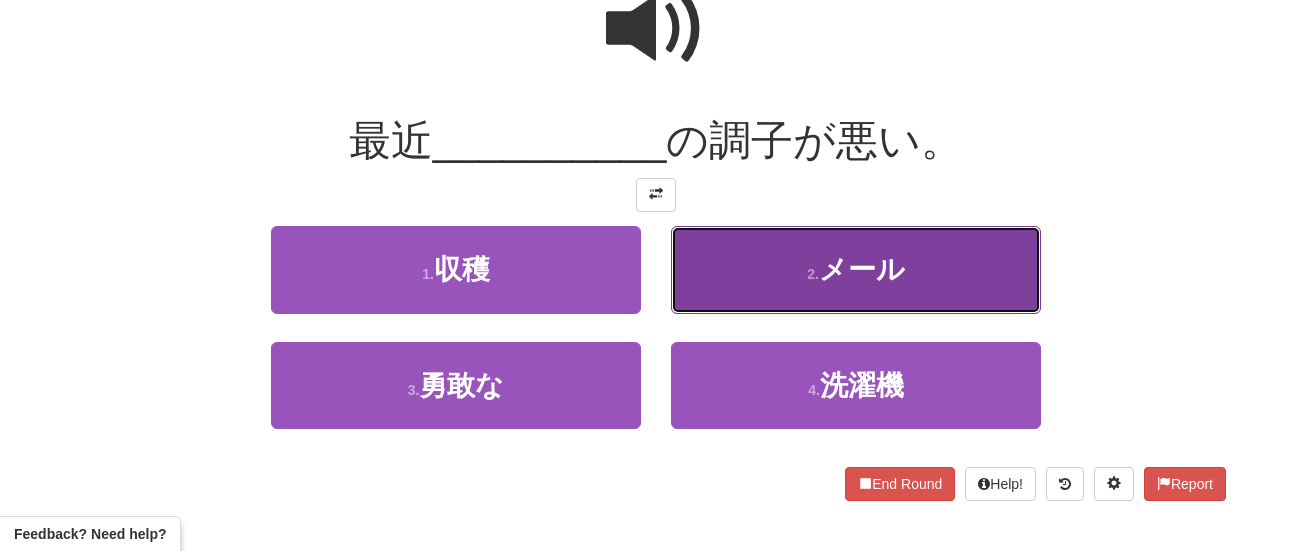 click on "2 .  メール" at bounding box center [856, 269] 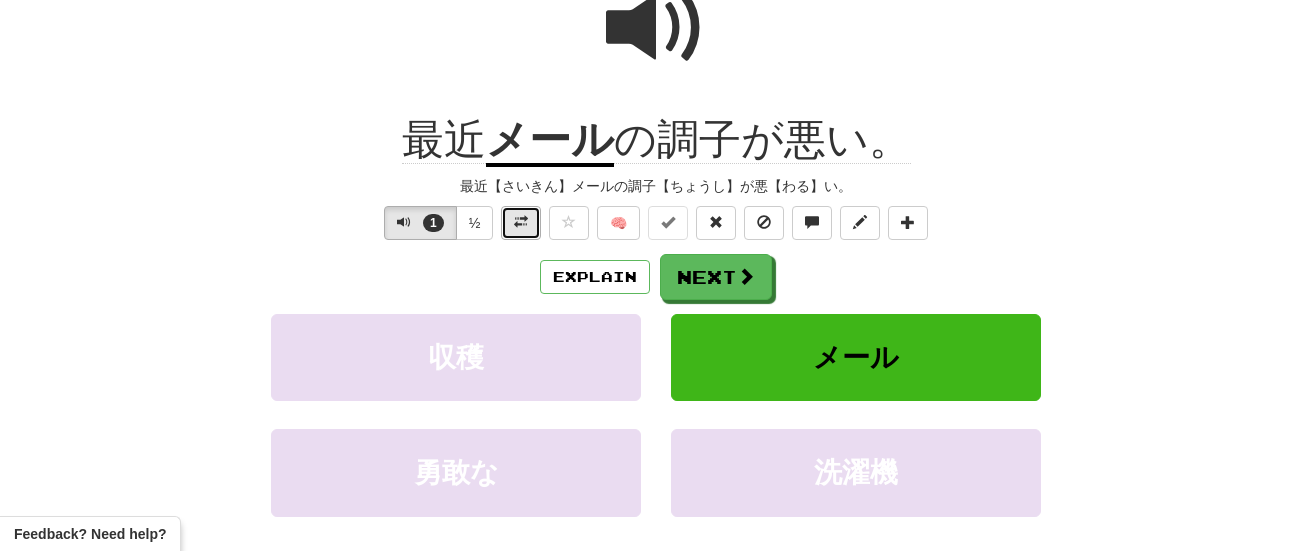 click at bounding box center [521, 222] 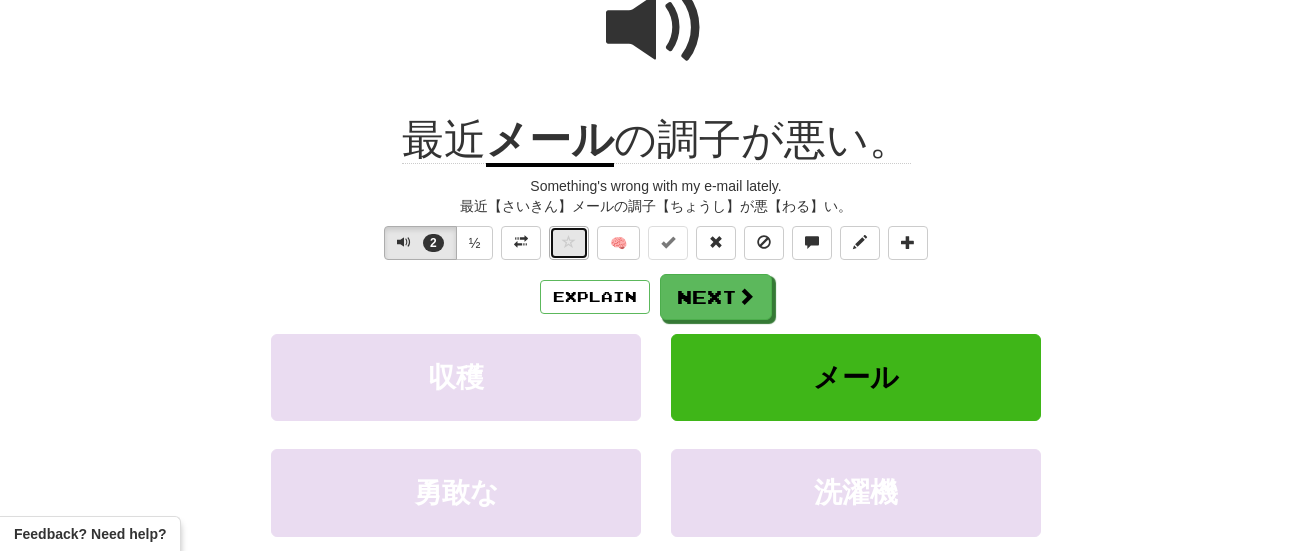 click at bounding box center (569, 242) 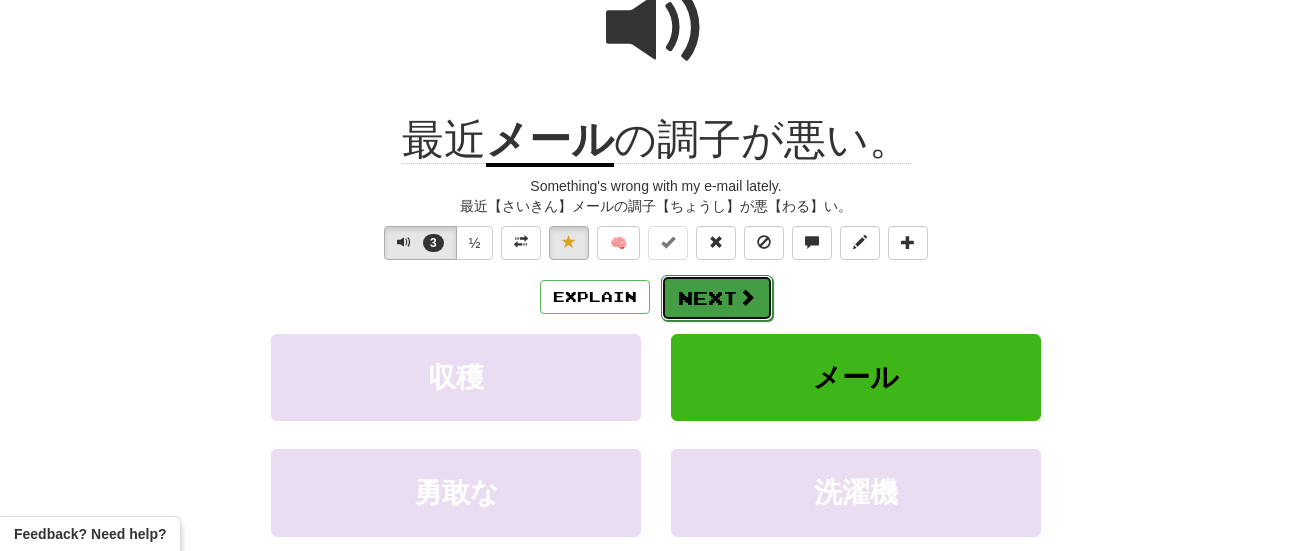 click on "Next" at bounding box center [717, 298] 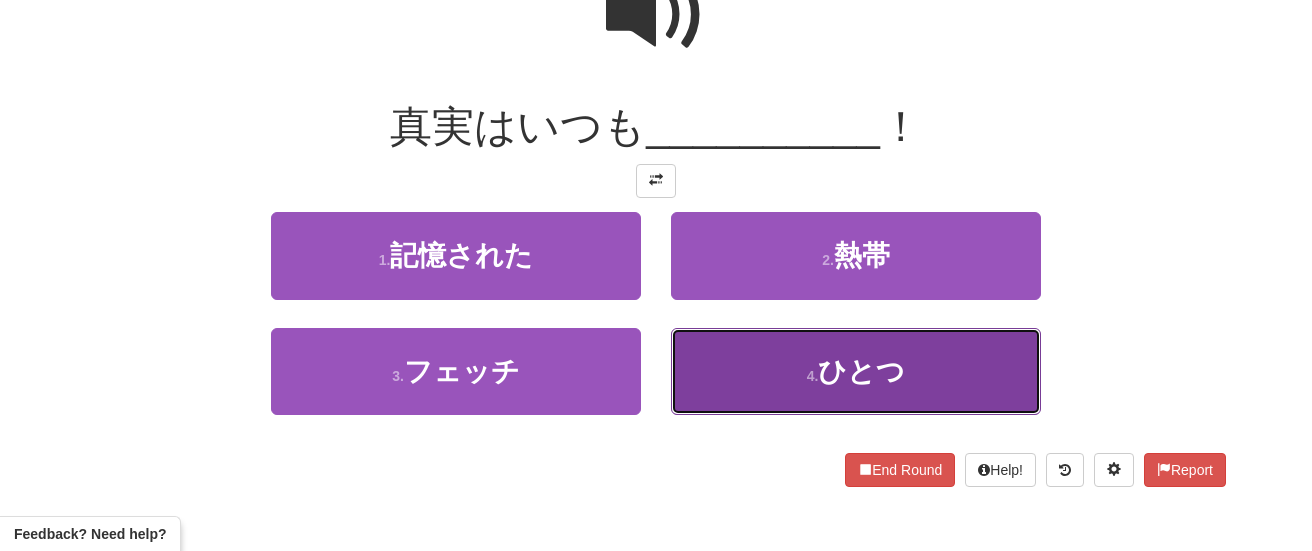 click on "ひとつ" at bounding box center [861, 371] 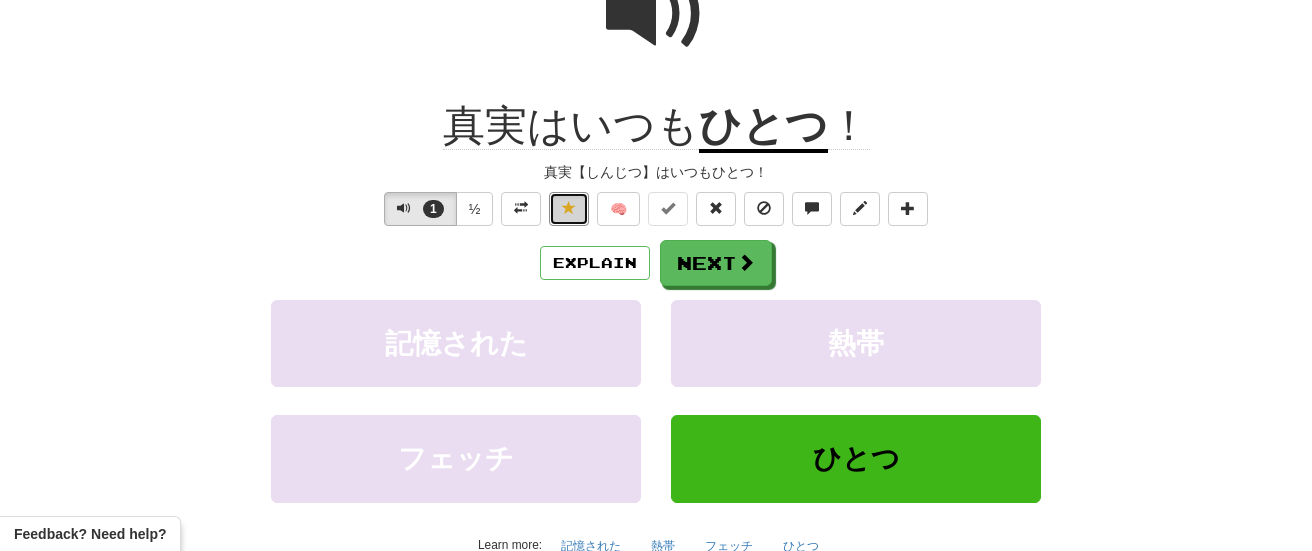 click at bounding box center (569, 209) 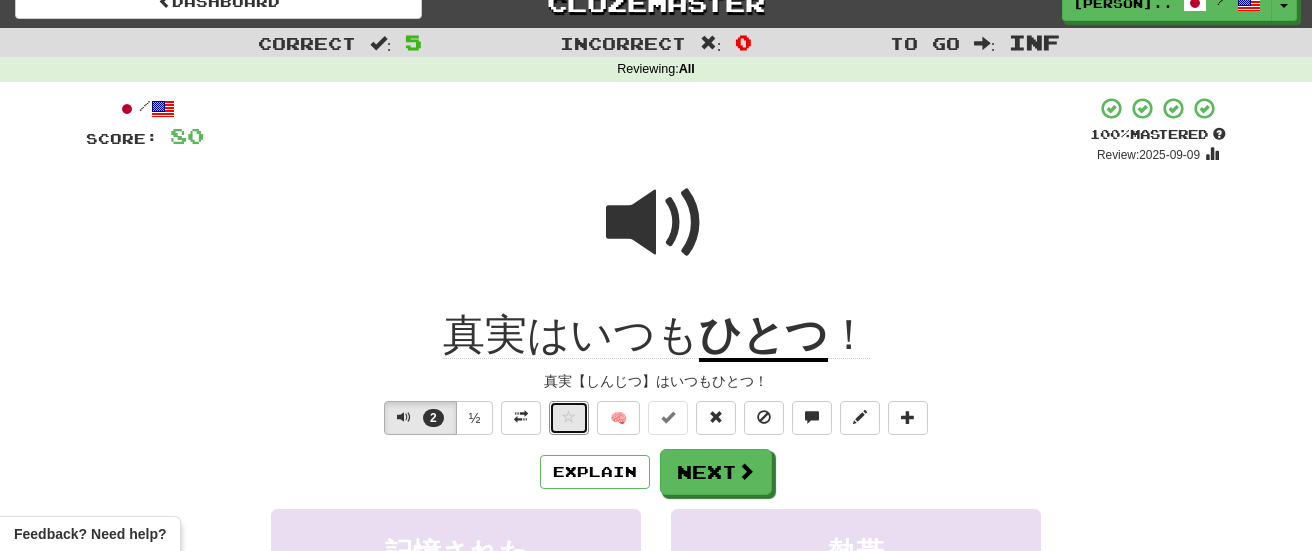 scroll, scrollTop: 0, scrollLeft: 0, axis: both 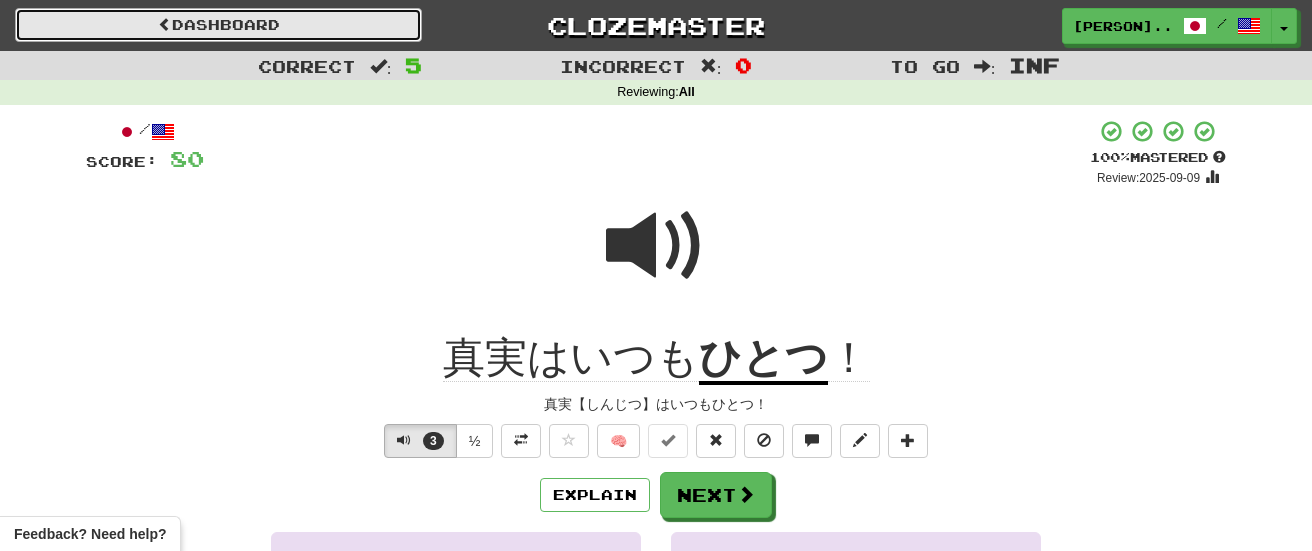 click on "Dashboard" at bounding box center [218, 25] 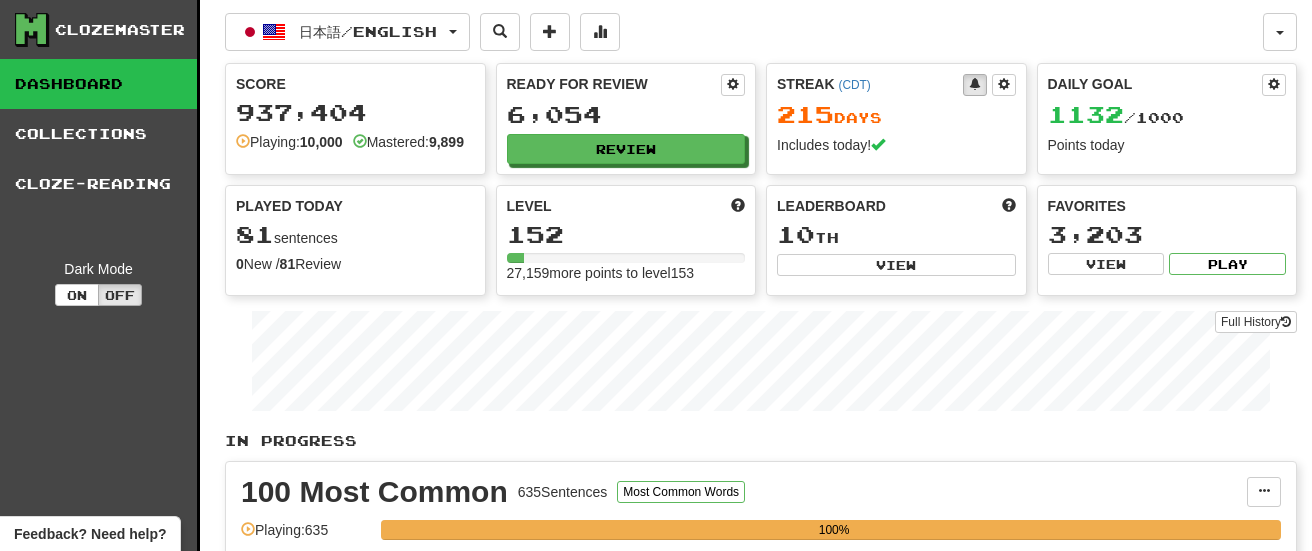 scroll, scrollTop: 0, scrollLeft: 0, axis: both 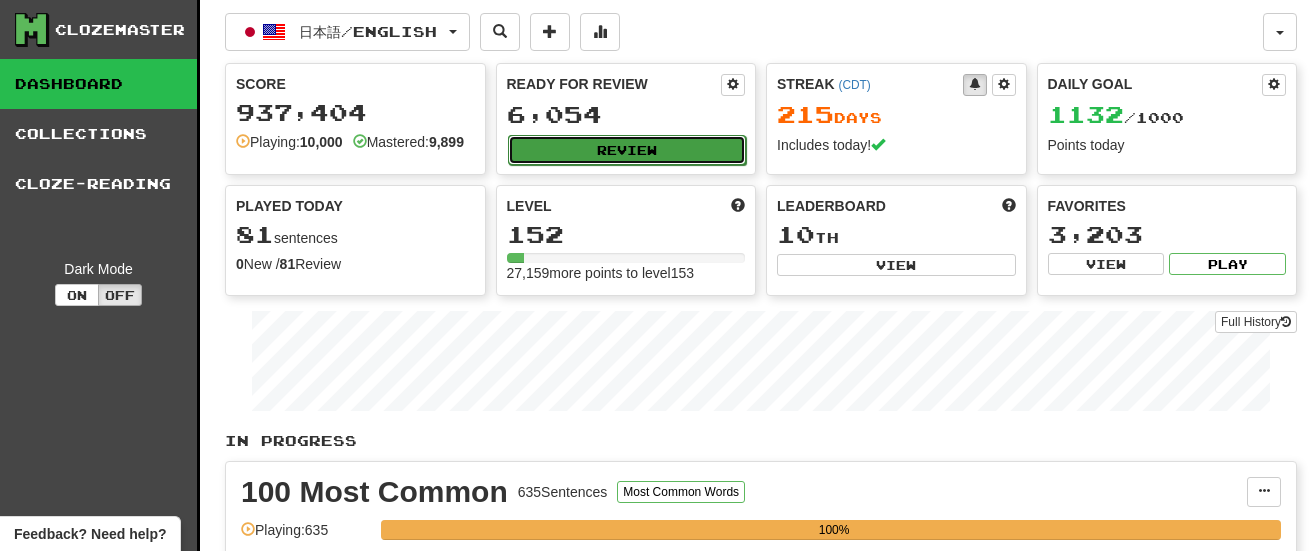 click on "Review" at bounding box center [627, 150] 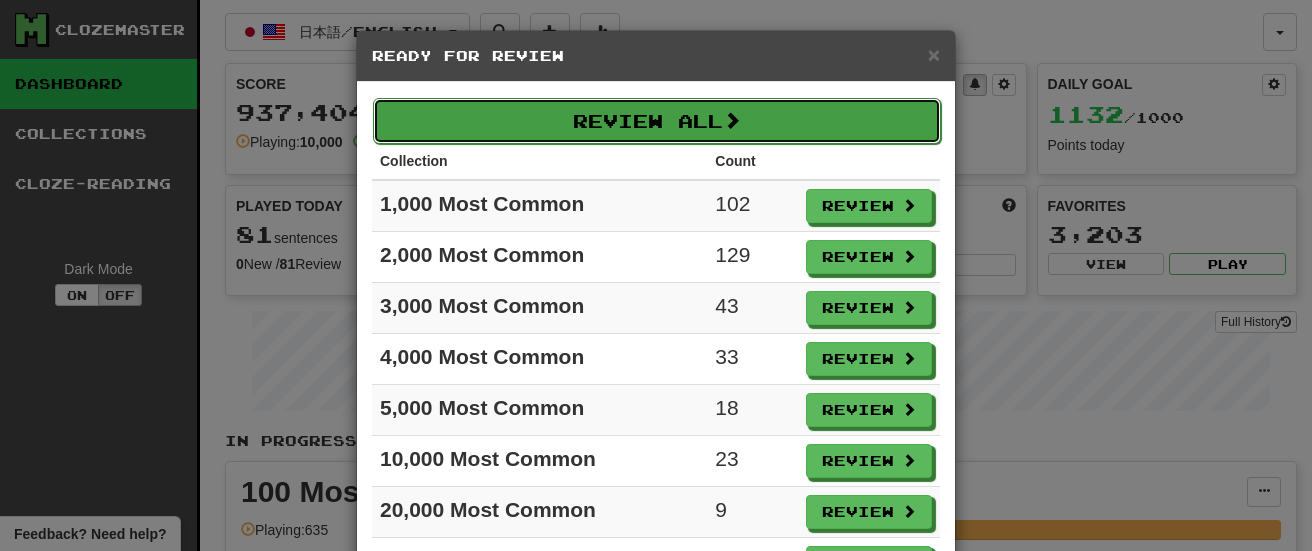 click on "Review All" at bounding box center (657, 121) 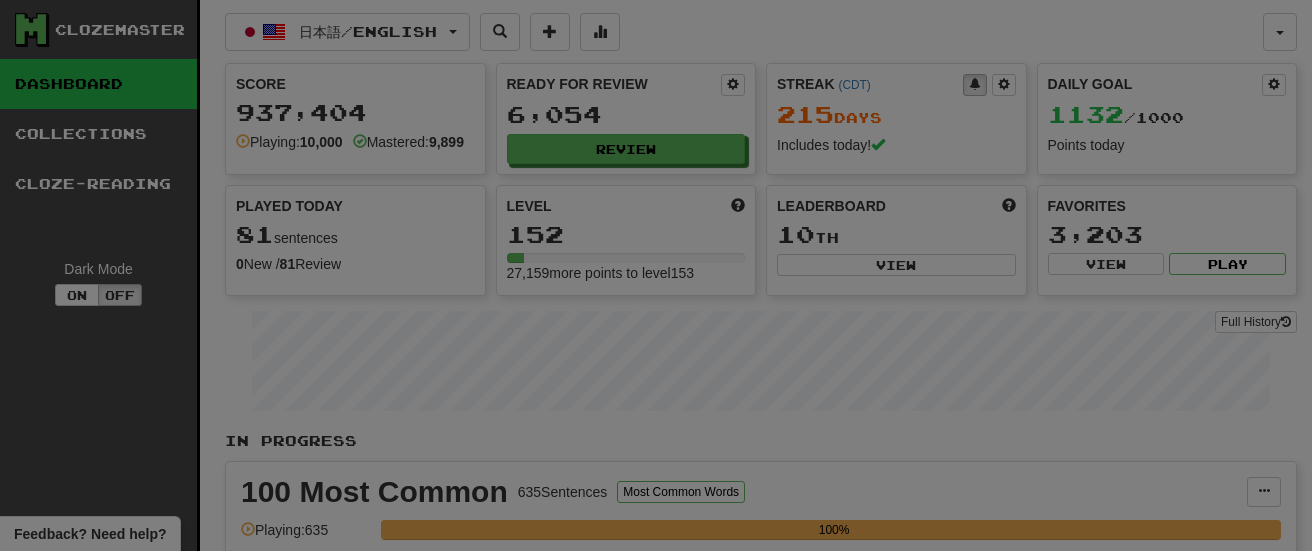 select on "********" 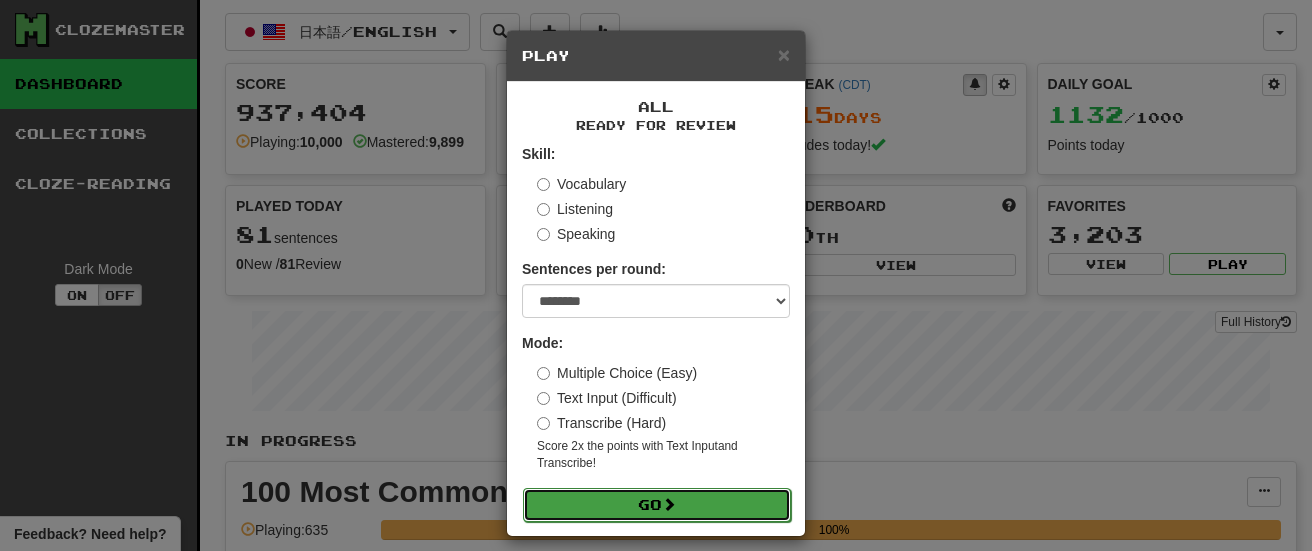 click on "Go" at bounding box center [657, 505] 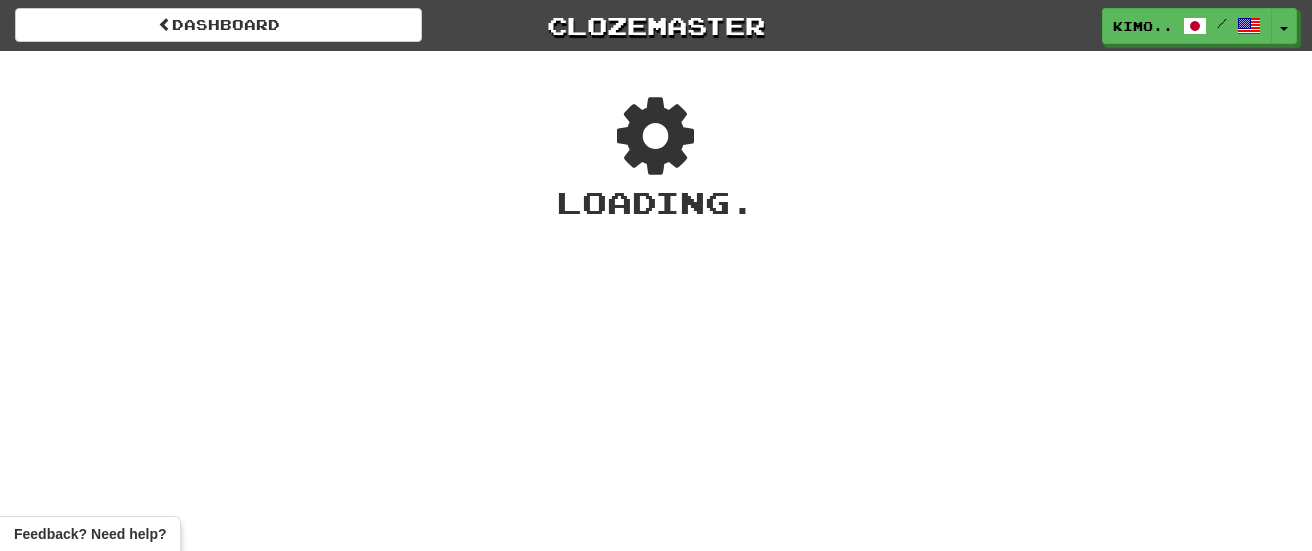 scroll, scrollTop: 0, scrollLeft: 0, axis: both 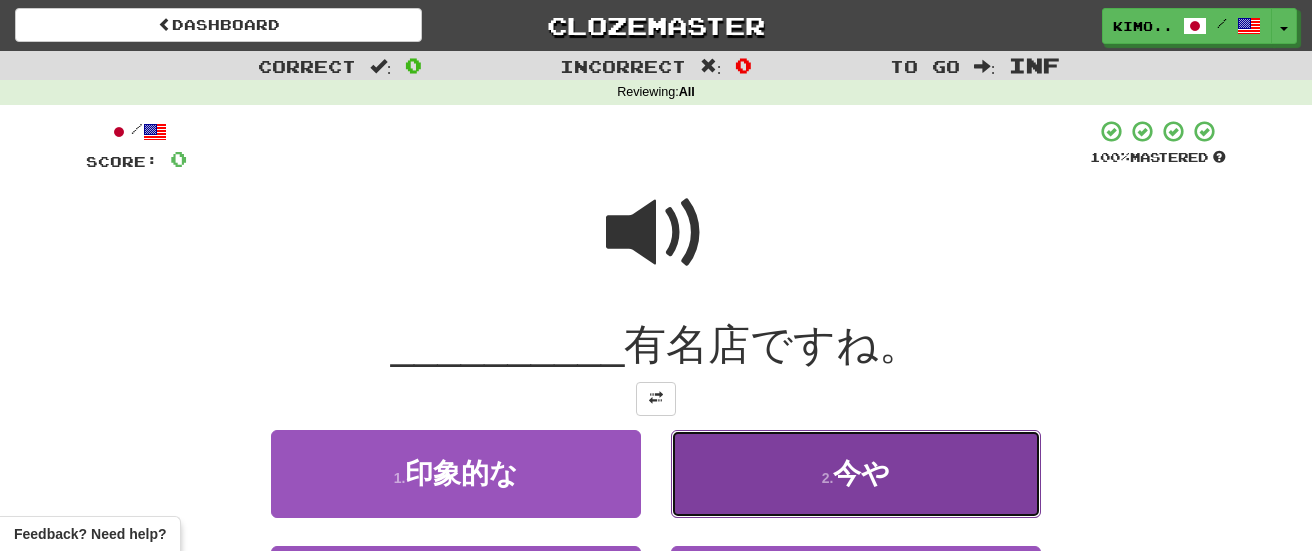 click on "今や" at bounding box center (861, 473) 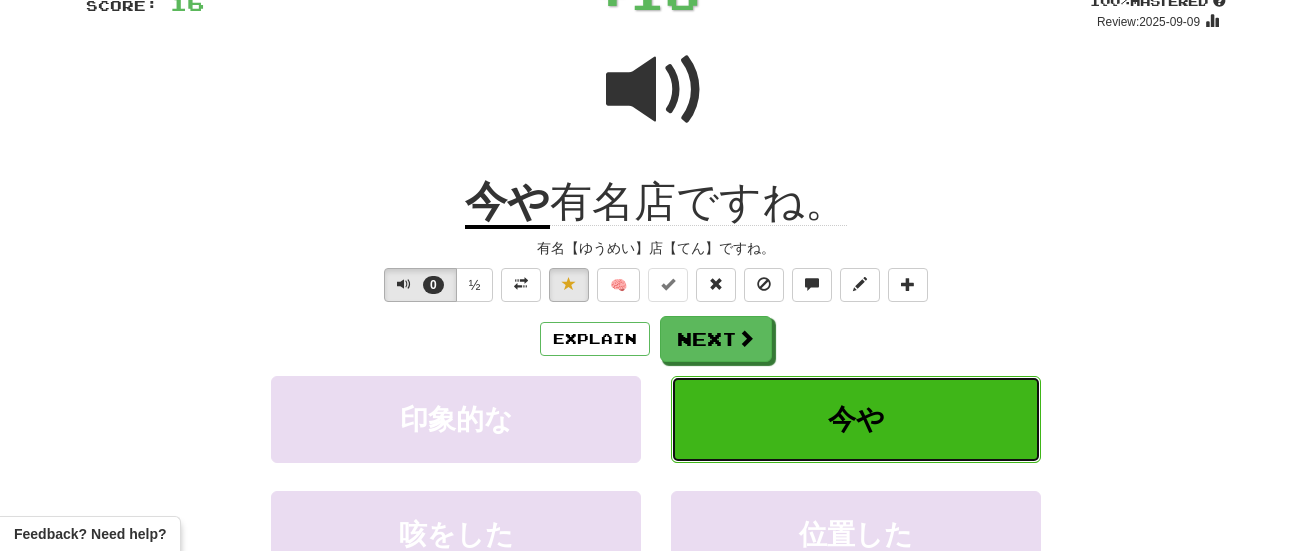 scroll, scrollTop: 163, scrollLeft: 0, axis: vertical 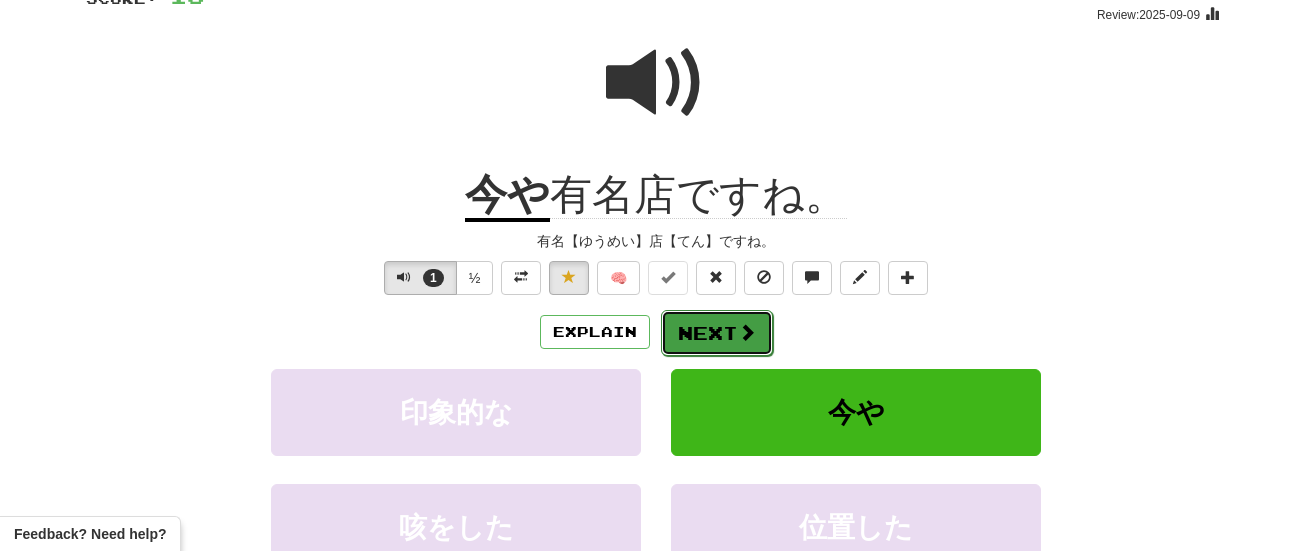 click on "Next" at bounding box center (717, 333) 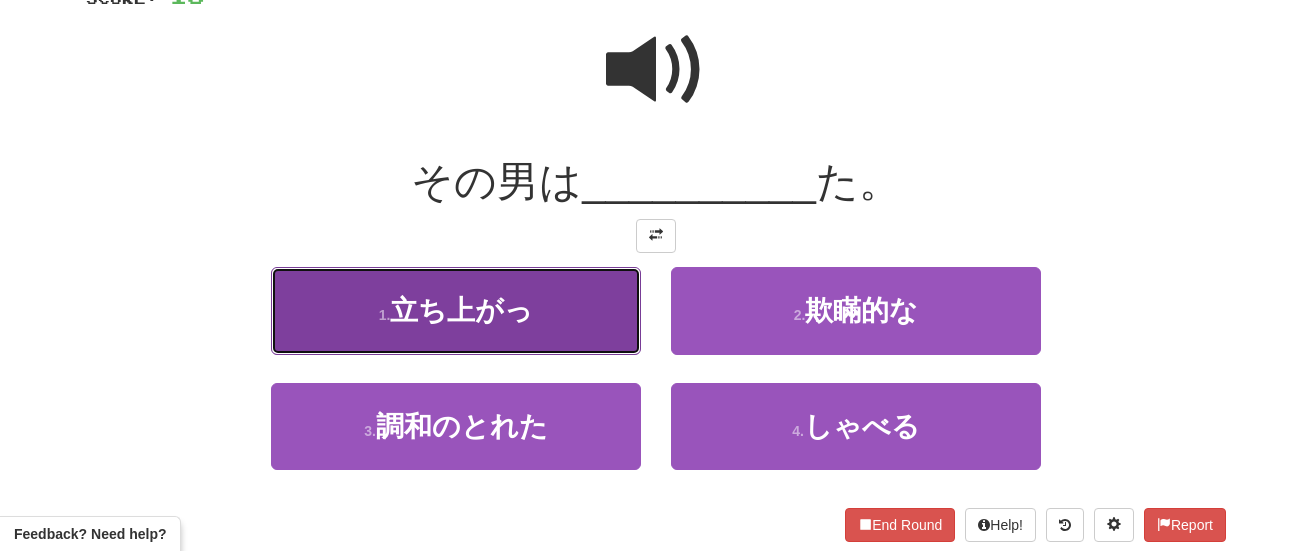 click on "1 .  立ち上がっ" at bounding box center (456, 310) 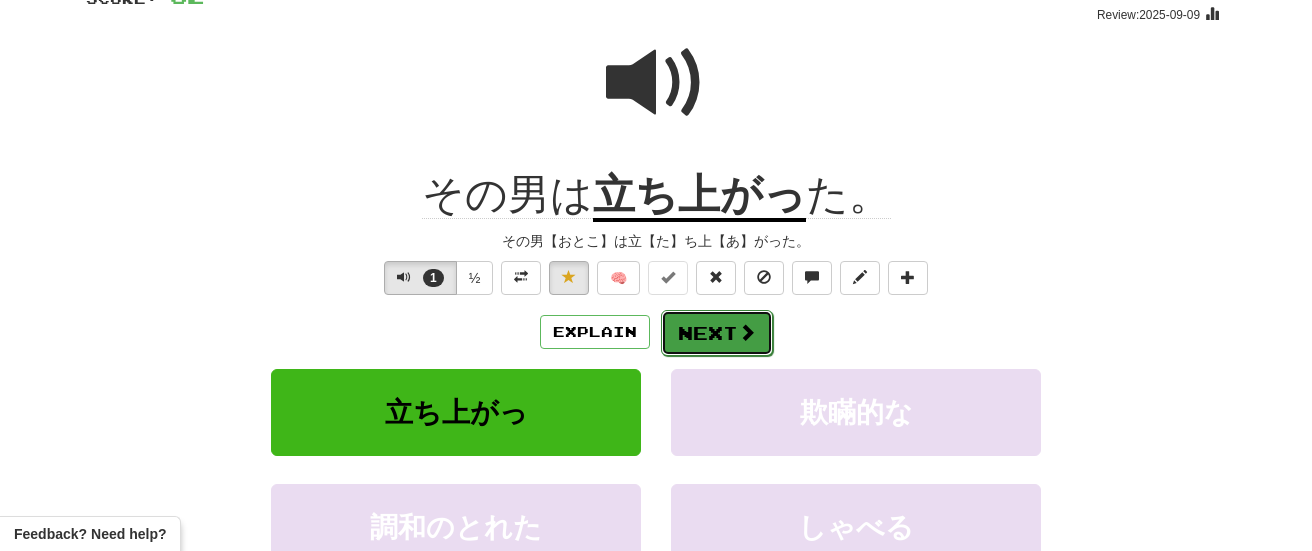 click on "Next" at bounding box center [717, 333] 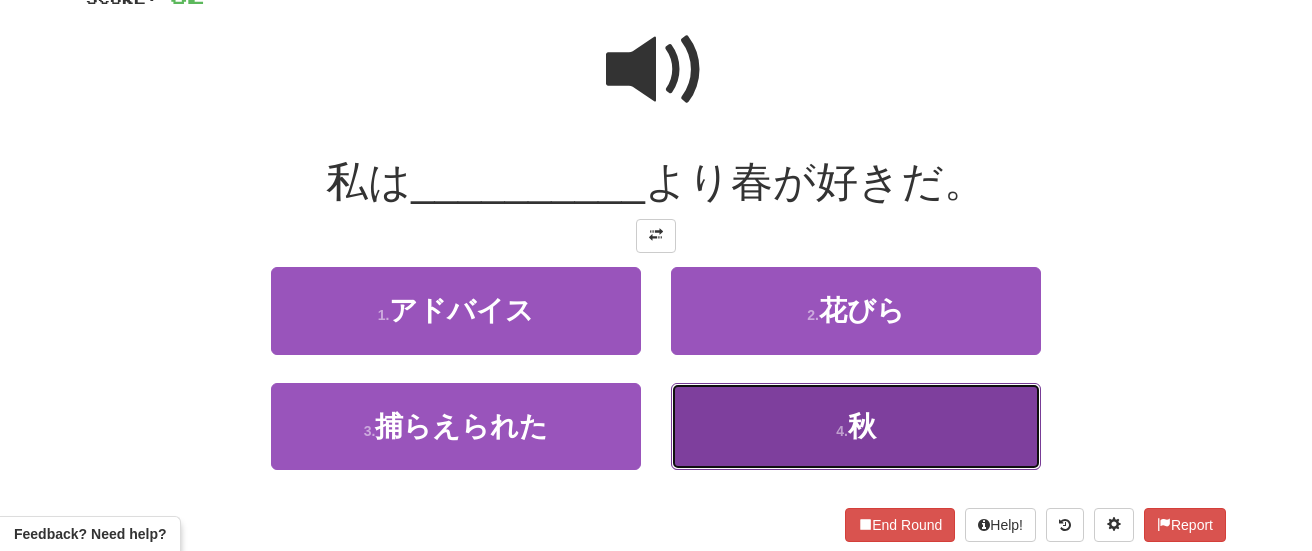 click on "4 .  秋" at bounding box center [856, 426] 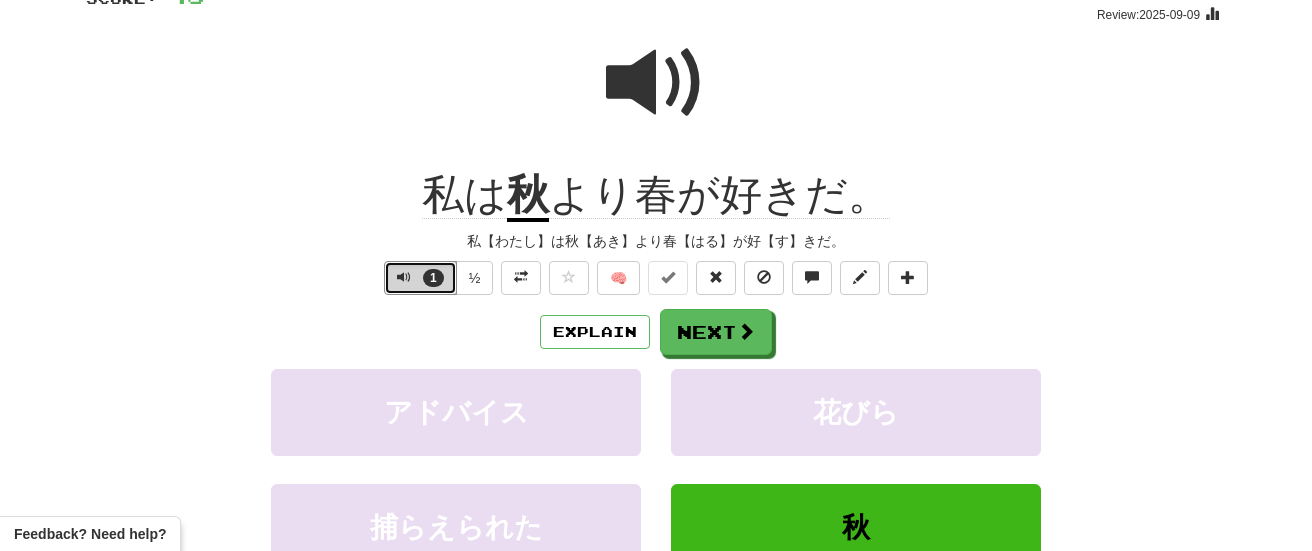 click on "1" at bounding box center [420, 278] 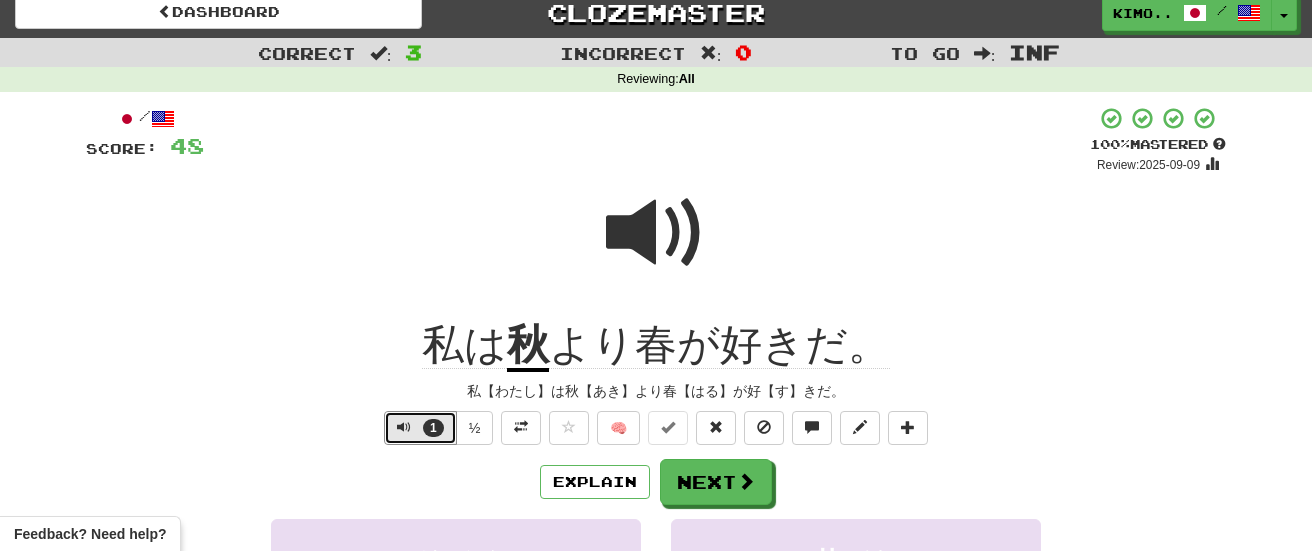 scroll, scrollTop: 16, scrollLeft: 0, axis: vertical 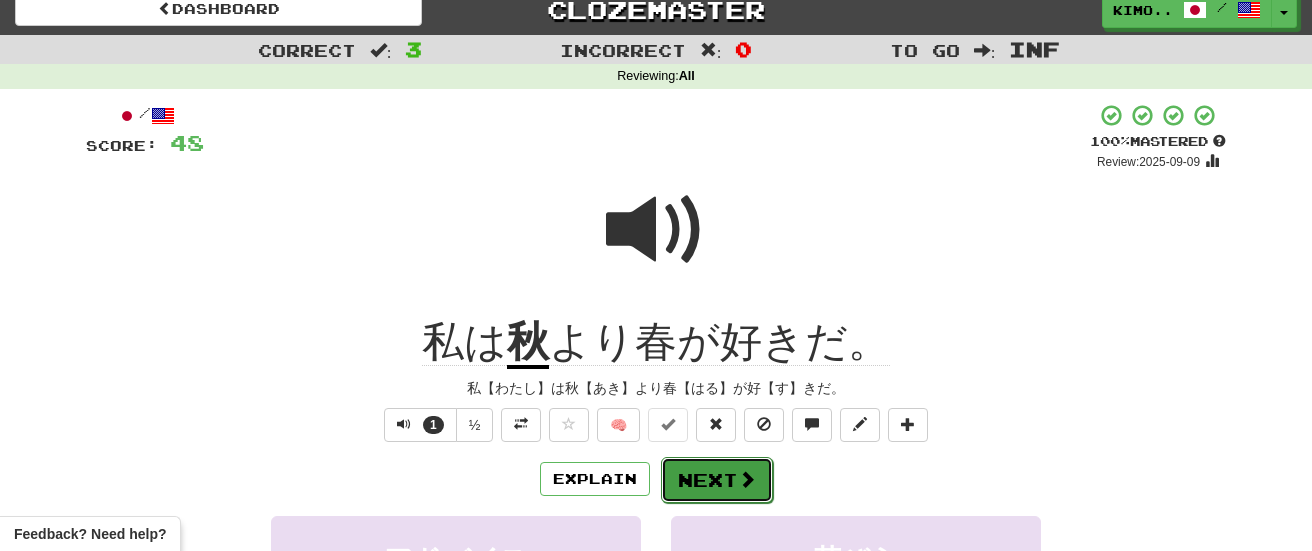 click on "Next" at bounding box center (717, 480) 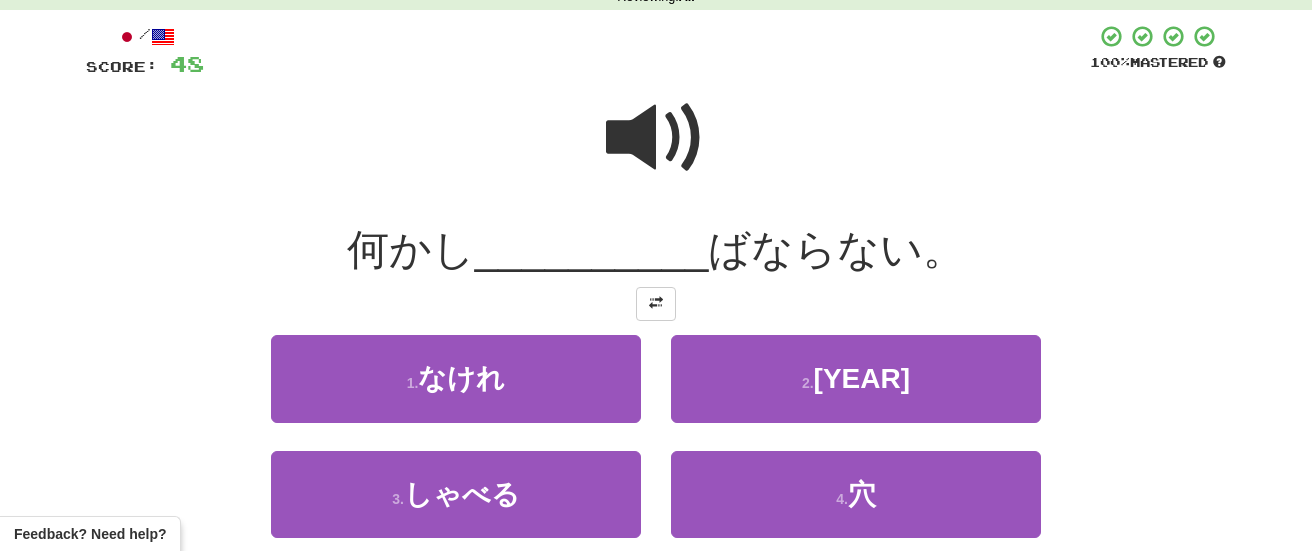 scroll, scrollTop: 99, scrollLeft: 0, axis: vertical 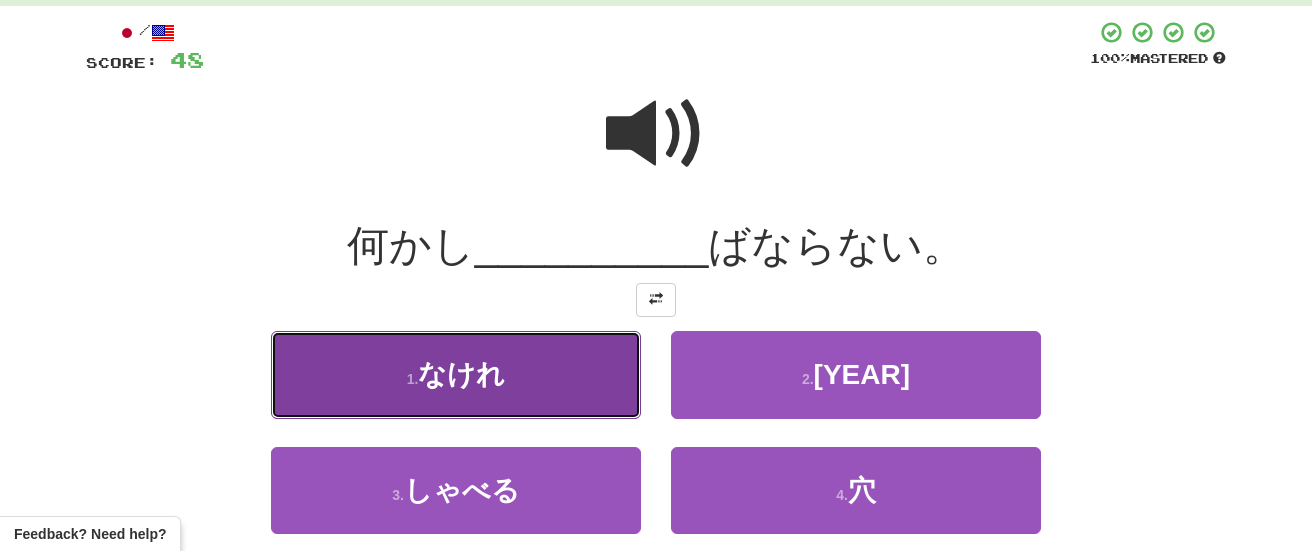 click on "1 .  なけれ" at bounding box center (456, 374) 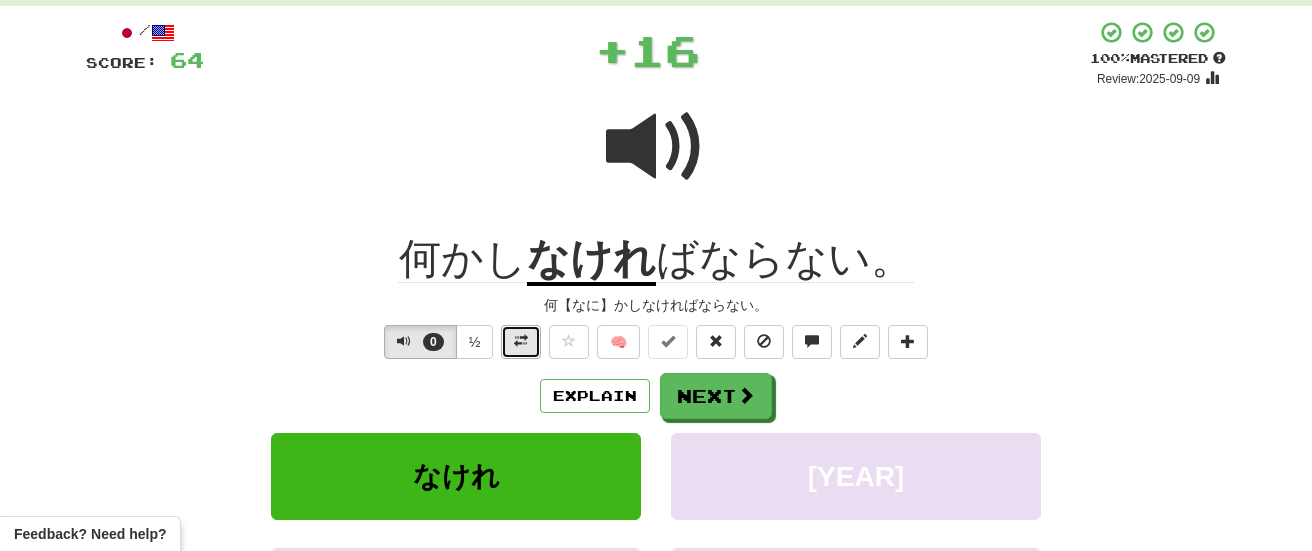 click at bounding box center (521, 342) 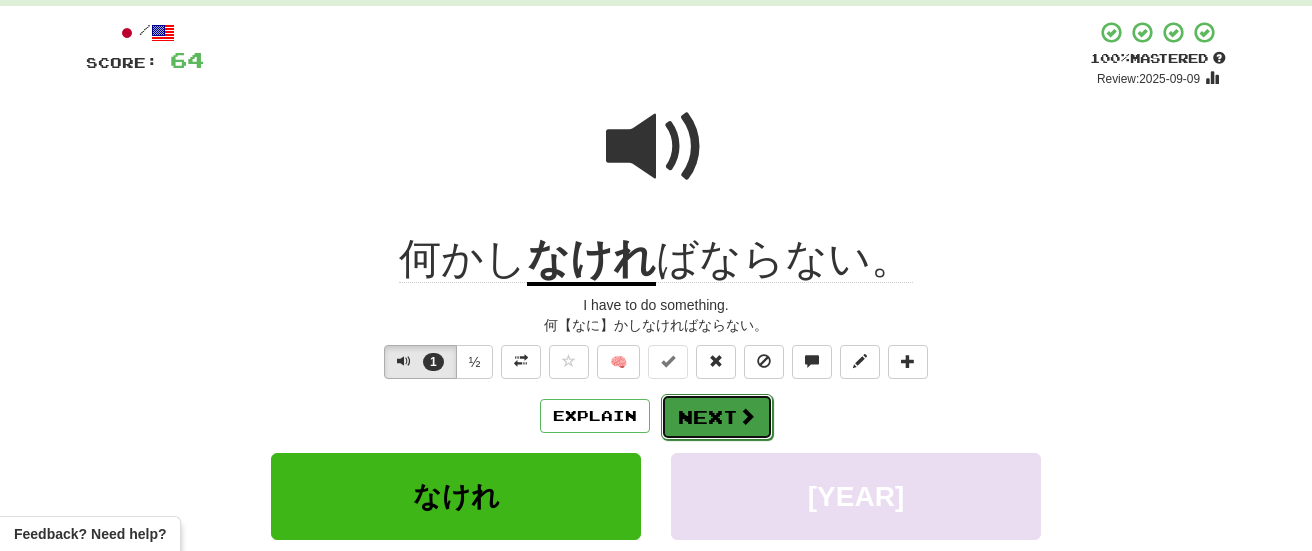 click at bounding box center [747, 416] 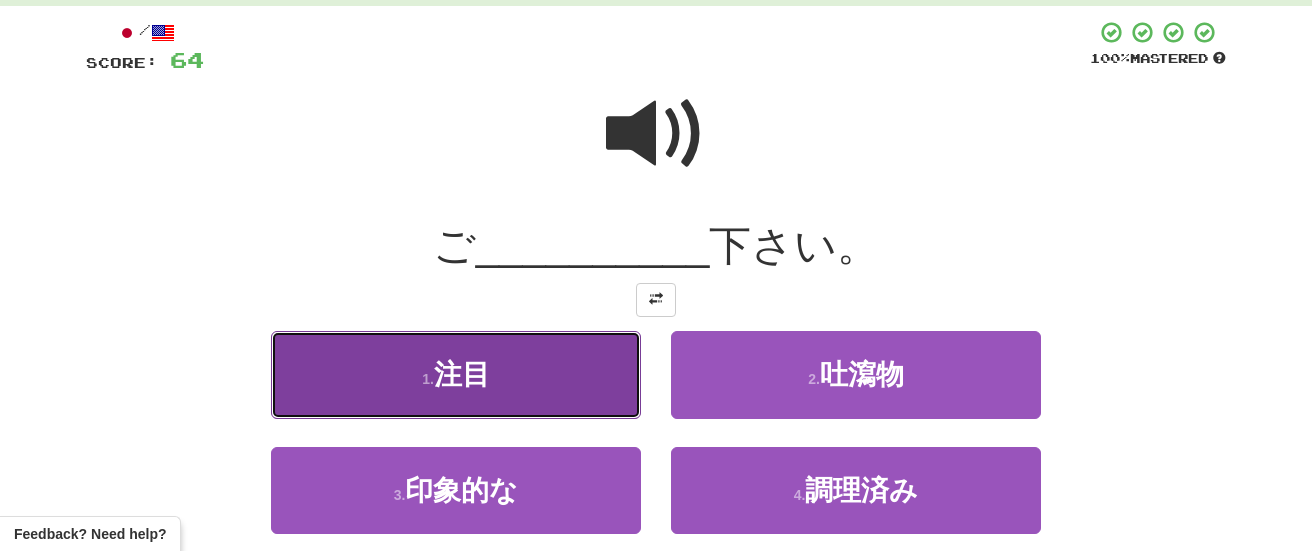 click on "1 .  注目" at bounding box center (456, 374) 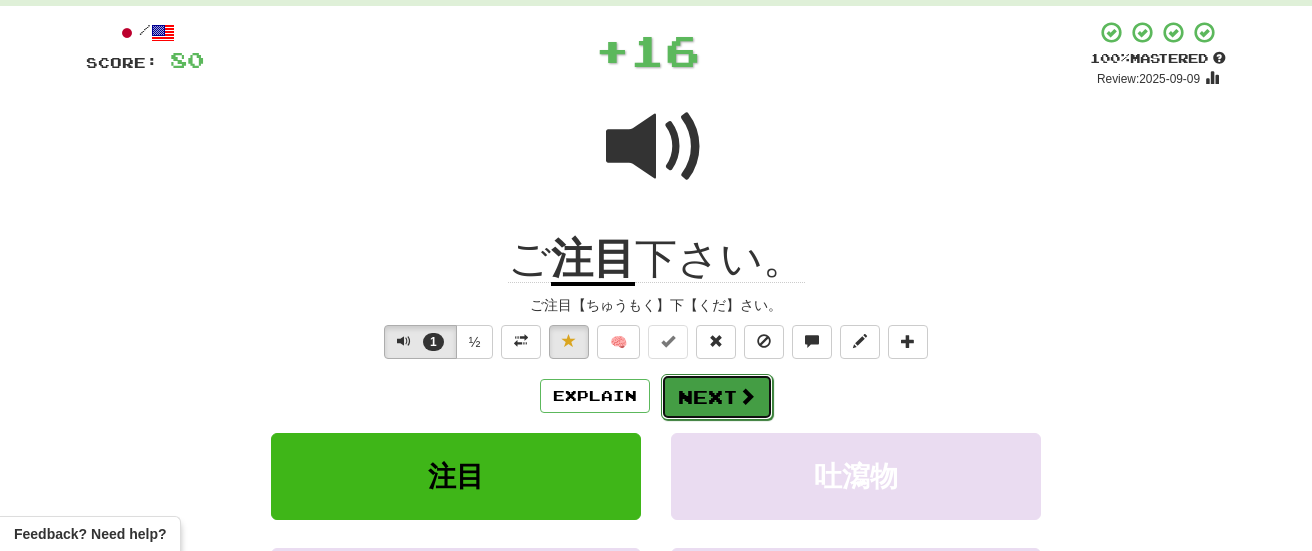 click at bounding box center (747, 396) 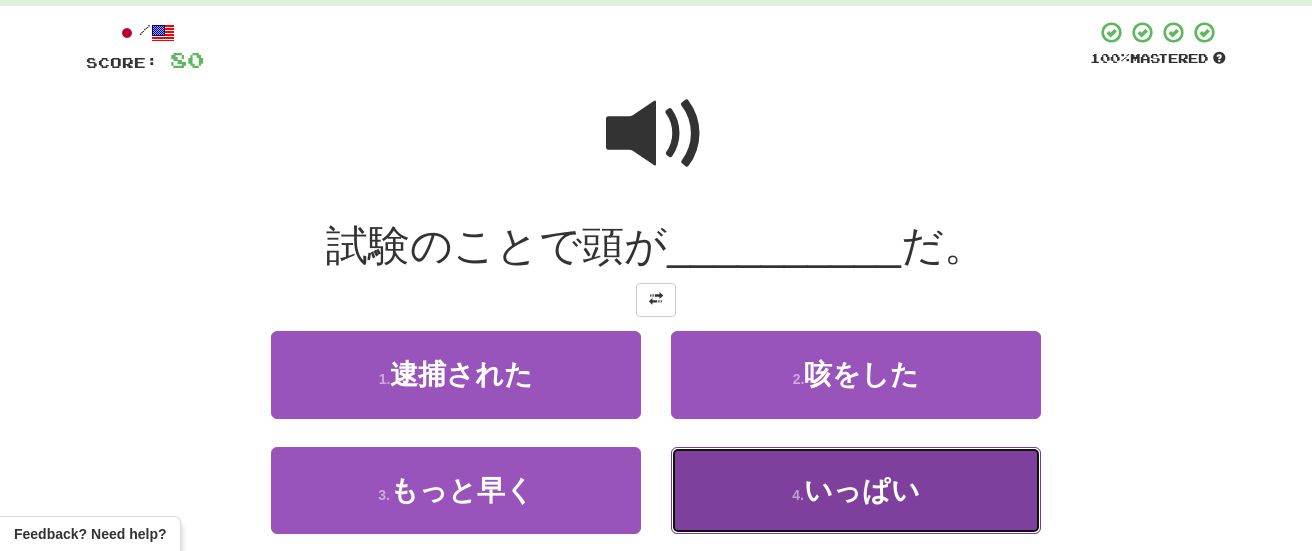click on "4 ." at bounding box center (798, 495) 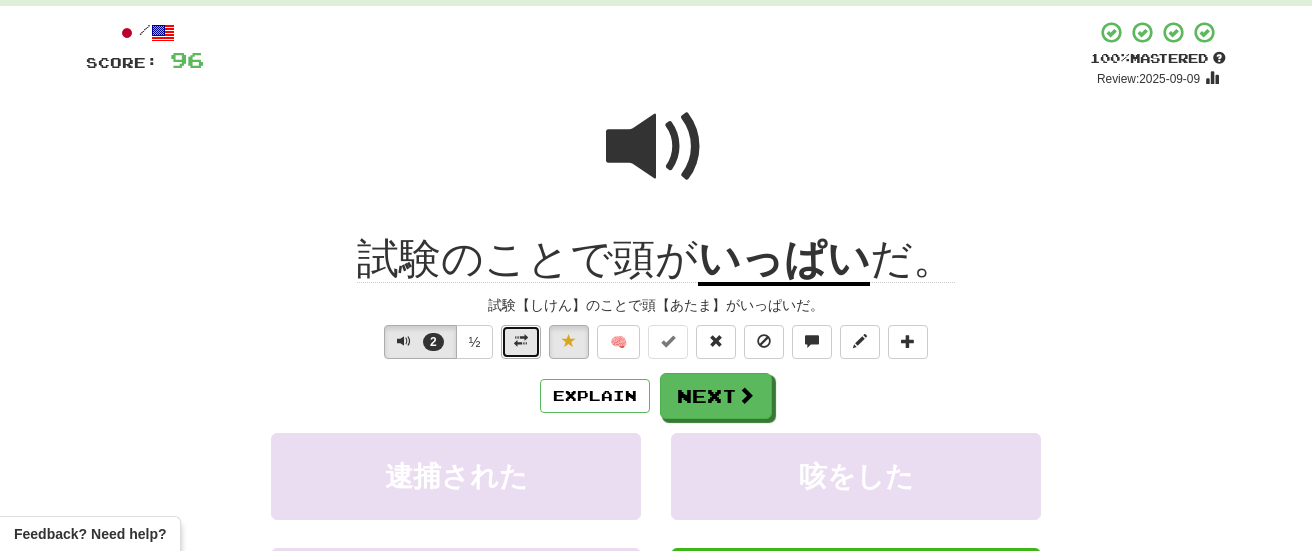 click at bounding box center [521, 341] 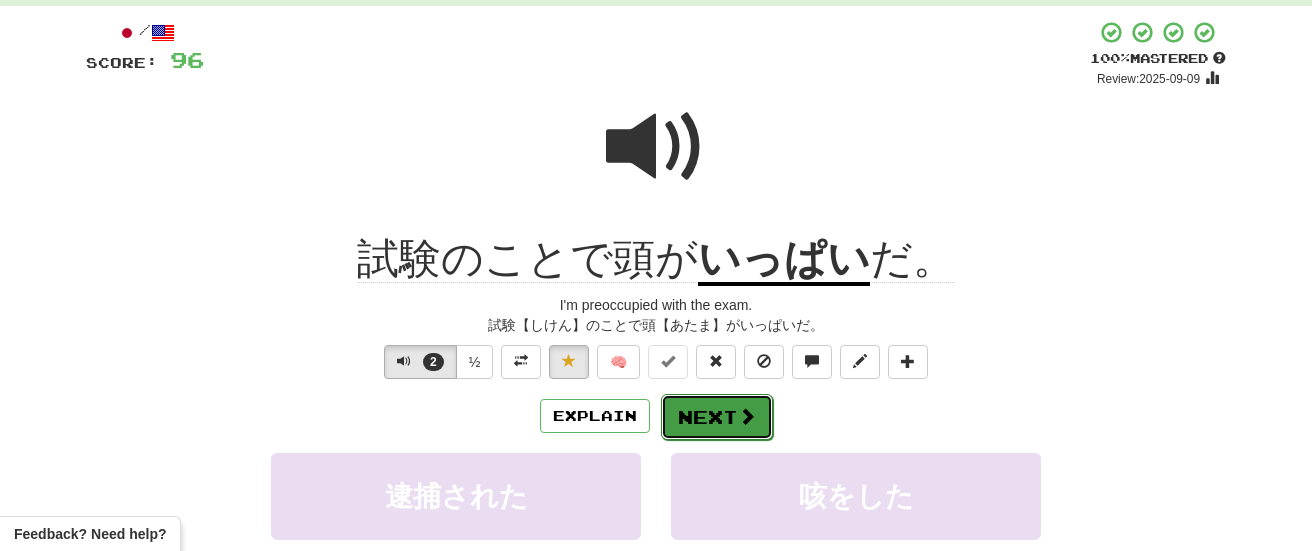 click on "Next" at bounding box center [717, 417] 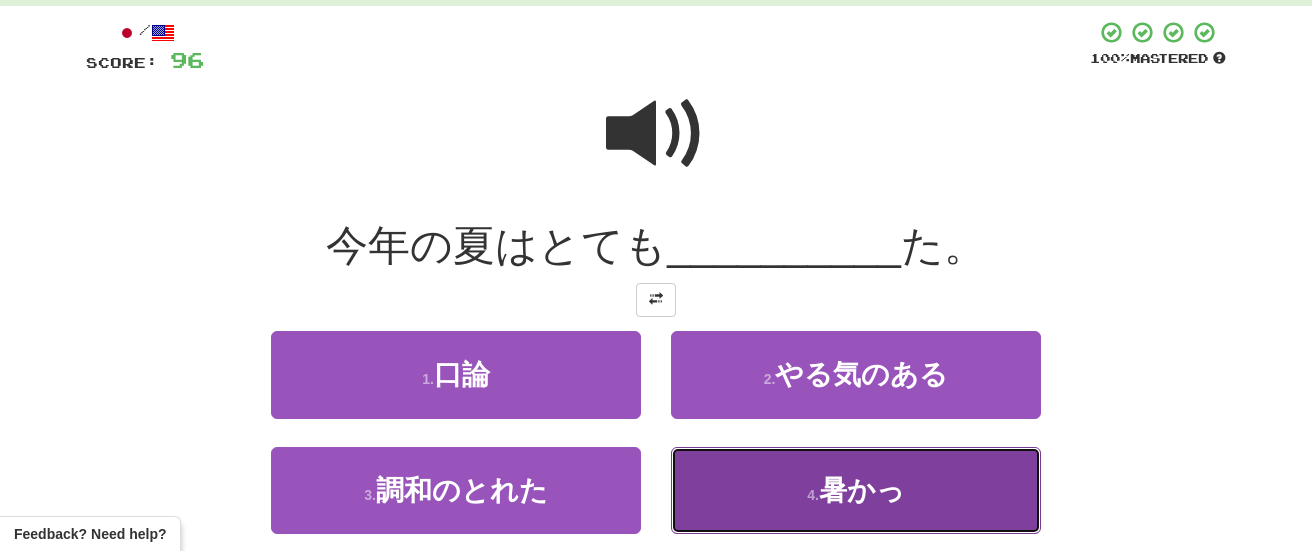 click on "4 .  暑かっ" at bounding box center (856, 490) 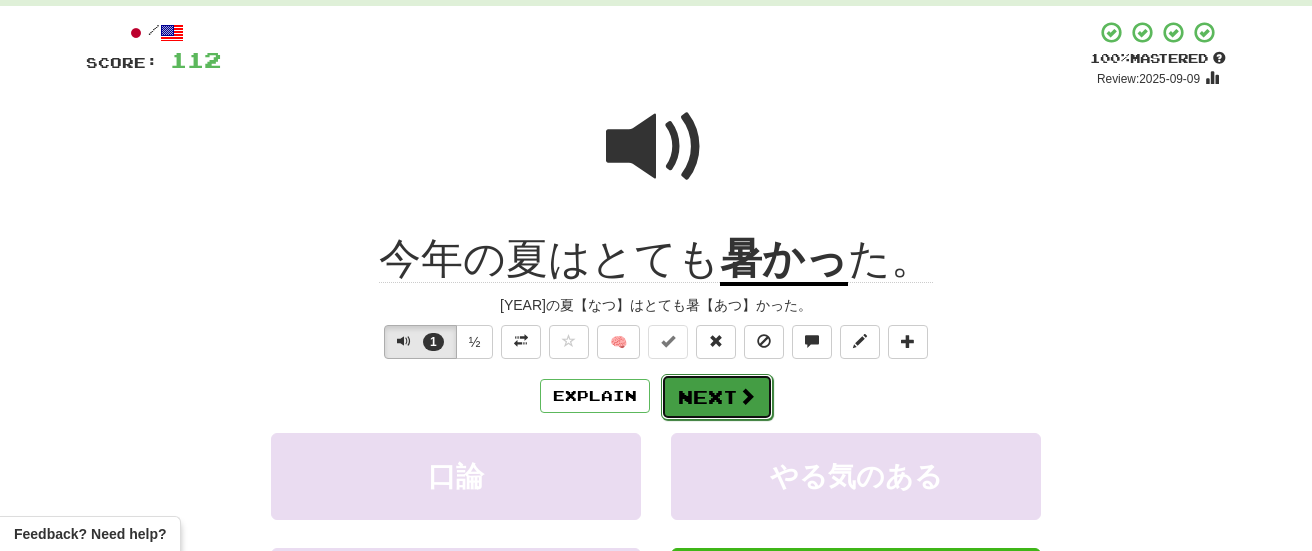 click on "Next" at bounding box center [717, 397] 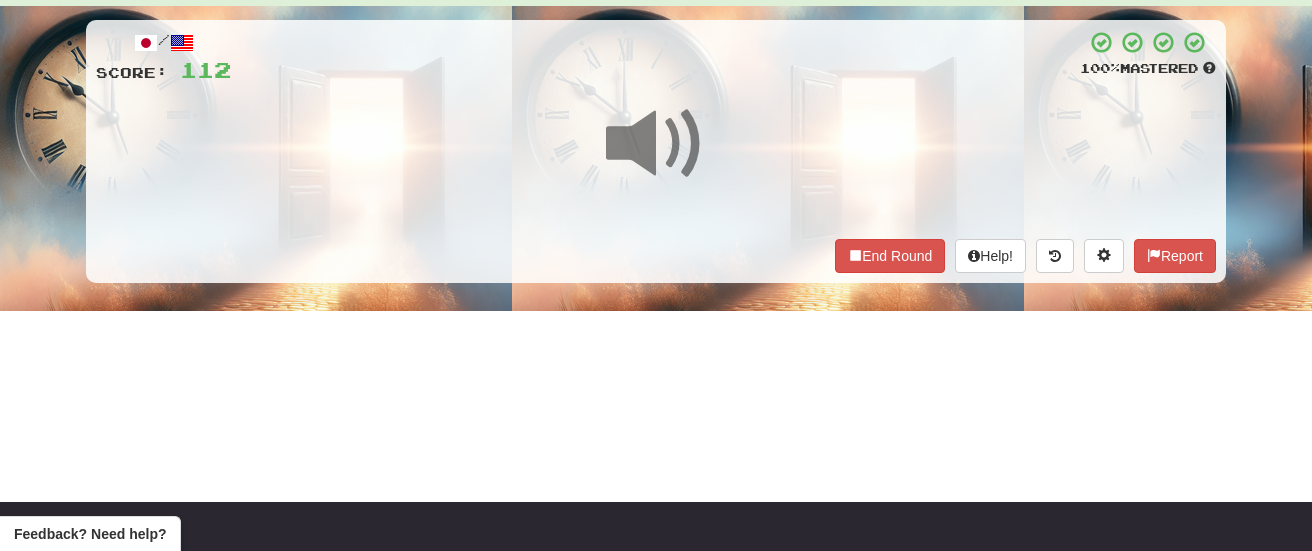scroll, scrollTop: 131, scrollLeft: 0, axis: vertical 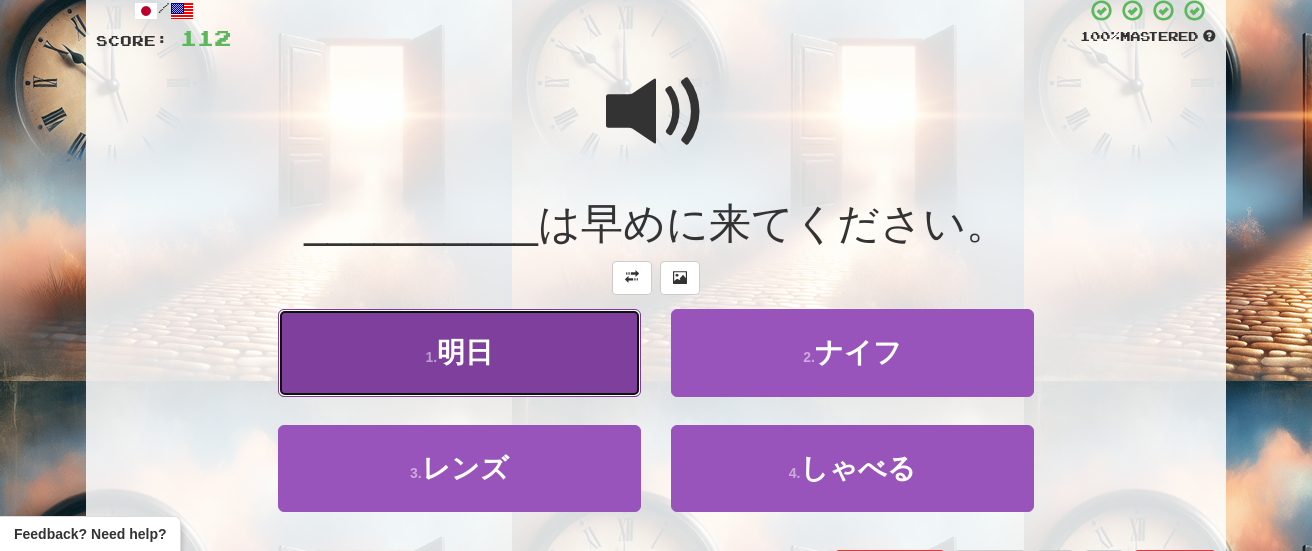 click on "明日" at bounding box center (465, 352) 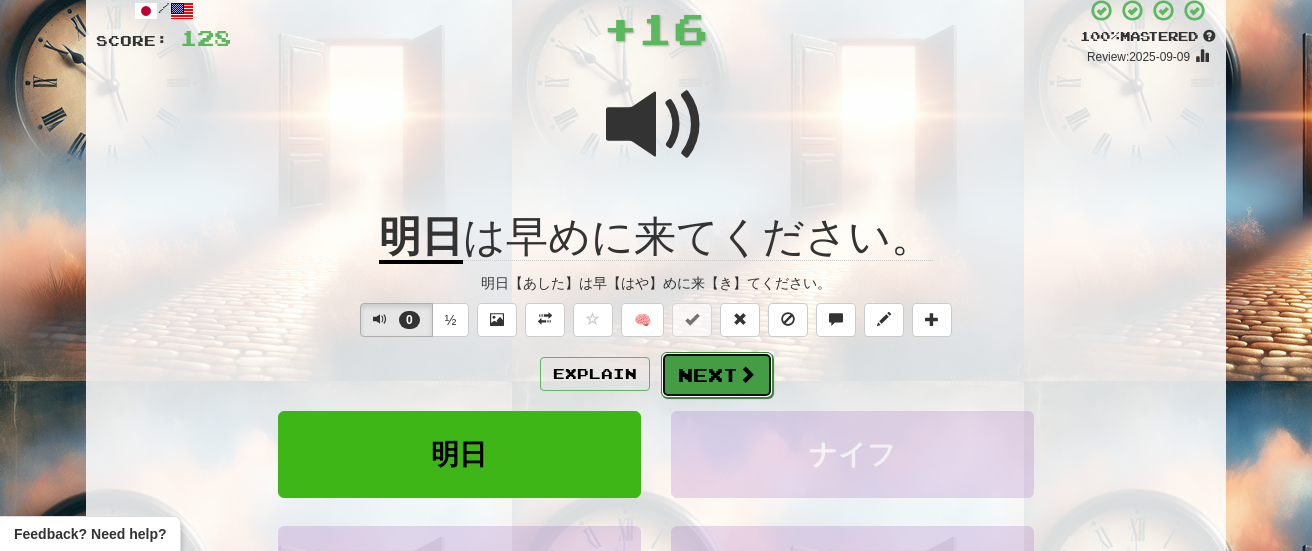 click on "Next" at bounding box center (717, 375) 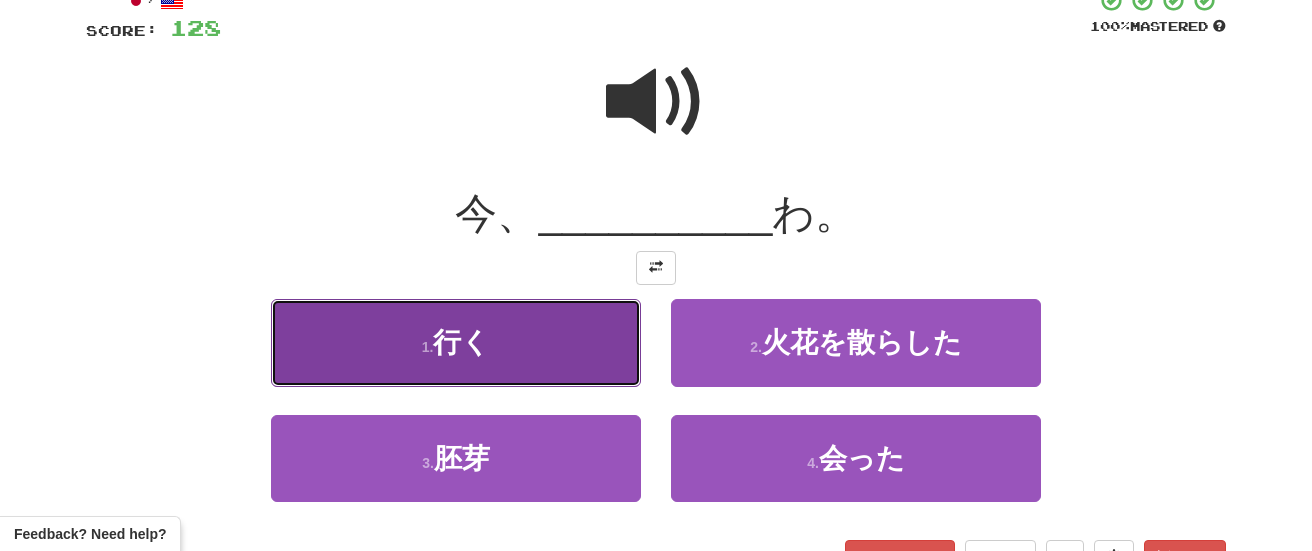 click on "1 .  行く" at bounding box center (456, 342) 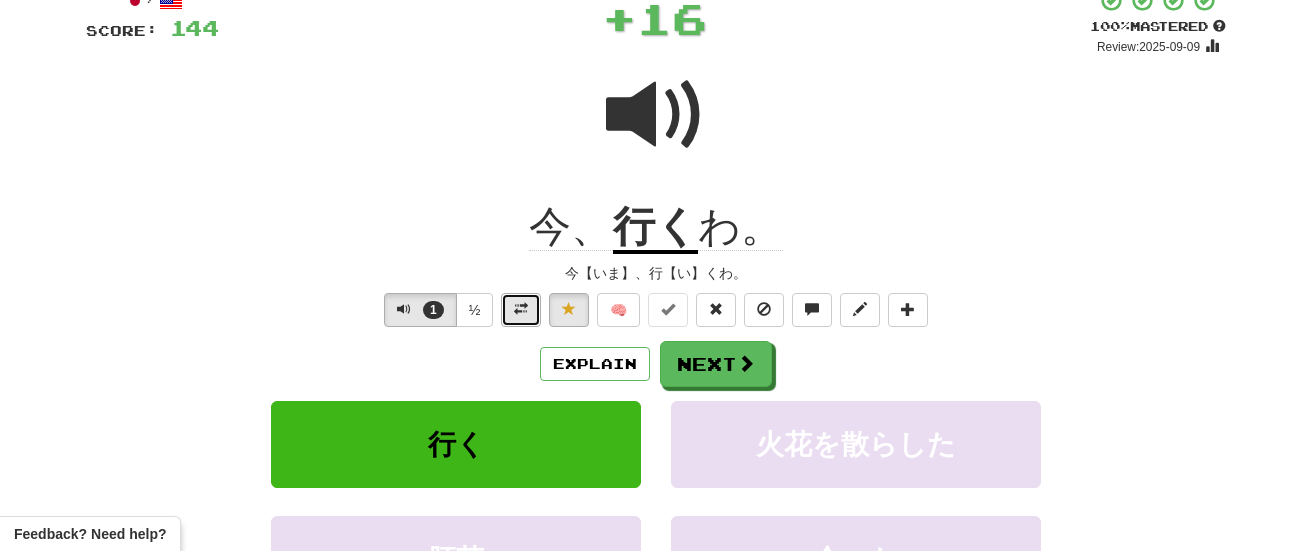 click at bounding box center [521, 310] 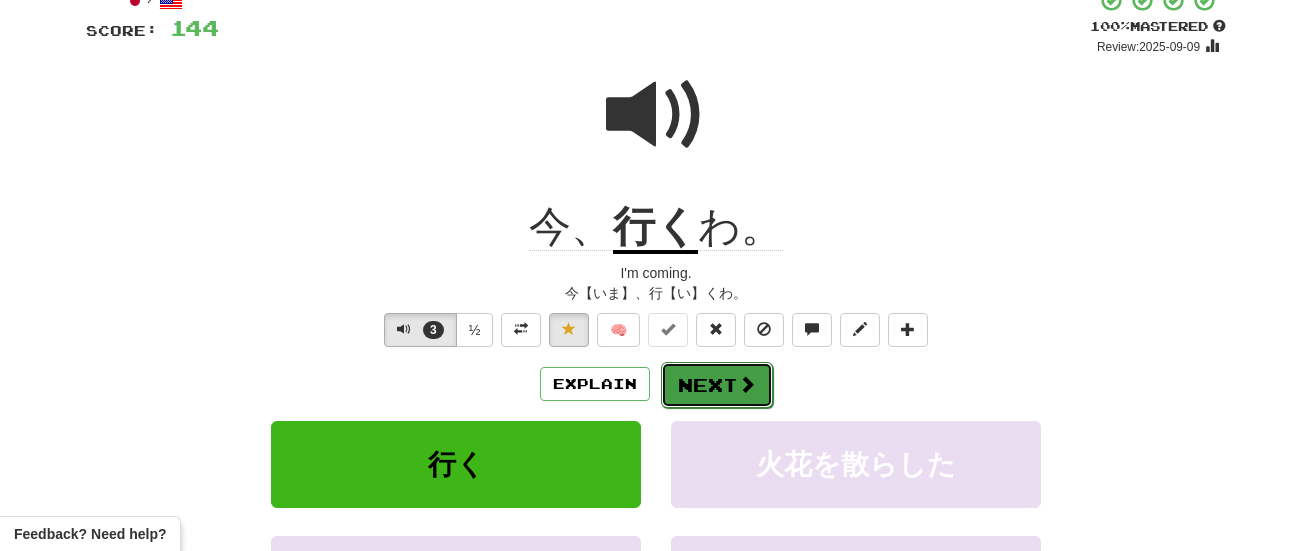 click at bounding box center (747, 384) 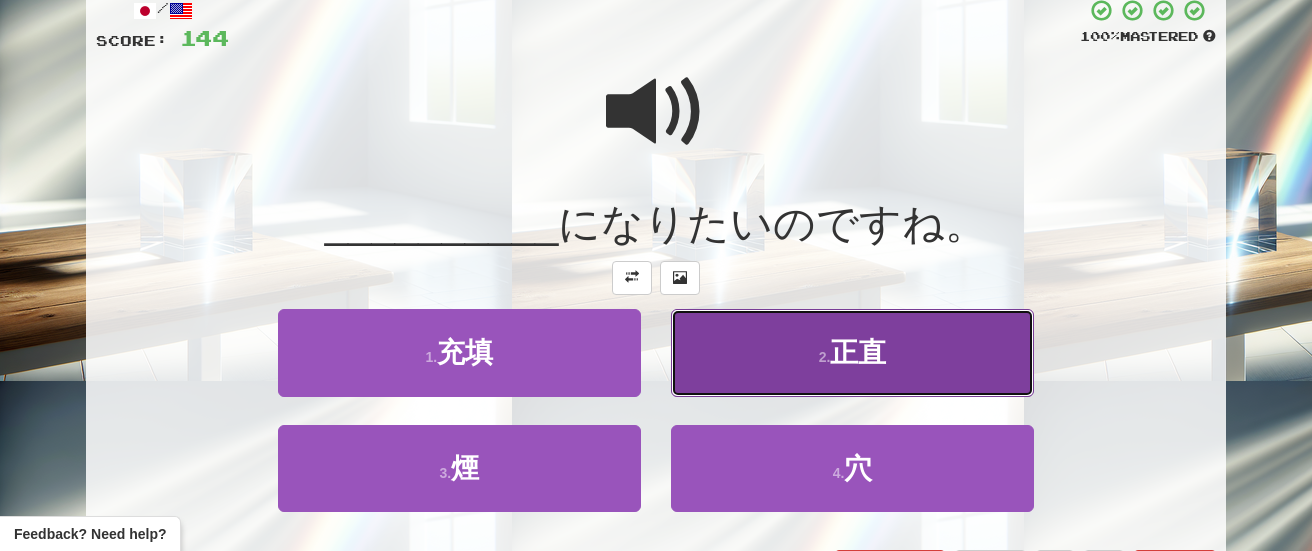 click on "2 .  正直" at bounding box center [852, 352] 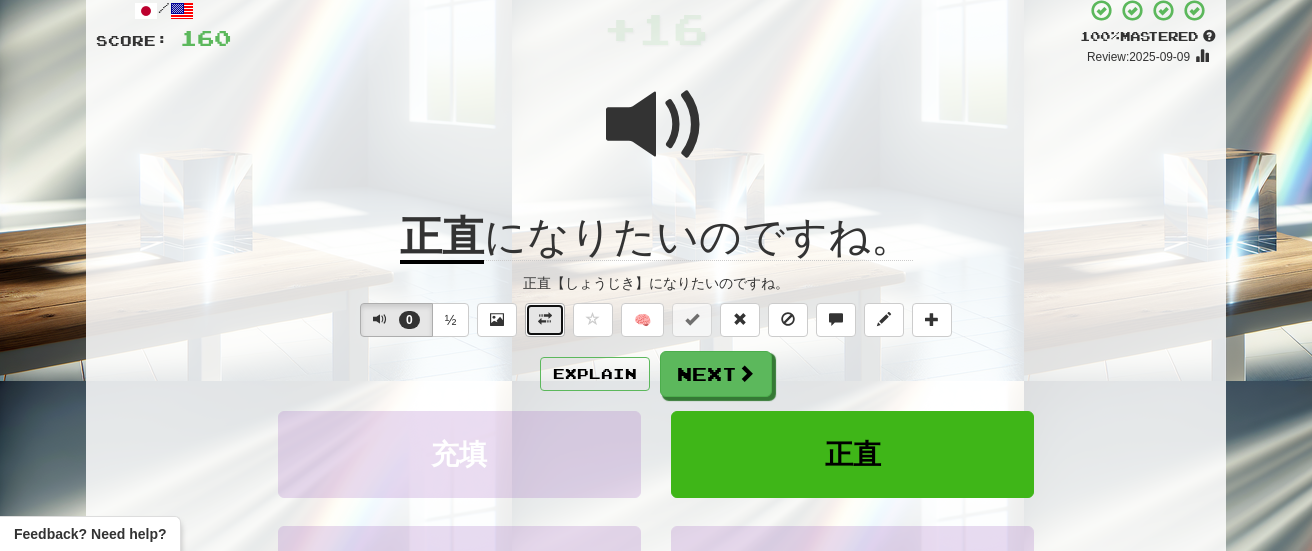 click at bounding box center (545, 319) 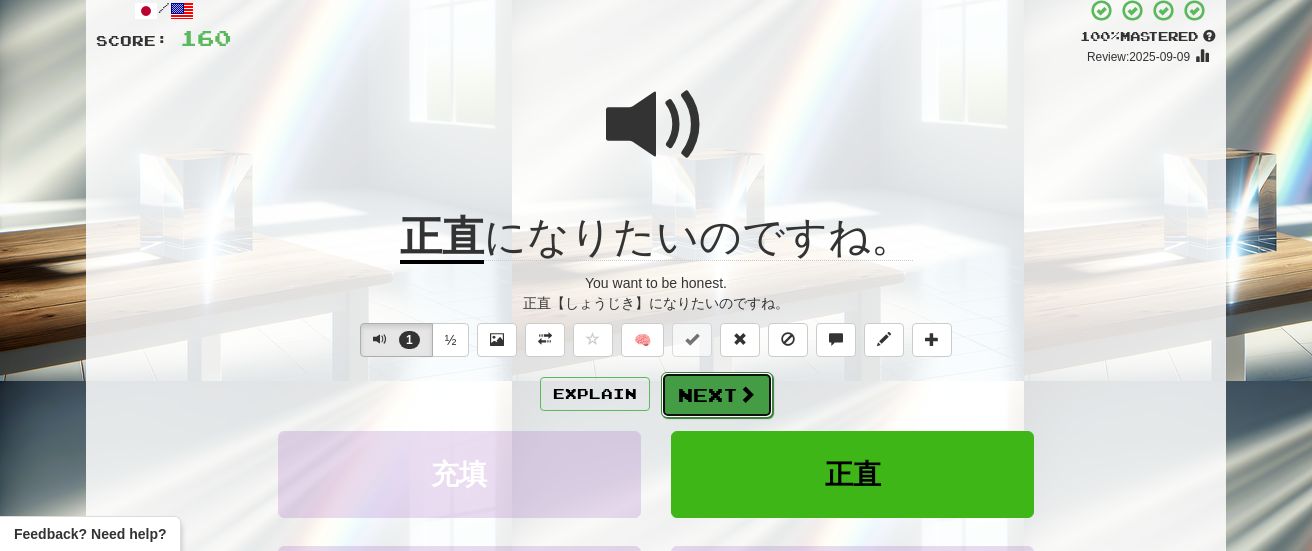 click at bounding box center (747, 394) 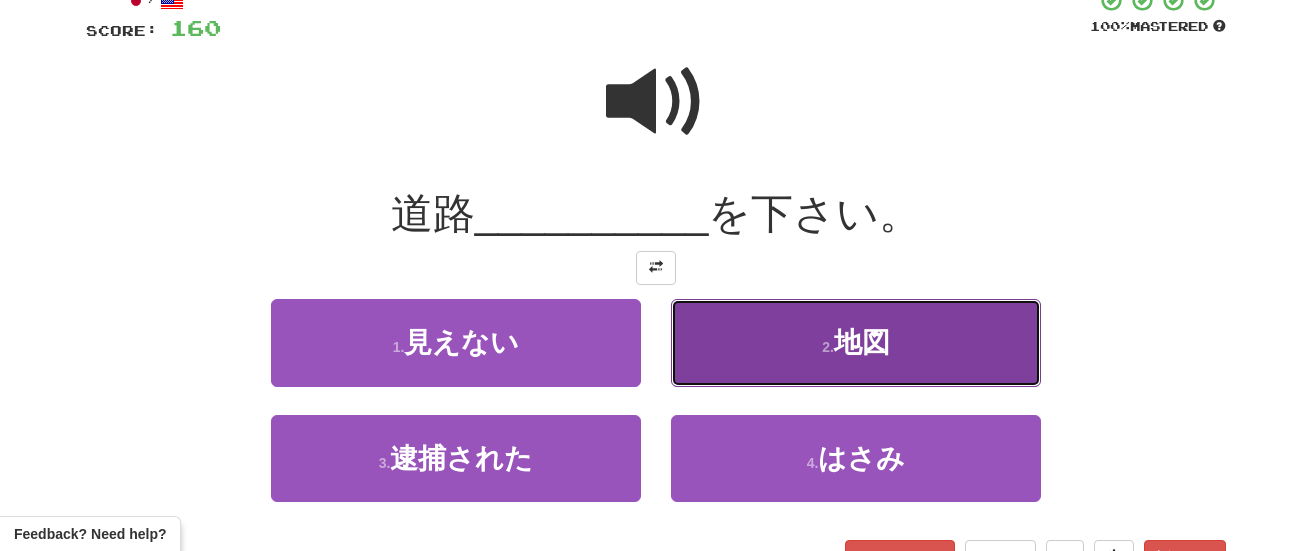 click on "2 .  地図" at bounding box center (856, 342) 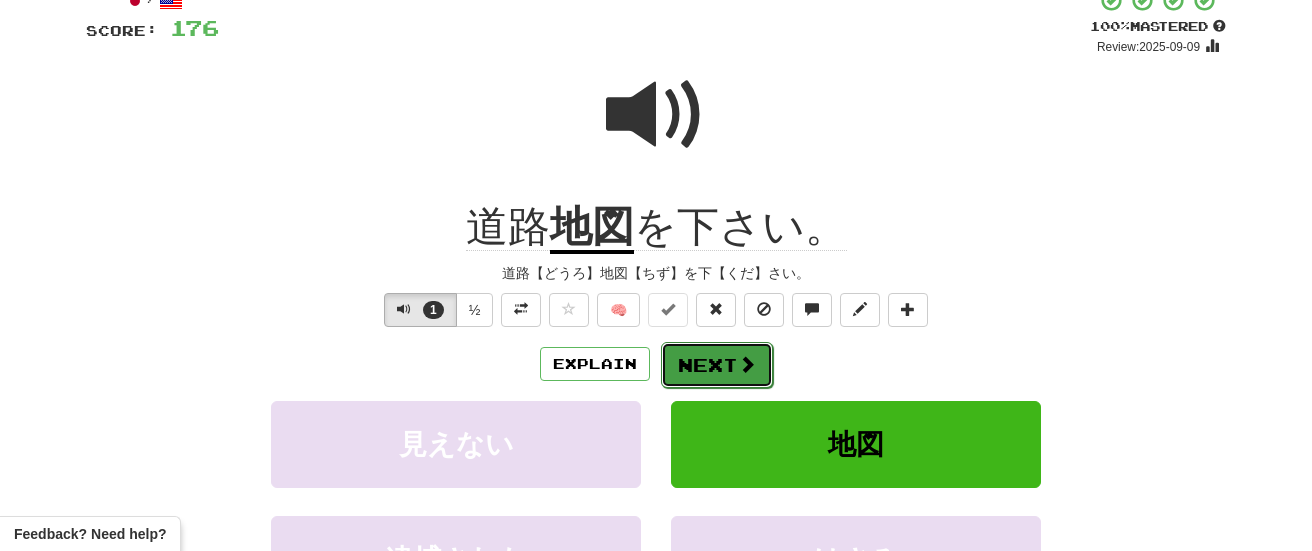 click at bounding box center (747, 364) 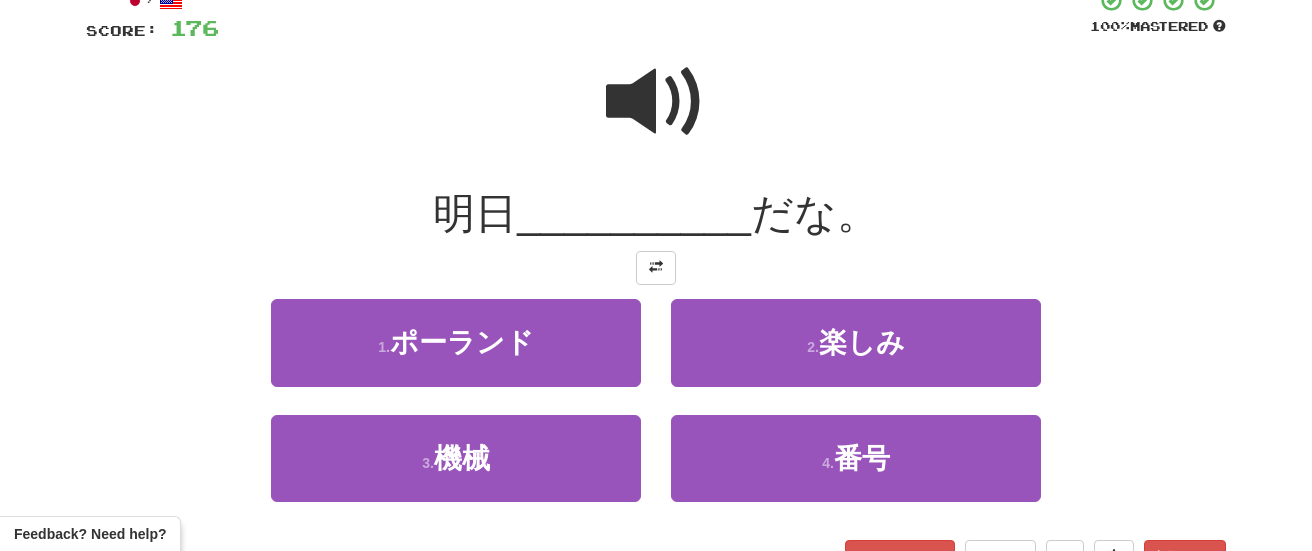 click at bounding box center (656, 102) 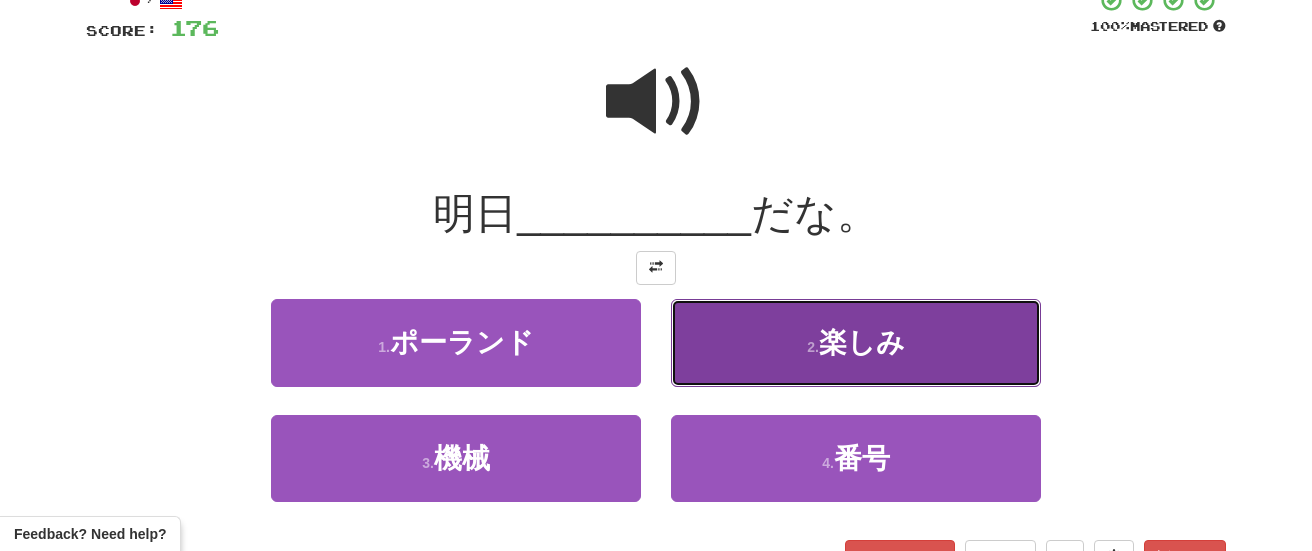 click on "楽しみ" at bounding box center (862, 342) 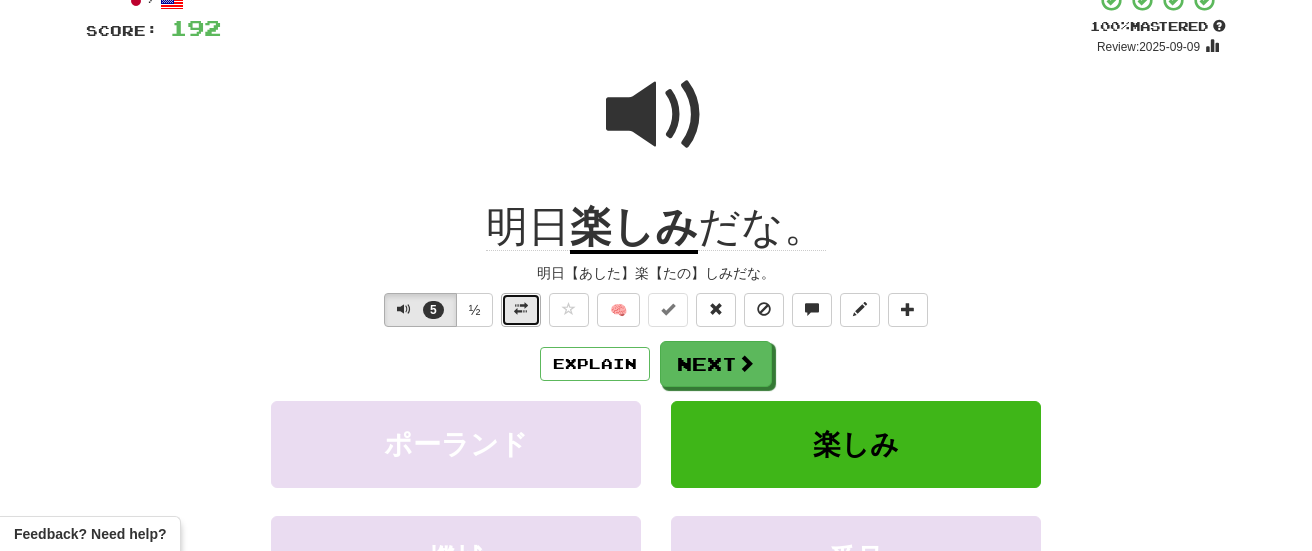 click at bounding box center (521, 310) 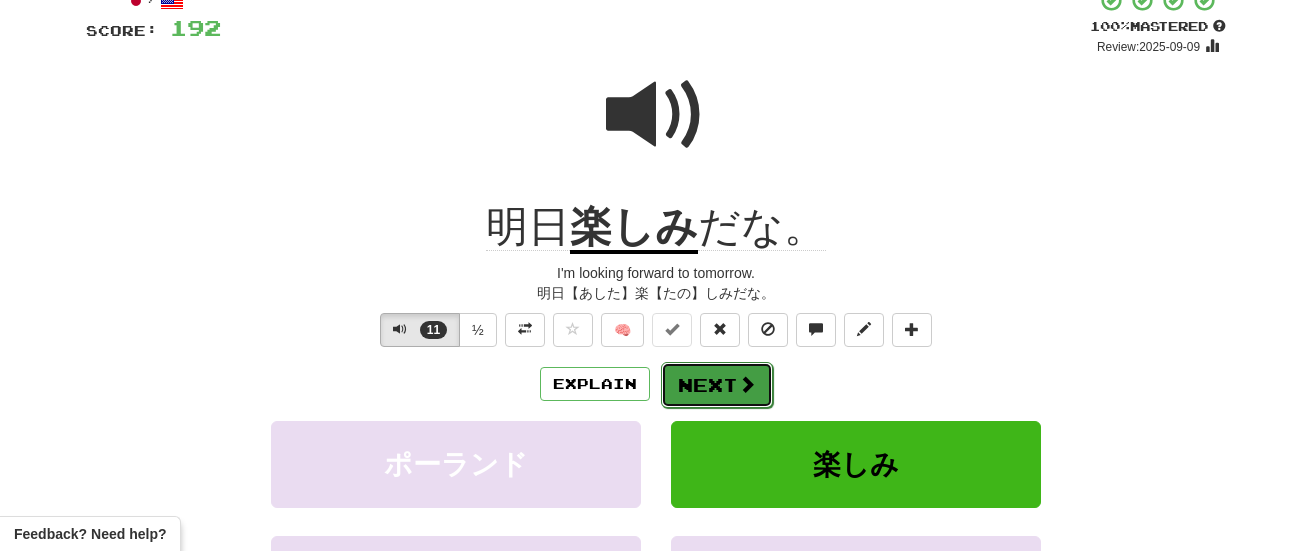 click on "Next" at bounding box center (717, 385) 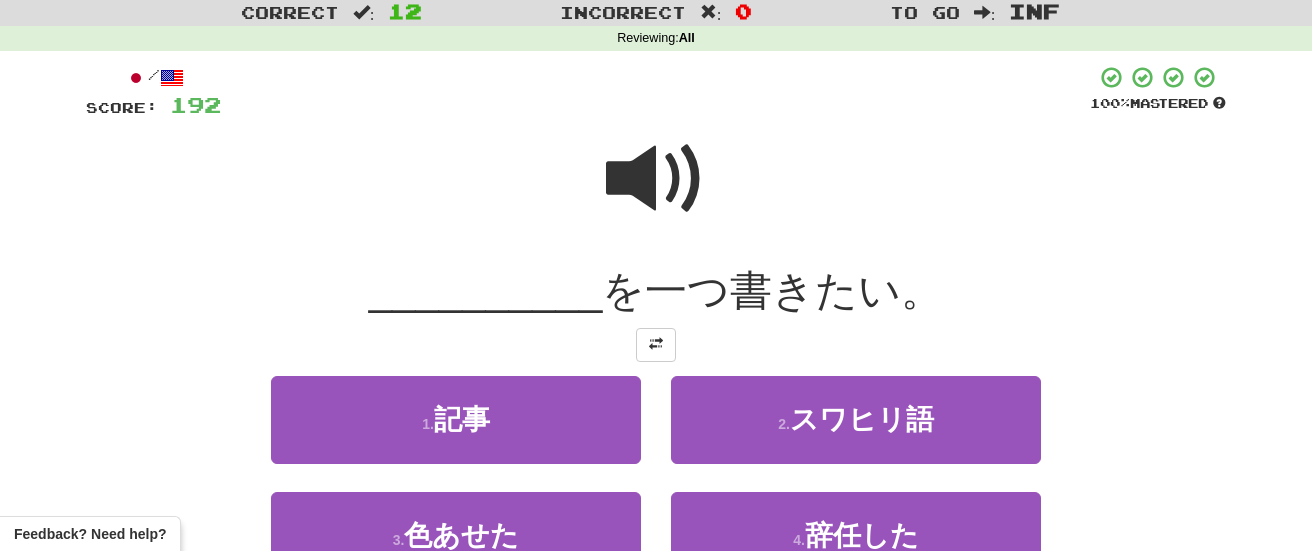 scroll, scrollTop: 58, scrollLeft: 0, axis: vertical 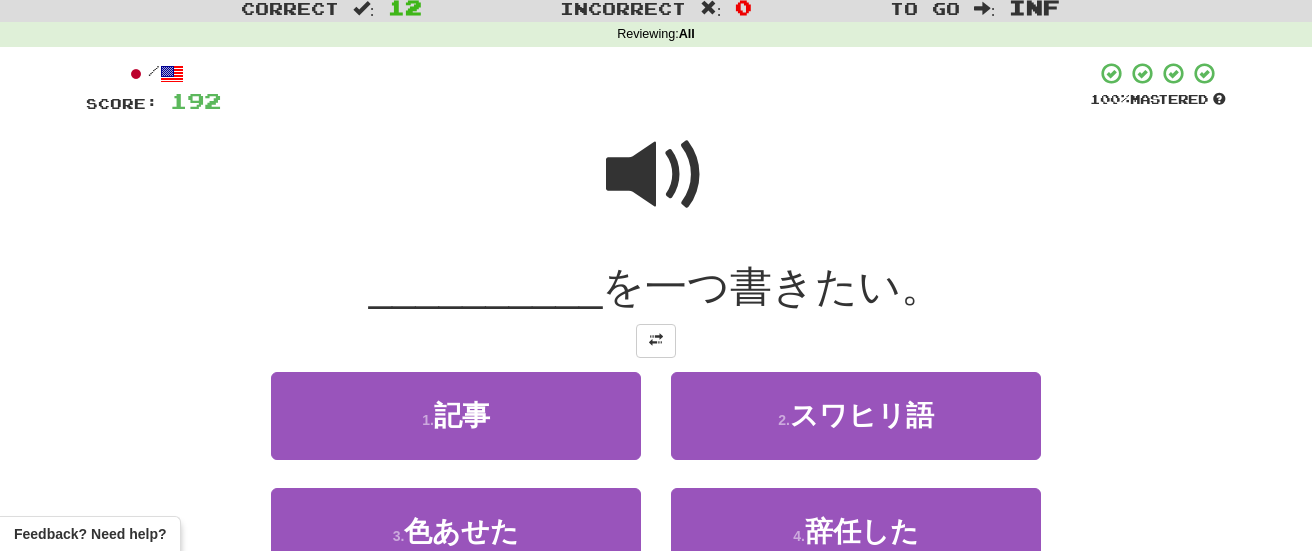 click at bounding box center (656, 175) 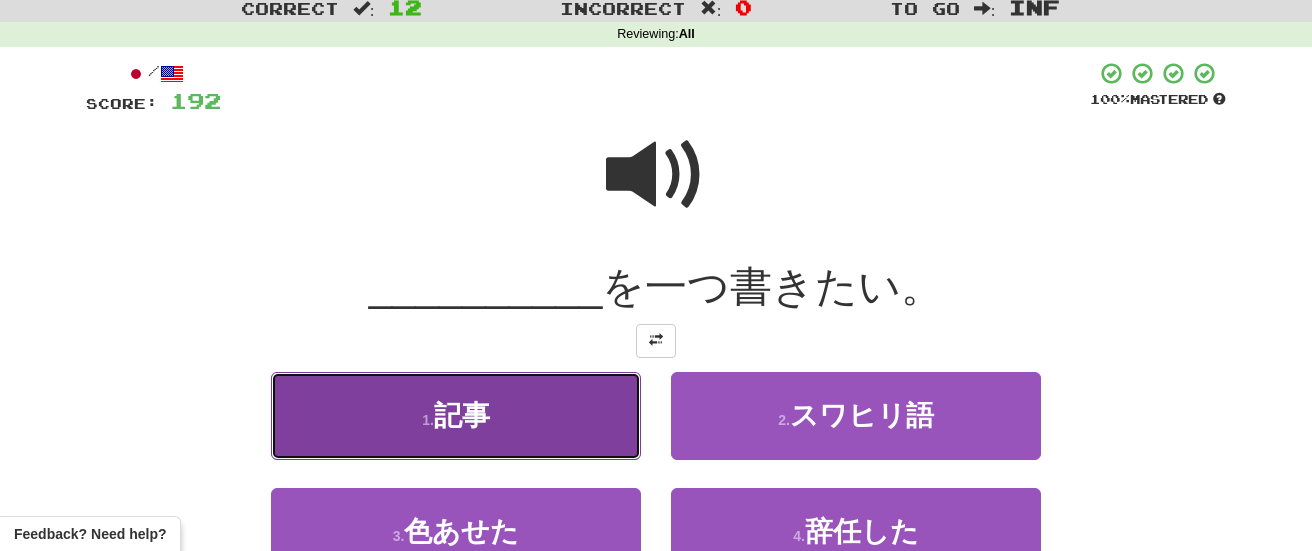 click on "1 .  記事" at bounding box center (456, 415) 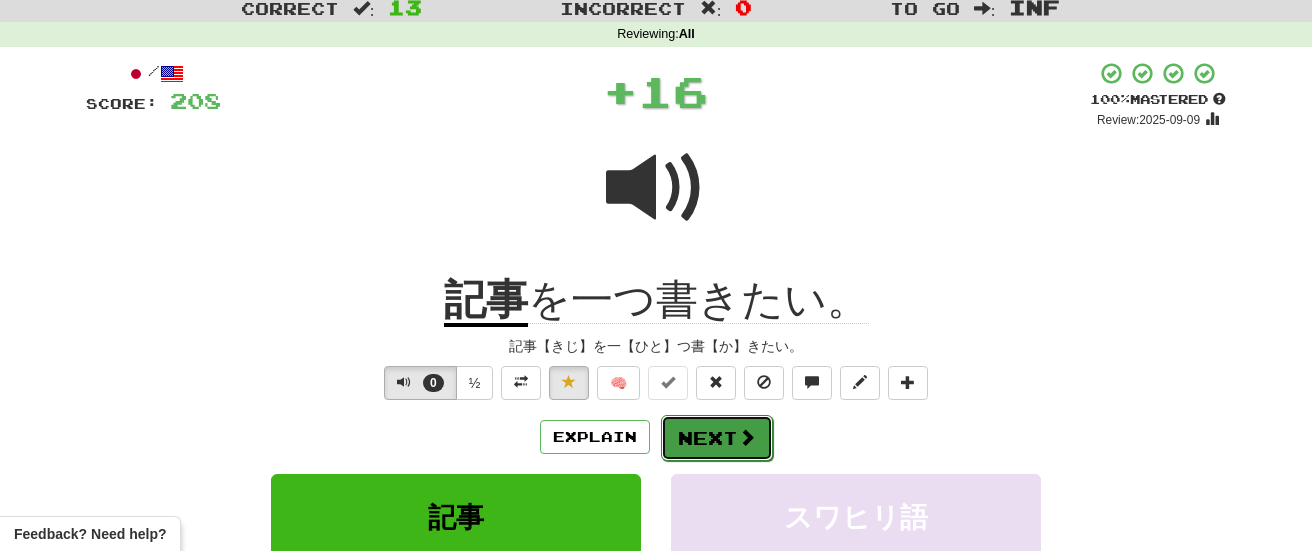 click on "Next" at bounding box center [717, 438] 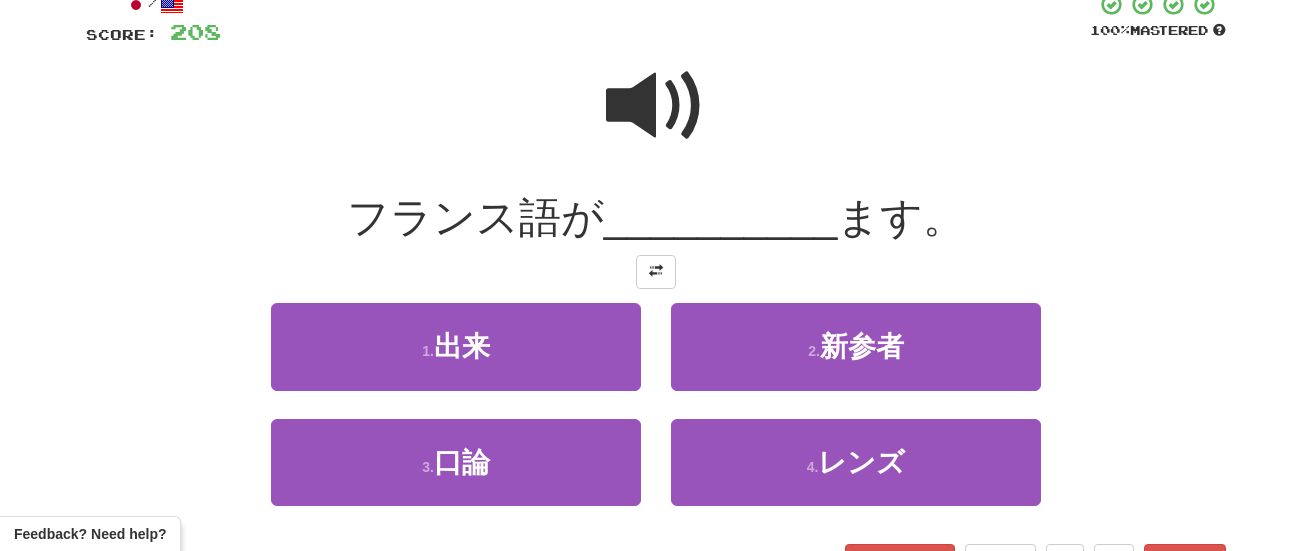scroll, scrollTop: 135, scrollLeft: 0, axis: vertical 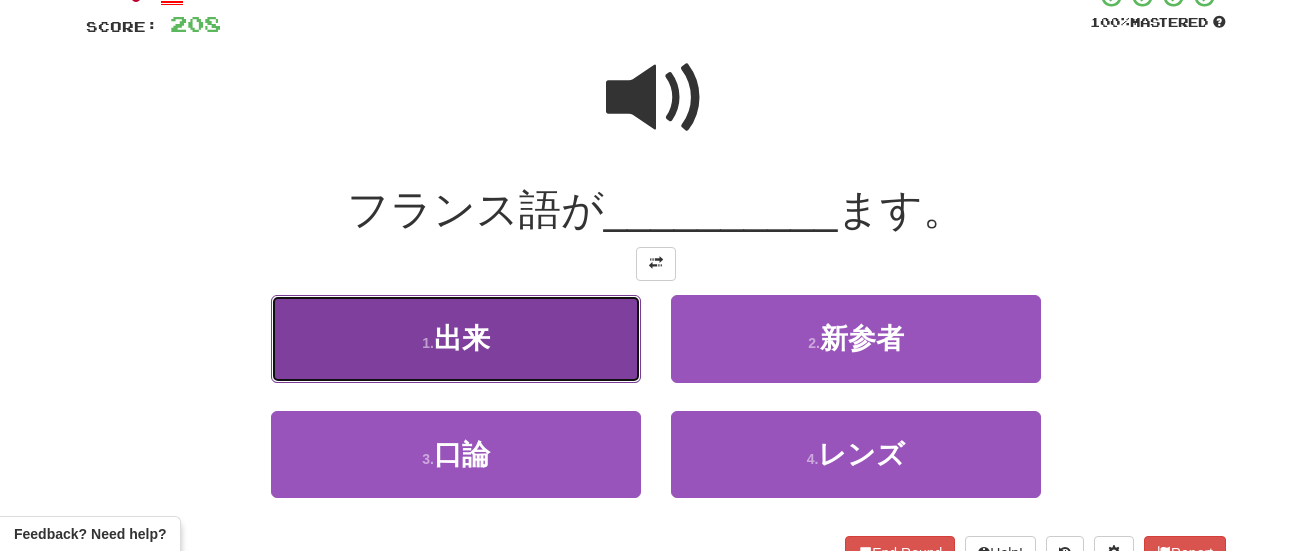 click on "1 .  出来" at bounding box center [456, 338] 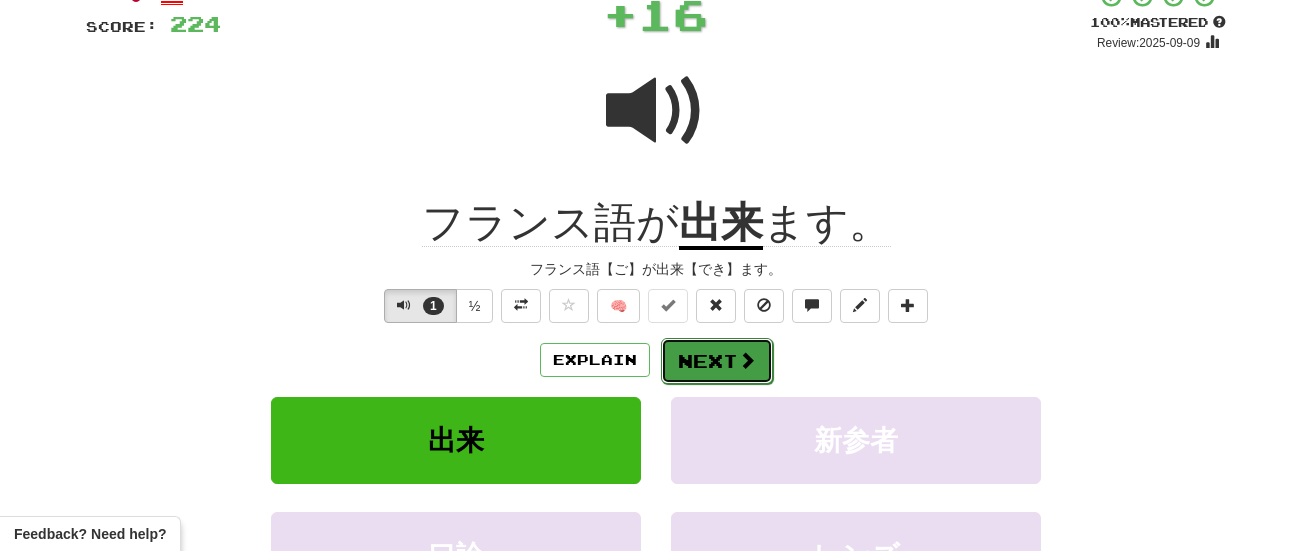 click on "Next" at bounding box center (717, 361) 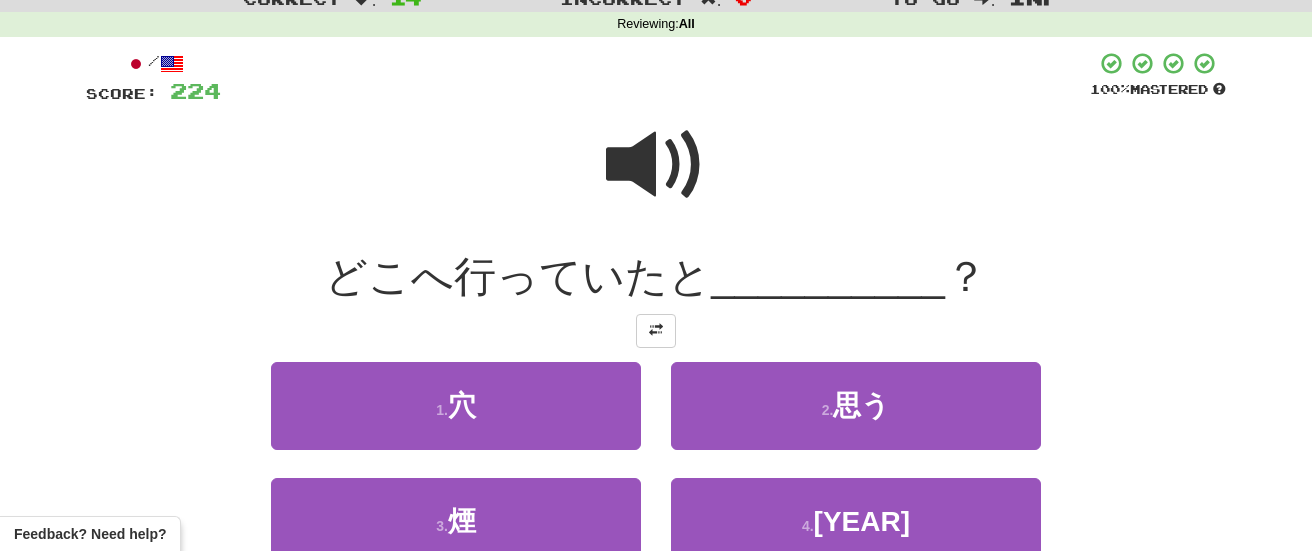 scroll, scrollTop: 69, scrollLeft: 0, axis: vertical 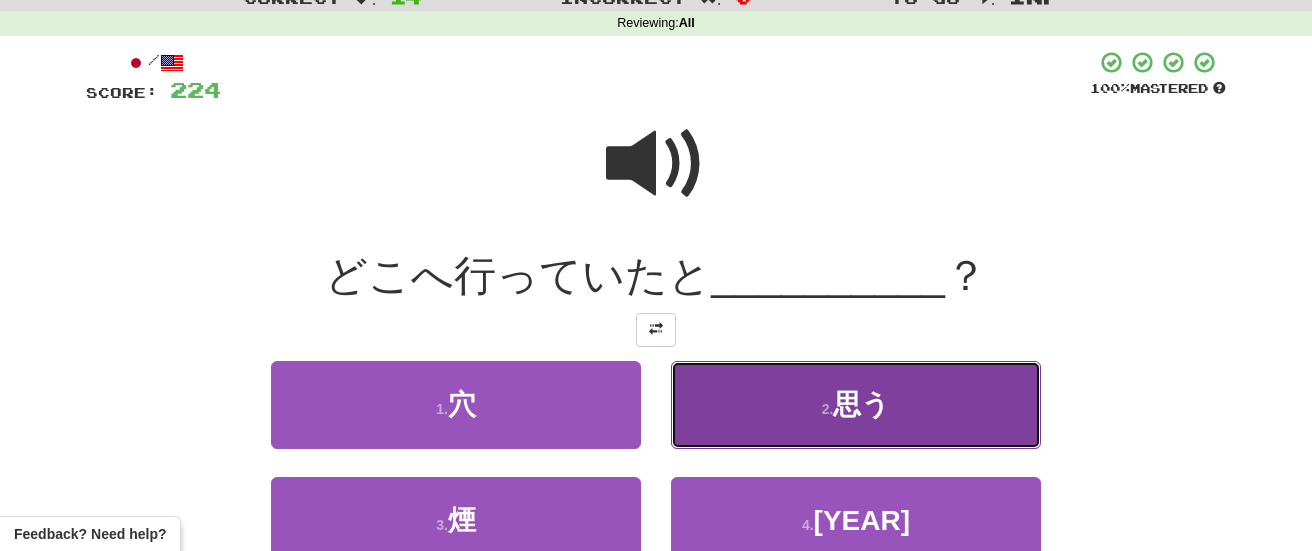 click on "2 .  思う" at bounding box center [856, 404] 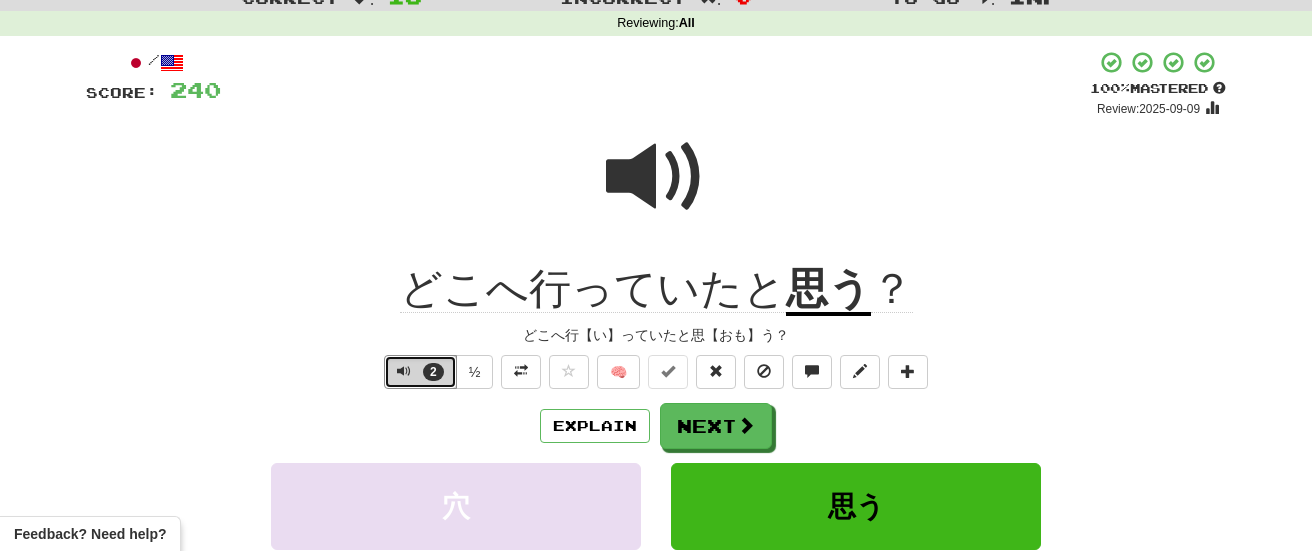 click at bounding box center [404, 371] 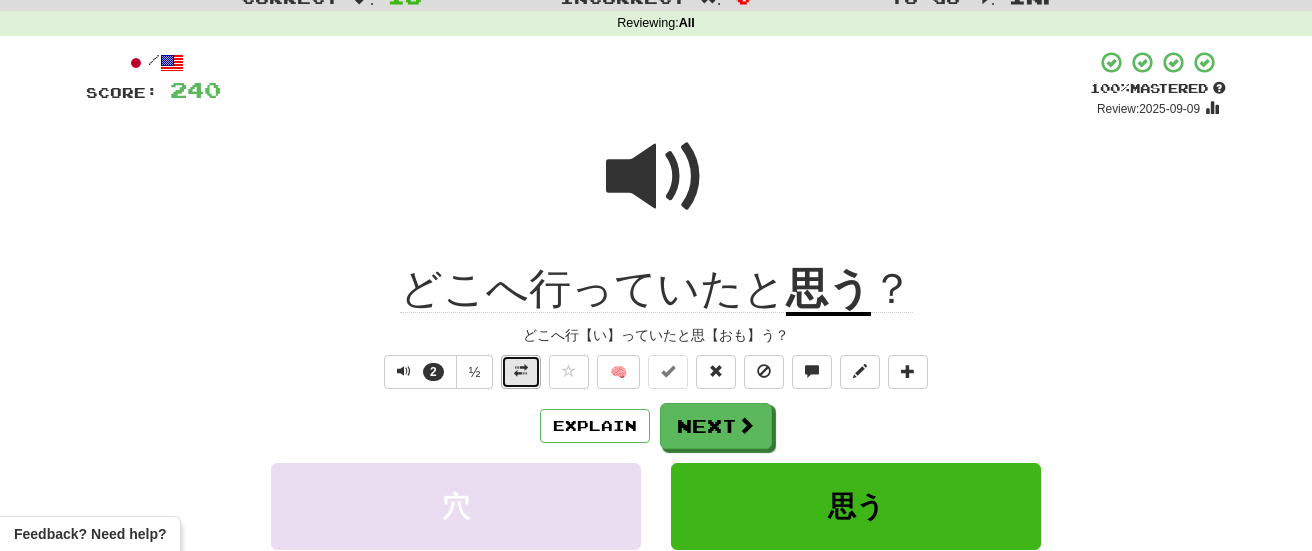 click at bounding box center [521, 372] 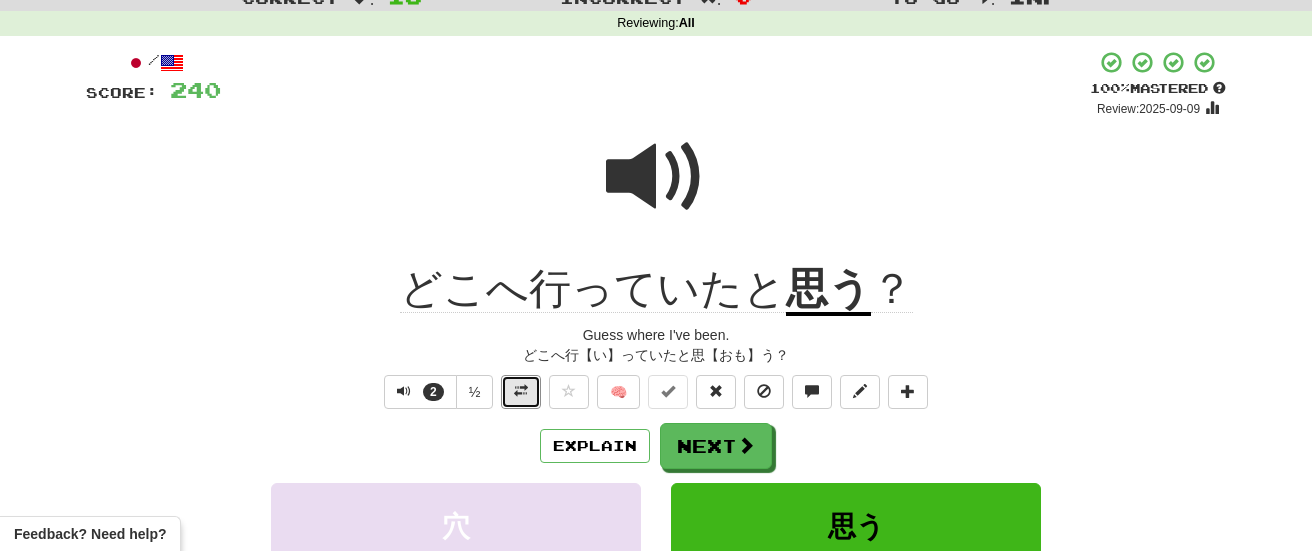 scroll, scrollTop: 0, scrollLeft: 0, axis: both 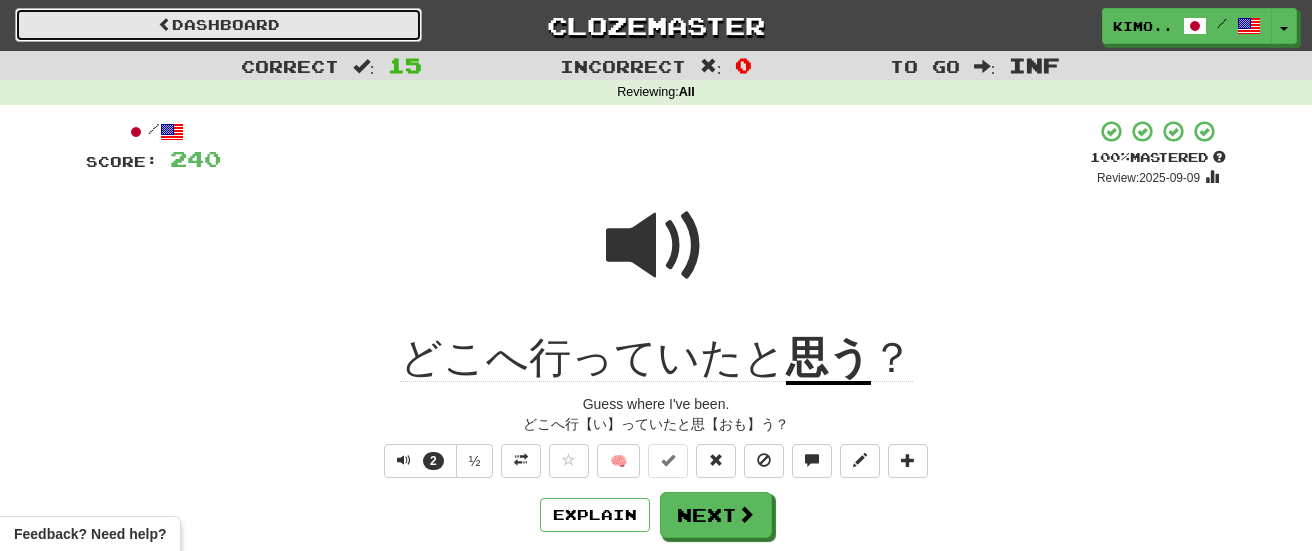 click on "Dashboard" at bounding box center (218, 25) 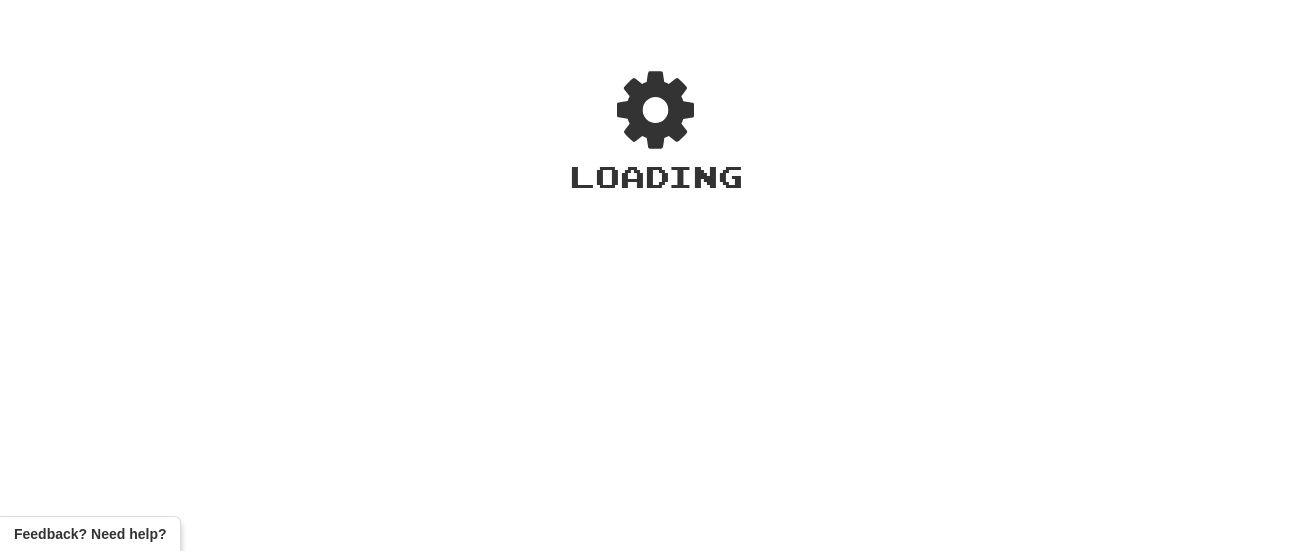 scroll, scrollTop: 0, scrollLeft: 0, axis: both 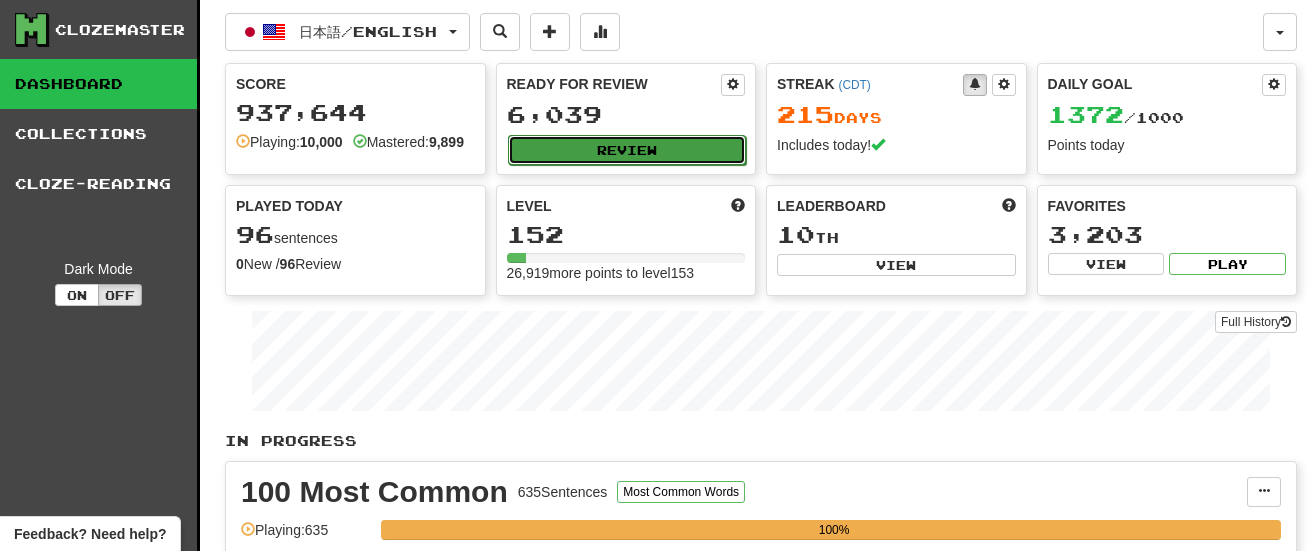 click on "Review" at bounding box center [627, 150] 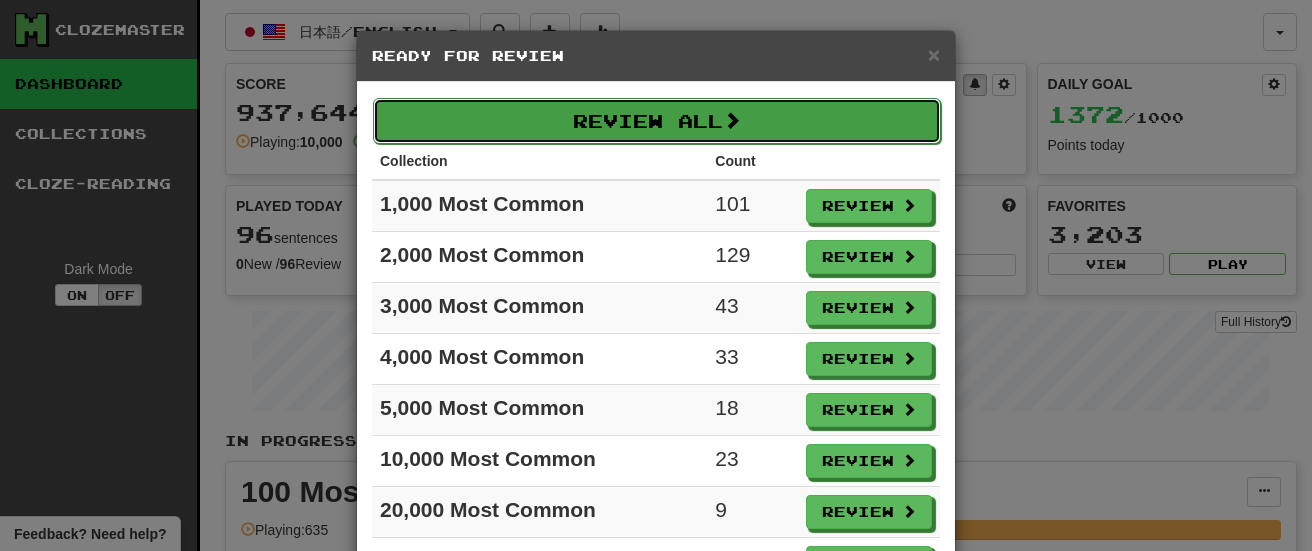 click on "Review All" at bounding box center [657, 121] 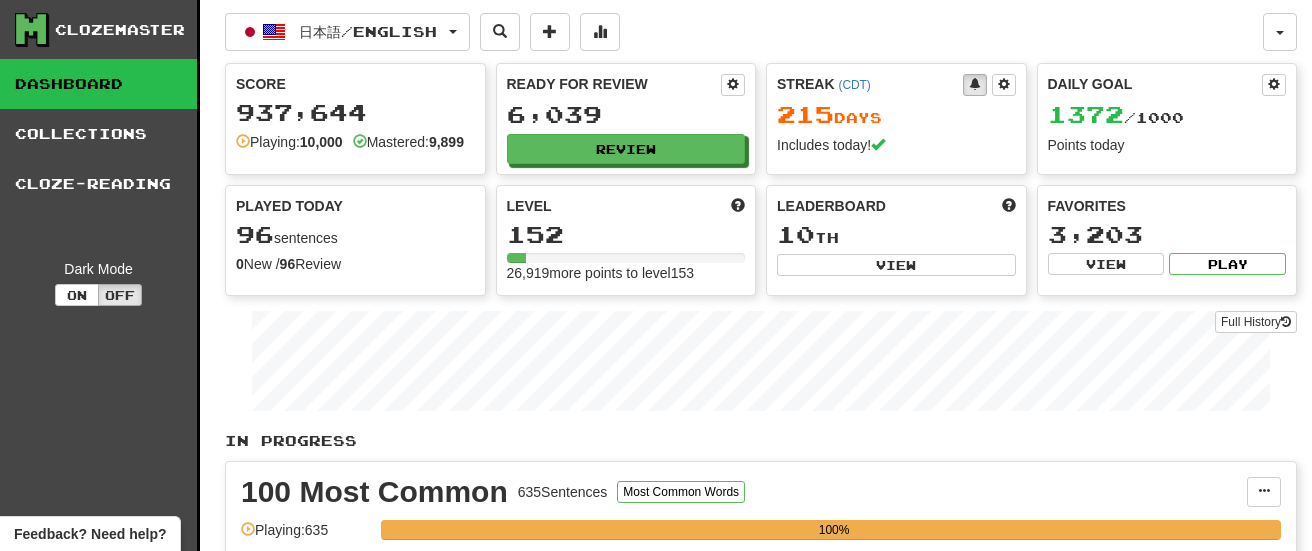 select on "********" 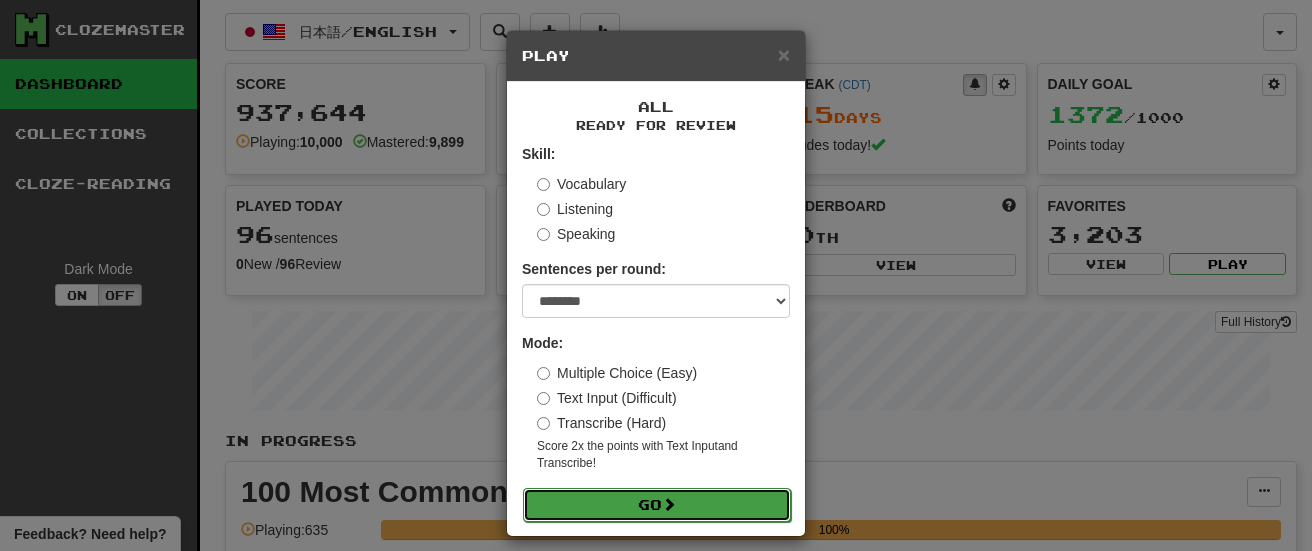 click on "Go" at bounding box center [657, 505] 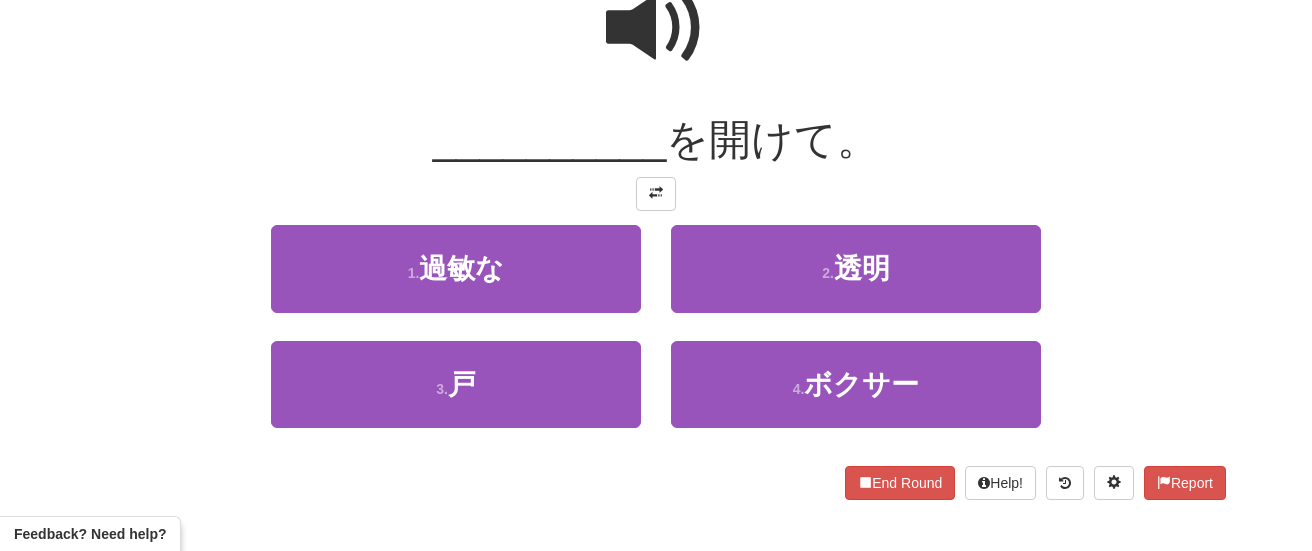 scroll, scrollTop: 206, scrollLeft: 0, axis: vertical 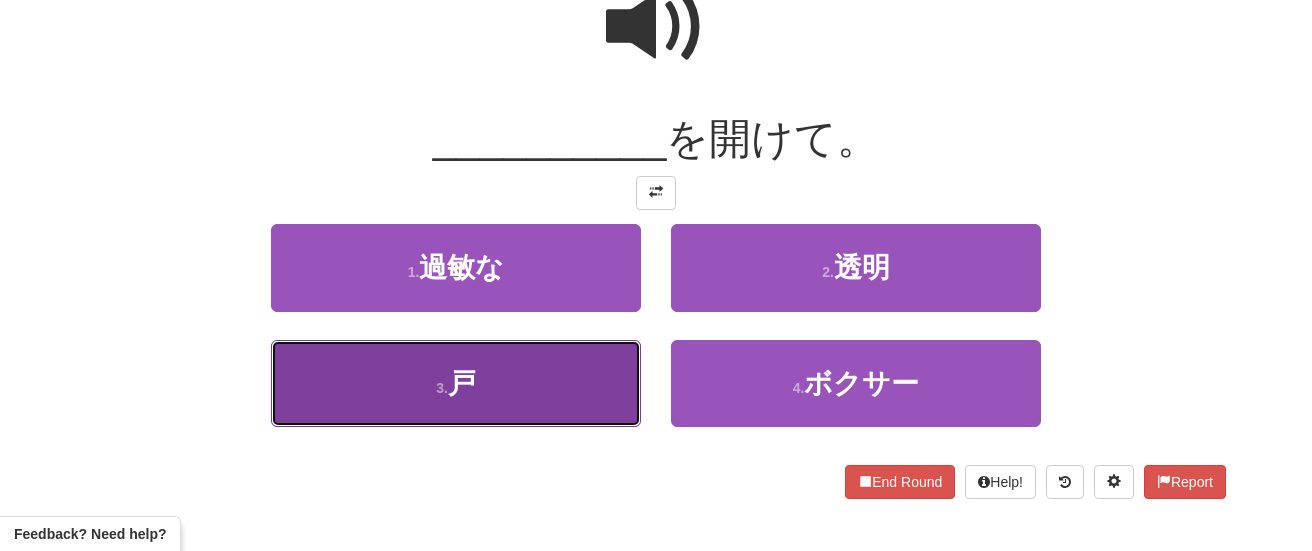 click on "3 .  戸" at bounding box center (456, 383) 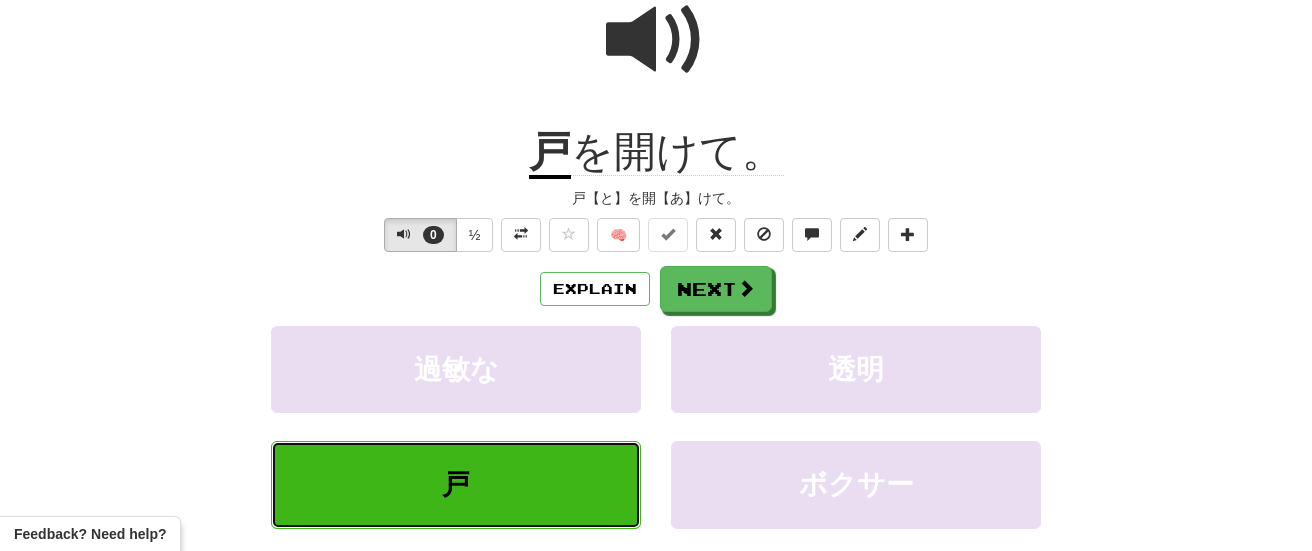 scroll, scrollTop: 220, scrollLeft: 0, axis: vertical 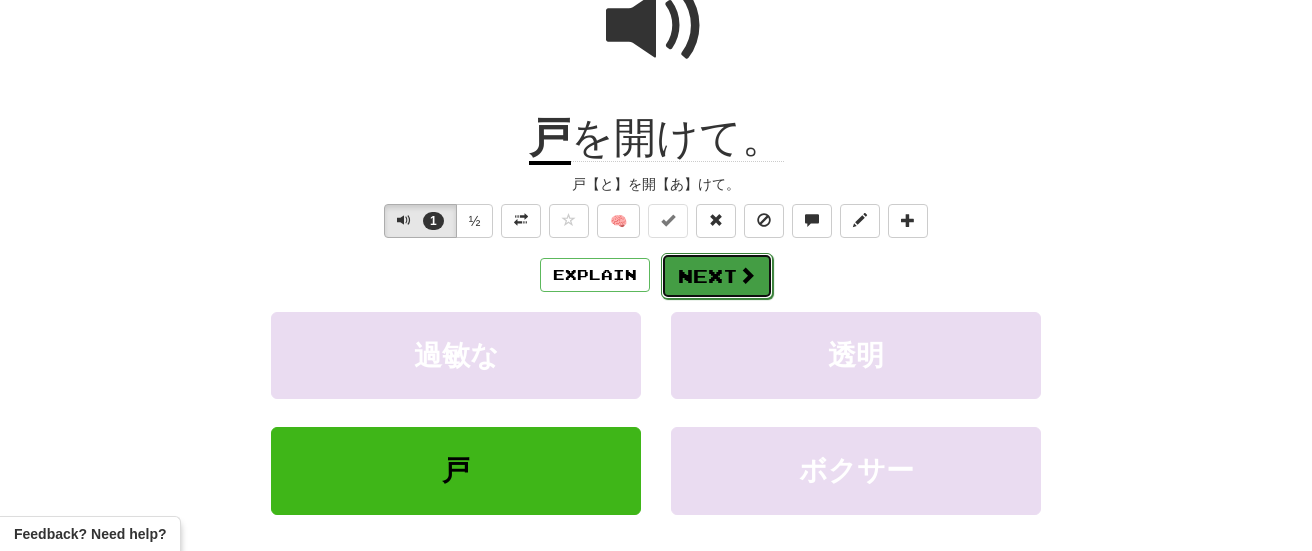click at bounding box center (747, 275) 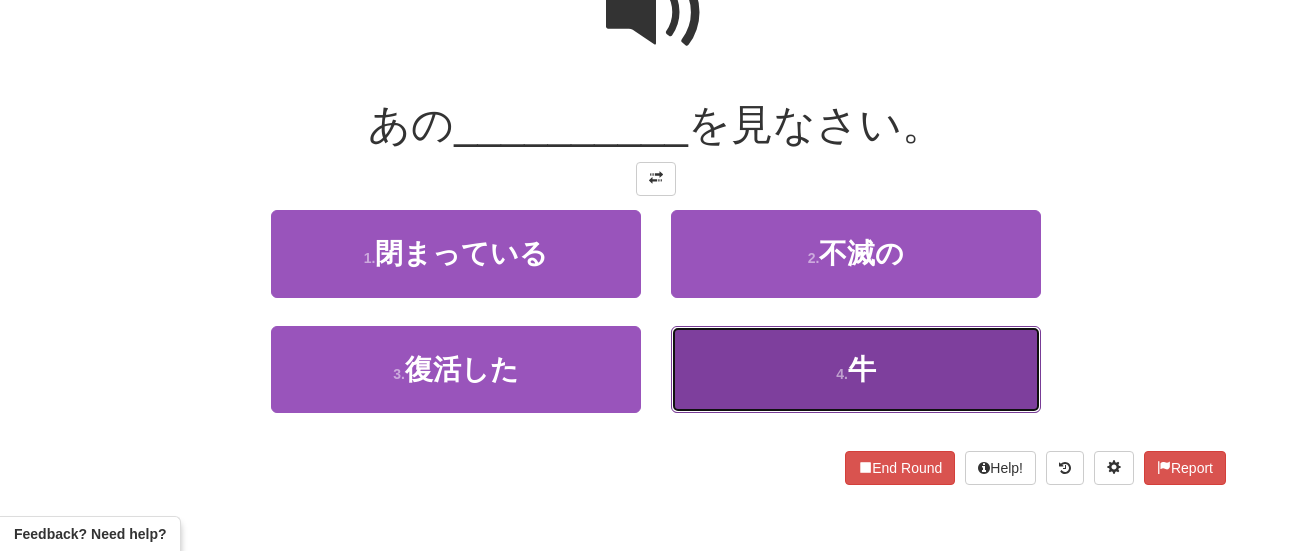 click on "4 .  牛" at bounding box center [856, 369] 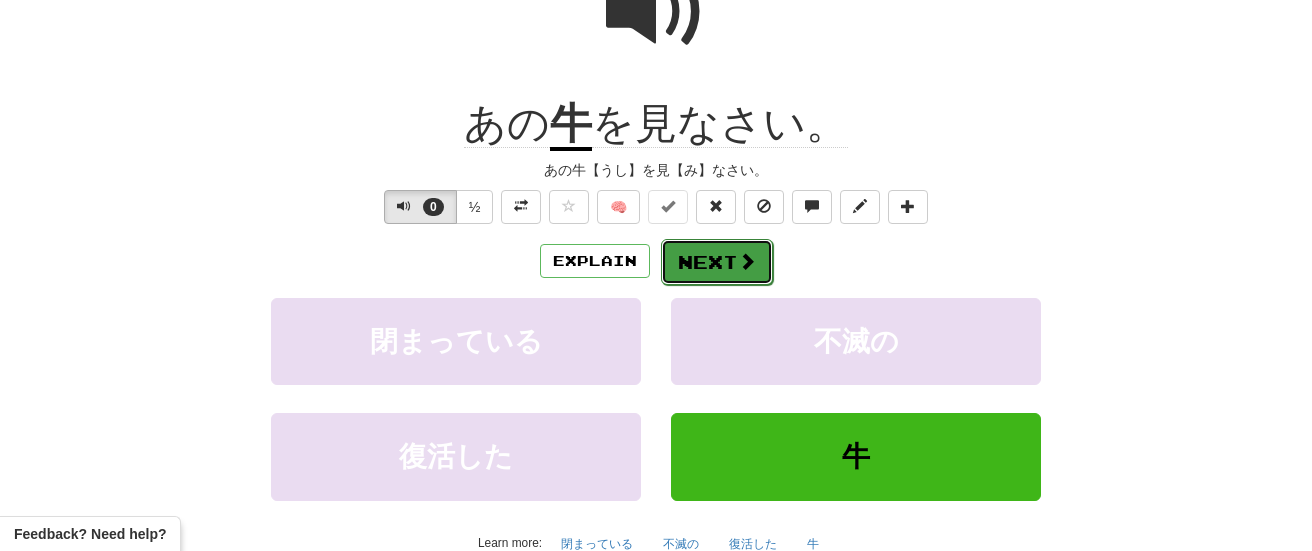 click on "Next" at bounding box center (717, 262) 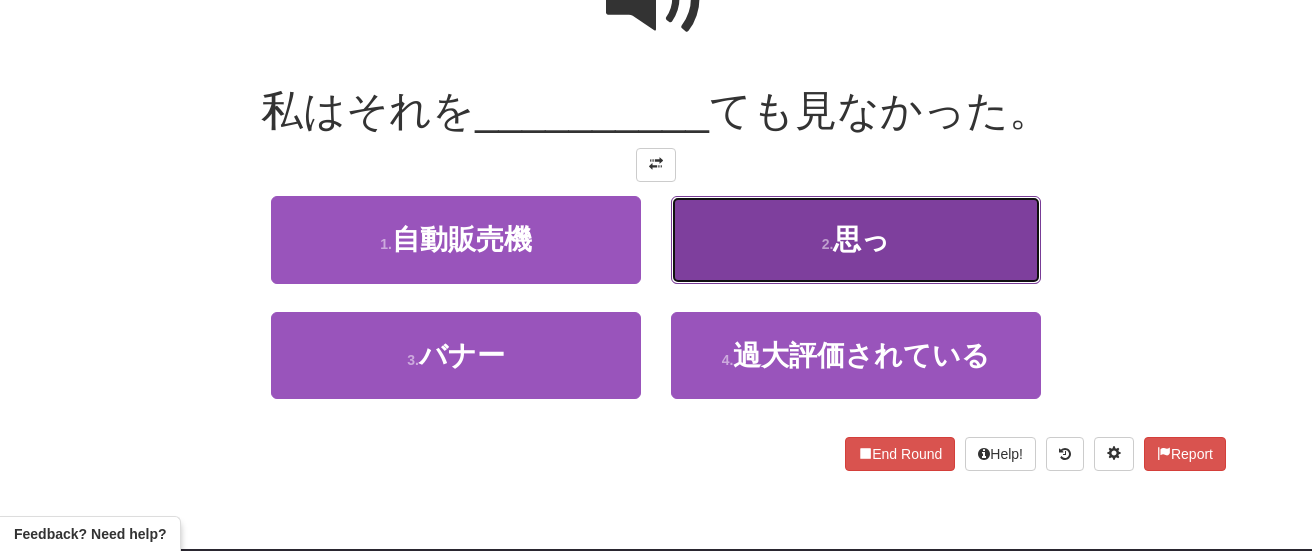 click on "思っ" at bounding box center (861, 239) 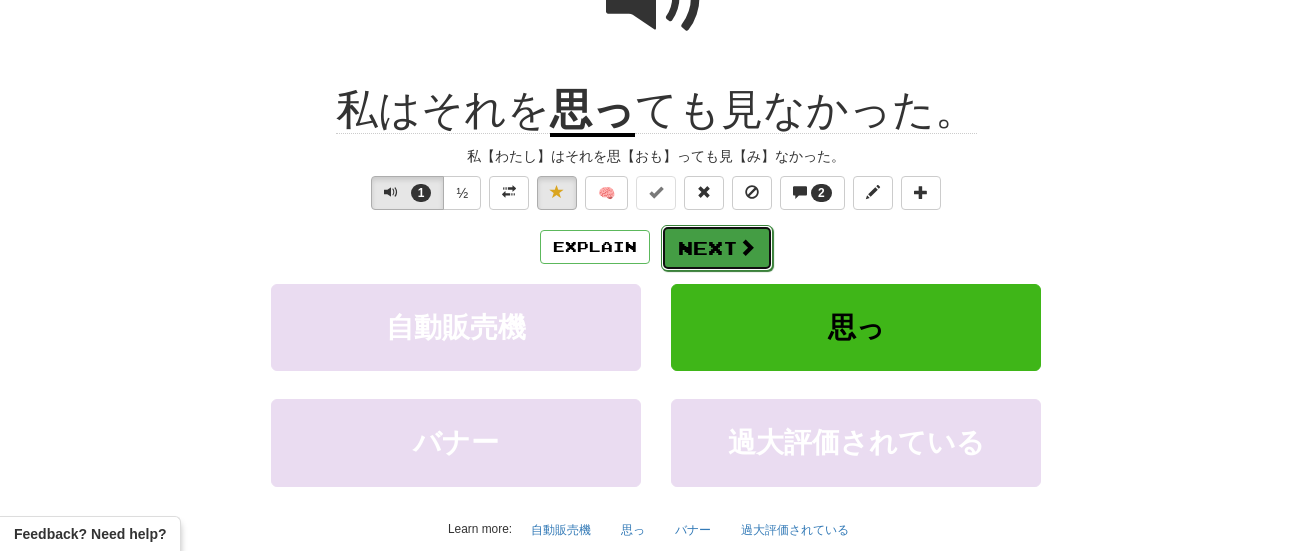 click at bounding box center (747, 247) 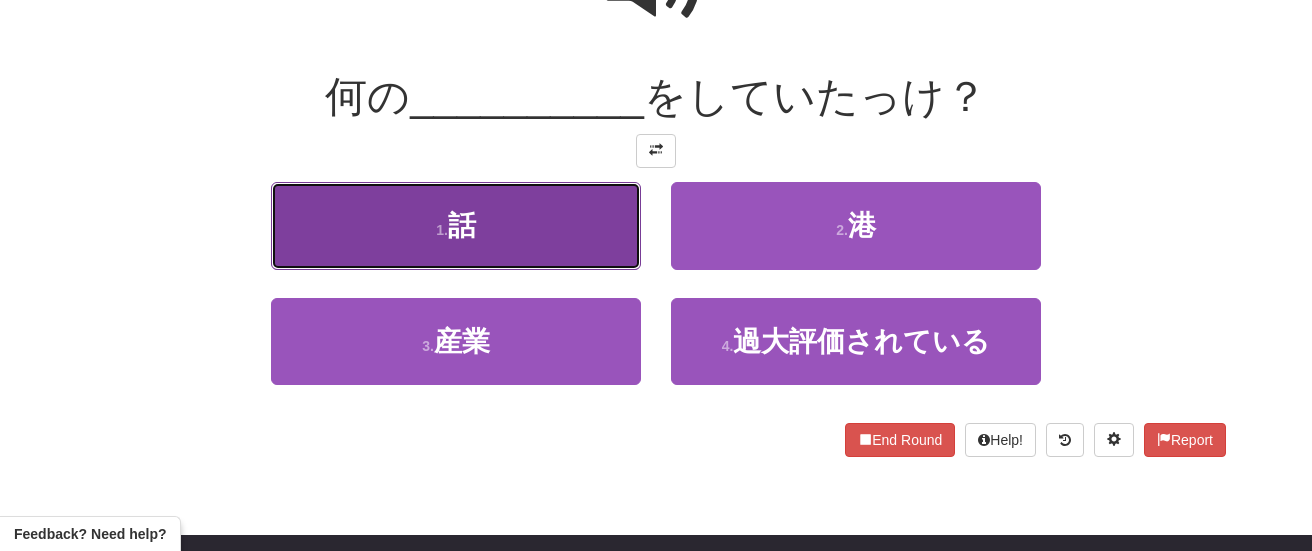click on "1 .  話" at bounding box center (456, 225) 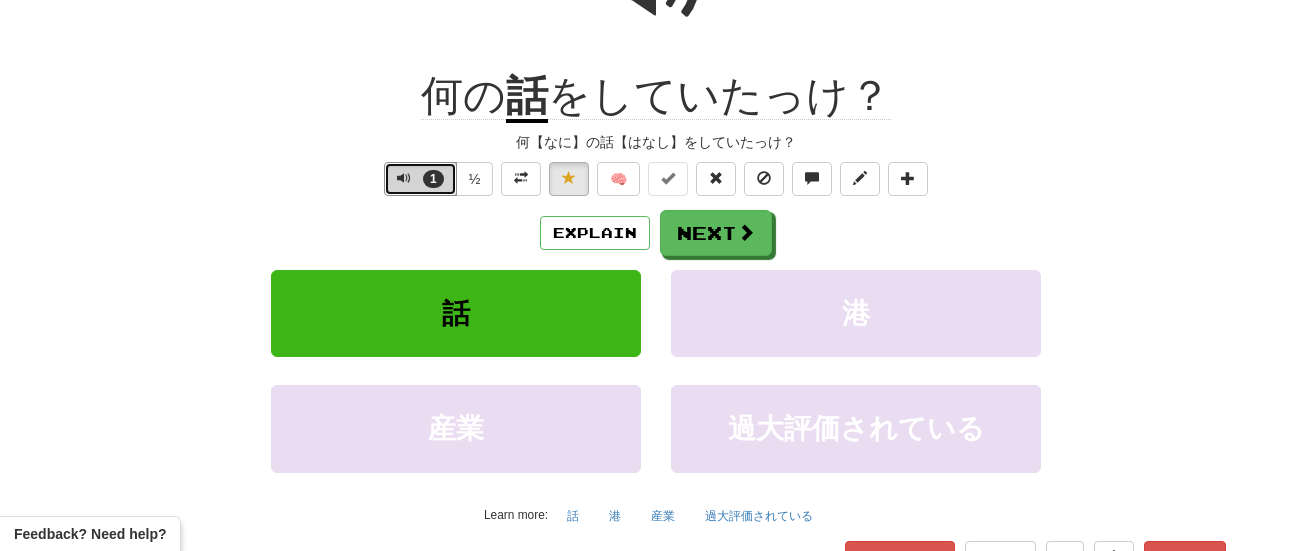 click at bounding box center (404, 178) 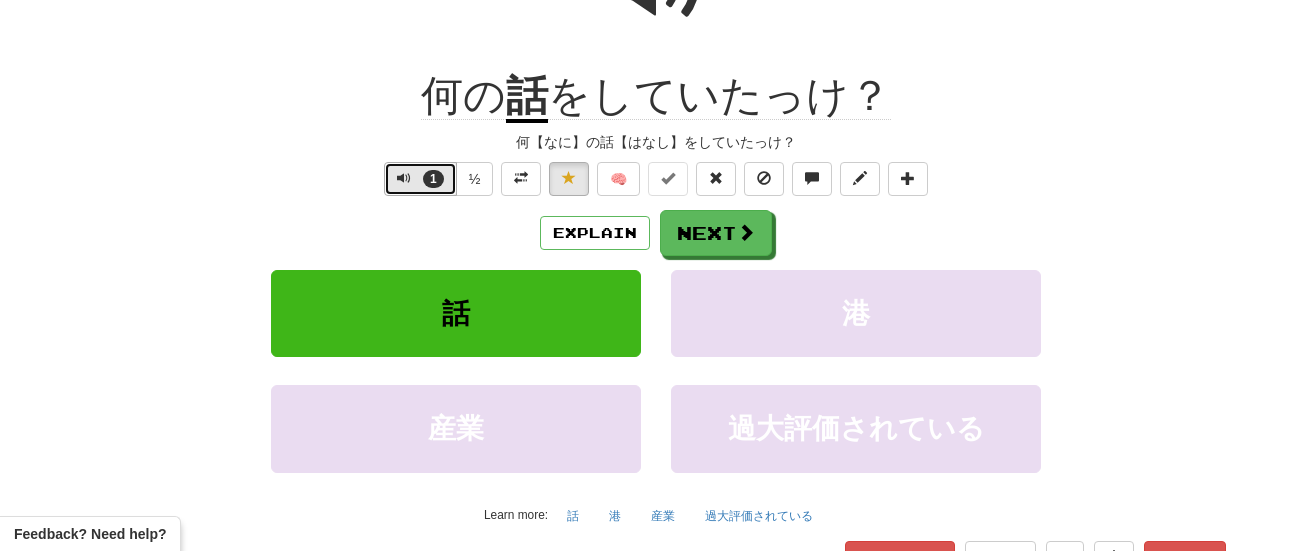 click at bounding box center [404, 178] 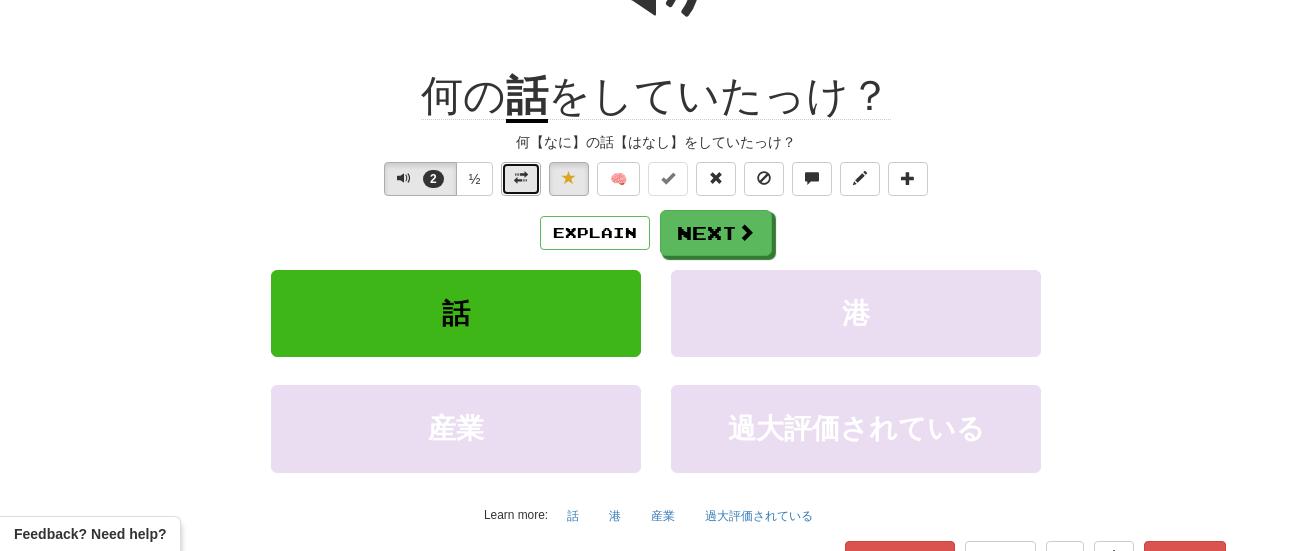 click at bounding box center (521, 178) 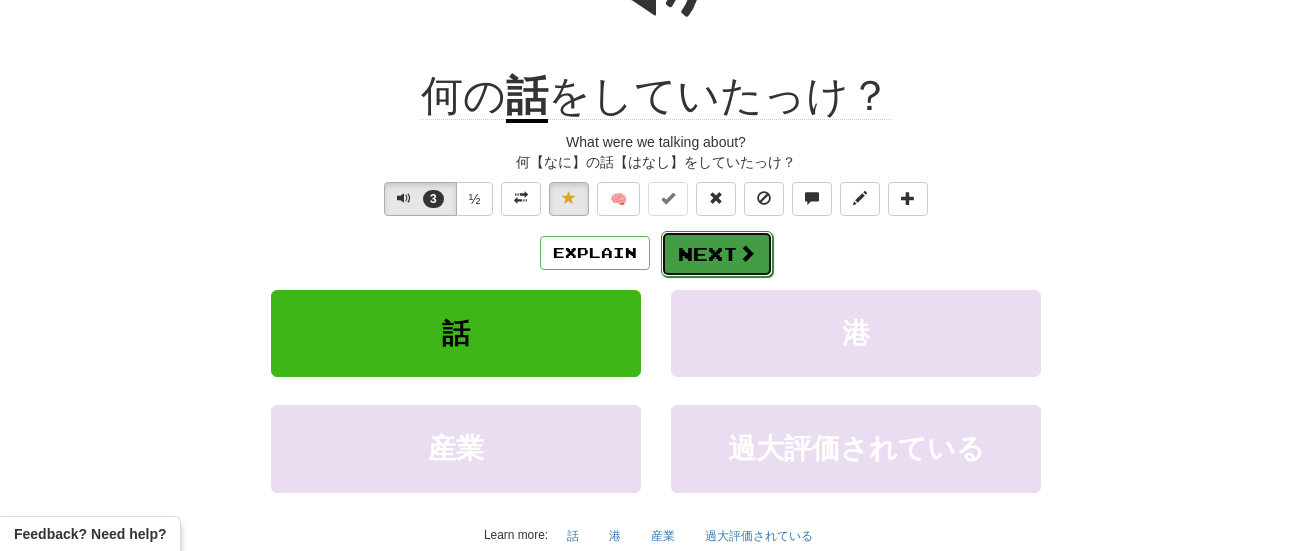 click at bounding box center [747, 253] 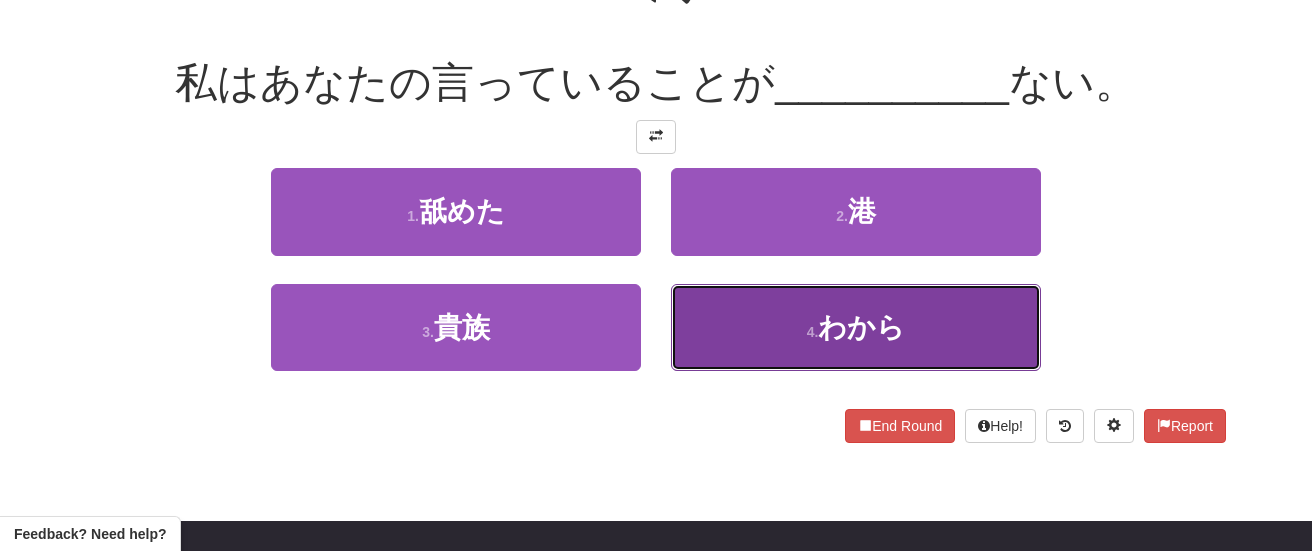 click on "4 .  わから" at bounding box center [856, 327] 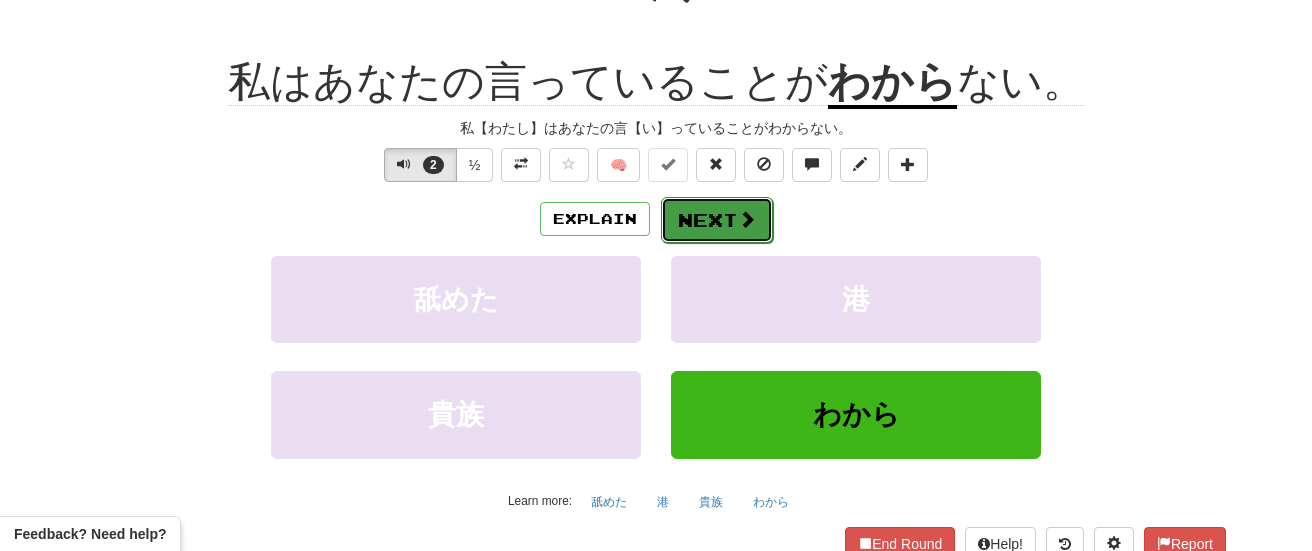 click on "Next" at bounding box center (717, 220) 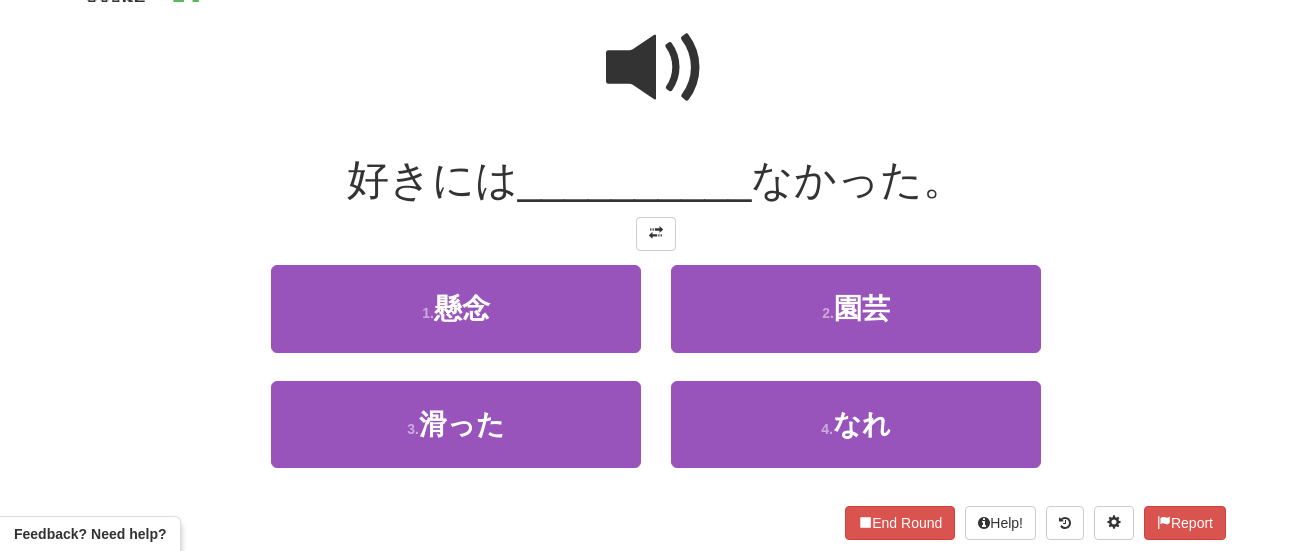 scroll, scrollTop: 198, scrollLeft: 0, axis: vertical 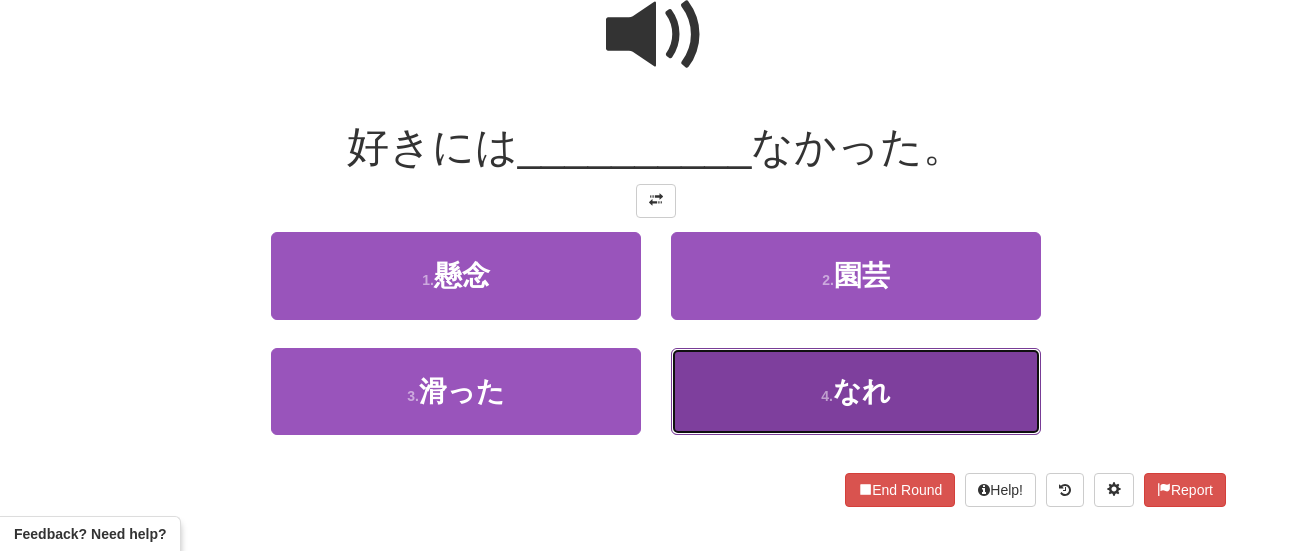 click on "4 .  なれ" at bounding box center [856, 391] 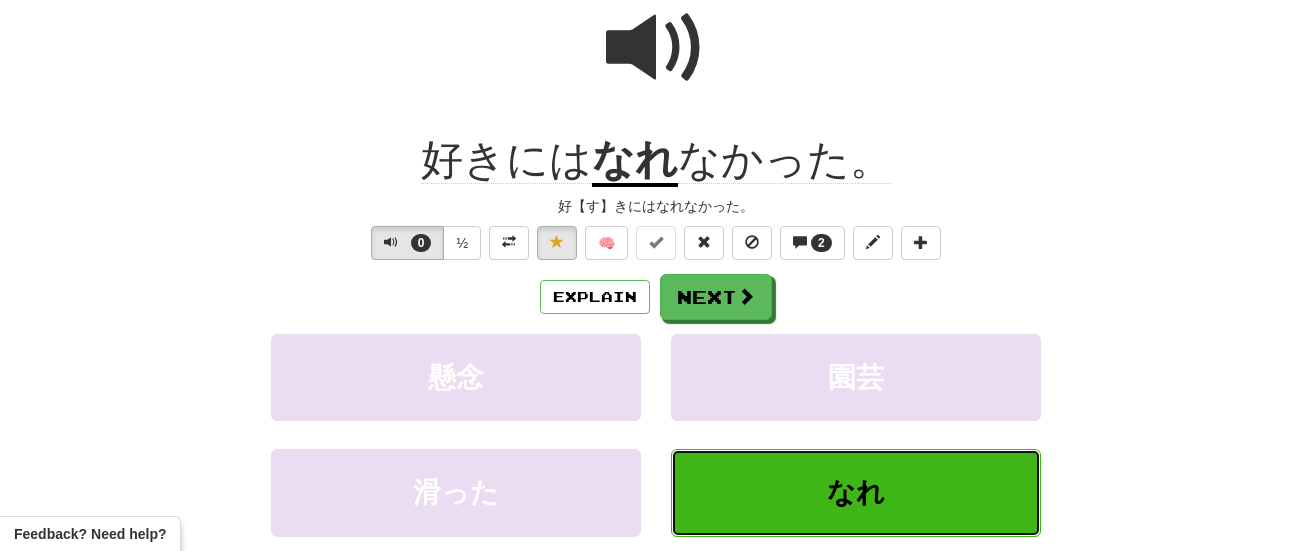 scroll, scrollTop: 212, scrollLeft: 0, axis: vertical 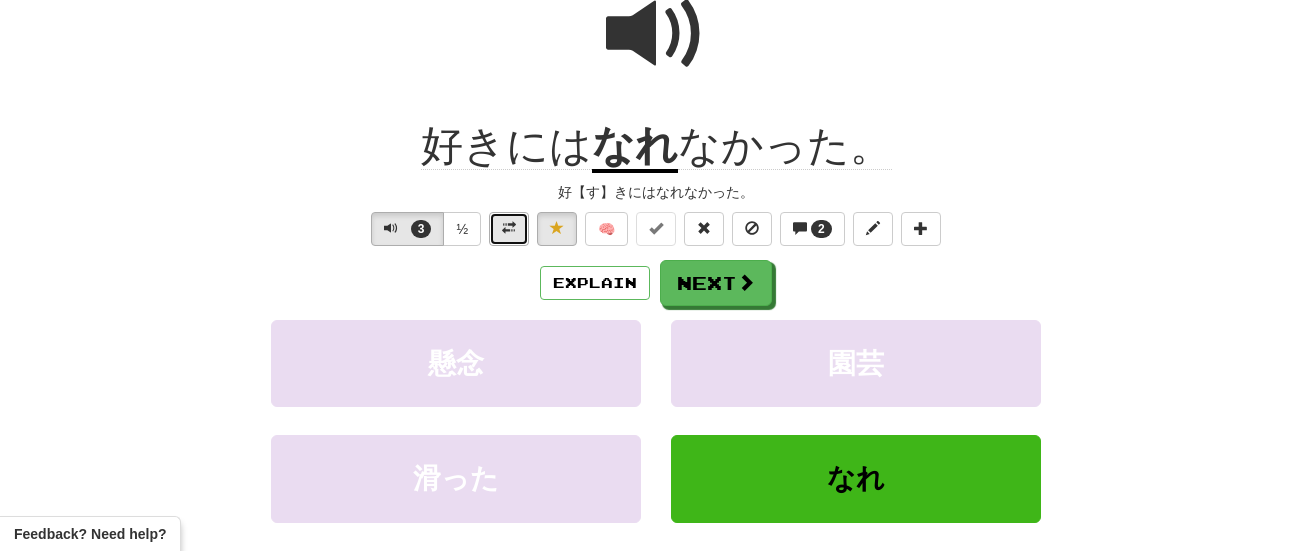 click at bounding box center [509, 228] 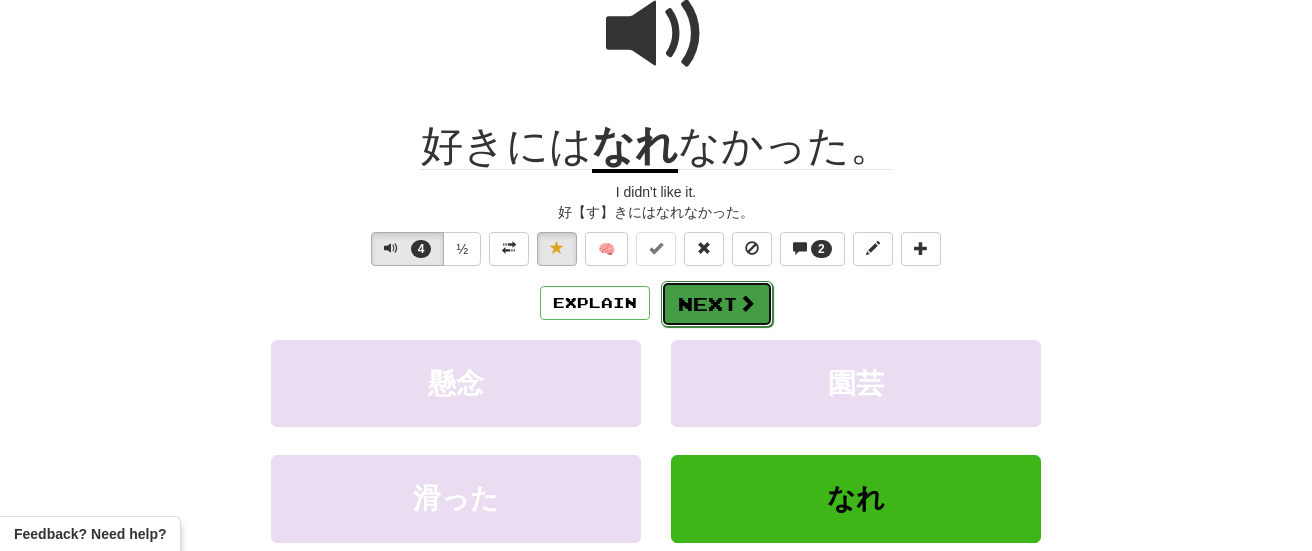 click on "Next" at bounding box center [717, 304] 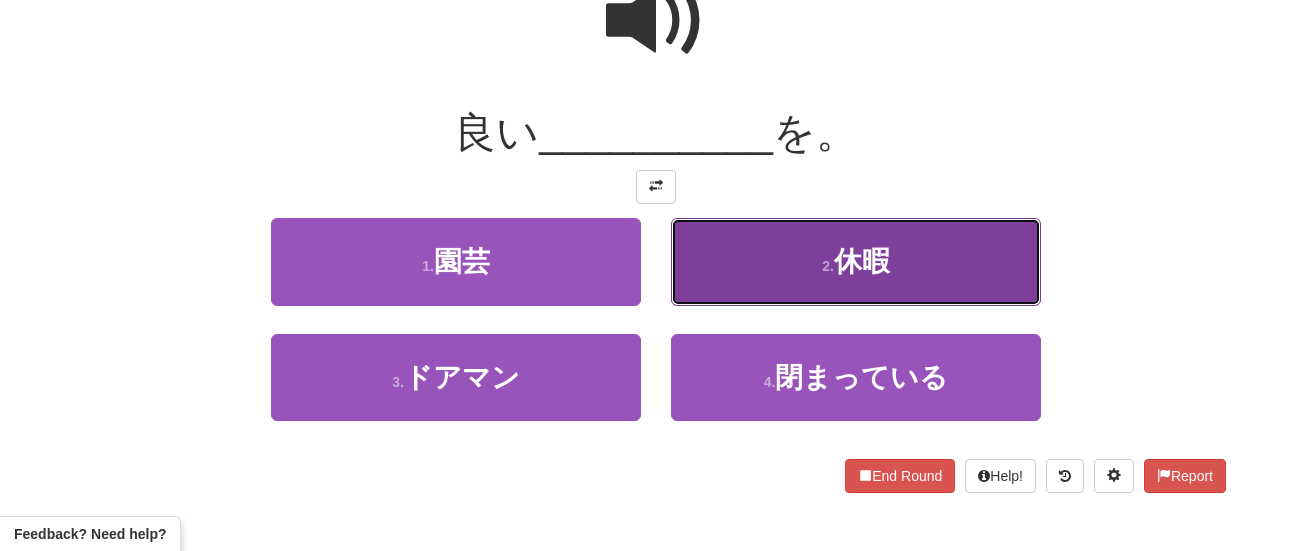 click on "2 .  休暇" at bounding box center (856, 261) 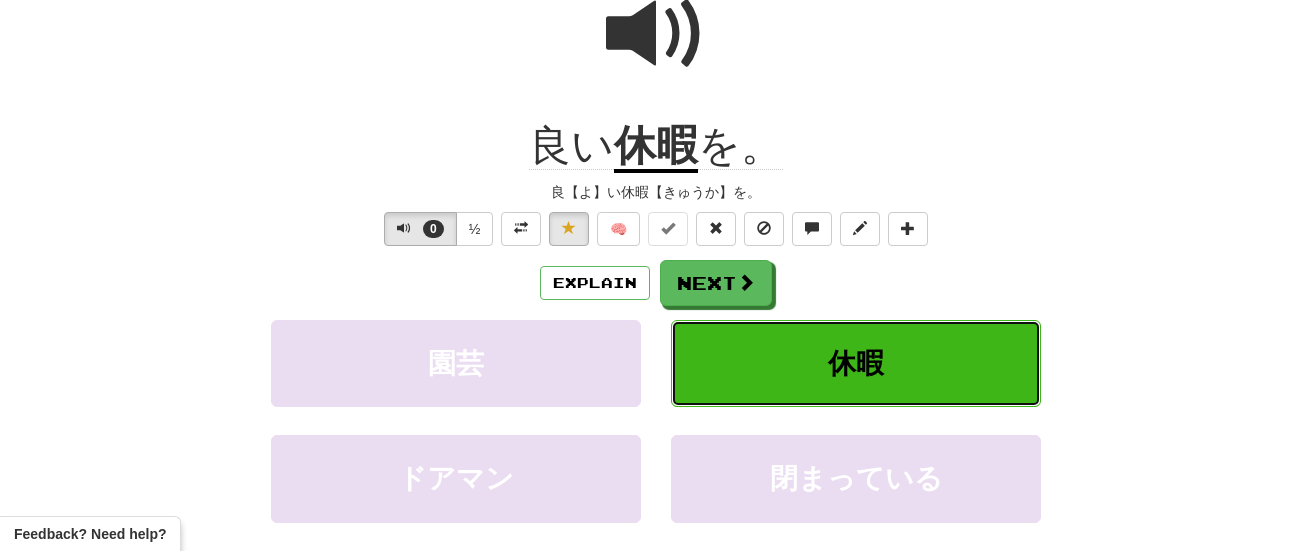 scroll, scrollTop: 226, scrollLeft: 0, axis: vertical 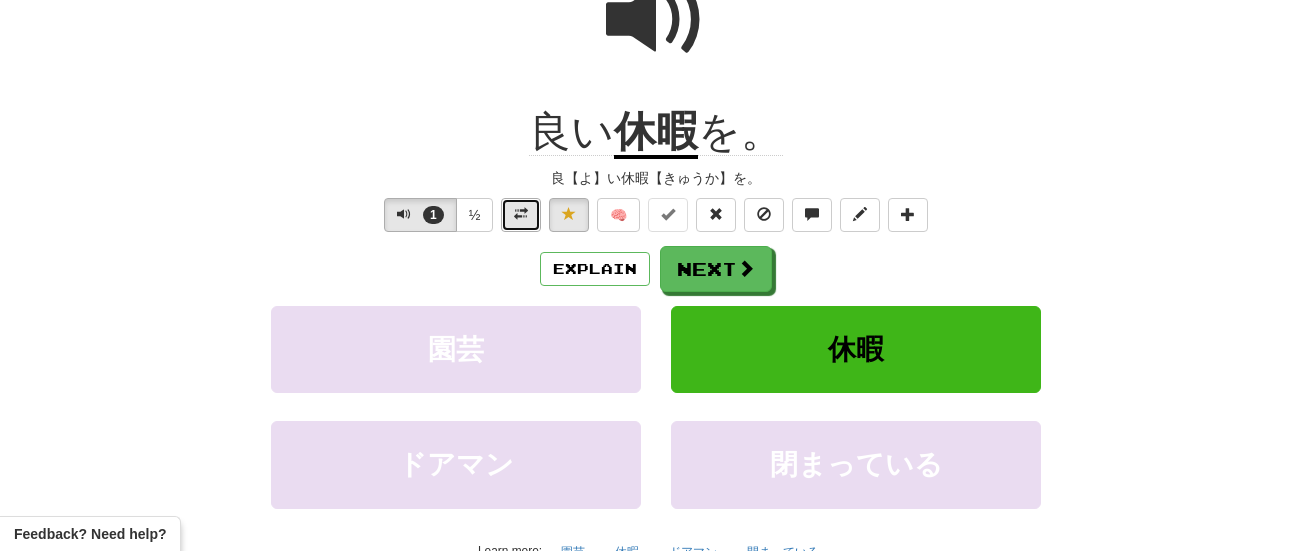 click at bounding box center (521, 215) 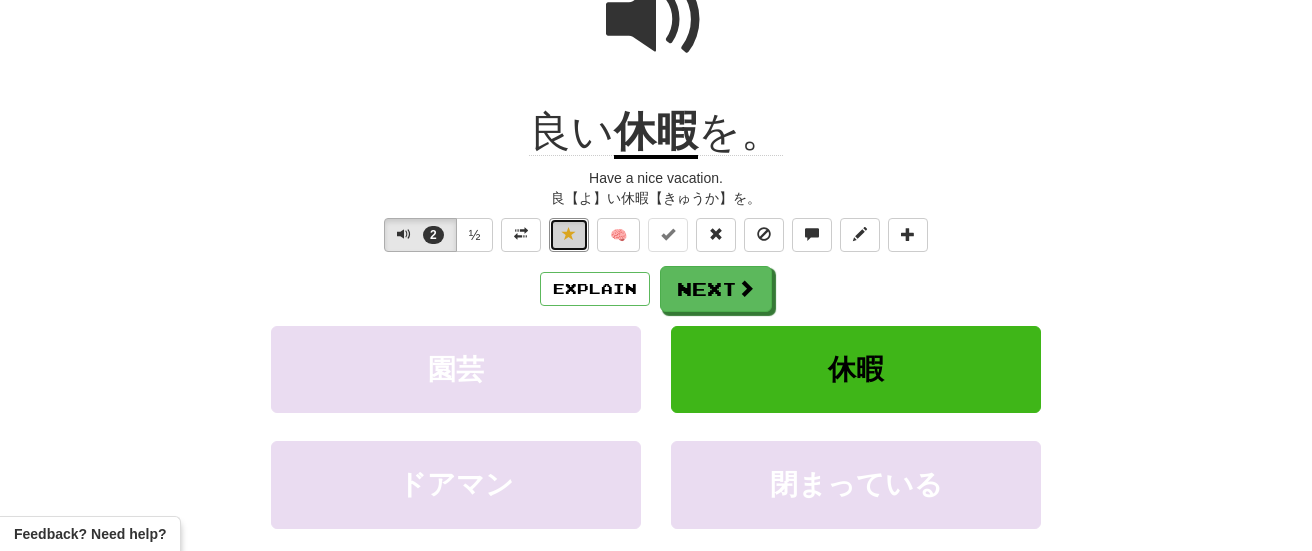 click at bounding box center [569, 235] 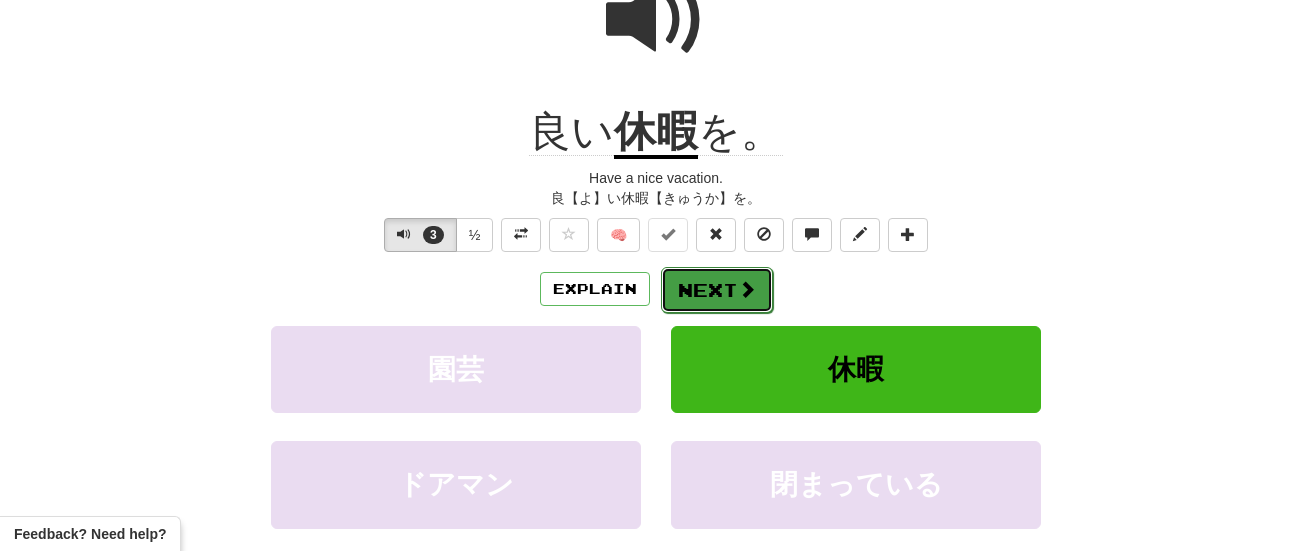 click on "Next" at bounding box center [717, 290] 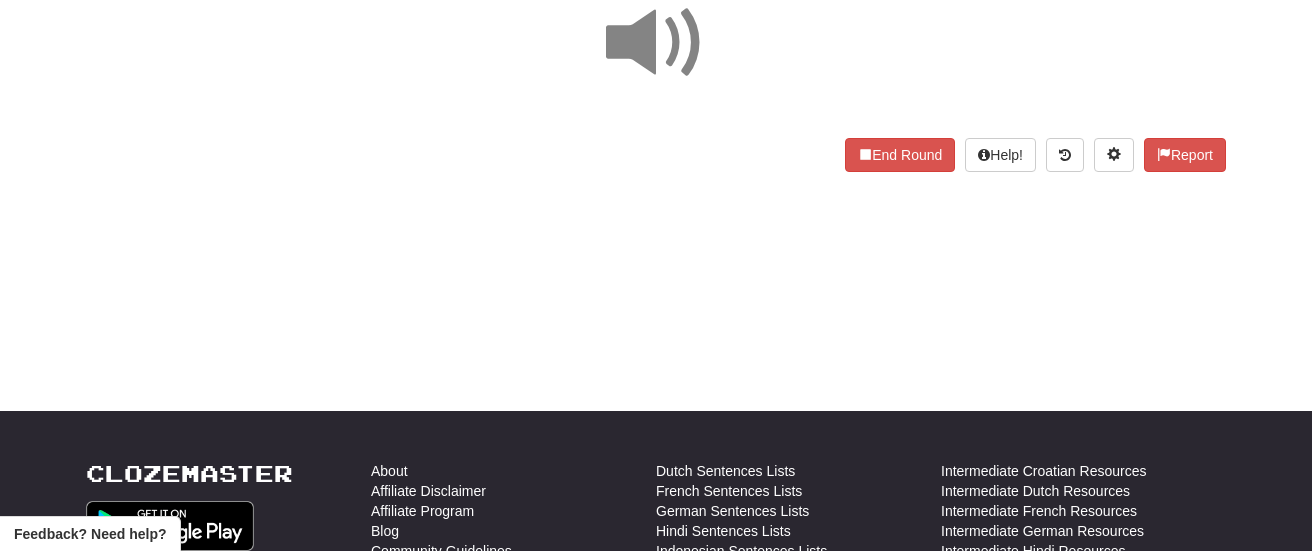 scroll, scrollTop: 192, scrollLeft: 0, axis: vertical 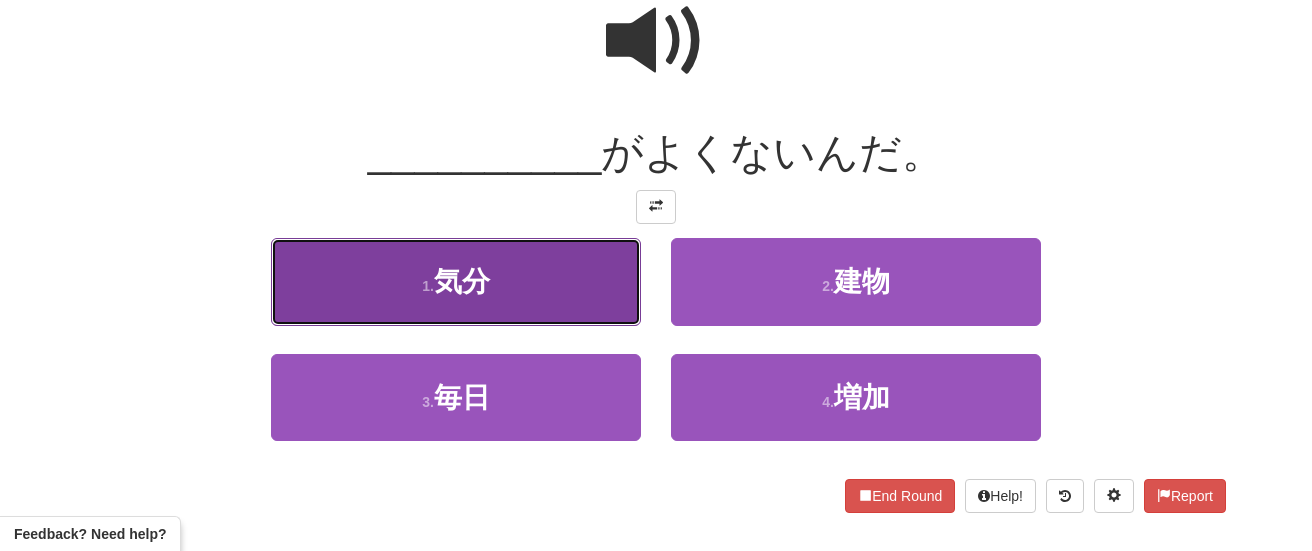 click on "1 .  気分" at bounding box center (456, 281) 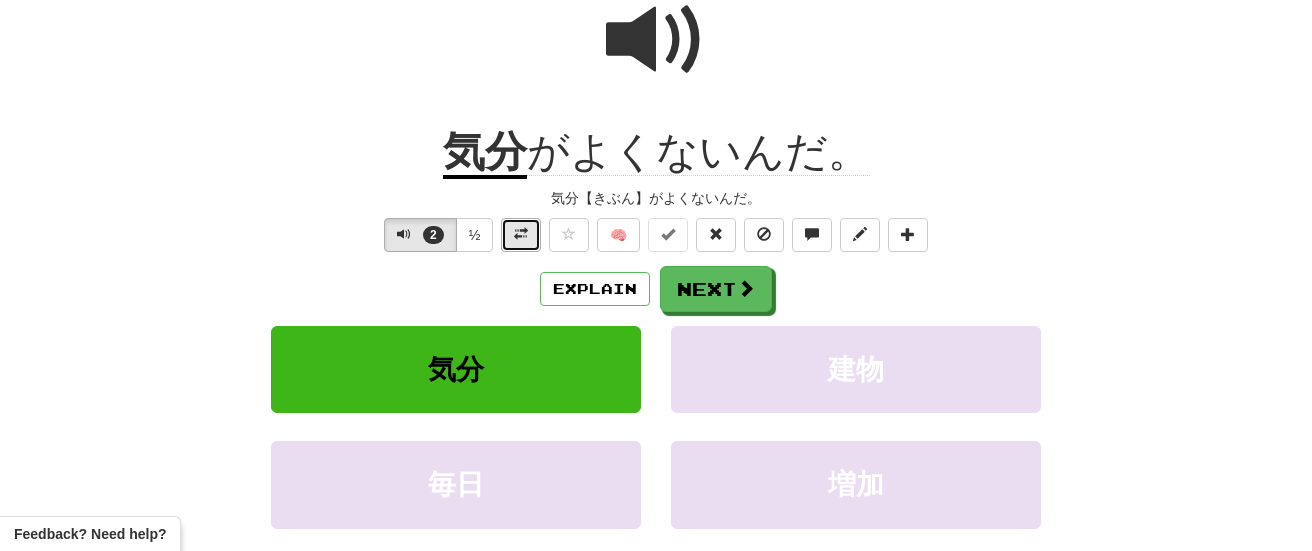 click at bounding box center (521, 235) 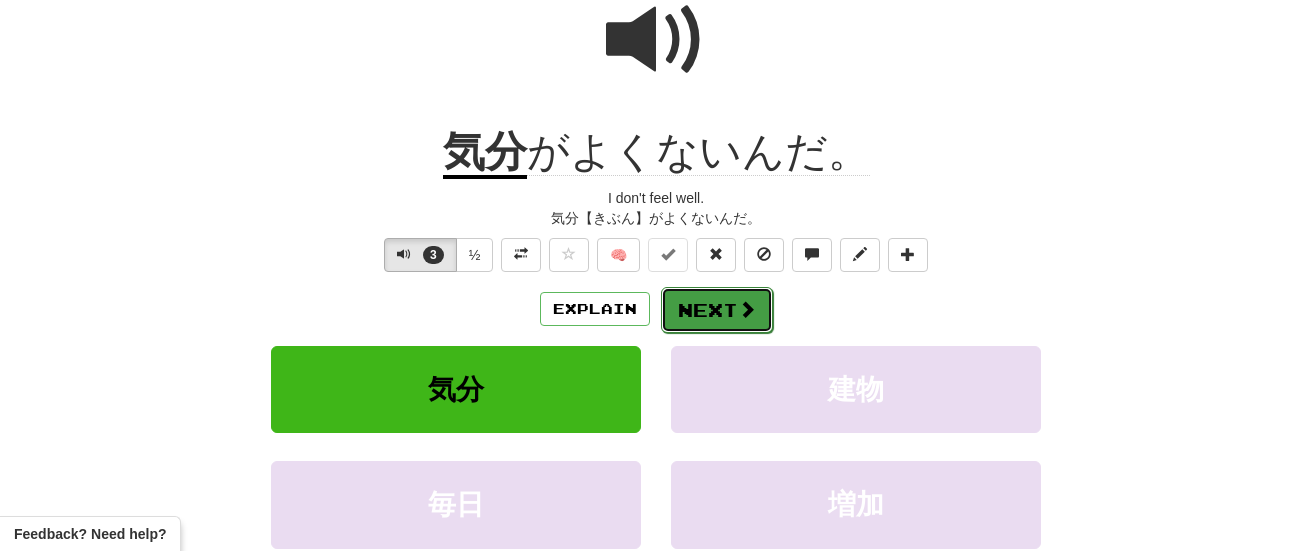 click on "Next" at bounding box center [717, 310] 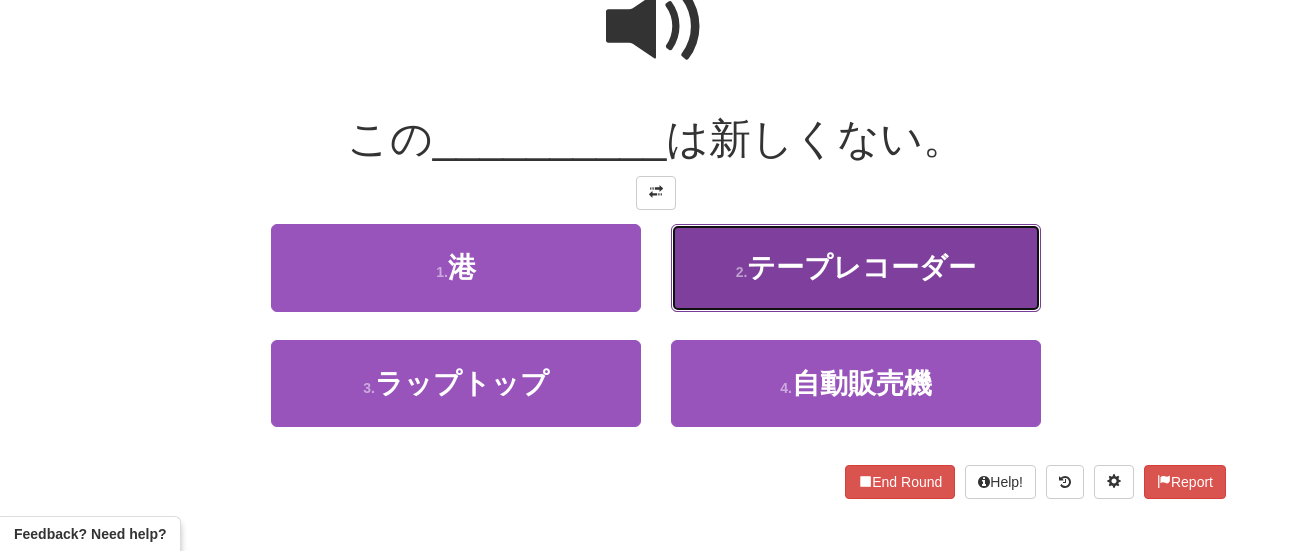 click on "テープレコーダー" at bounding box center (861, 267) 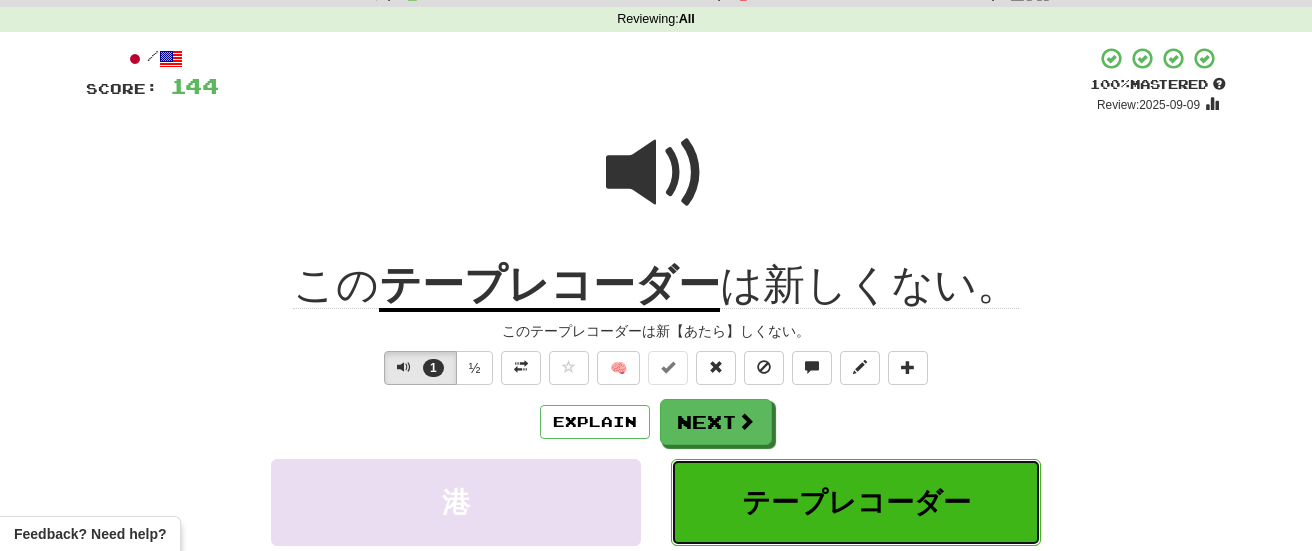 scroll, scrollTop: 80, scrollLeft: 0, axis: vertical 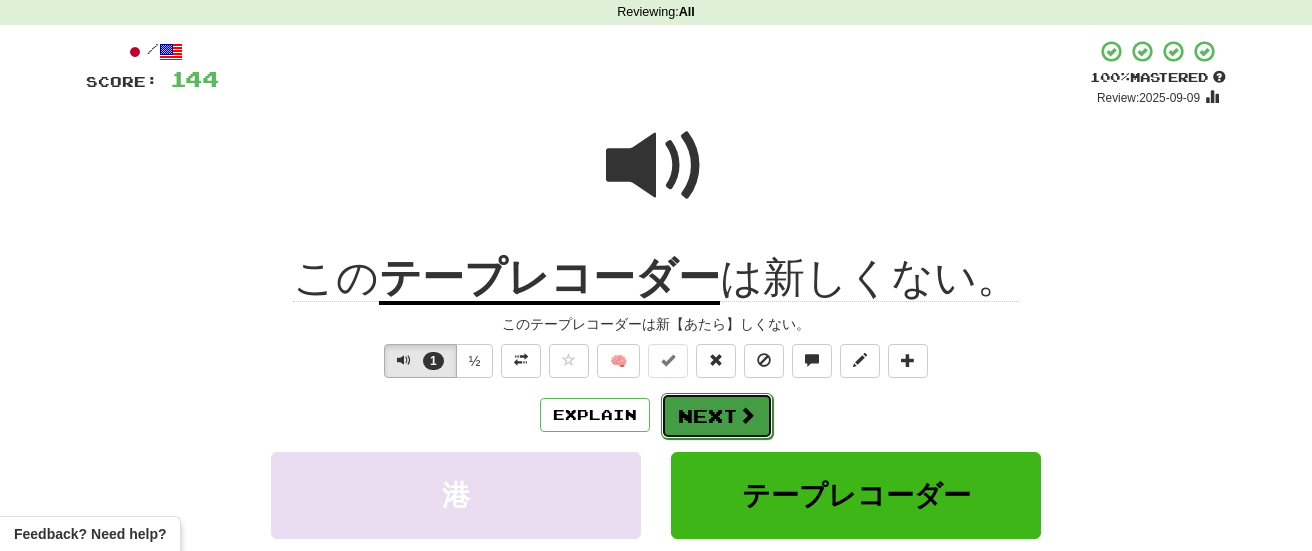 click on "Next" at bounding box center (717, 416) 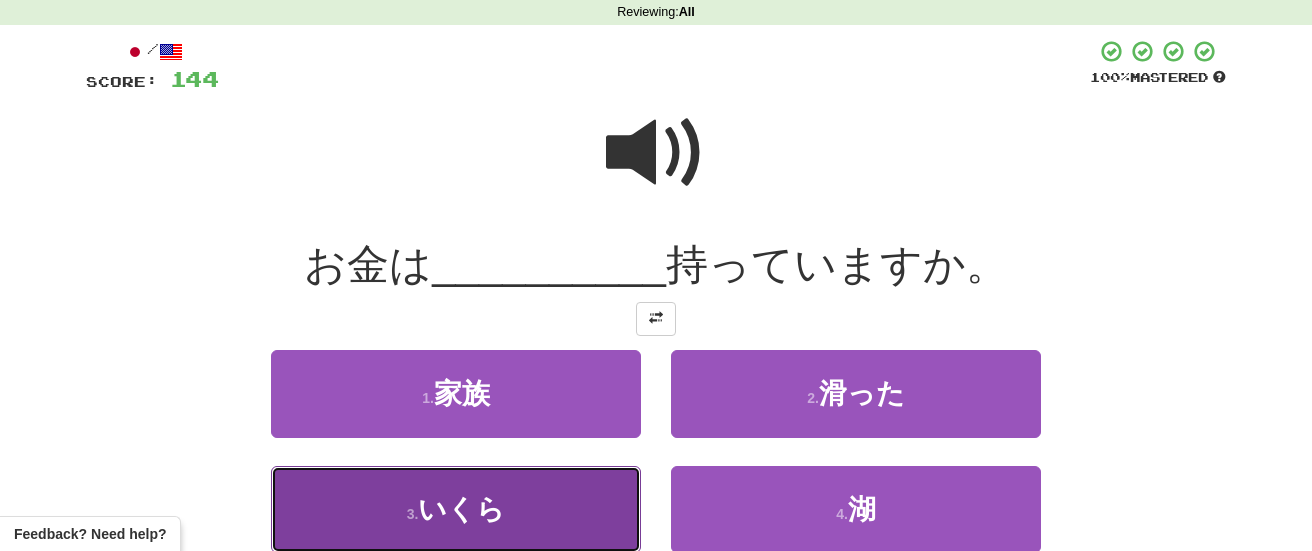 click on "いくら" at bounding box center (461, 509) 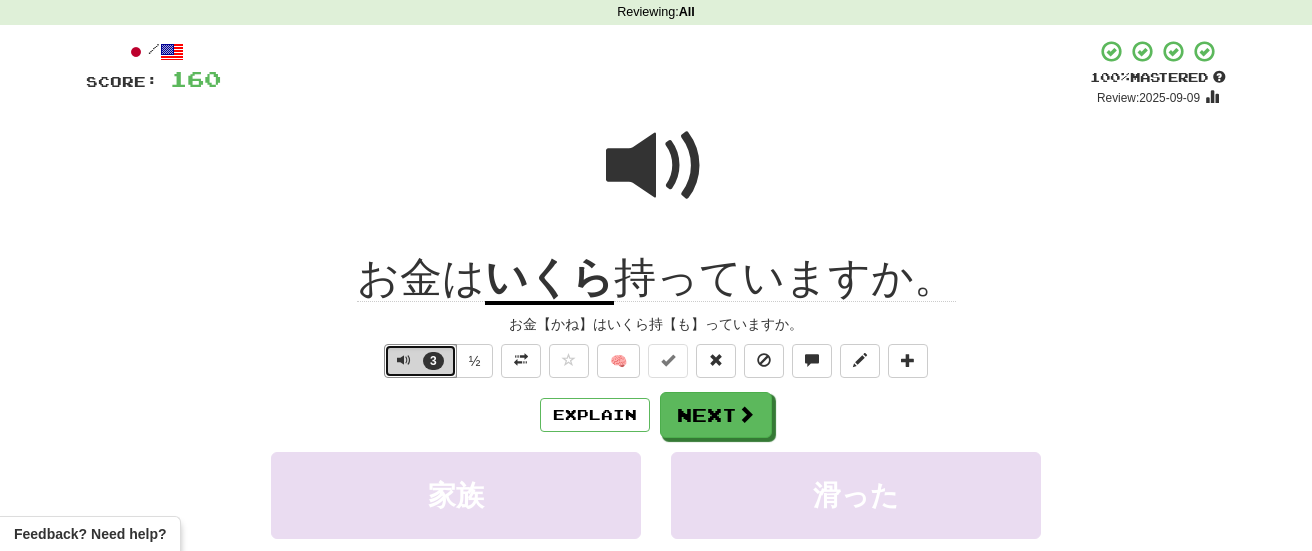 click on "3" at bounding box center [420, 361] 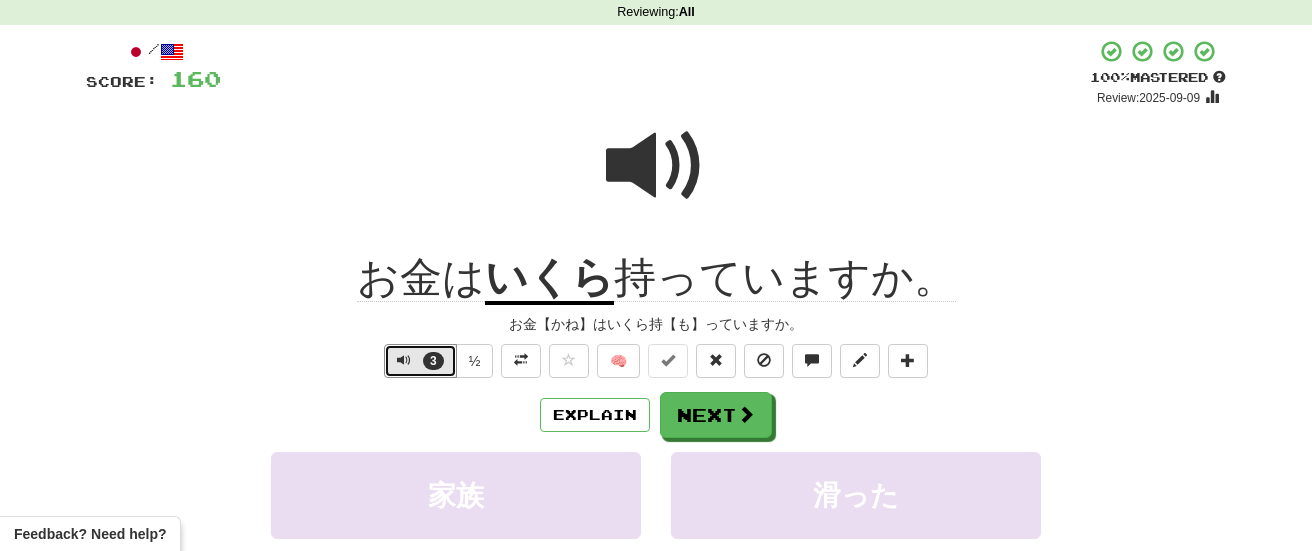 scroll, scrollTop: 0, scrollLeft: 0, axis: both 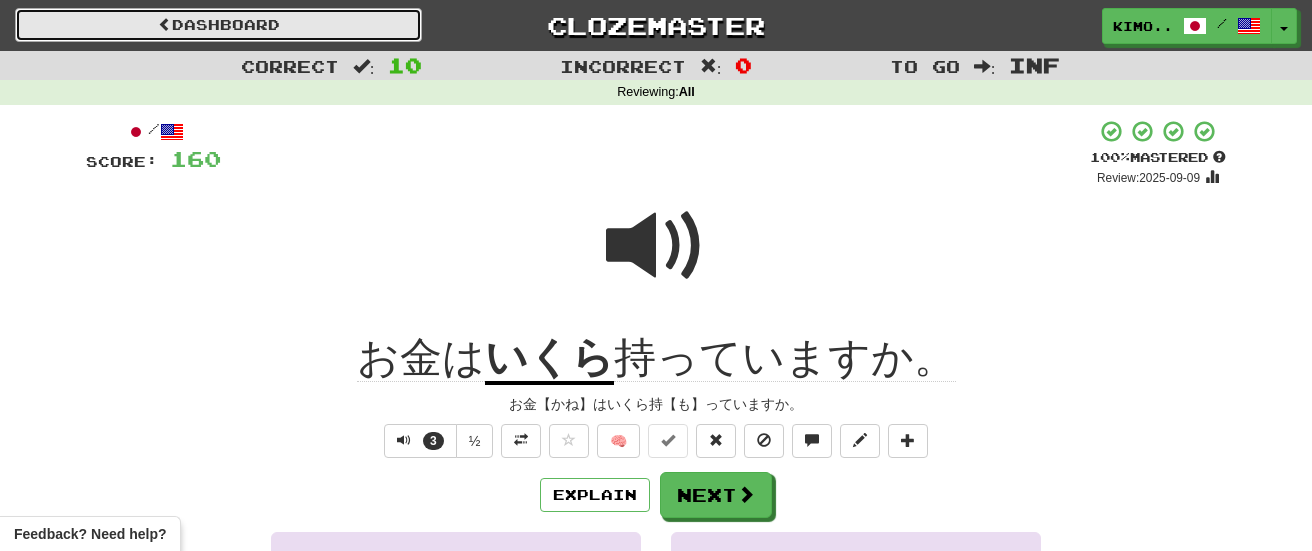 click on "Dashboard" at bounding box center (218, 25) 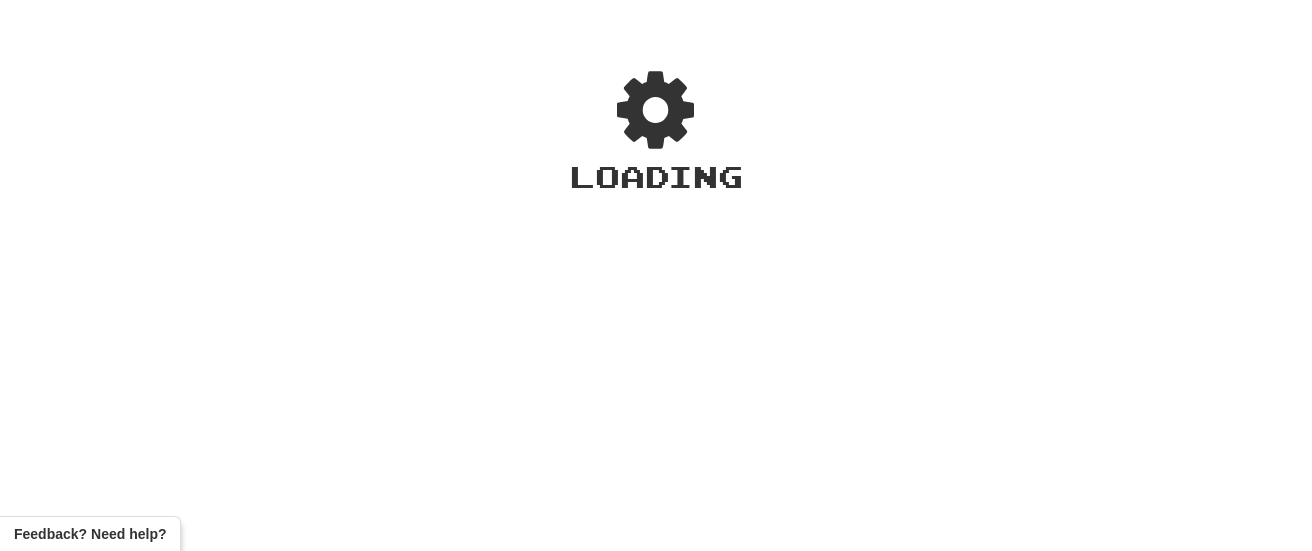 scroll, scrollTop: 0, scrollLeft: 0, axis: both 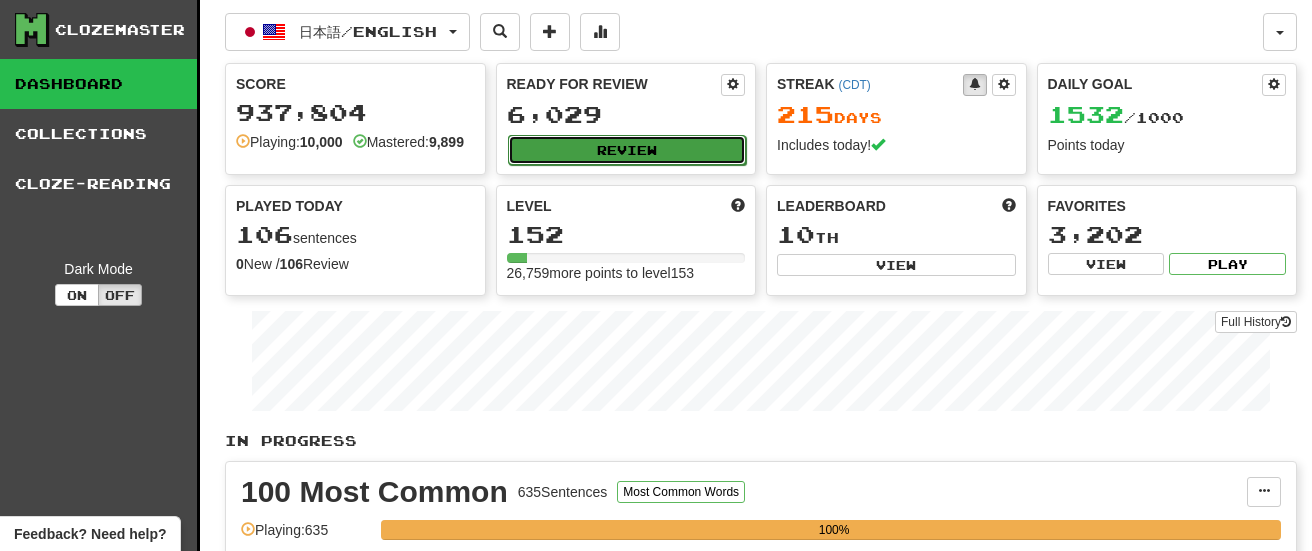 click on "Review" at bounding box center (627, 150) 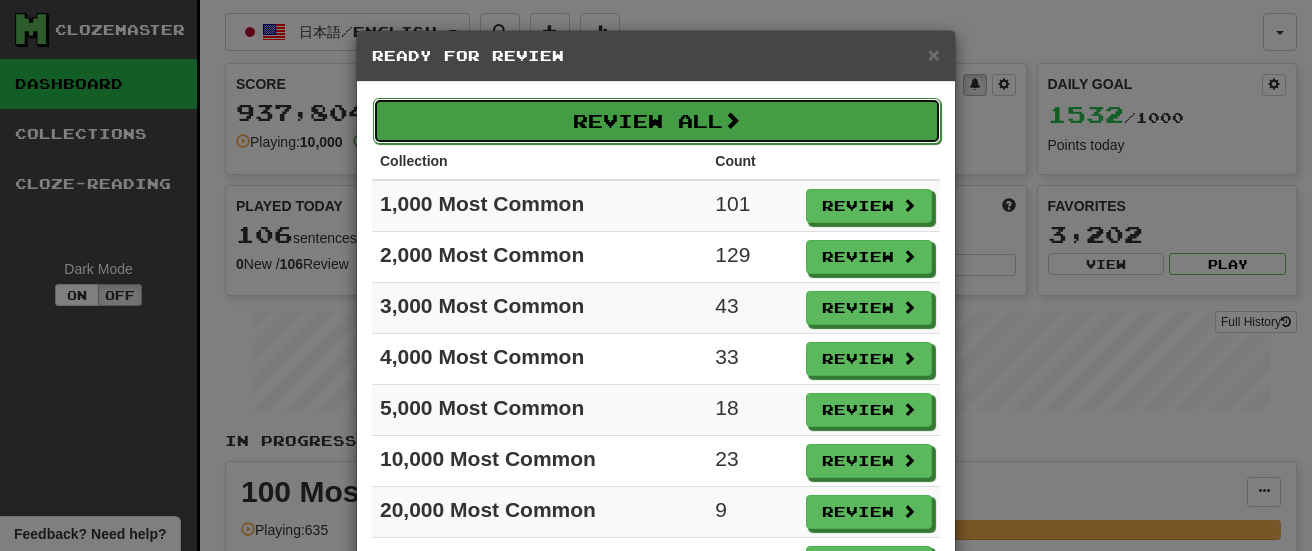 click on "Review All" at bounding box center [657, 121] 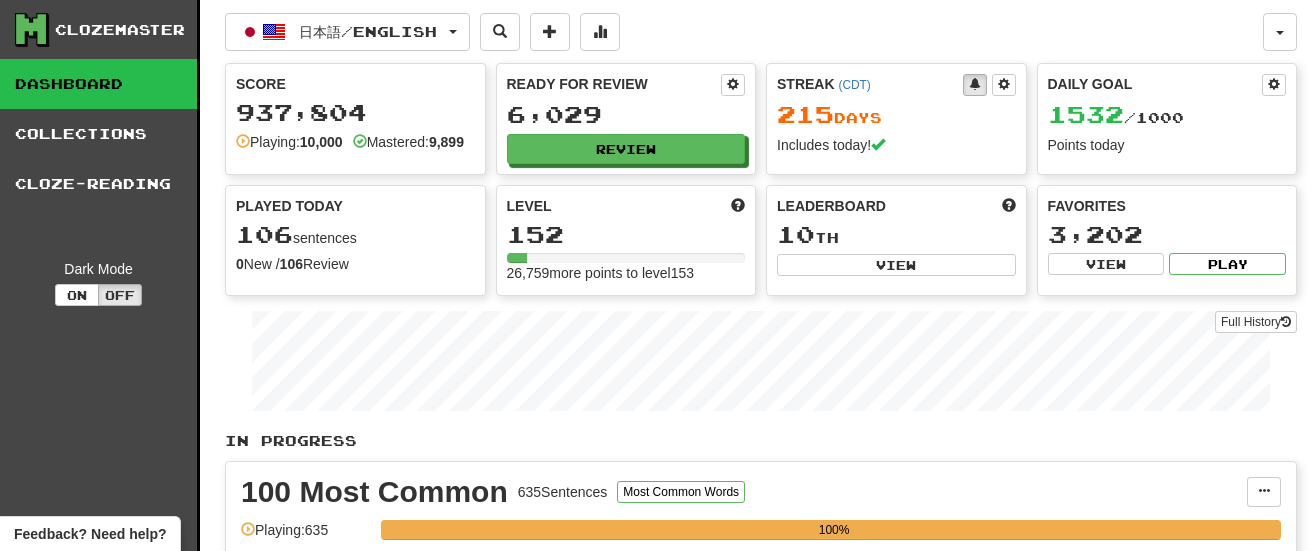 select on "********" 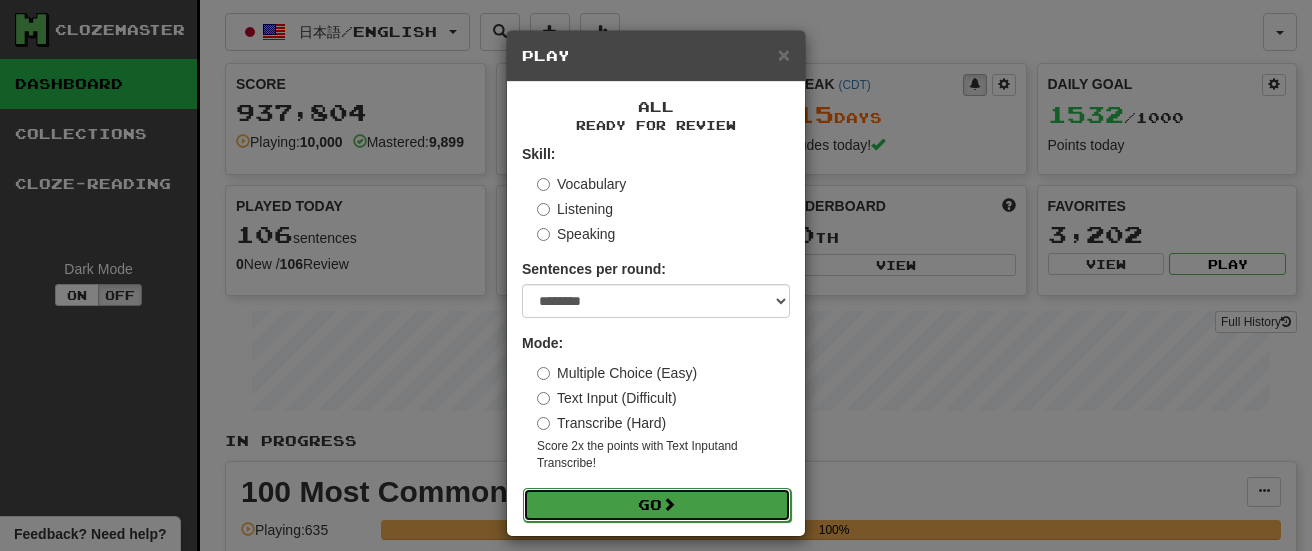 click on "Go" at bounding box center [657, 505] 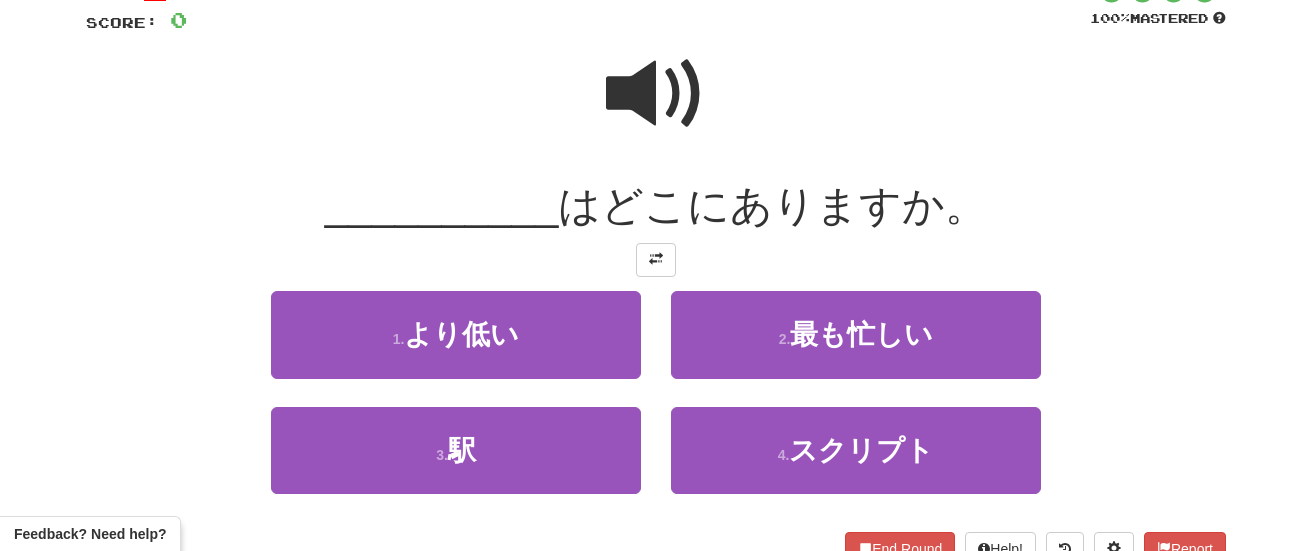 scroll, scrollTop: 141, scrollLeft: 0, axis: vertical 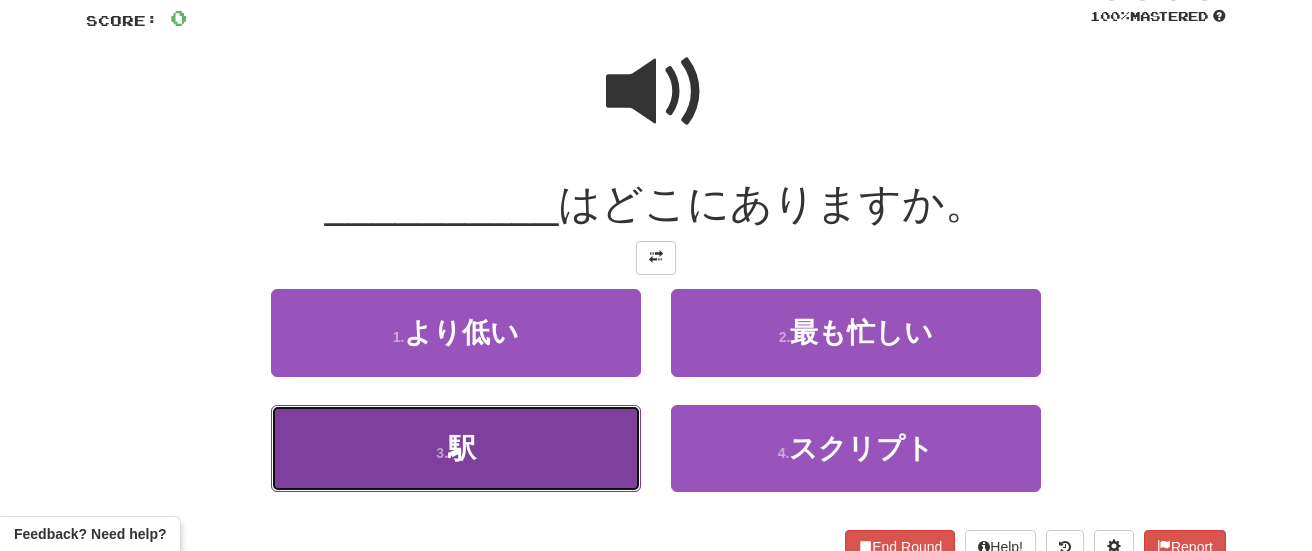 click on "3 .  駅" at bounding box center [456, 448] 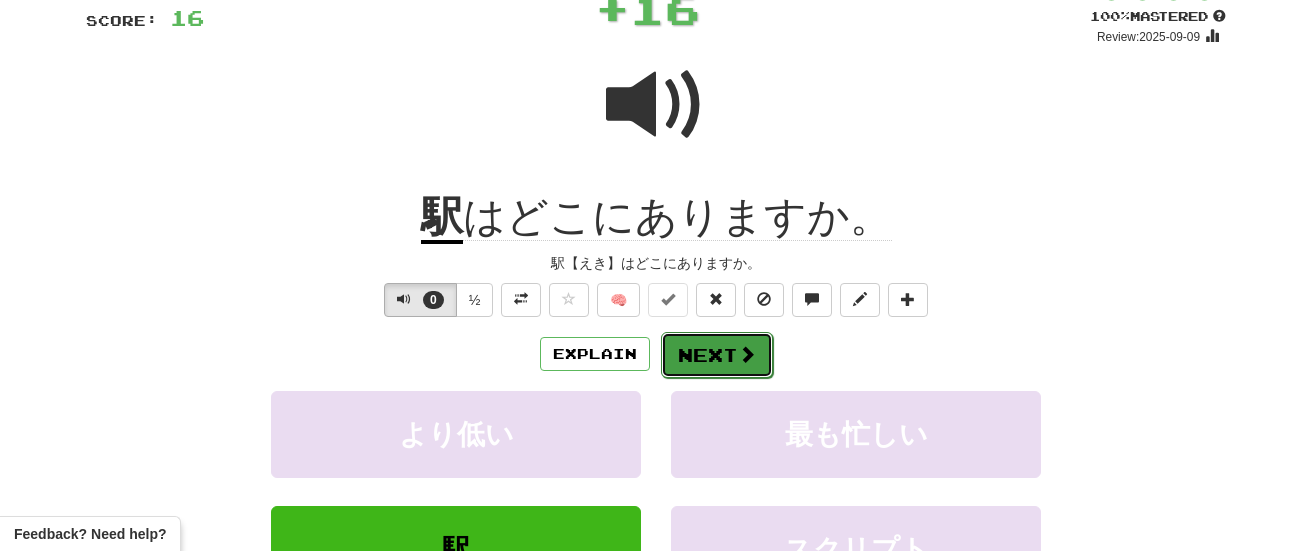 click at bounding box center (747, 354) 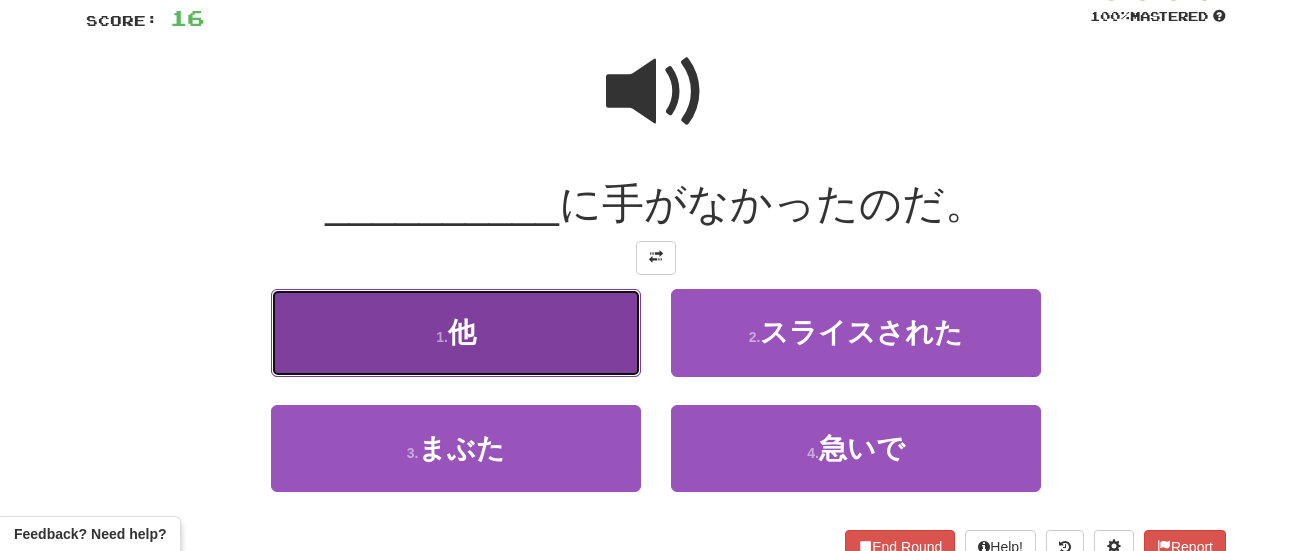 click on "1 .  他" at bounding box center [456, 332] 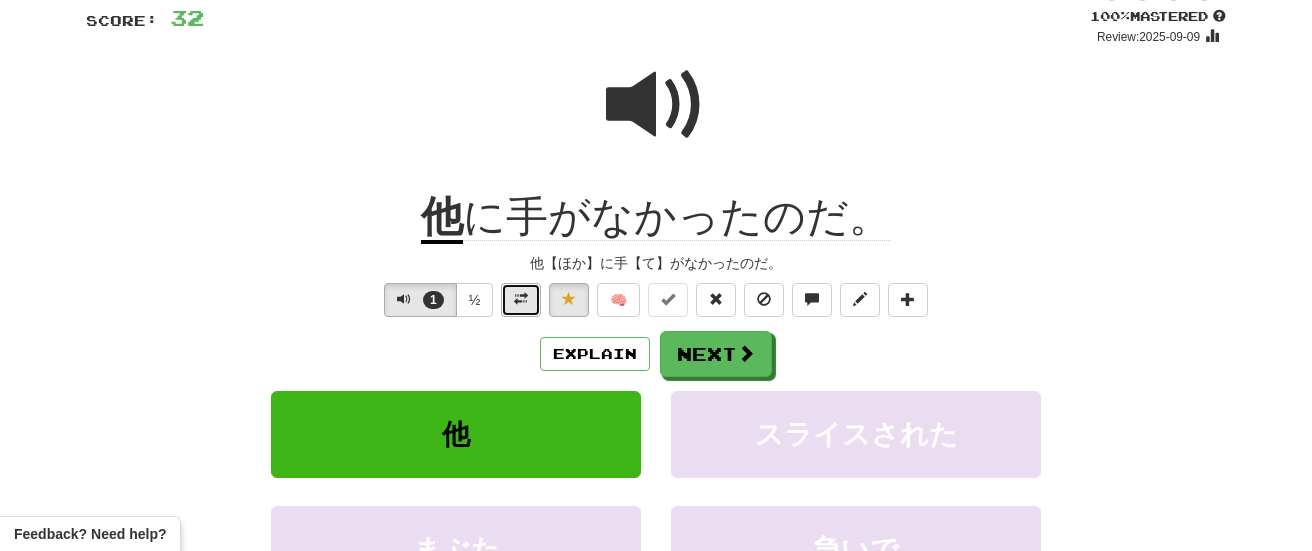 click at bounding box center (521, 300) 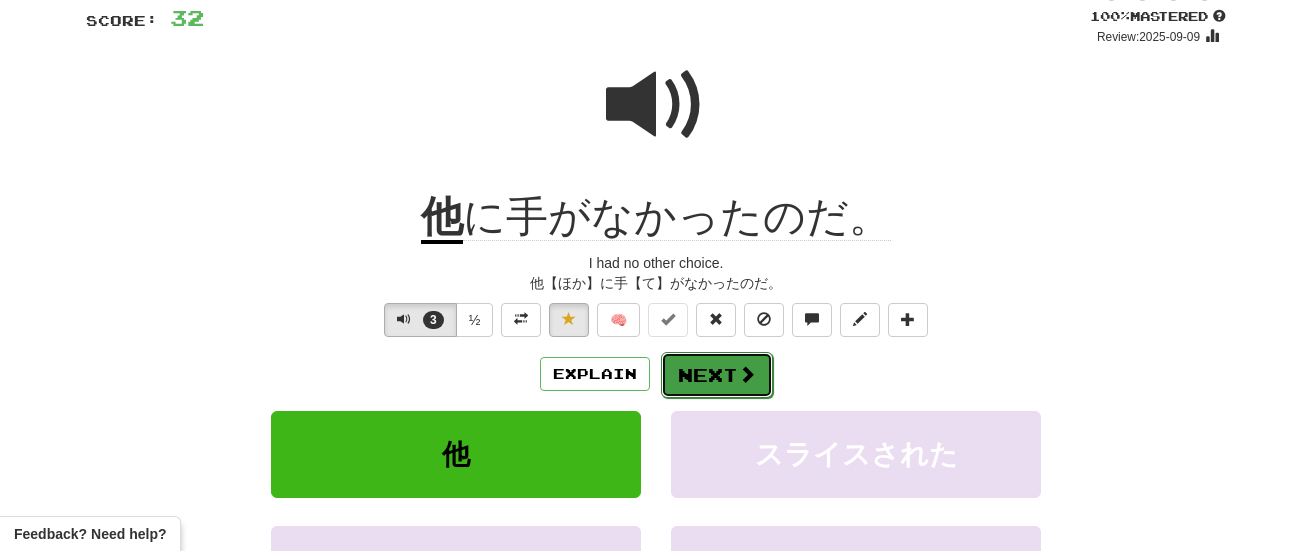click on "Next" at bounding box center [717, 375] 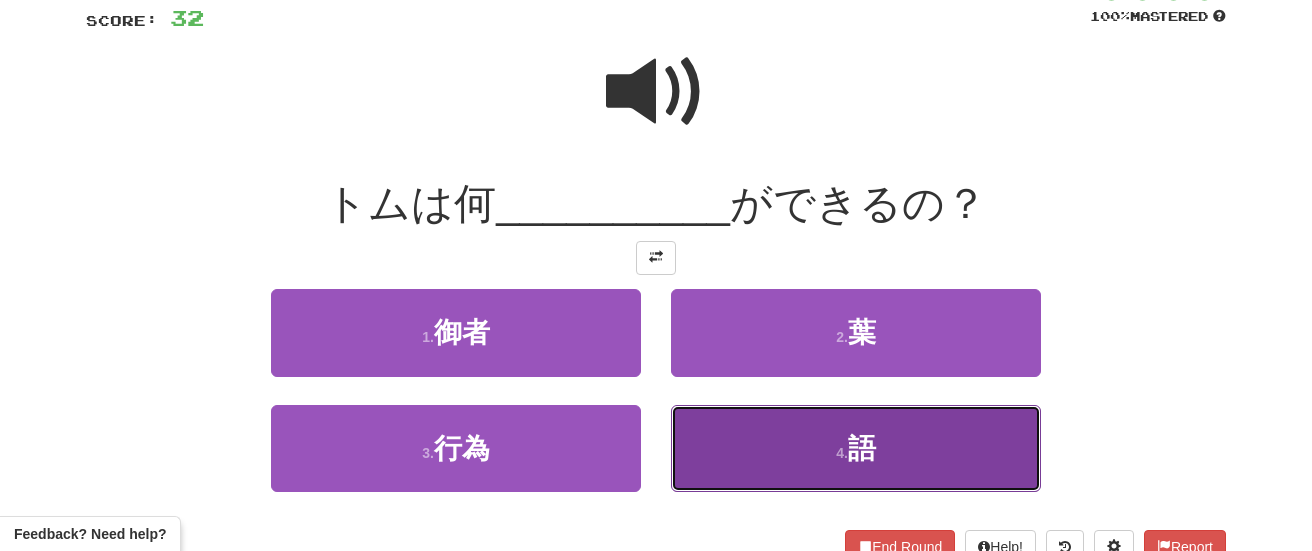 click on "4 .  語" at bounding box center [856, 448] 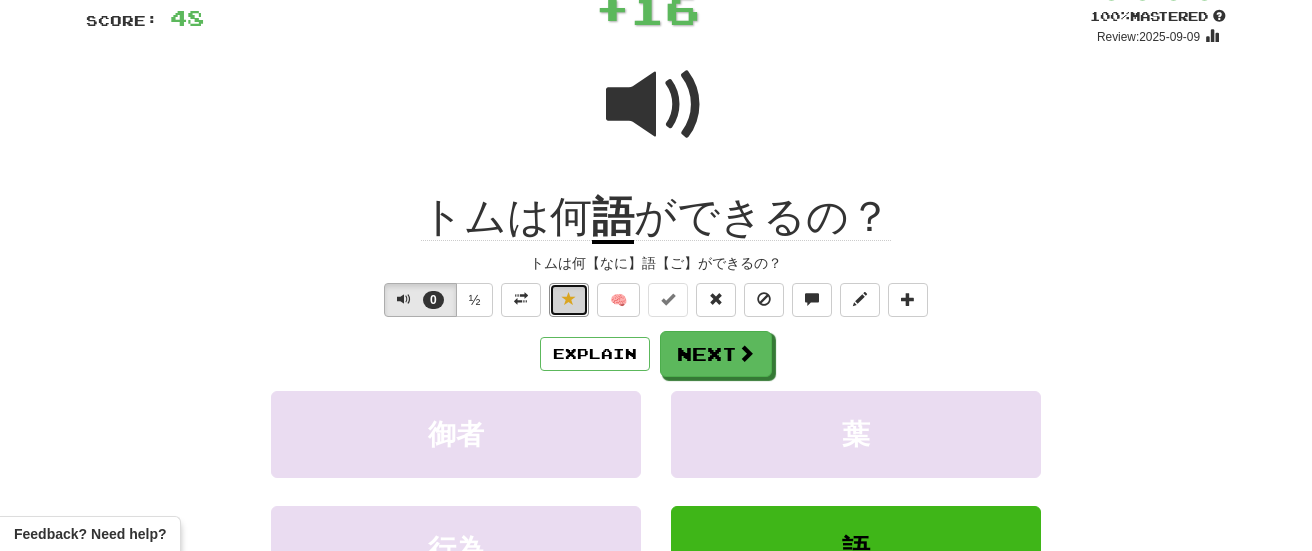 click at bounding box center [569, 299] 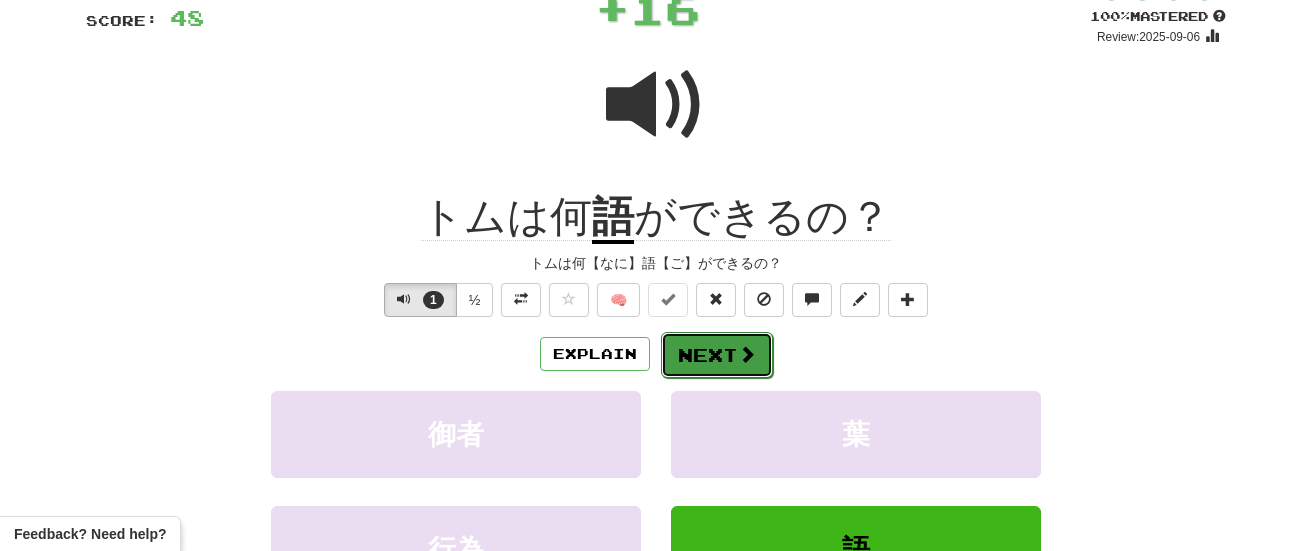 click on "Next" at bounding box center [717, 355] 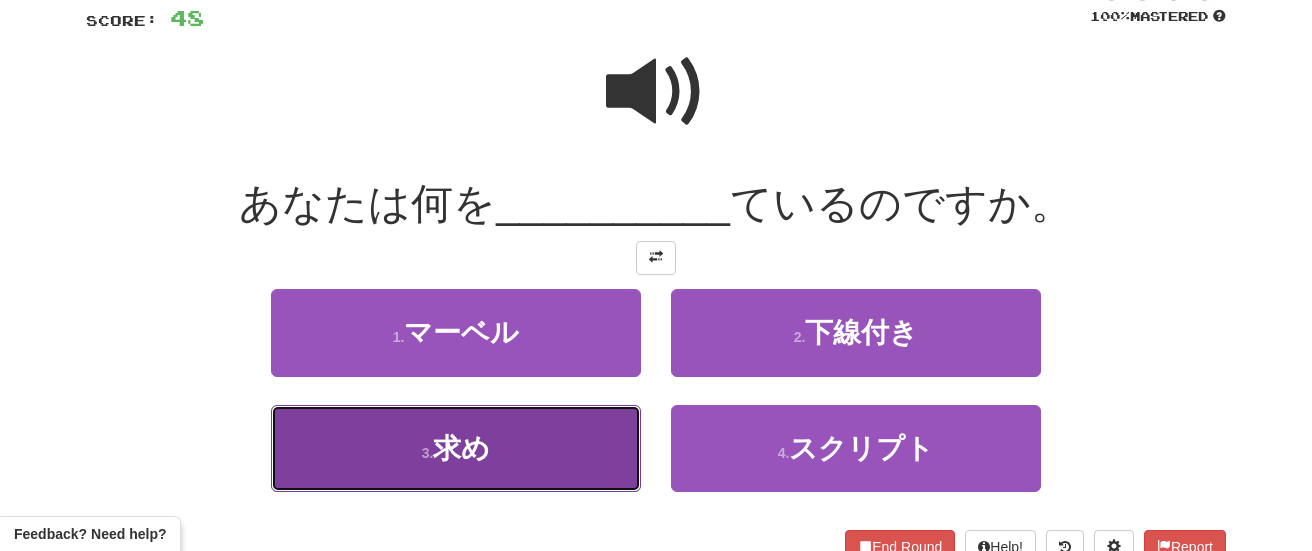 click on "3 .  求め" at bounding box center [456, 448] 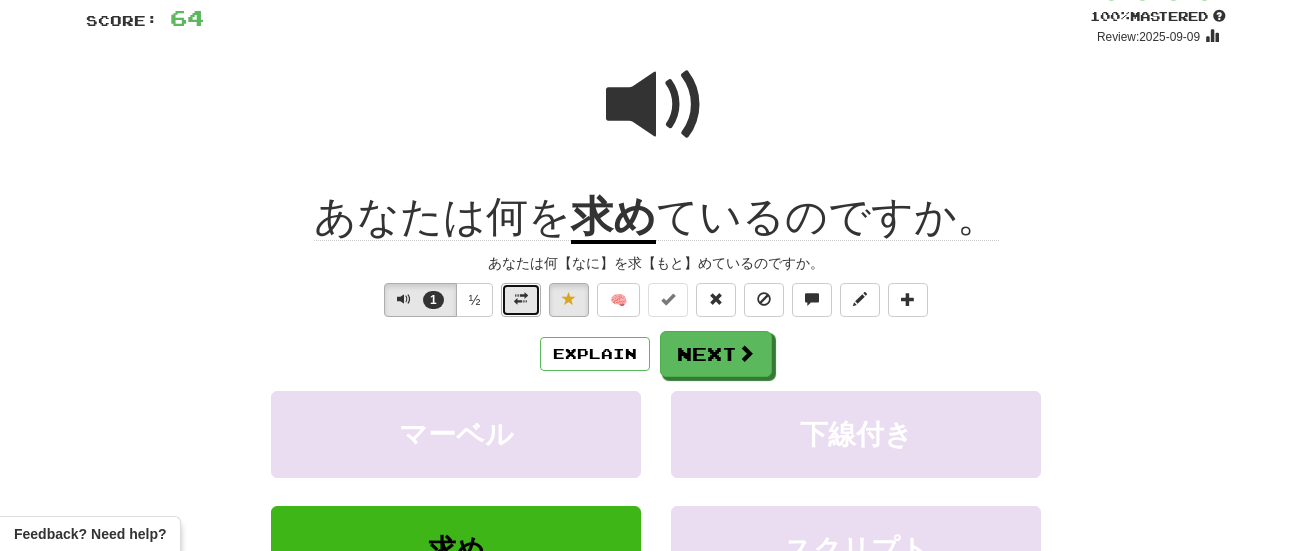 click at bounding box center [521, 299] 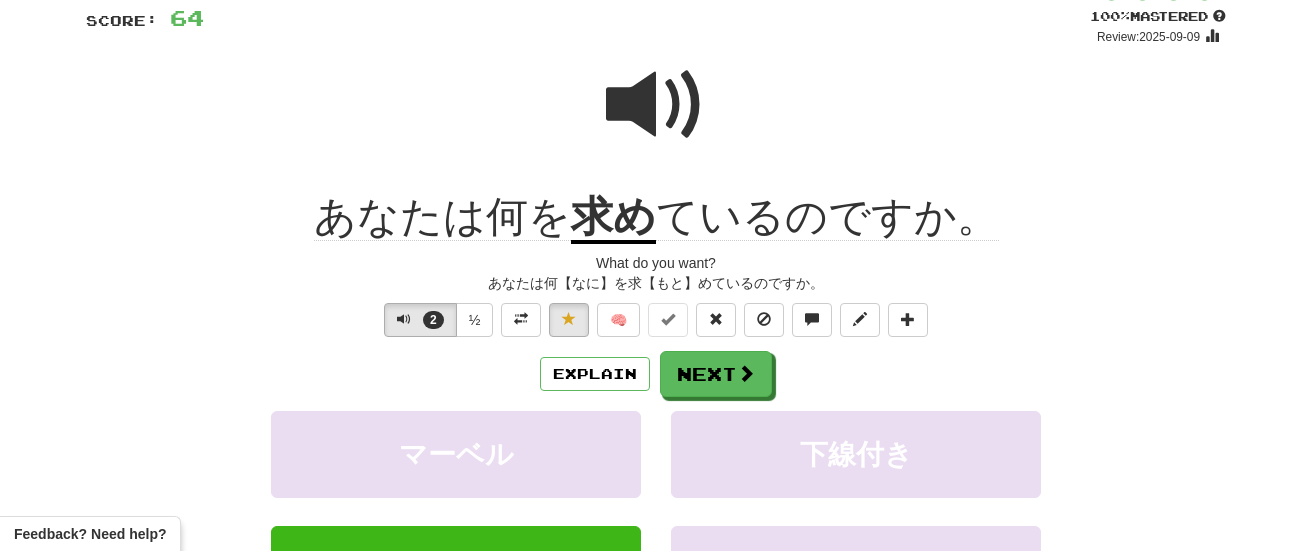 click on "求め" at bounding box center [613, 218] 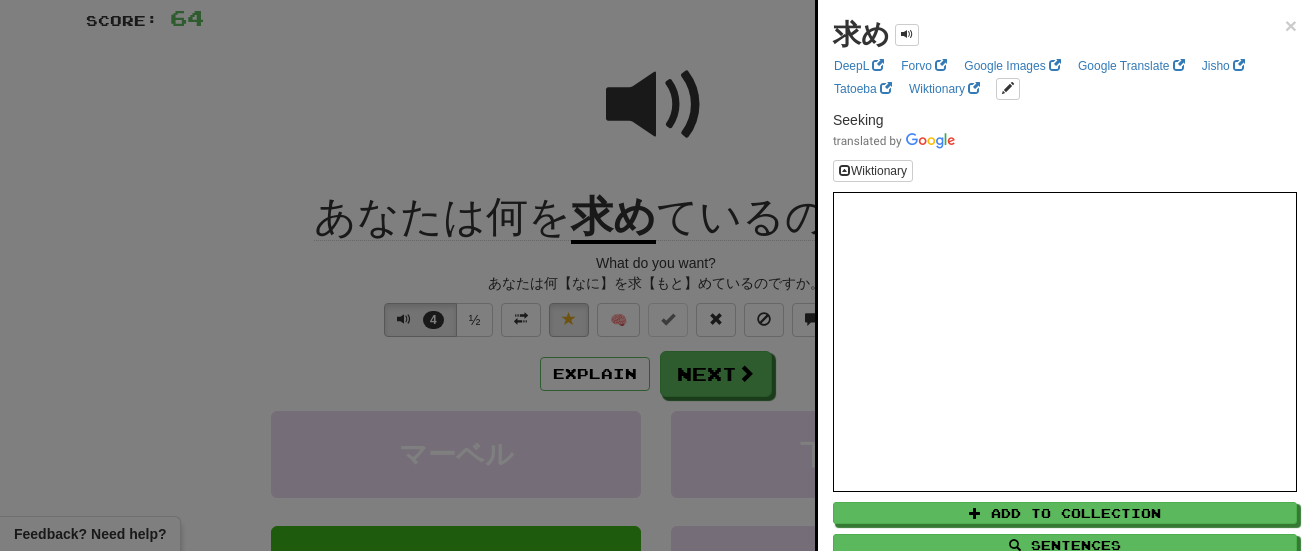 click at bounding box center (656, 275) 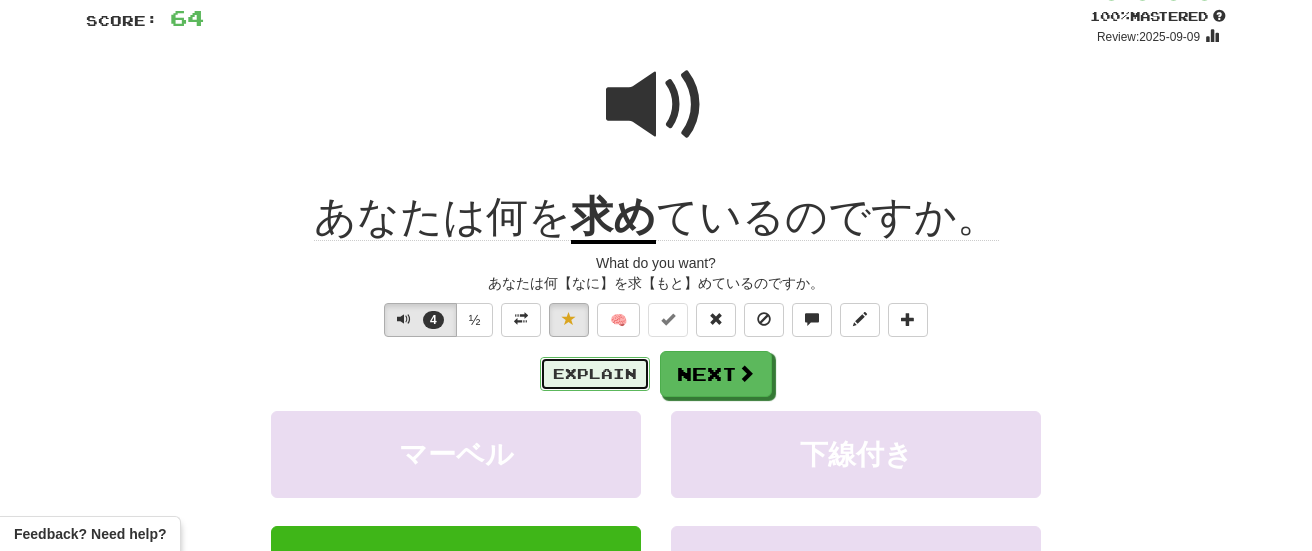 click on "Explain" at bounding box center (595, 374) 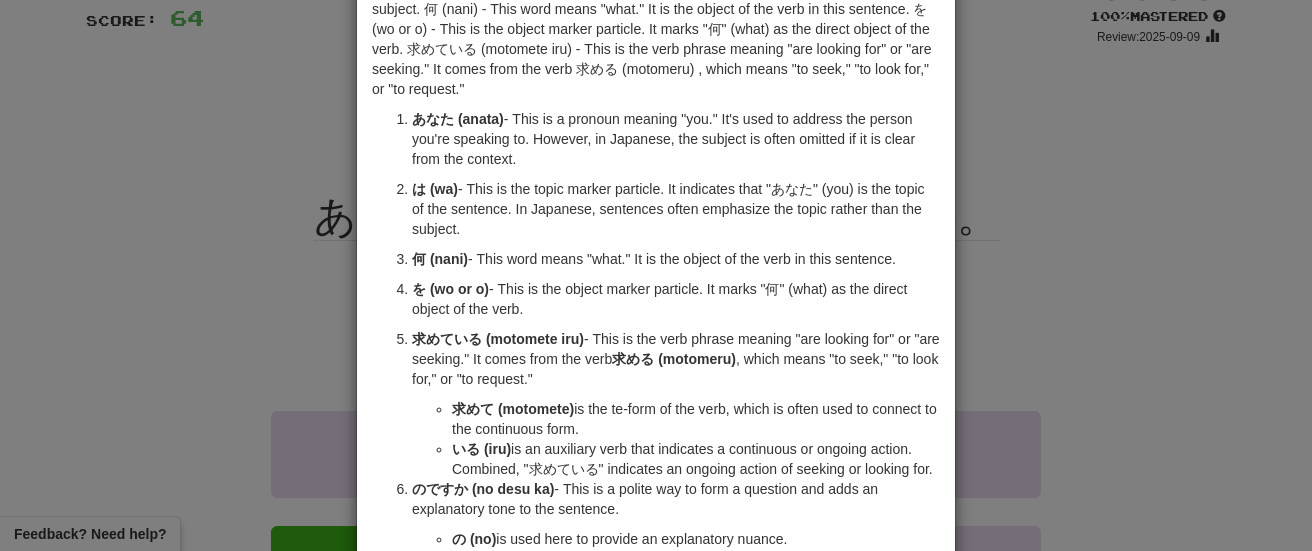 scroll, scrollTop: 327, scrollLeft: 0, axis: vertical 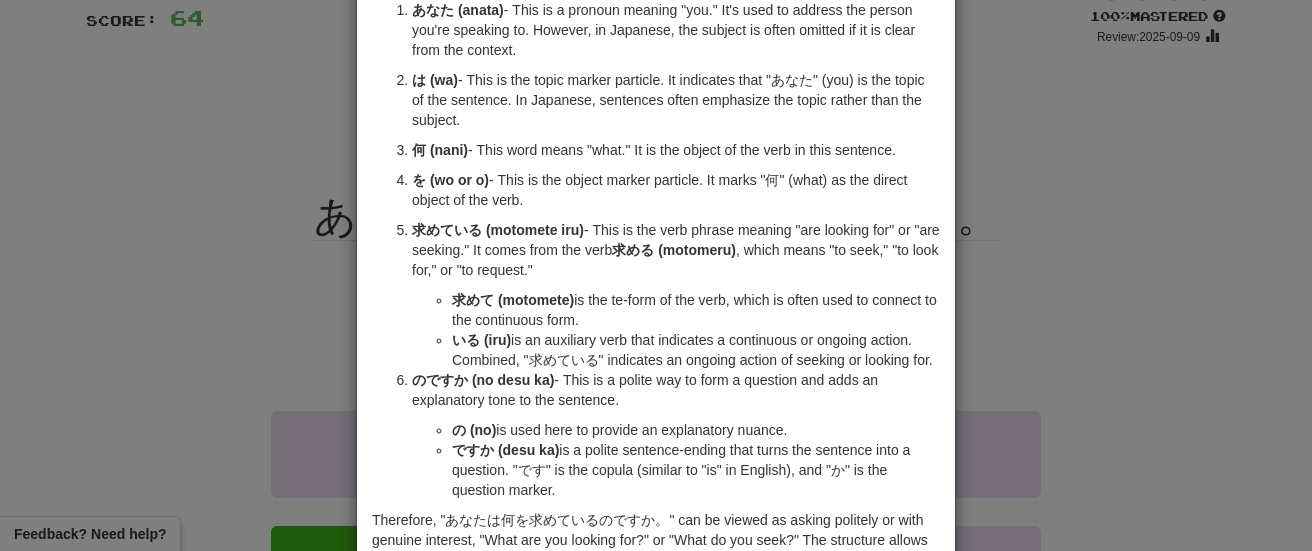 click on "× Explanation The sentence "あなたは何を求めているのですか。" translates to "What are you looking for?" in English. Let's break it down to understand the grammar and vocabulary involved:
あなた (anata)  - This is a pronoun meaning "you." It's used to address the person you're speaking to. However, in Japanese, the subject is often omitted if it is clear from the context.
は (wa)  - This is the topic marker particle. It indicates that "あなた" (you) is the topic of the sentence. In Japanese, sentences often emphasize the topic rather than the subject.
何 (nani)  - This word means "what." It is the object of the verb in this sentence.
を (wo or o)  - This is the object marker particle. It marks "何" (what) as the direct object of the verb.
求めている (motomete iru)  - This is the verb phrase meaning "are looking for" or "are seeking." It comes from the verb  求める (motomeru) , which means "to seek," "to look for," or "to request."" at bounding box center (656, 275) 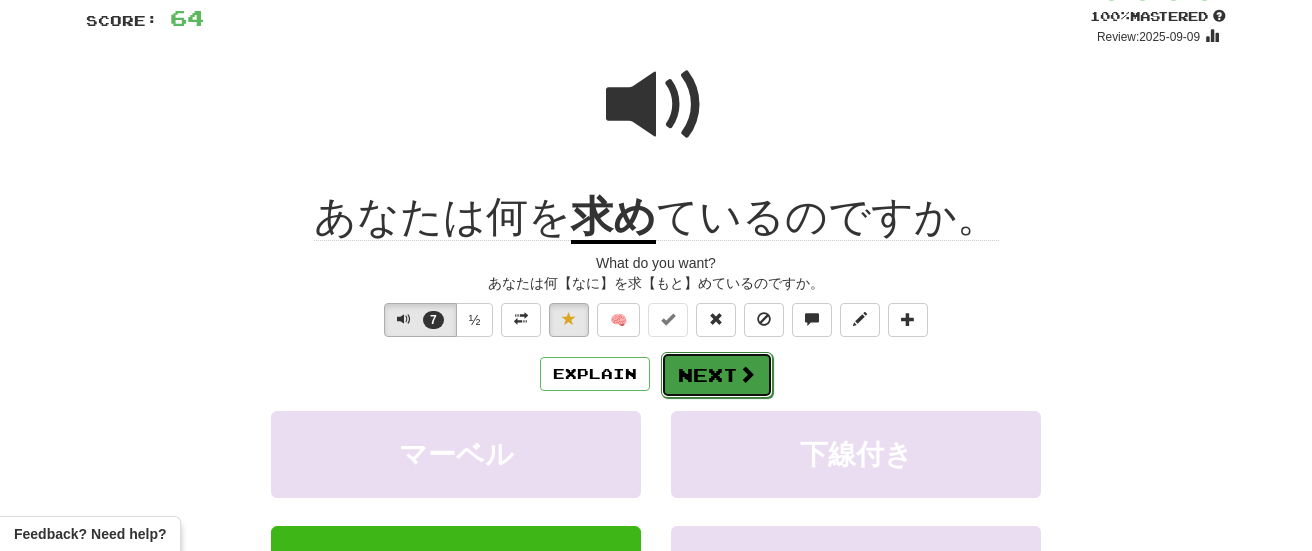click on "Next" at bounding box center [717, 375] 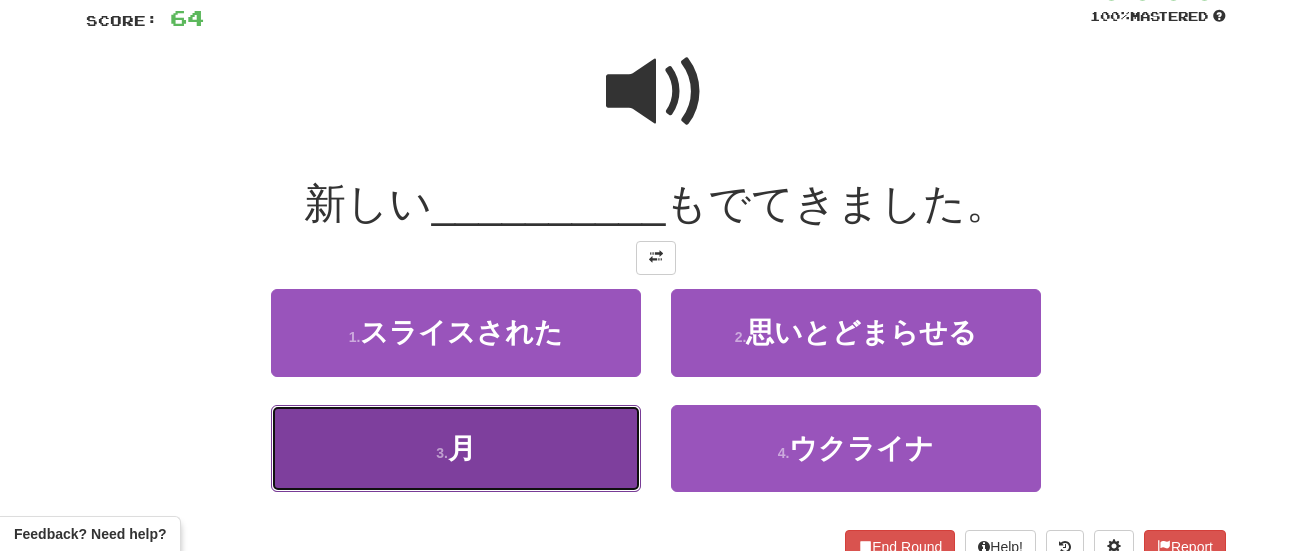 click on "3 .  月" at bounding box center (456, 448) 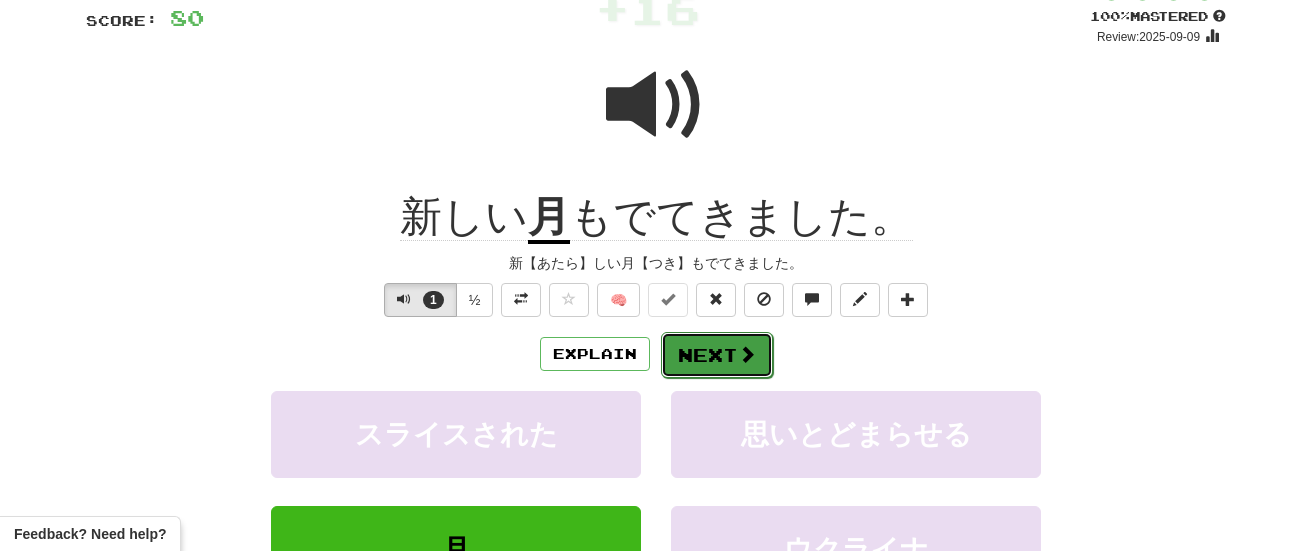 click on "Next" at bounding box center (717, 355) 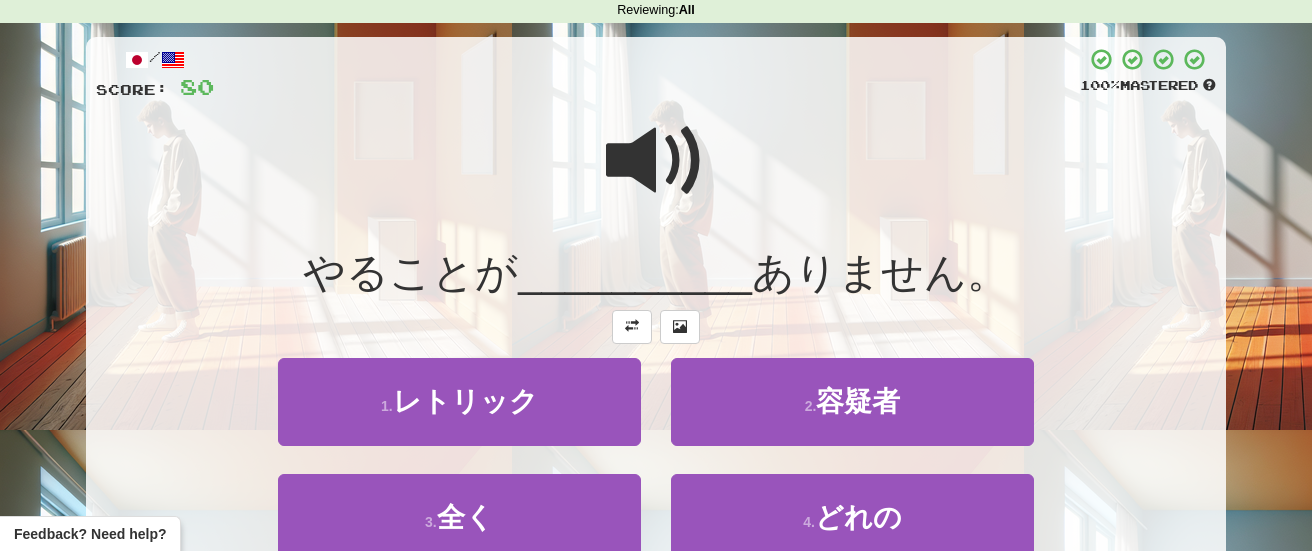 scroll, scrollTop: 263, scrollLeft: 0, axis: vertical 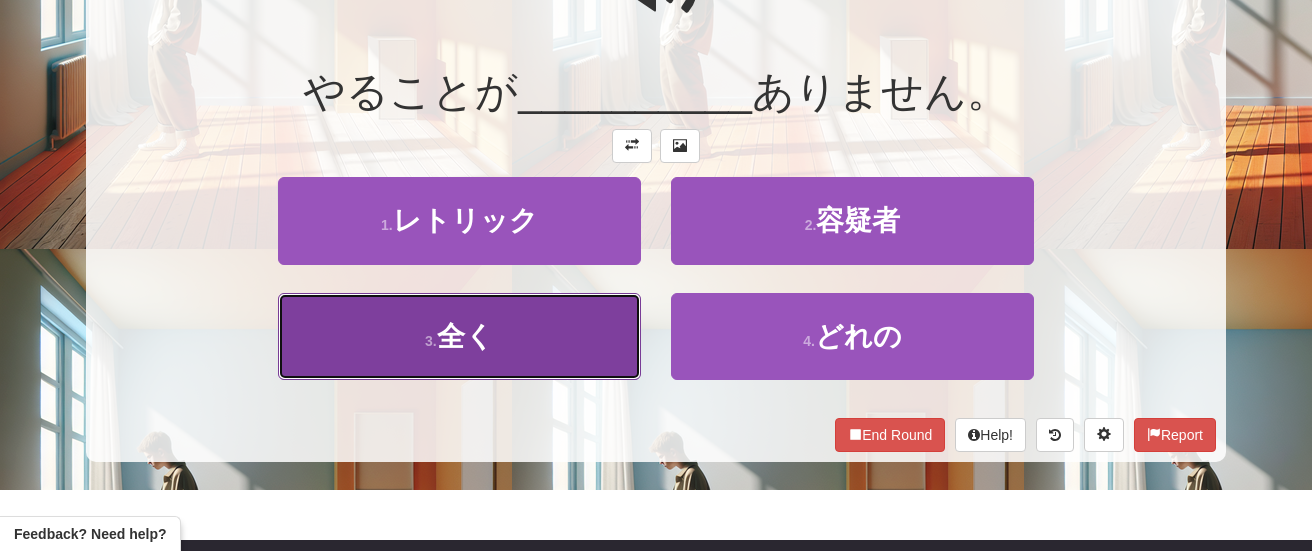 click on "3 .  全く" at bounding box center (459, 336) 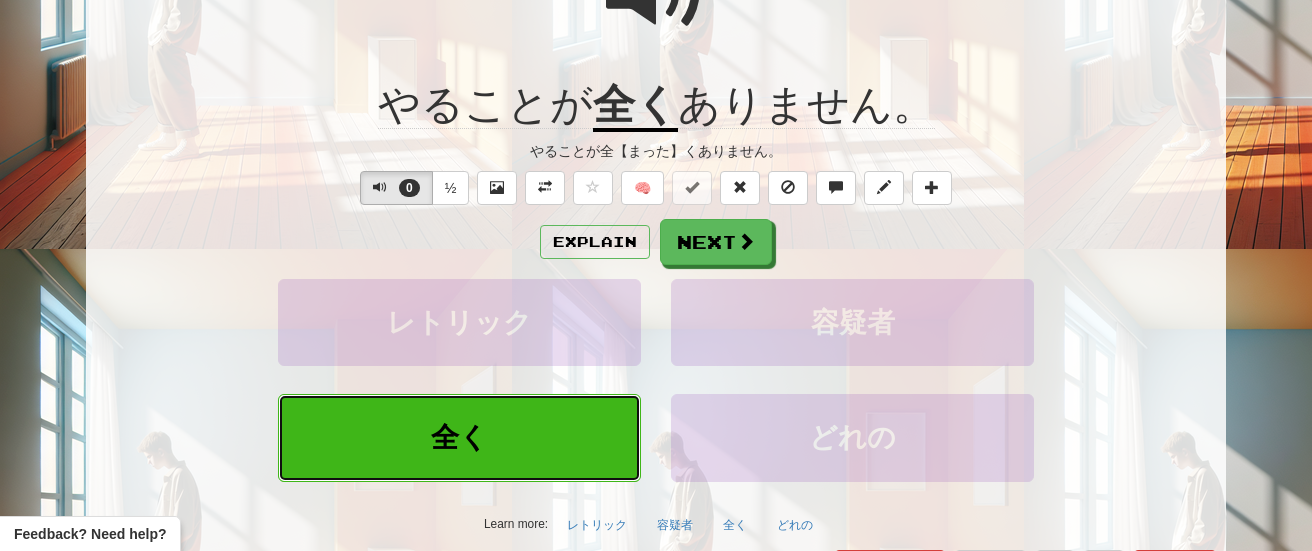 scroll, scrollTop: 277, scrollLeft: 0, axis: vertical 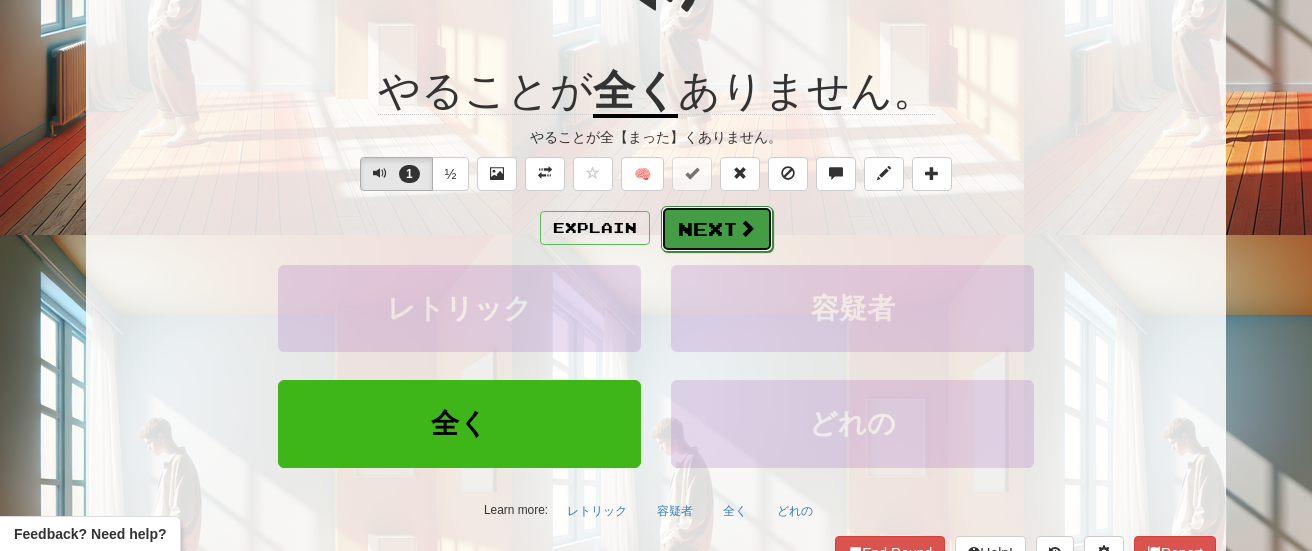 click on "Next" at bounding box center [717, 229] 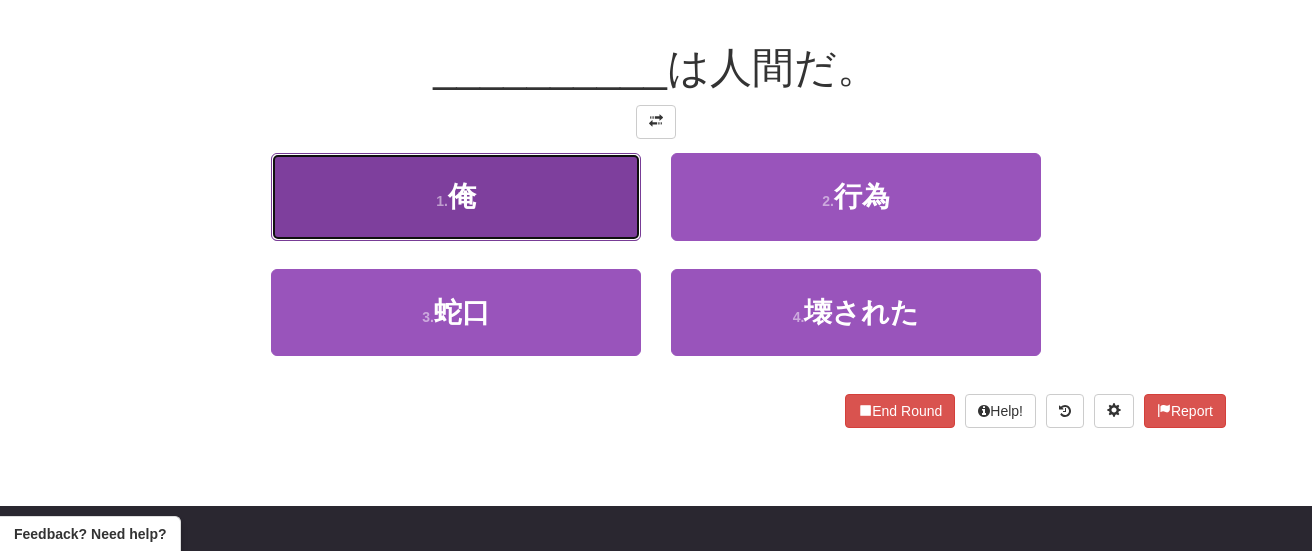 click on "1 .  俺" at bounding box center [456, 196] 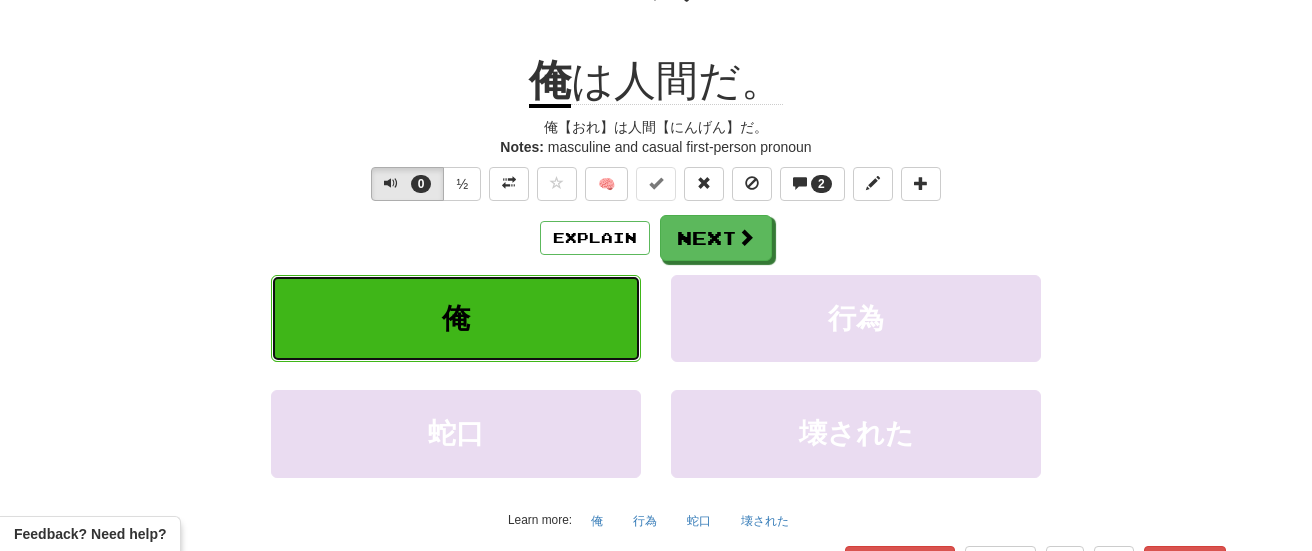 scroll, scrollTop: 291, scrollLeft: 0, axis: vertical 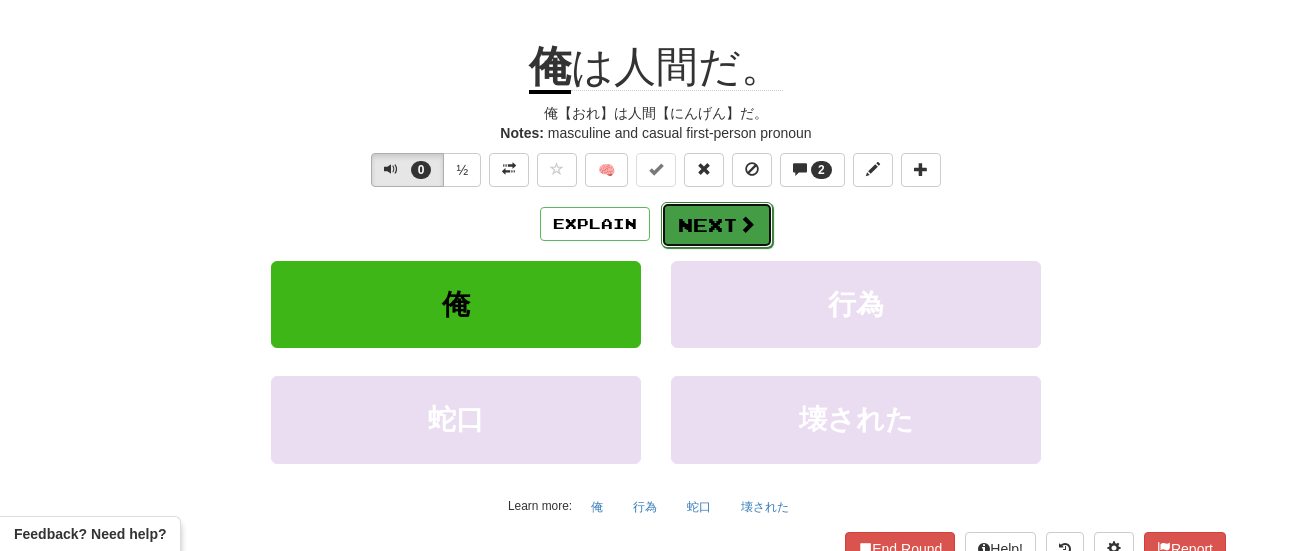 click at bounding box center (747, 224) 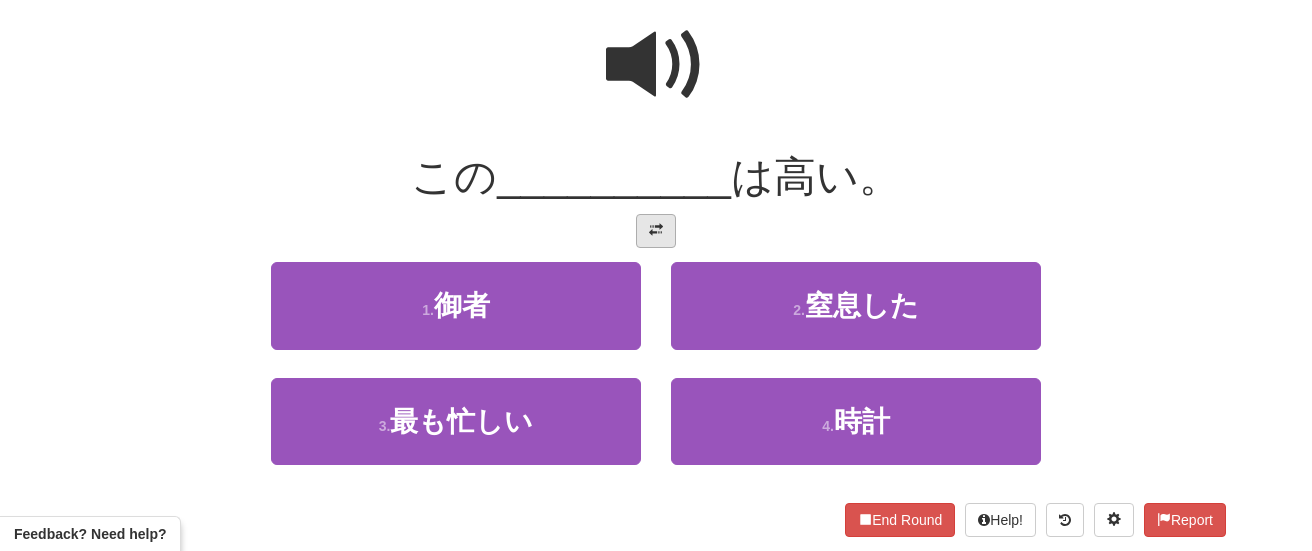 scroll, scrollTop: 170, scrollLeft: 0, axis: vertical 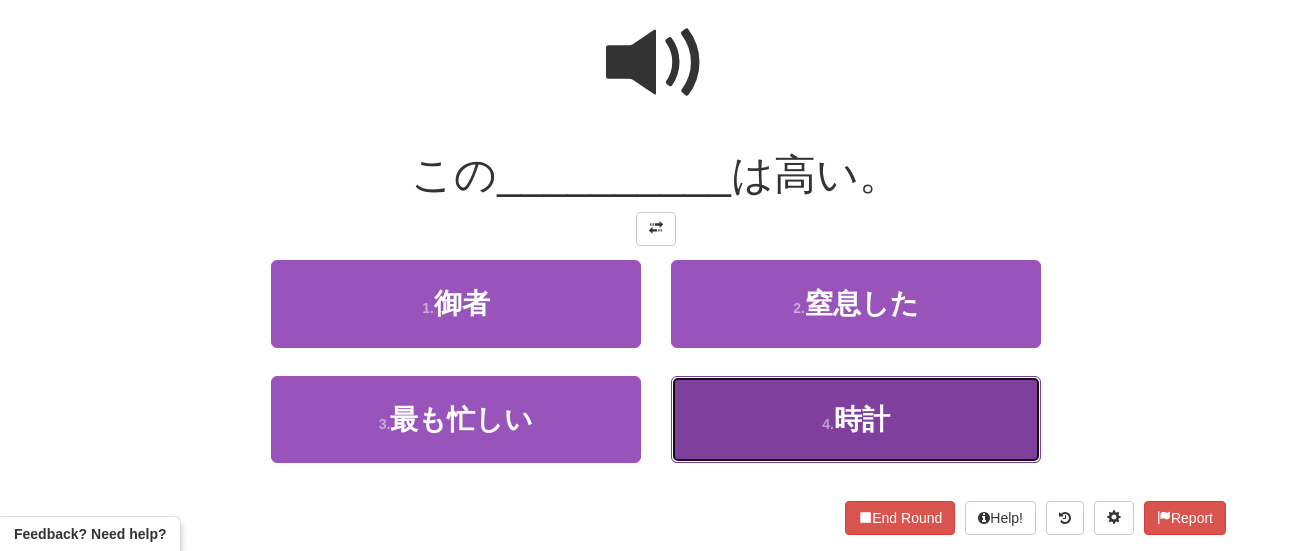 click on "4 .  時計" at bounding box center (856, 419) 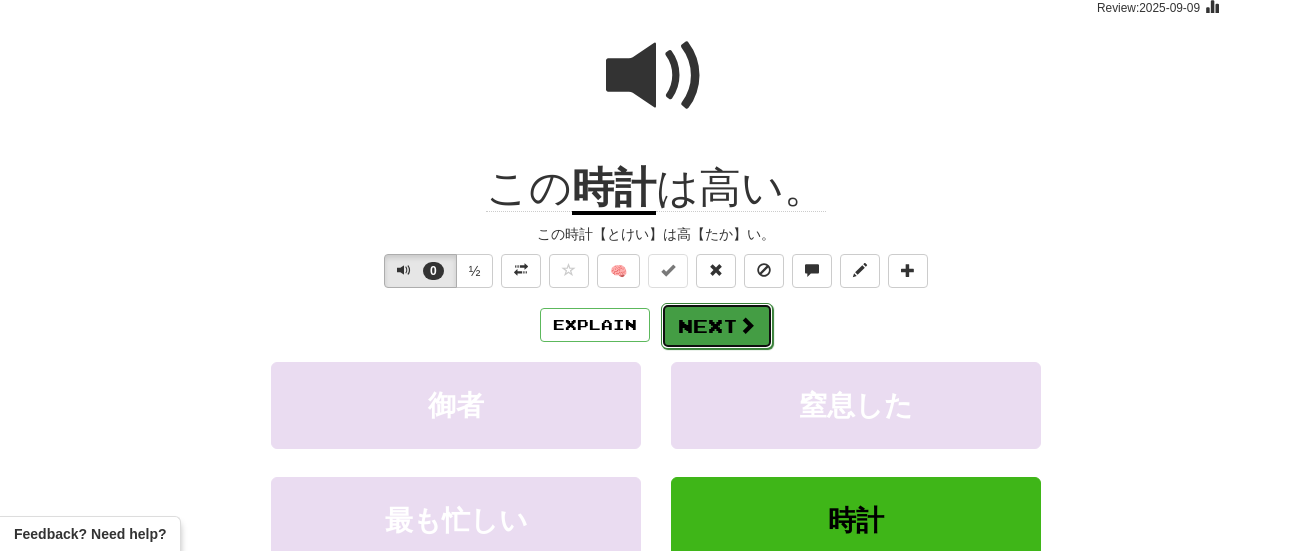 click on "Next" at bounding box center (717, 326) 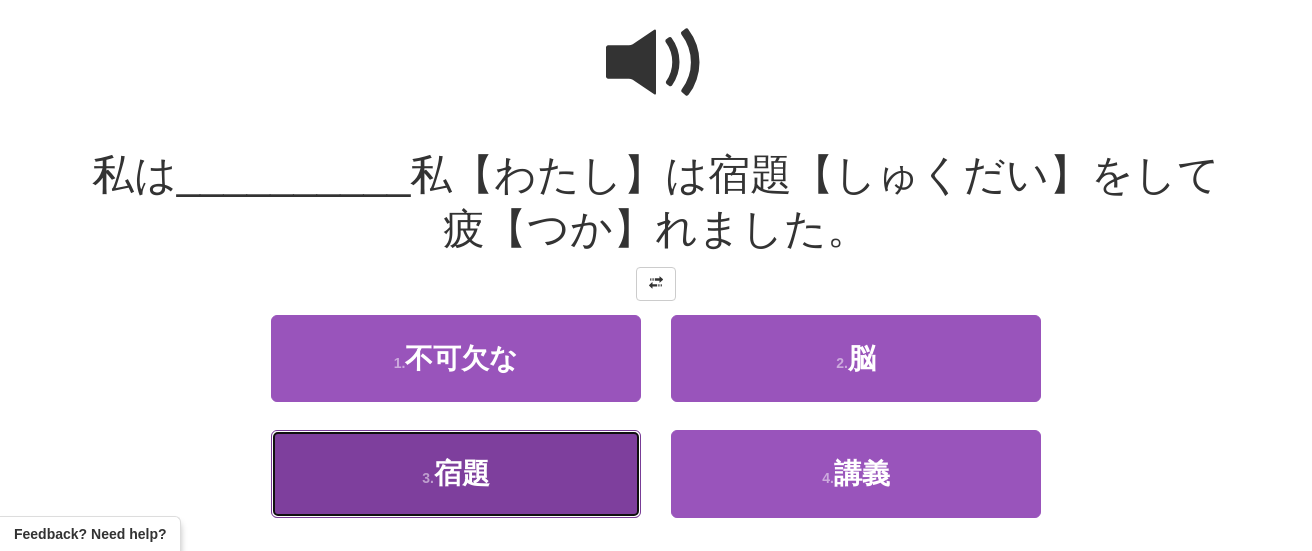 click on "3 .  宿題" at bounding box center (456, 473) 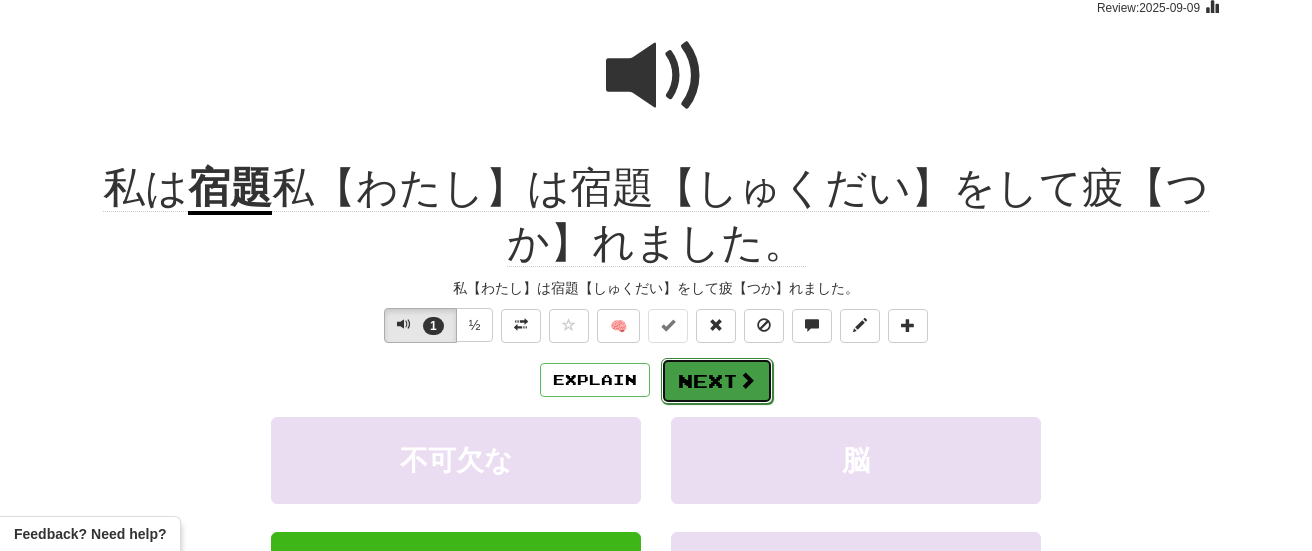 click on "Next" at bounding box center [717, 381] 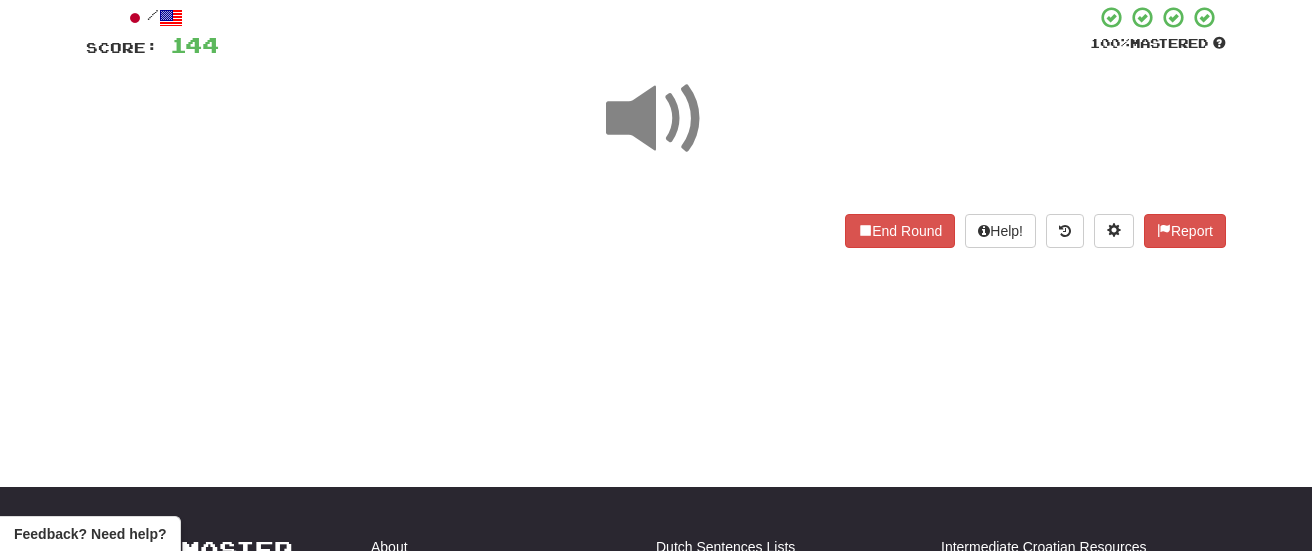 scroll, scrollTop: 117, scrollLeft: 0, axis: vertical 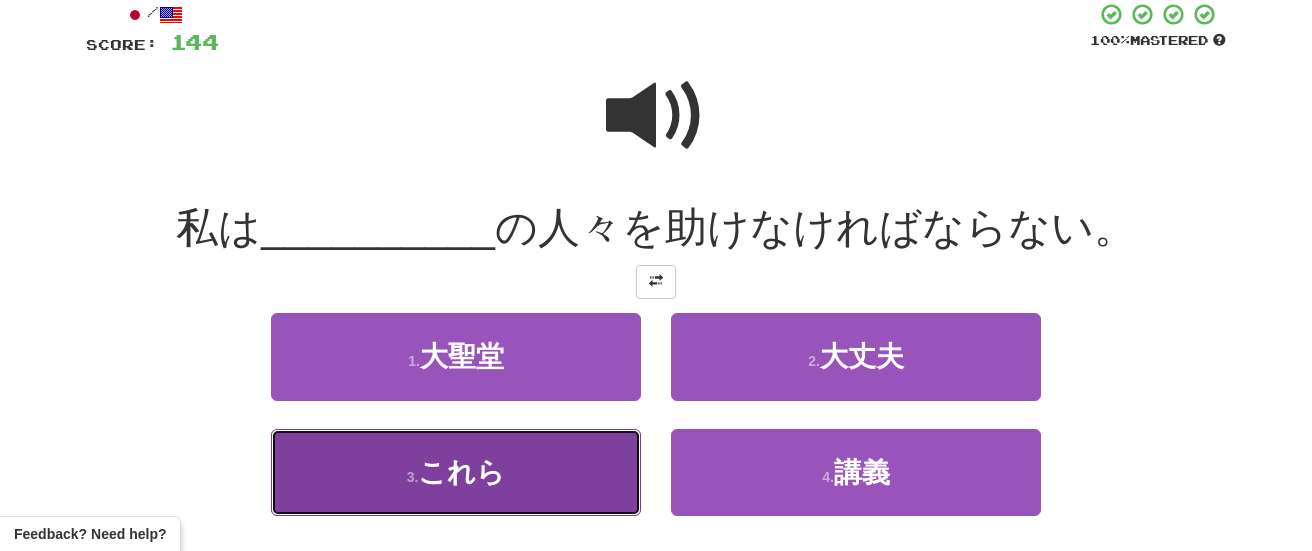 click on "3 .  これら" at bounding box center [456, 472] 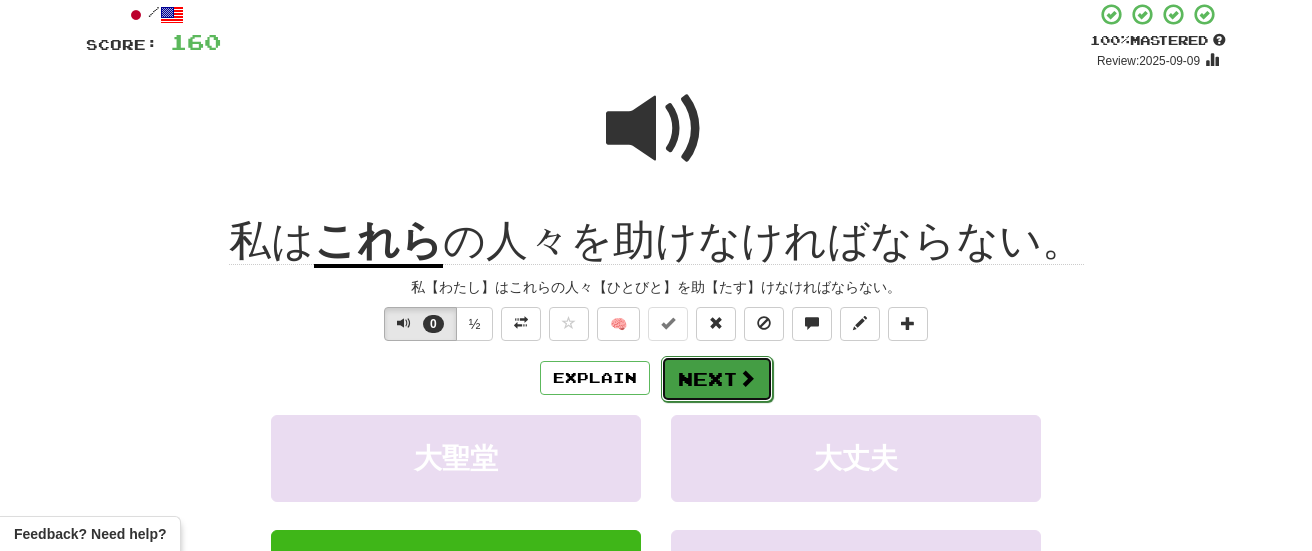 click at bounding box center [747, 378] 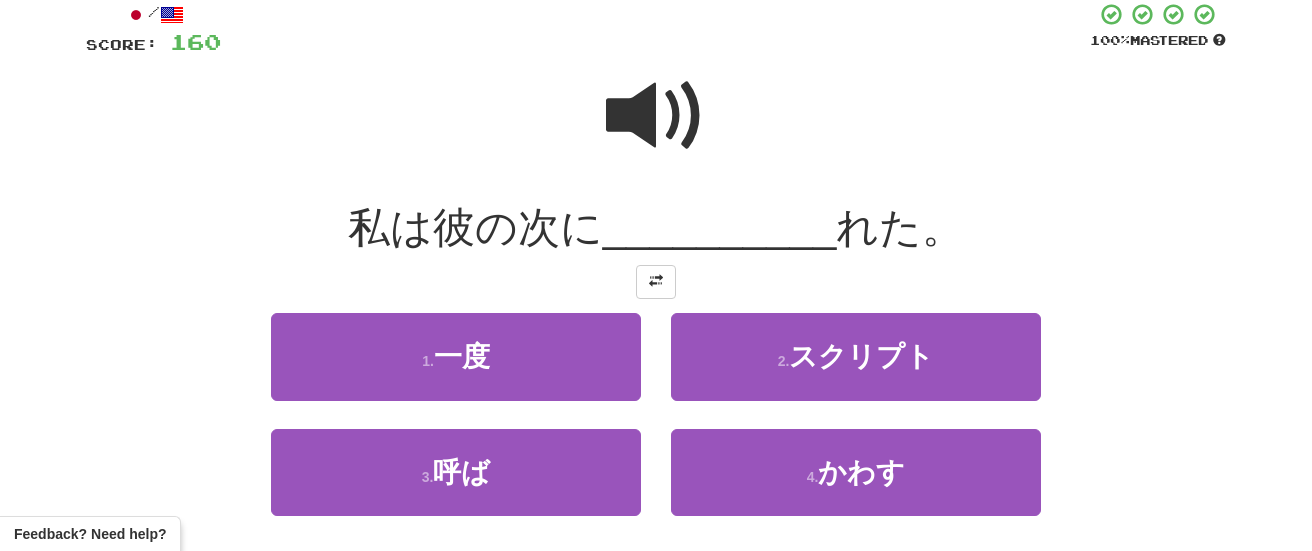 click at bounding box center [656, 116] 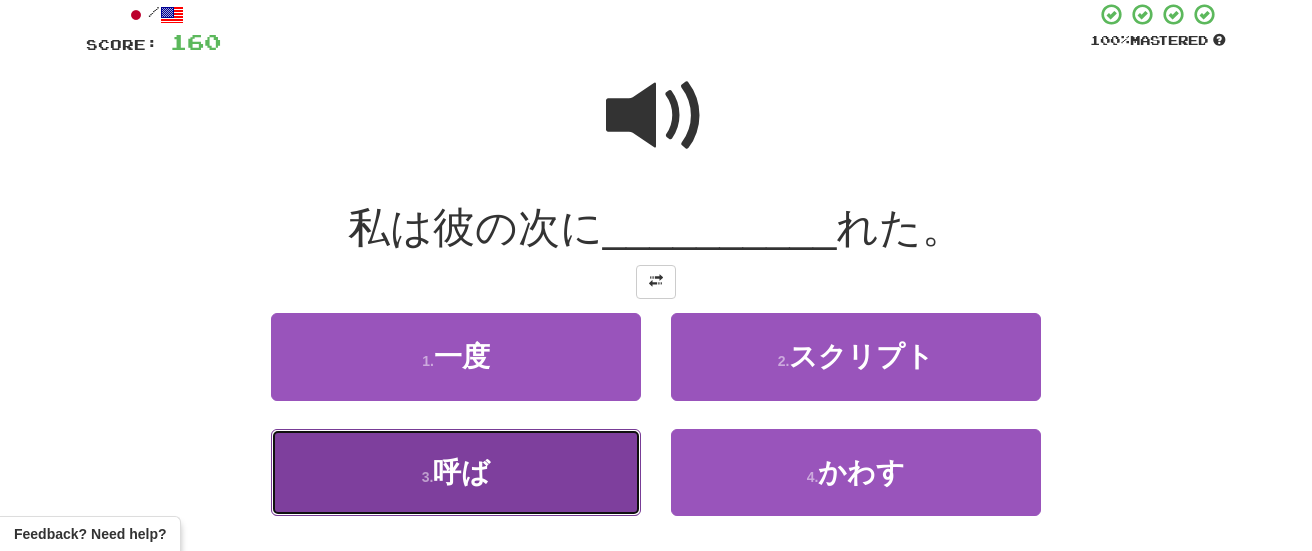 click on "3 .  呼ば" at bounding box center [456, 472] 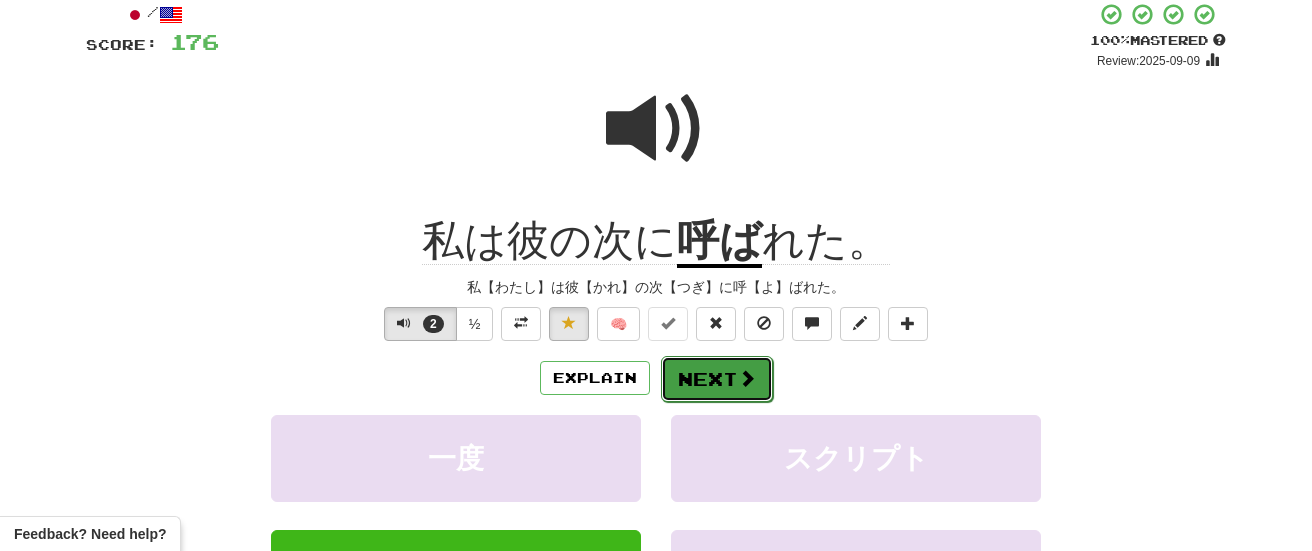 click on "Next" at bounding box center (717, 379) 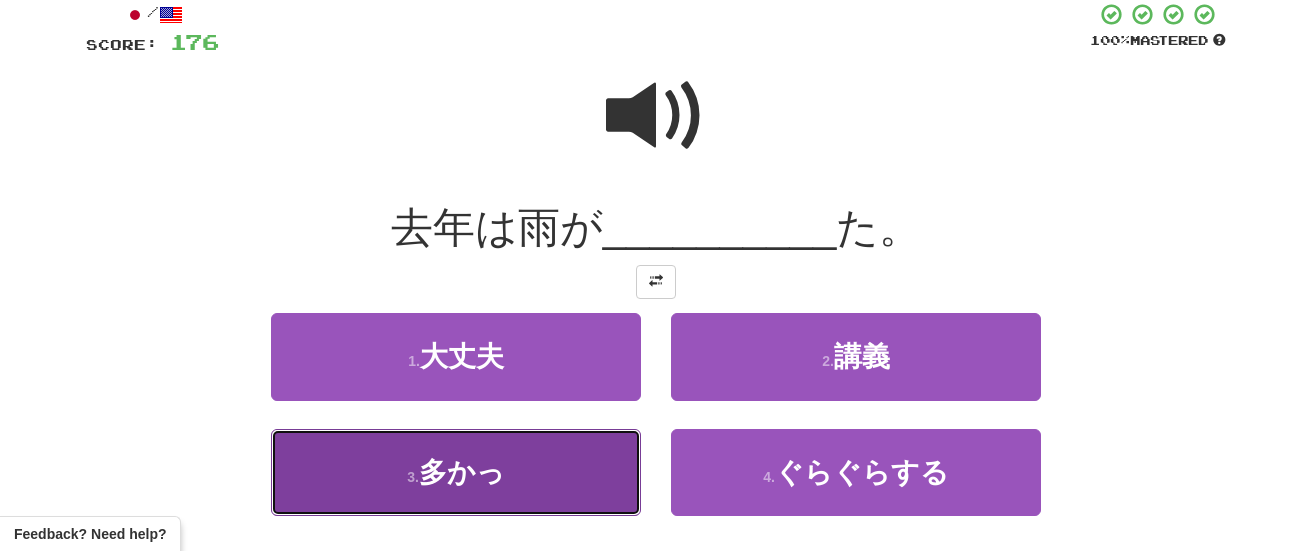 click on "3 .  多かっ" at bounding box center [456, 472] 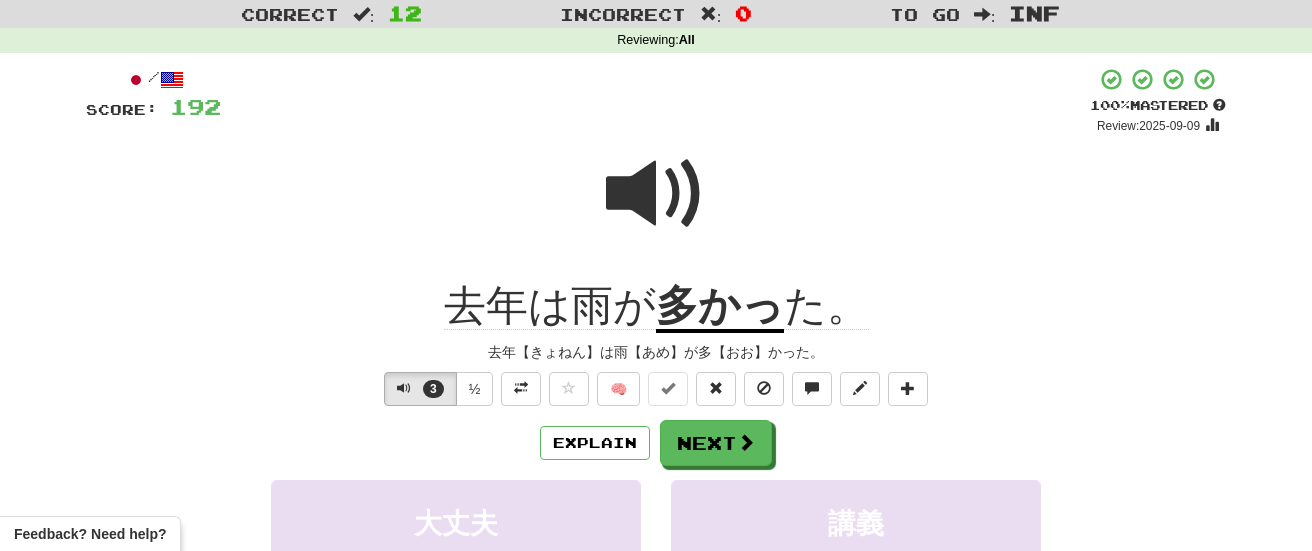 scroll, scrollTop: 53, scrollLeft: 0, axis: vertical 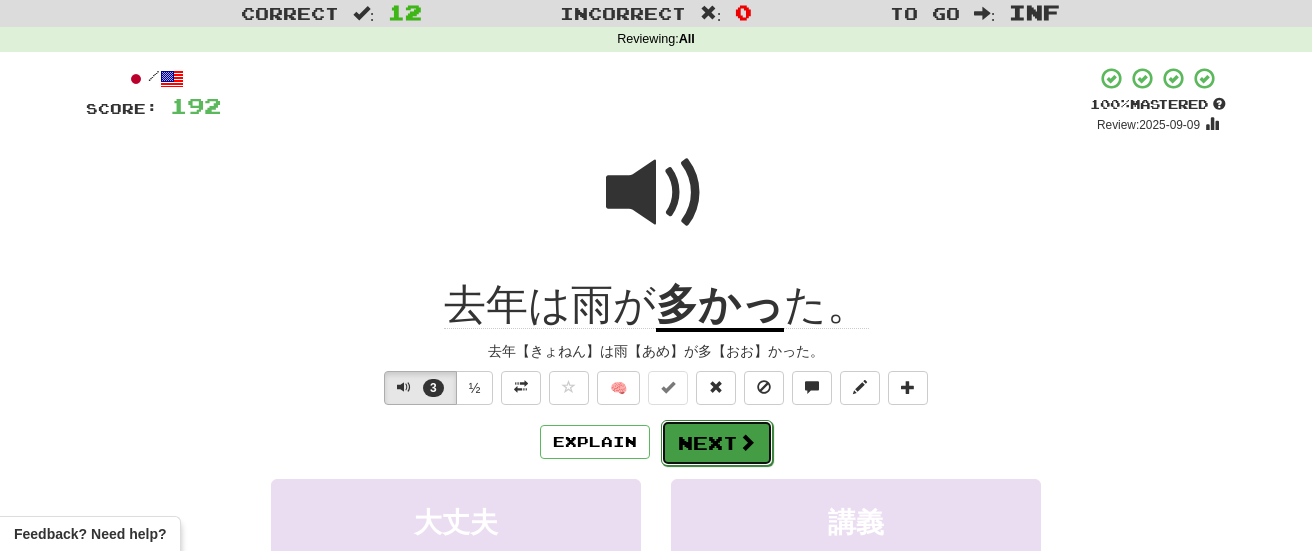 click at bounding box center (747, 442) 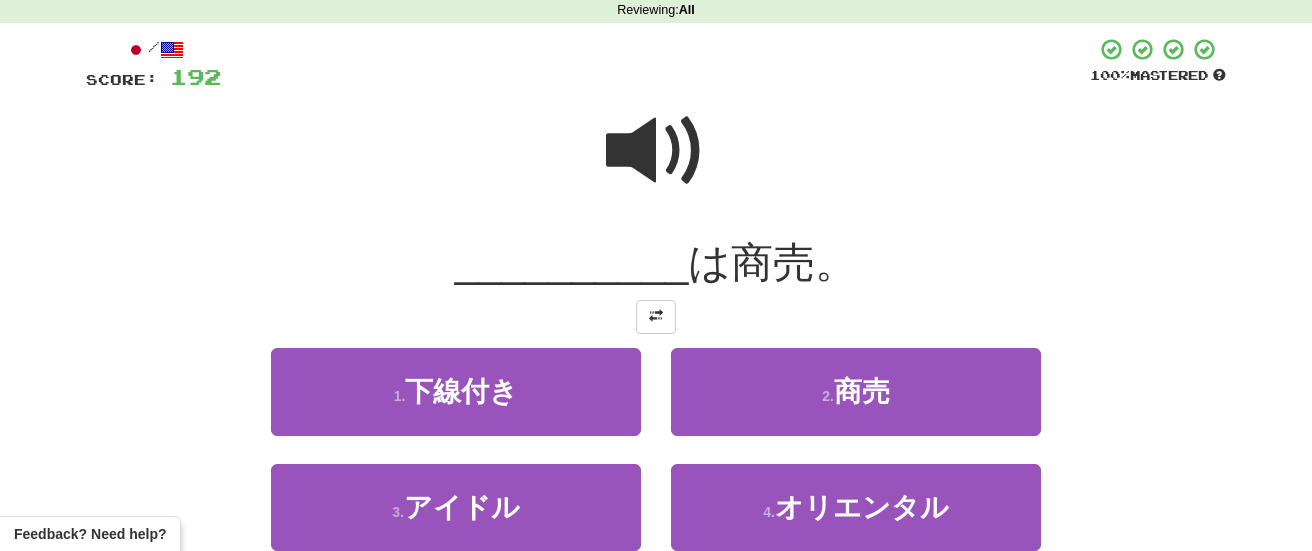 scroll, scrollTop: 90, scrollLeft: 0, axis: vertical 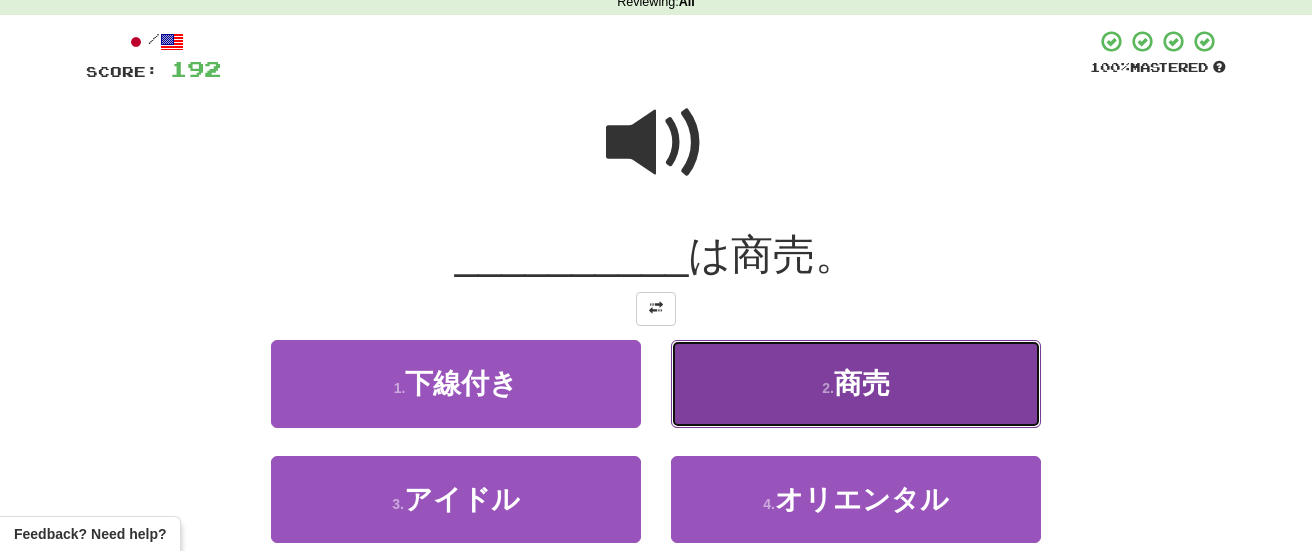 click on "2 .  商売" at bounding box center (856, 383) 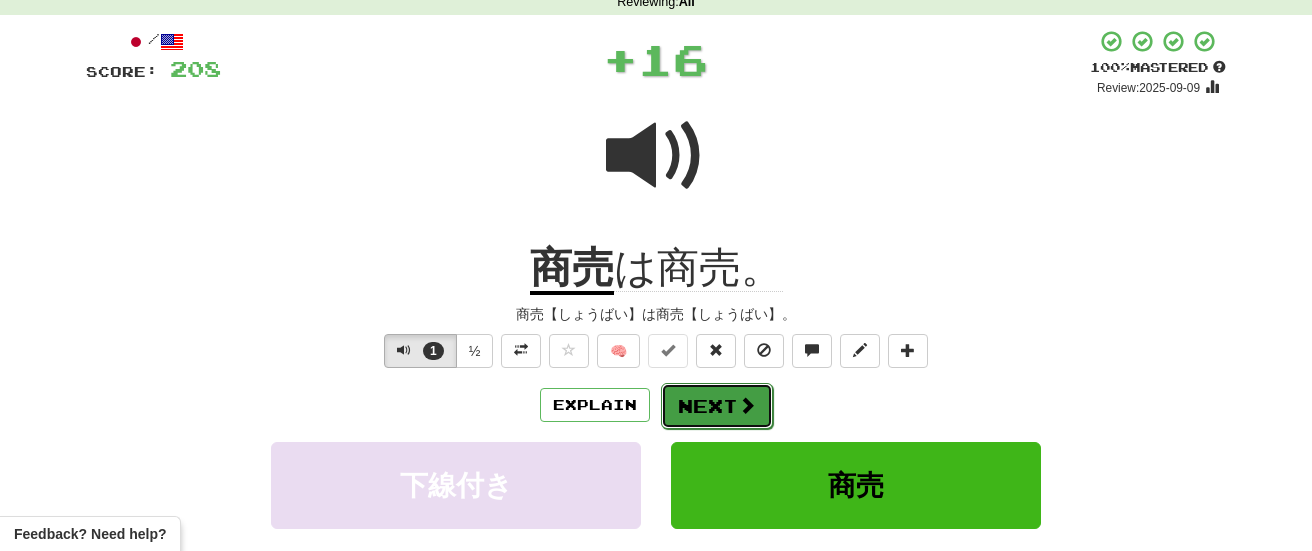 click on "Next" at bounding box center (717, 406) 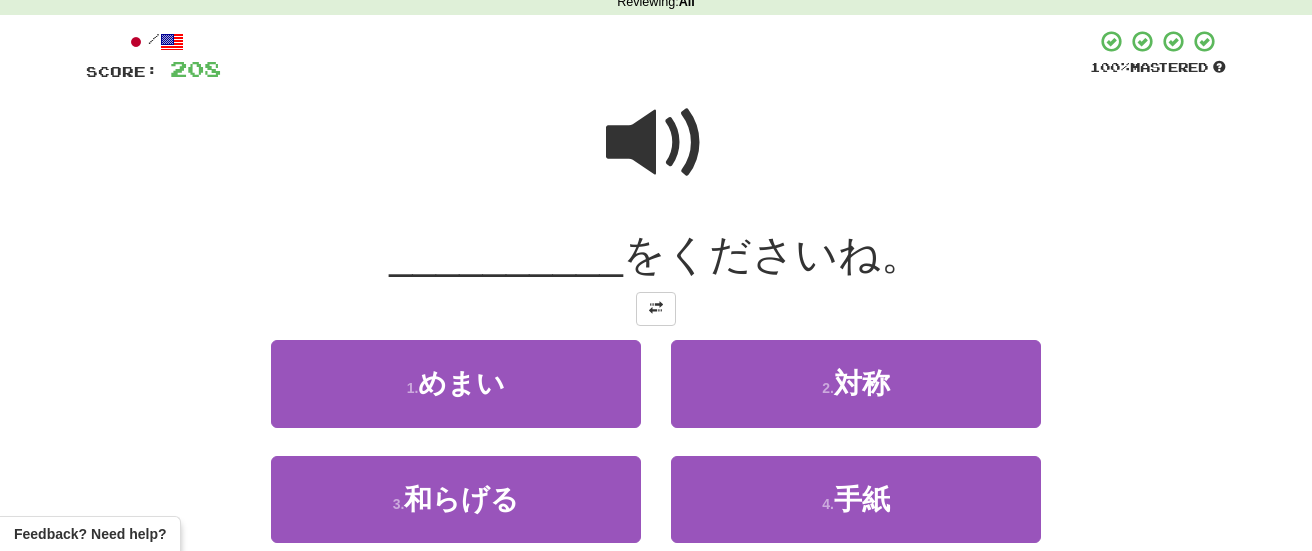 scroll, scrollTop: 129, scrollLeft: 0, axis: vertical 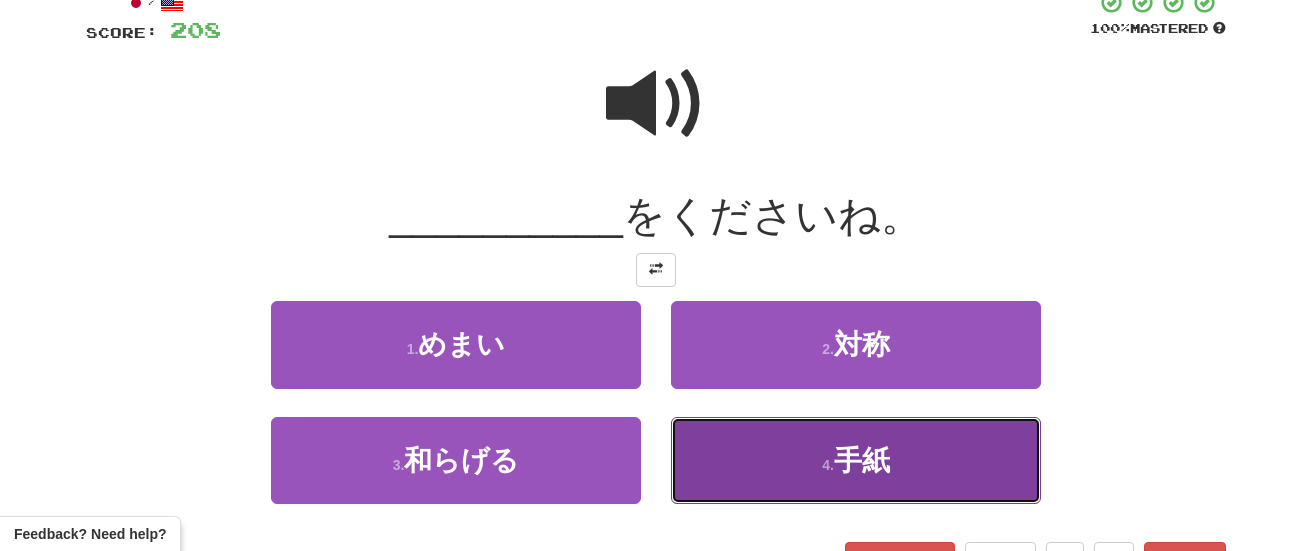 click on "4 .  手紙" at bounding box center [856, 460] 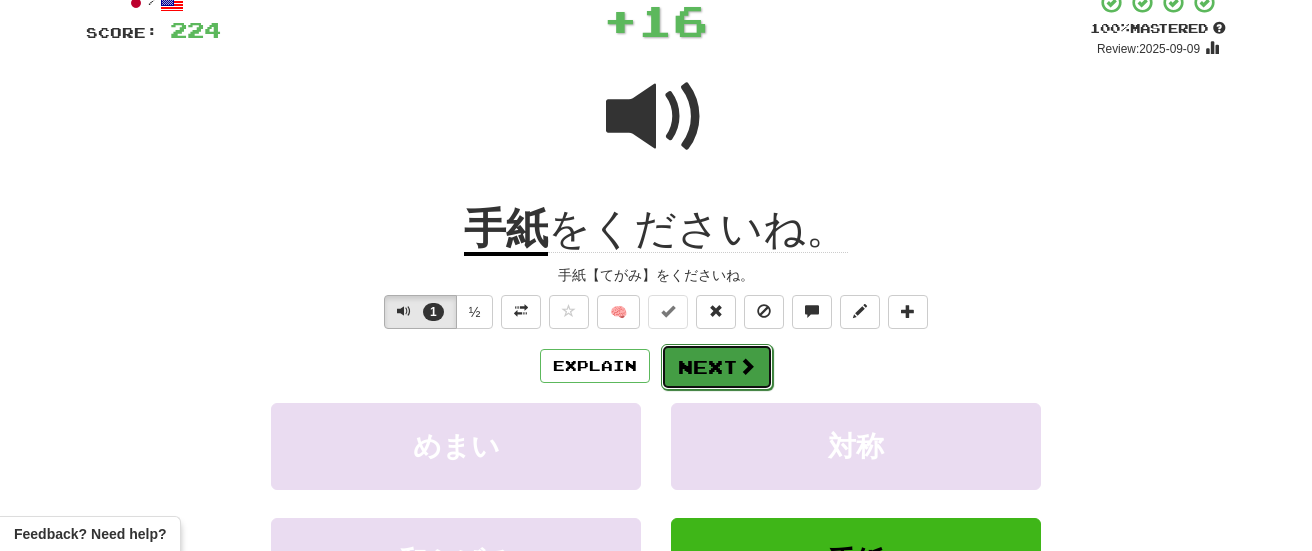 click at bounding box center [747, 366] 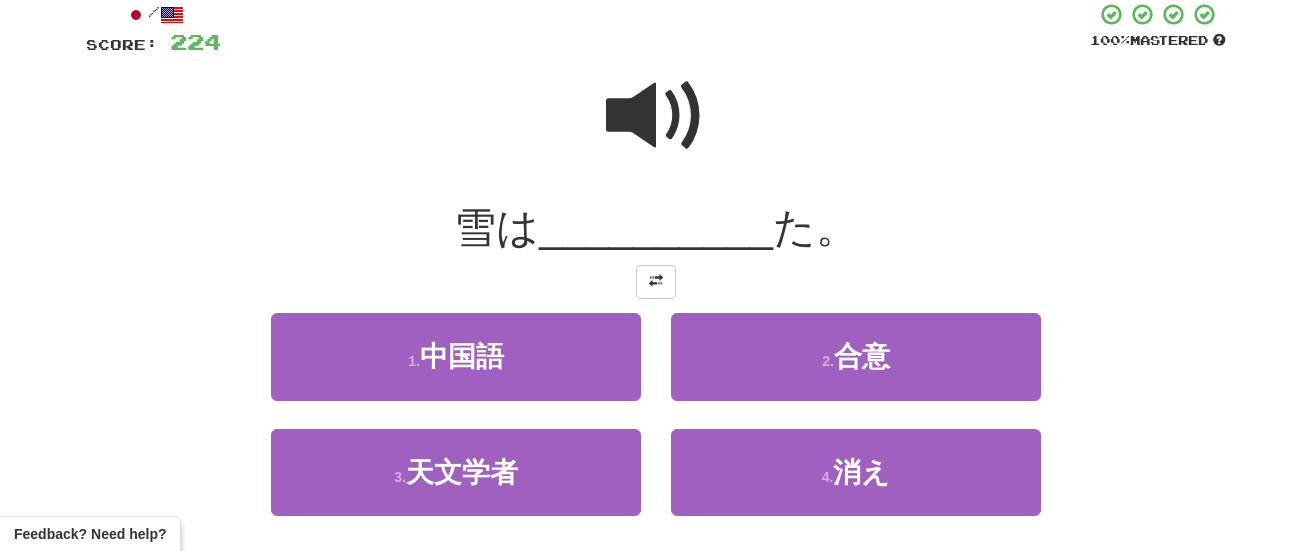 scroll, scrollTop: 124, scrollLeft: 0, axis: vertical 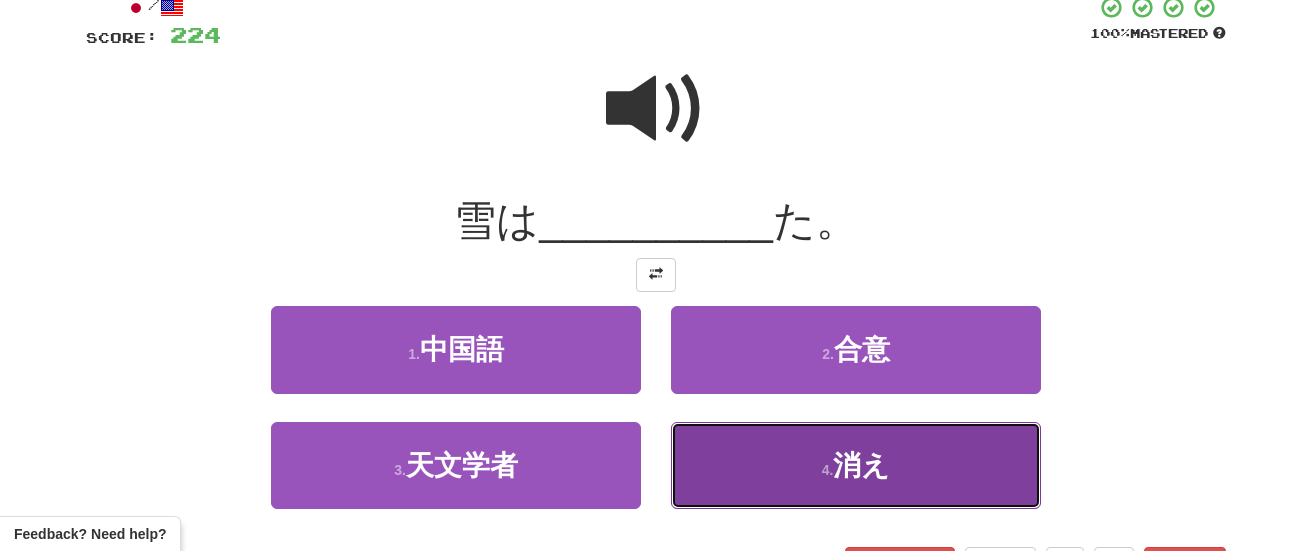 click on "4 .  消え" at bounding box center [856, 465] 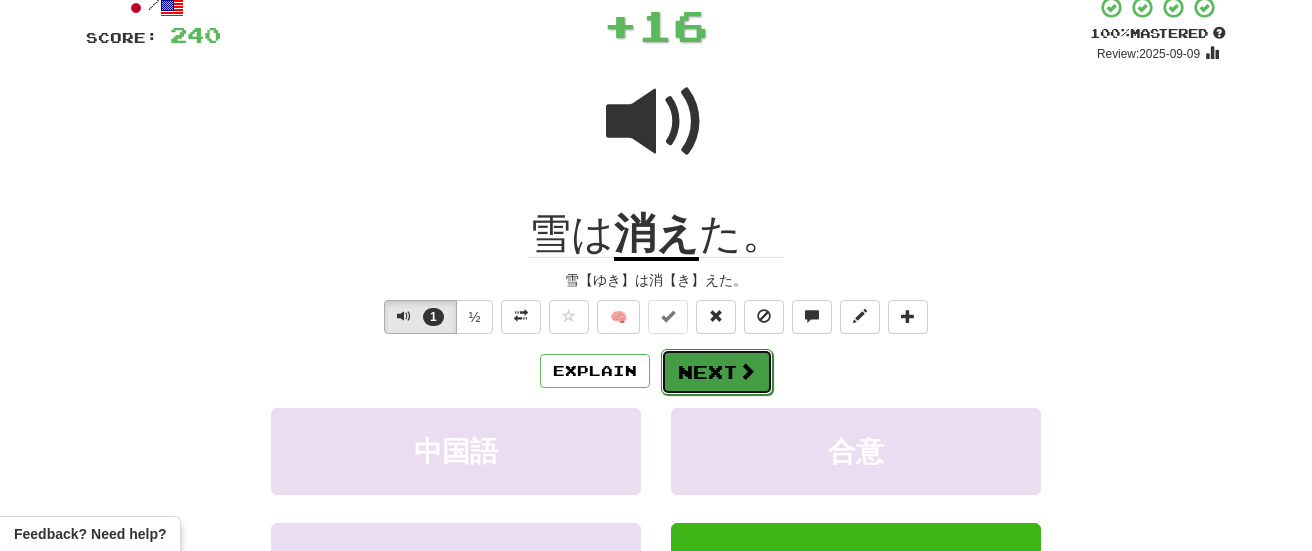 click on "Next" at bounding box center [717, 372] 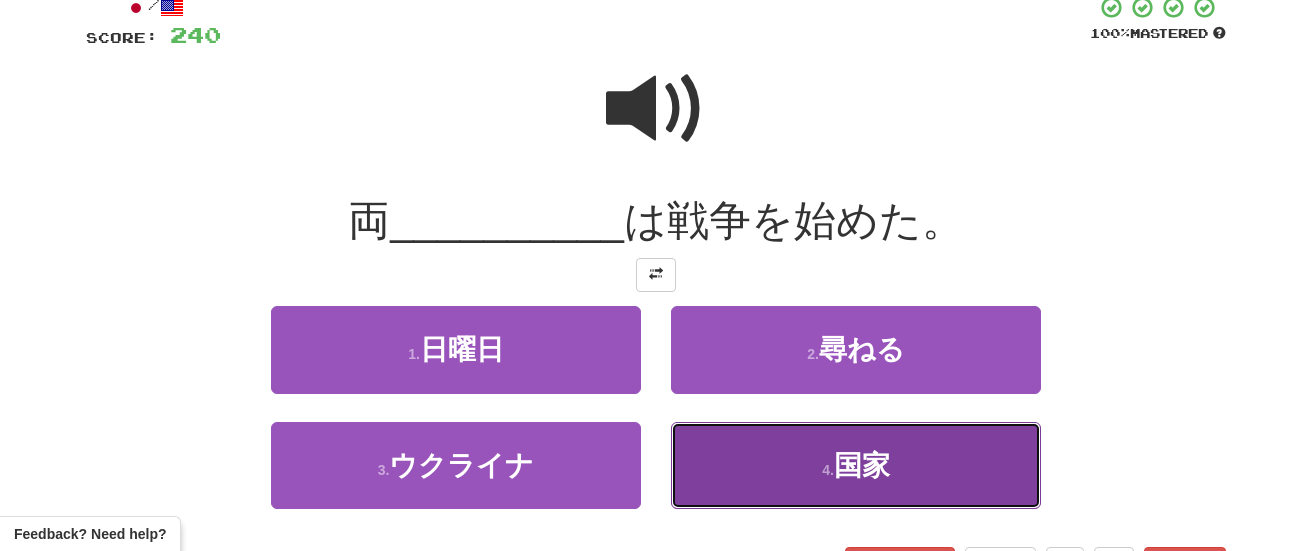click on "4 .  国家" at bounding box center (856, 465) 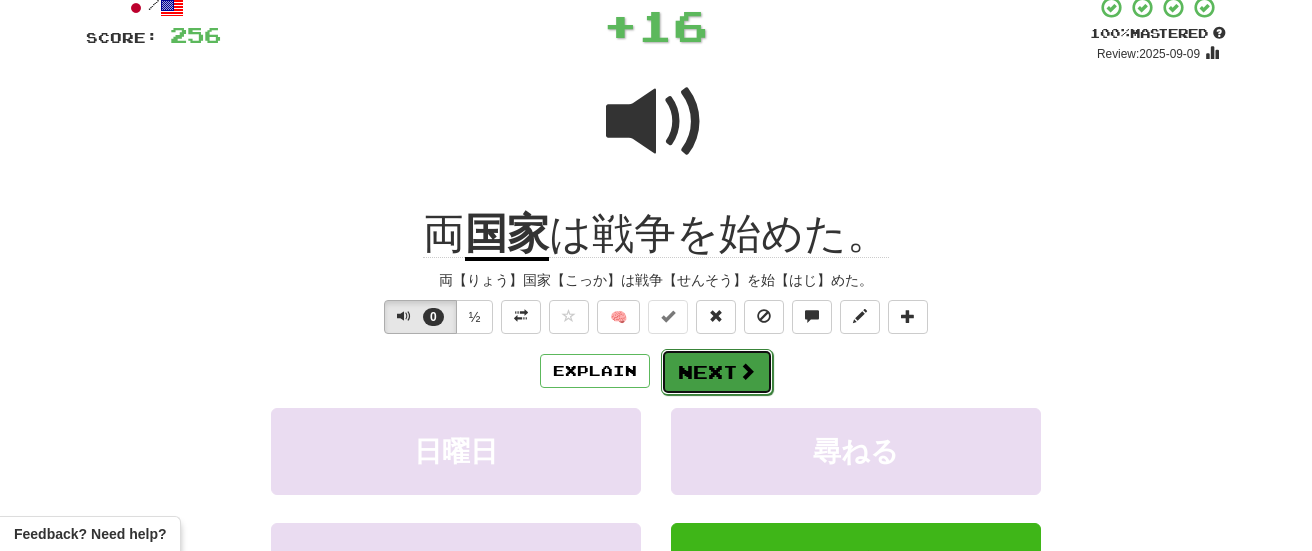 click at bounding box center [747, 371] 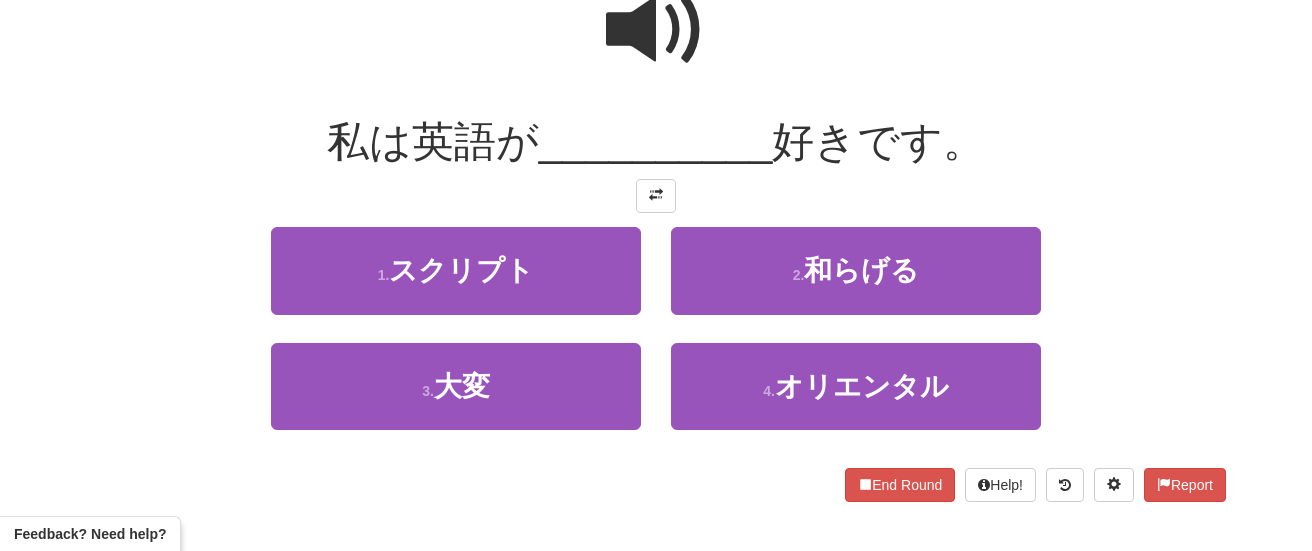 scroll, scrollTop: 204, scrollLeft: 0, axis: vertical 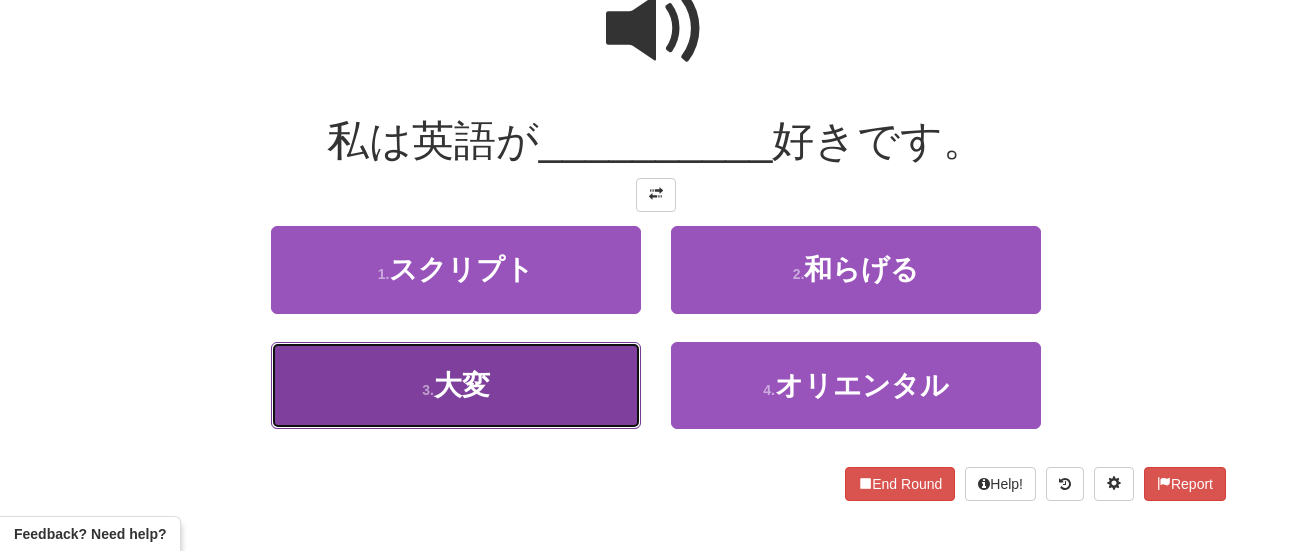 click on "3 .  大変" at bounding box center (456, 385) 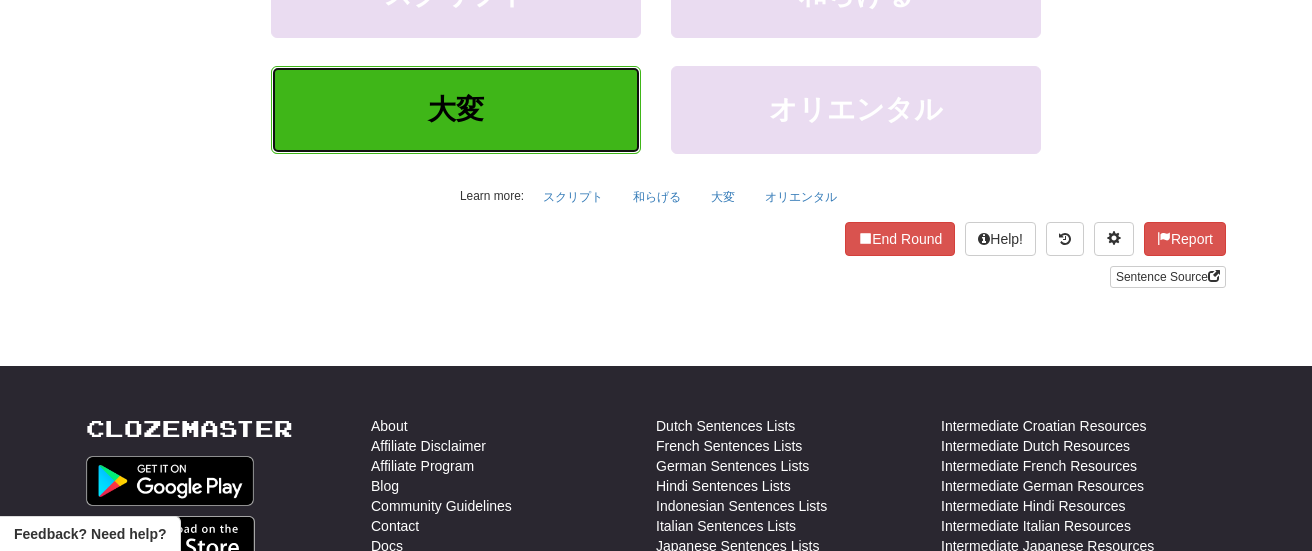 scroll, scrollTop: 586, scrollLeft: 0, axis: vertical 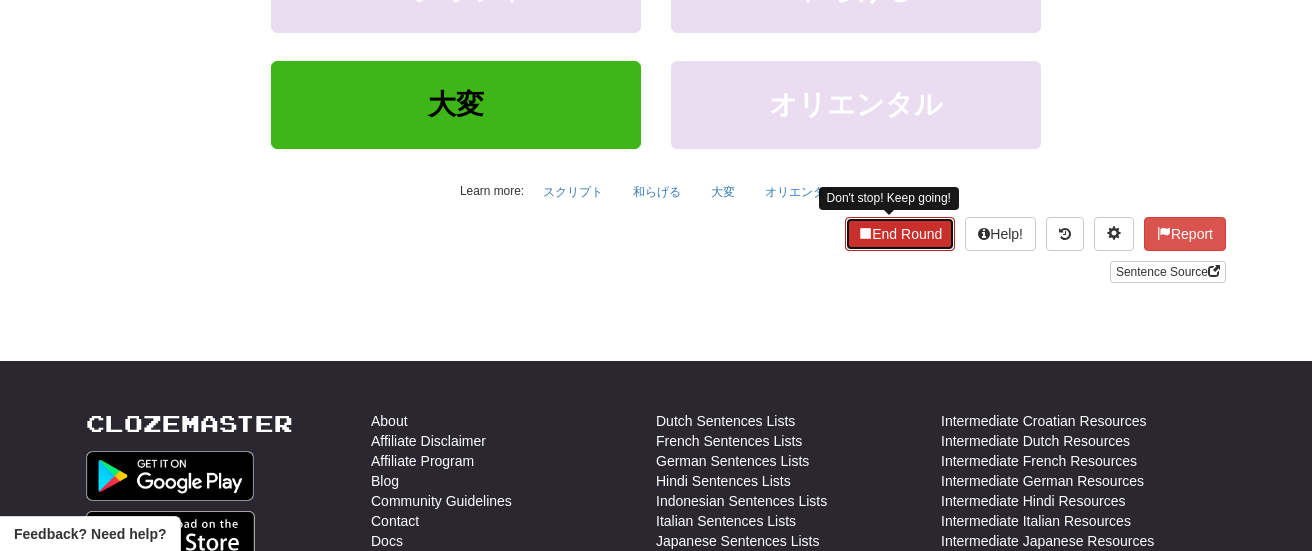 click on "End Round" at bounding box center (900, 234) 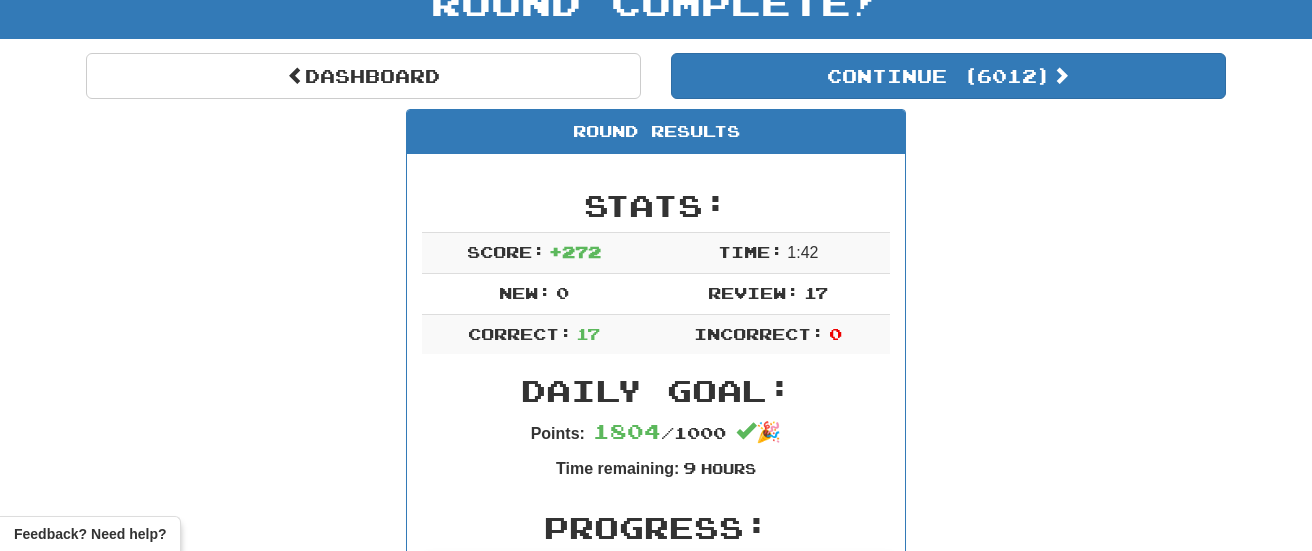 scroll, scrollTop: 0, scrollLeft: 0, axis: both 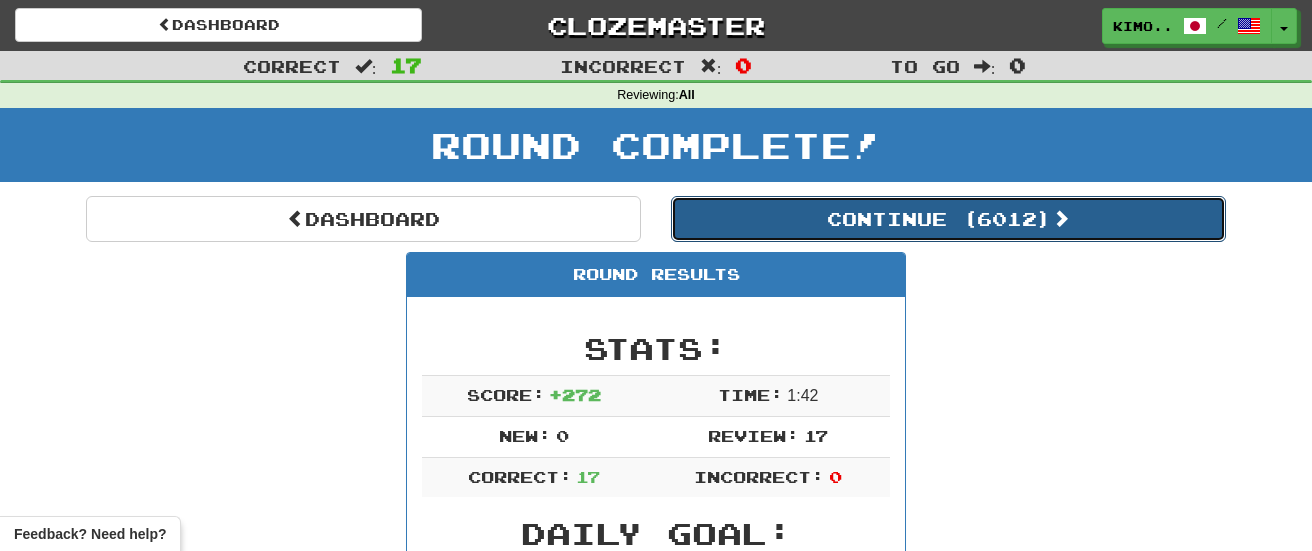 click on "Continue ( 6012 )" at bounding box center (948, 219) 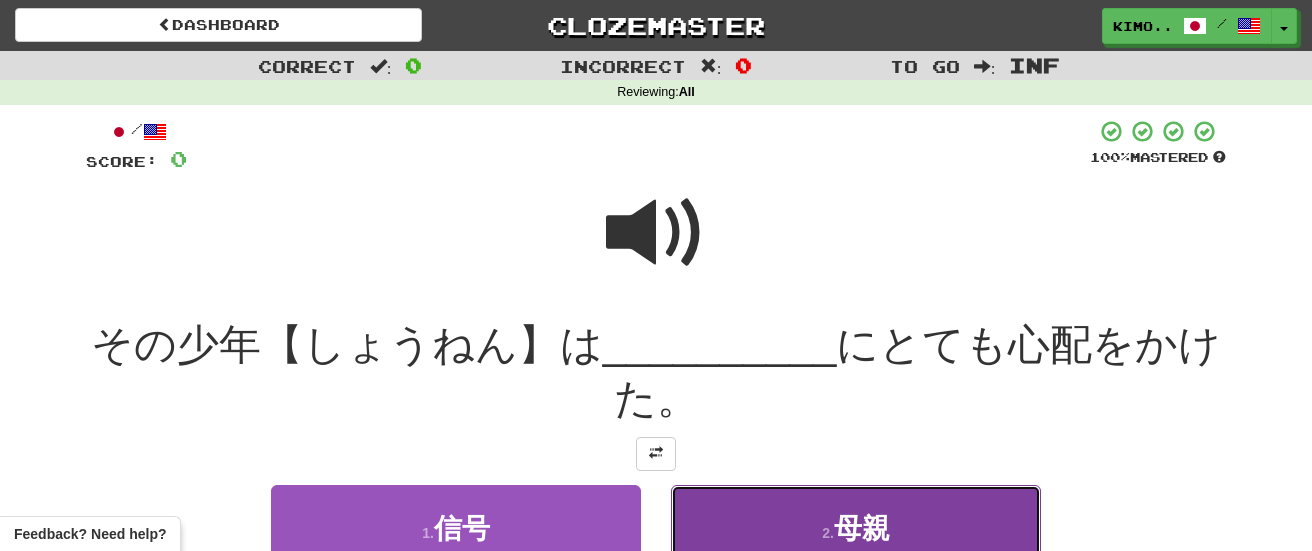 click on "2 .  母親" at bounding box center (856, 528) 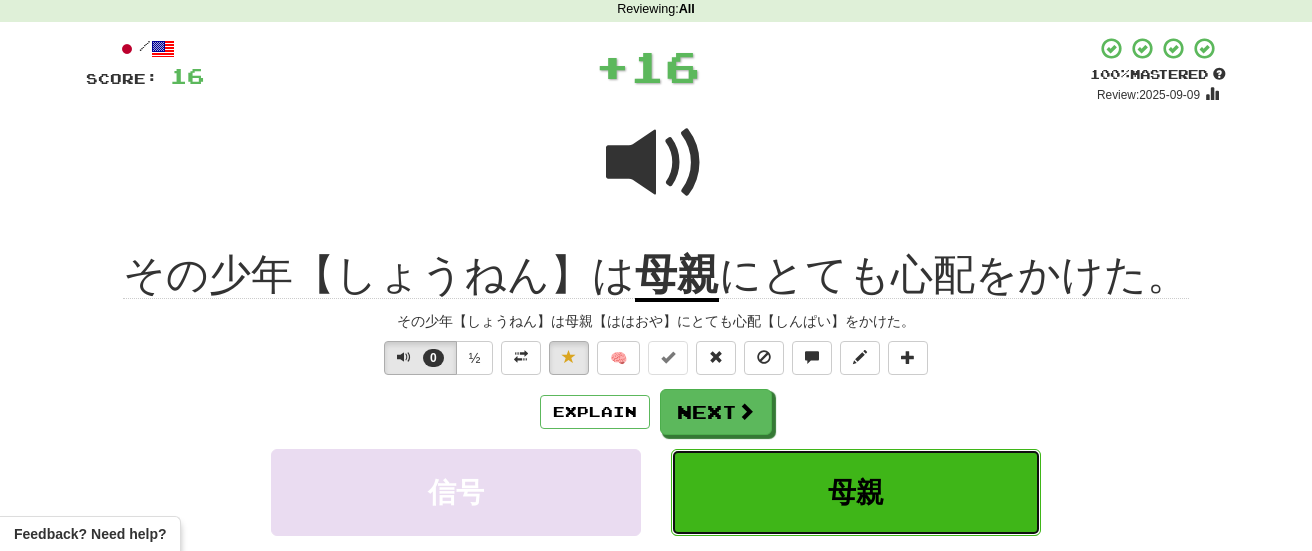 scroll, scrollTop: 84, scrollLeft: 0, axis: vertical 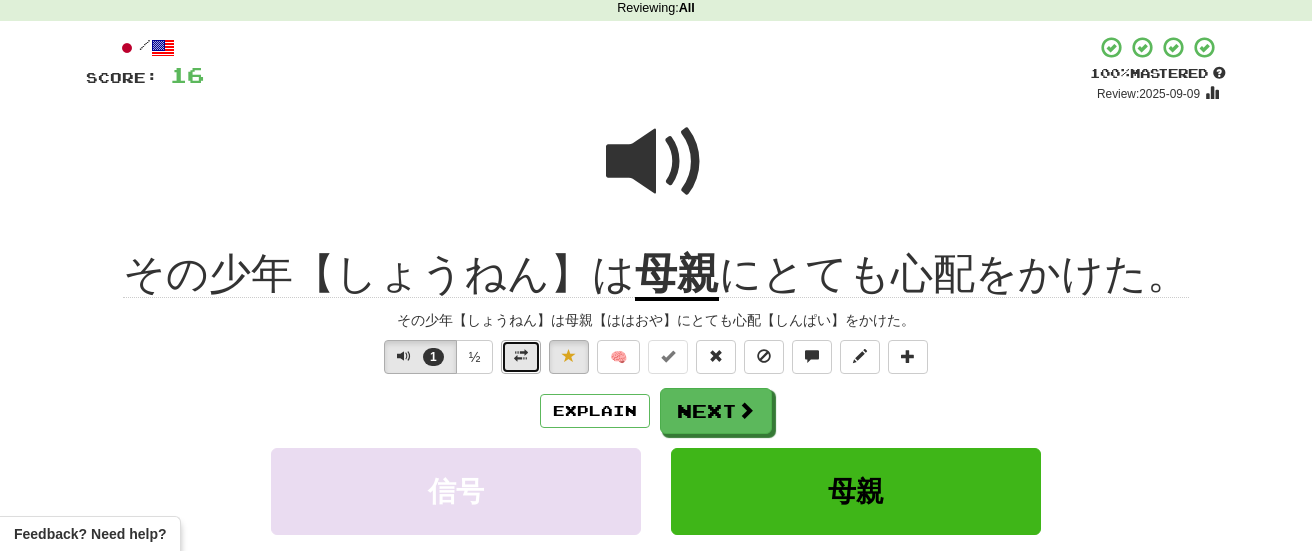 click at bounding box center [521, 357] 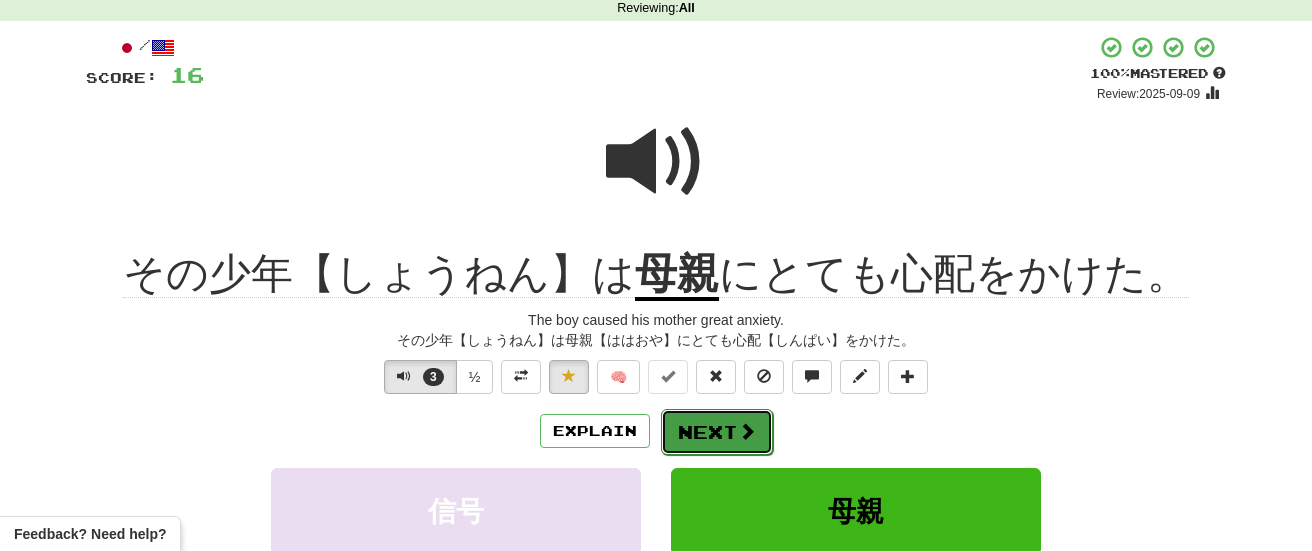click on "Next" at bounding box center (717, 432) 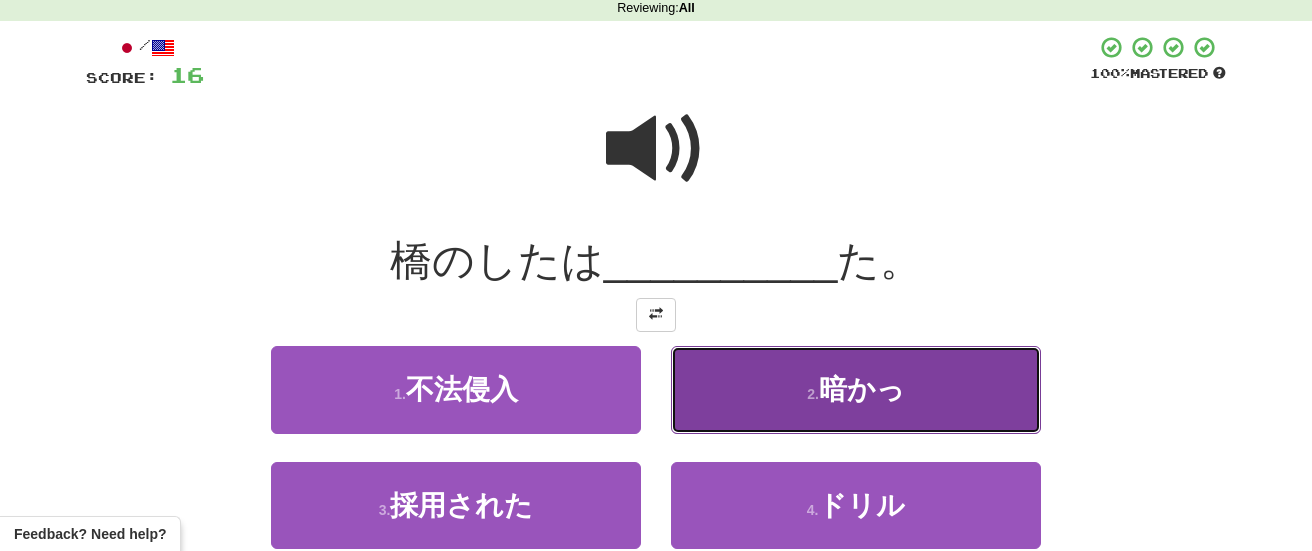 click on "2 .  暗かっ" at bounding box center (856, 389) 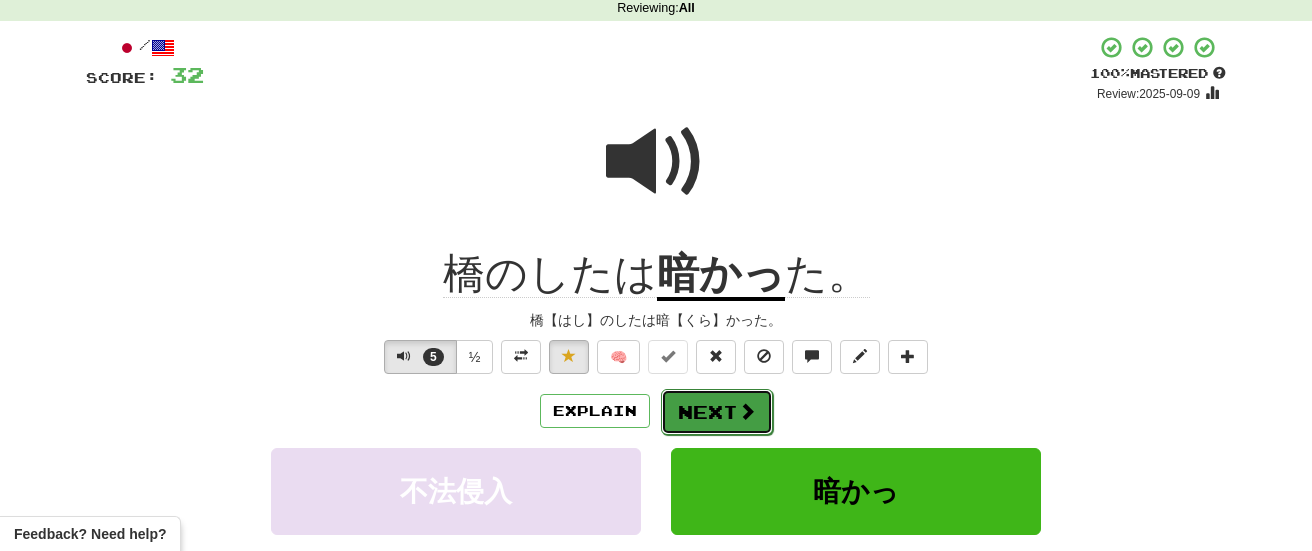 click on "Next" at bounding box center [717, 412] 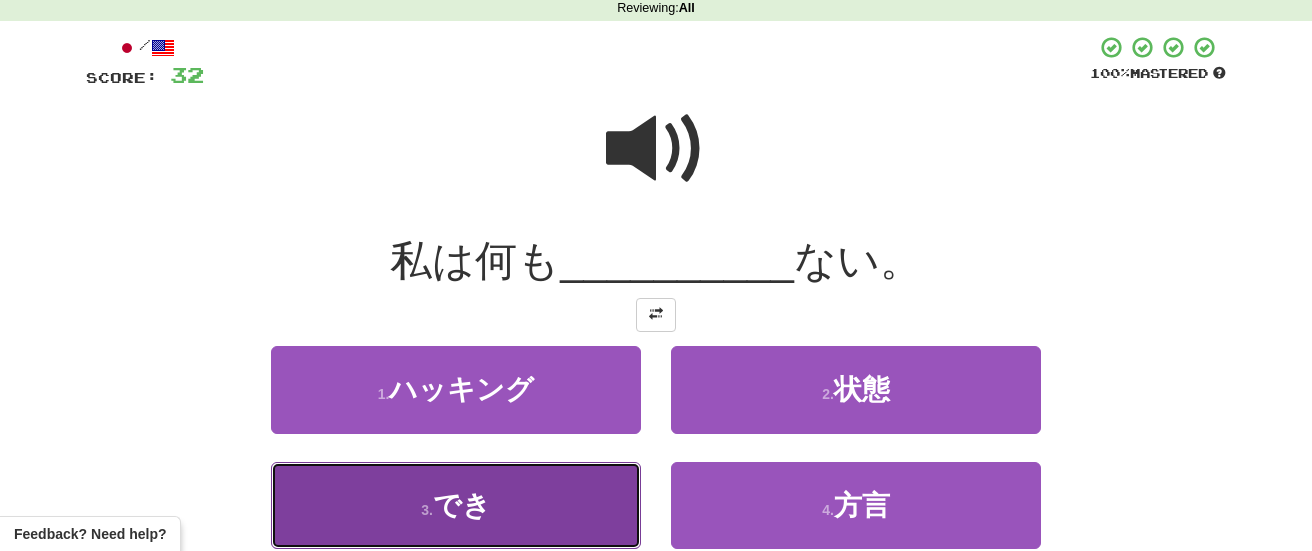 click on "3 .  でき" at bounding box center (456, 505) 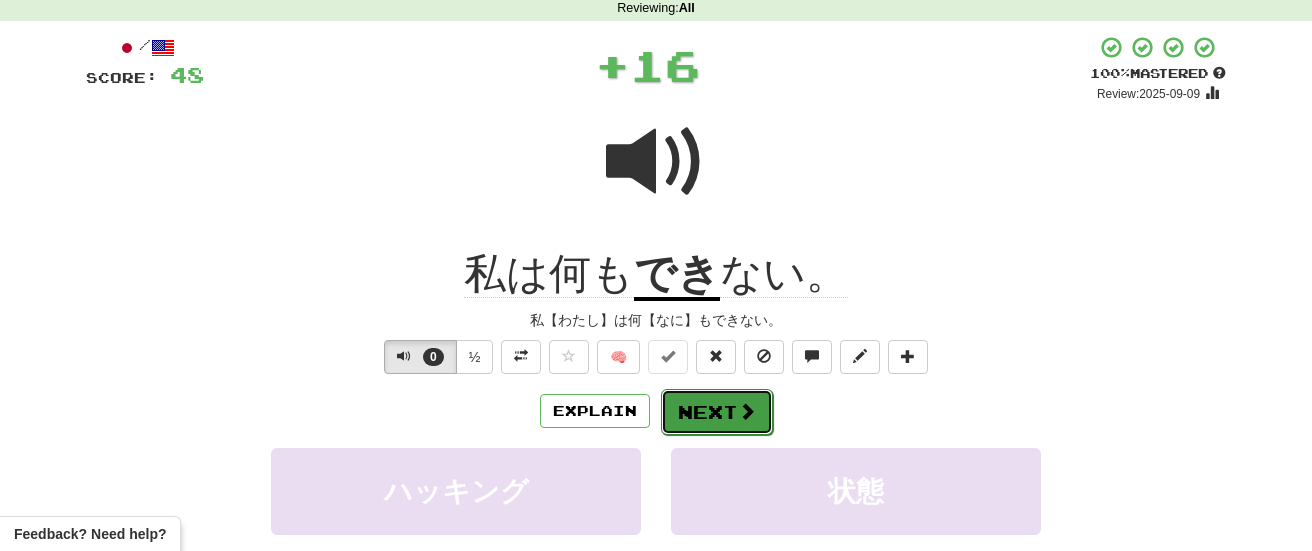 click at bounding box center [747, 411] 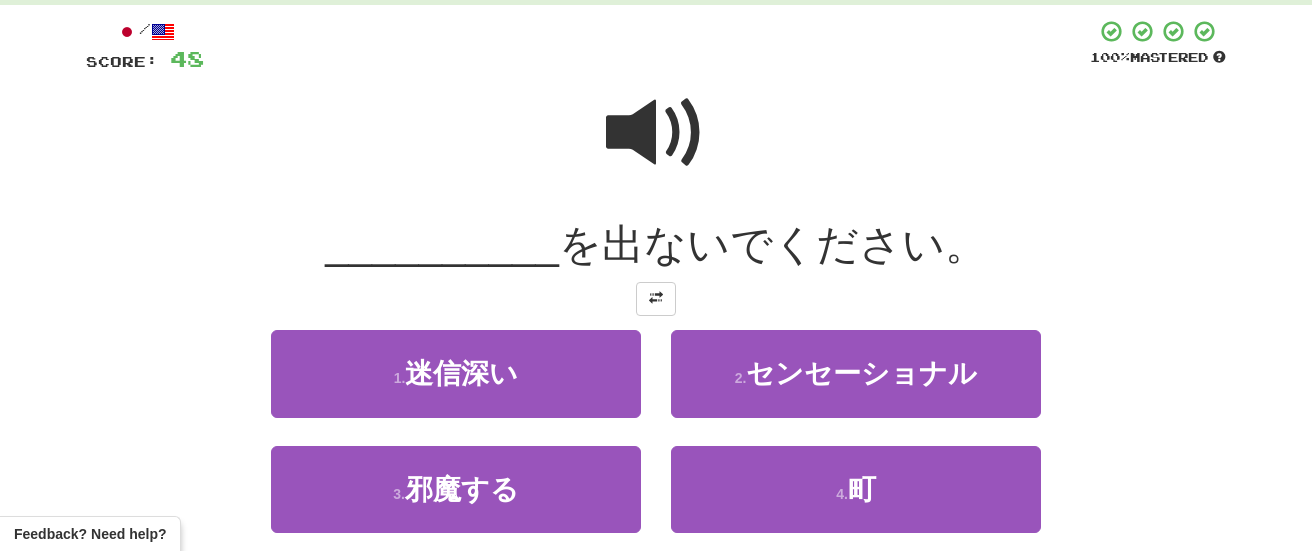 scroll, scrollTop: 120, scrollLeft: 0, axis: vertical 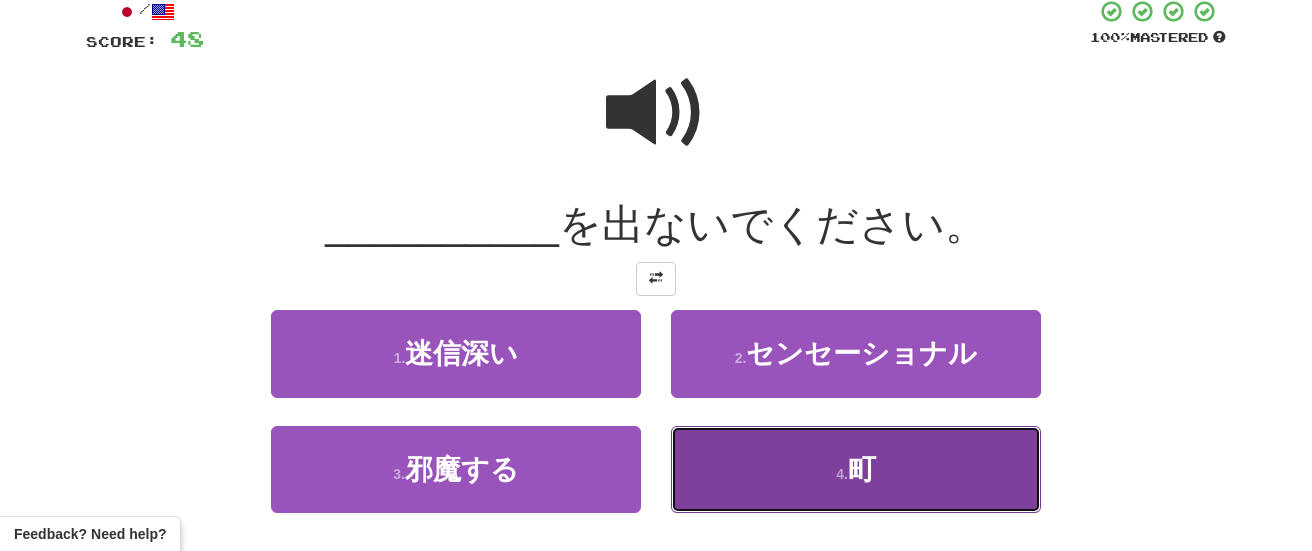 click on "4 .  町" at bounding box center [856, 469] 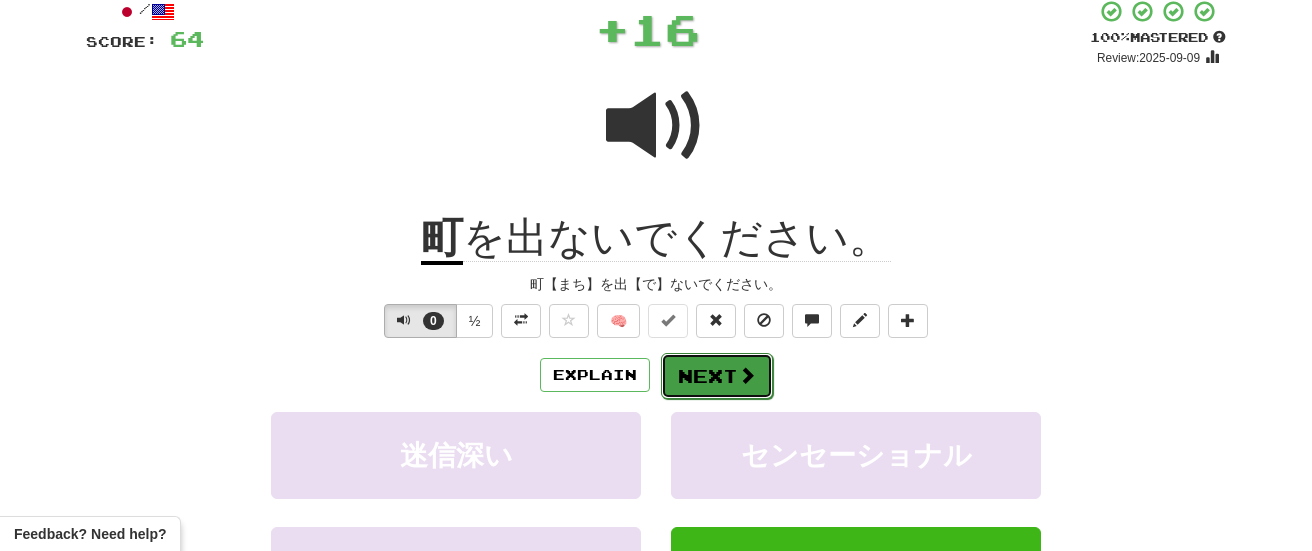 click on "Next" at bounding box center [717, 376] 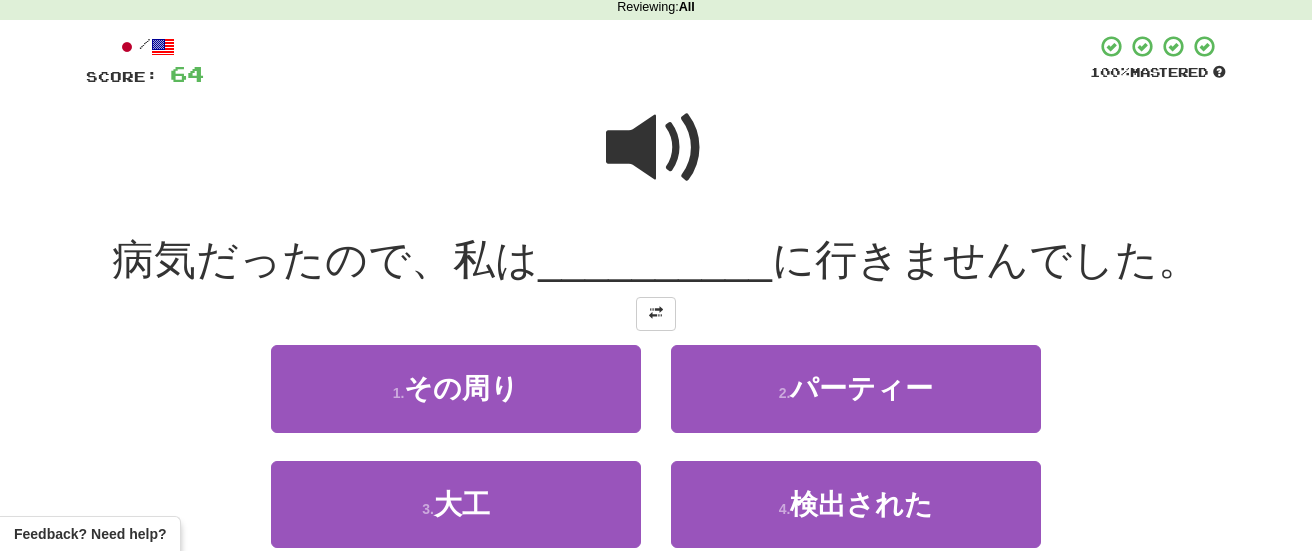 scroll, scrollTop: 86, scrollLeft: 0, axis: vertical 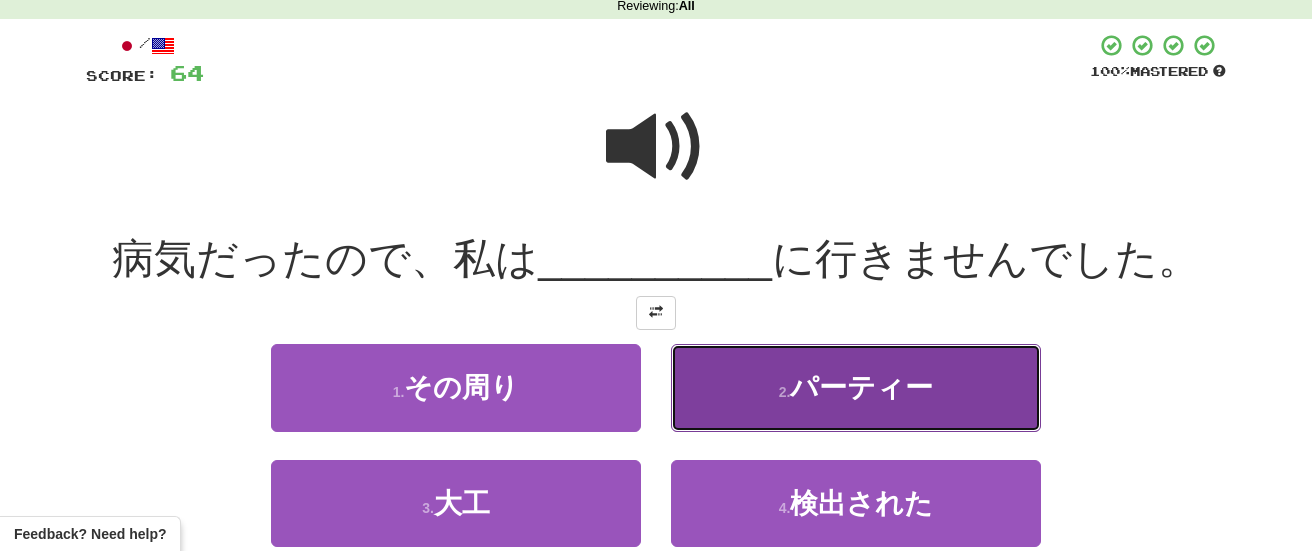 click on "2 .  パーティー" at bounding box center [856, 387] 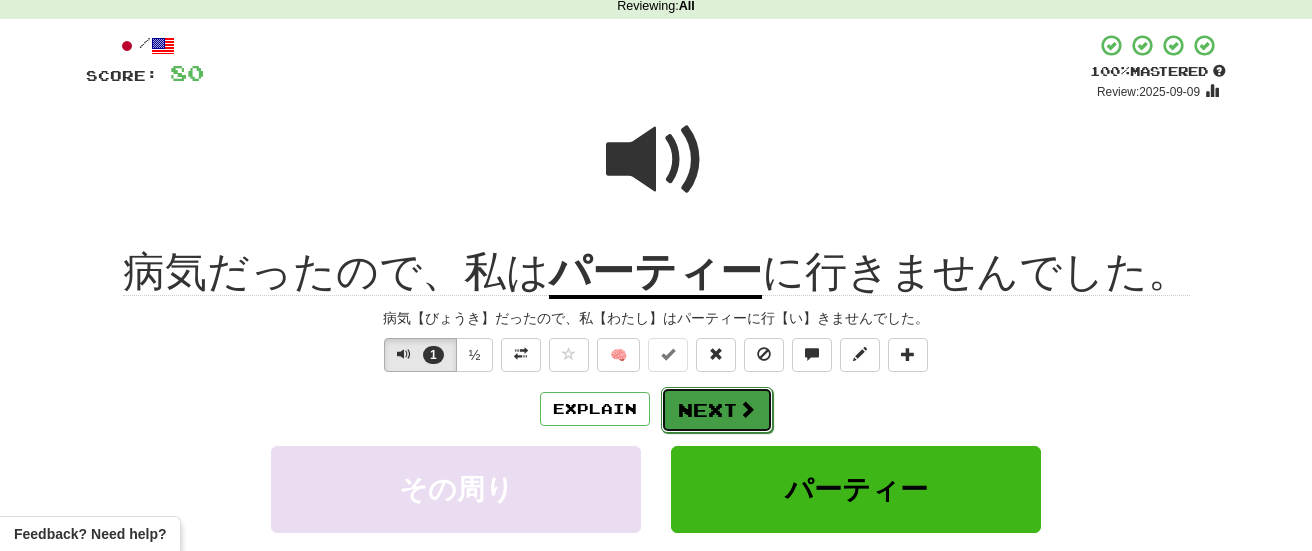 click on "Next" at bounding box center [717, 410] 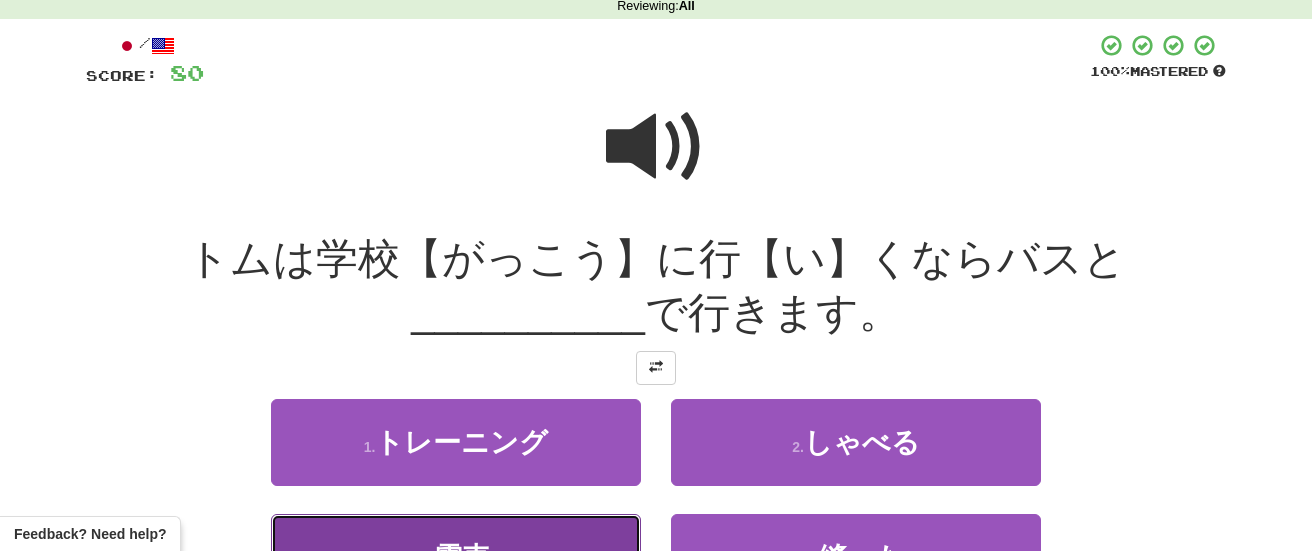click on "3 .  電車" at bounding box center [456, 557] 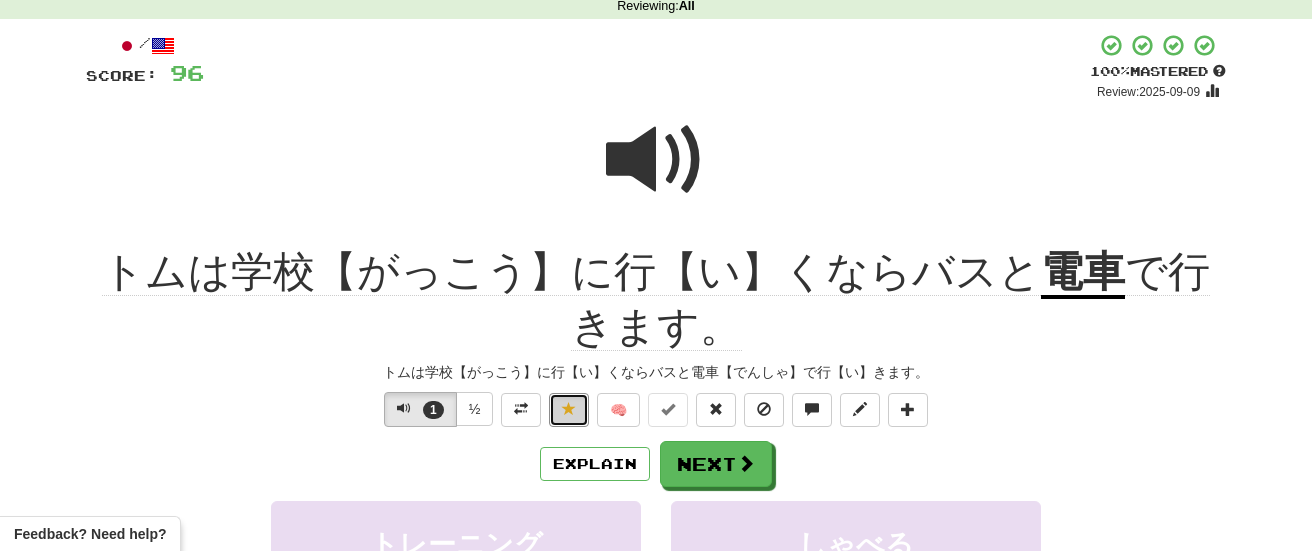 click at bounding box center (569, 409) 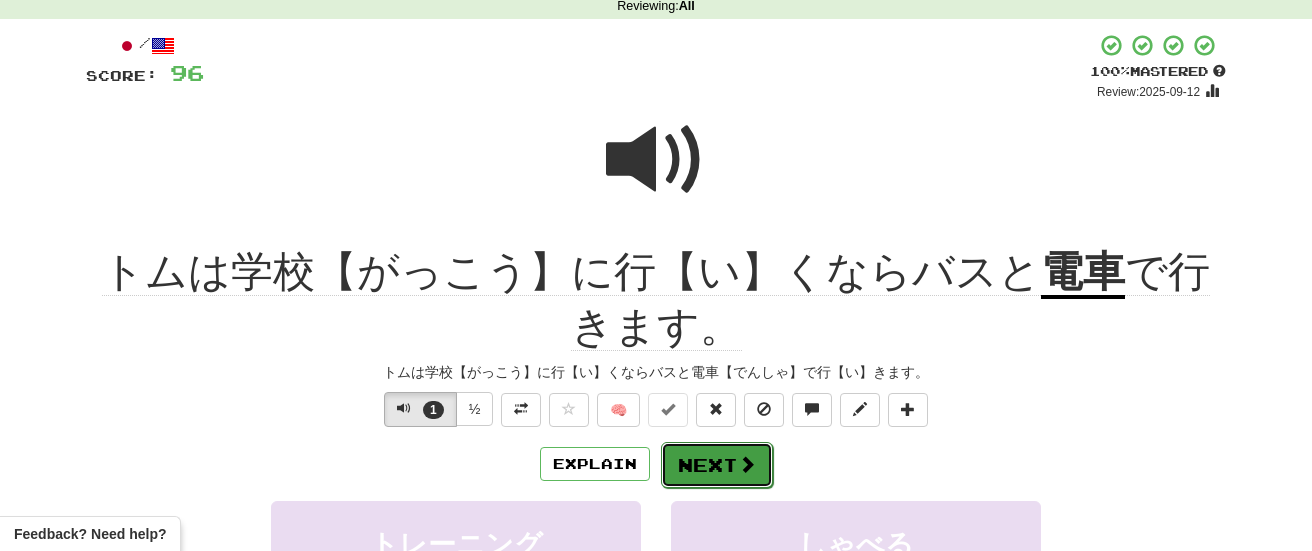 click on "Next" at bounding box center (717, 465) 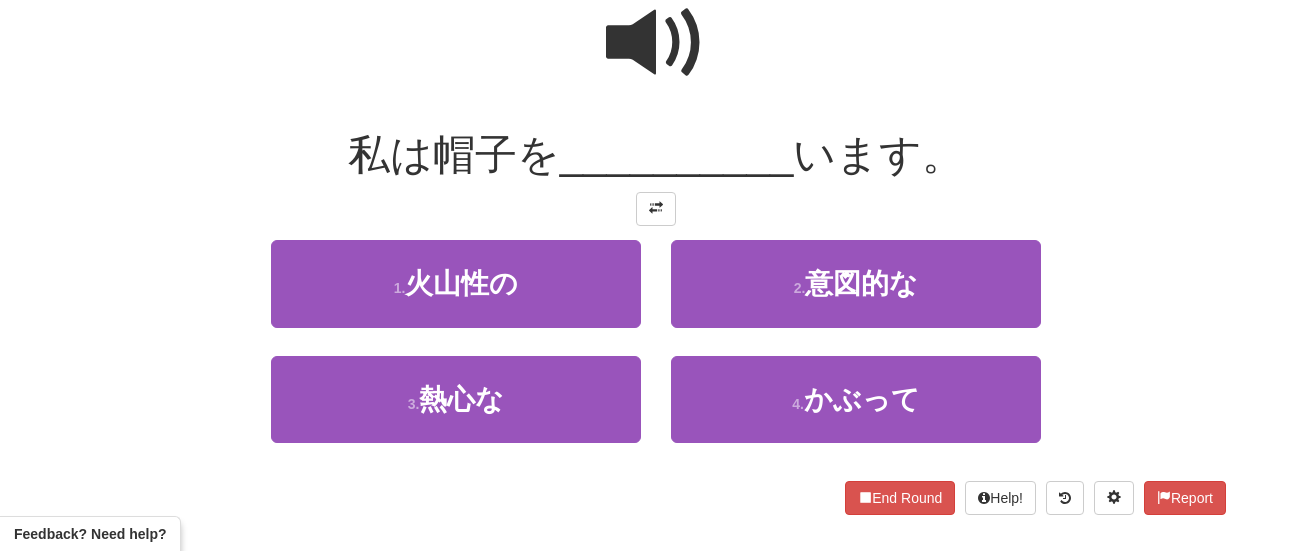 scroll, scrollTop: 191, scrollLeft: 0, axis: vertical 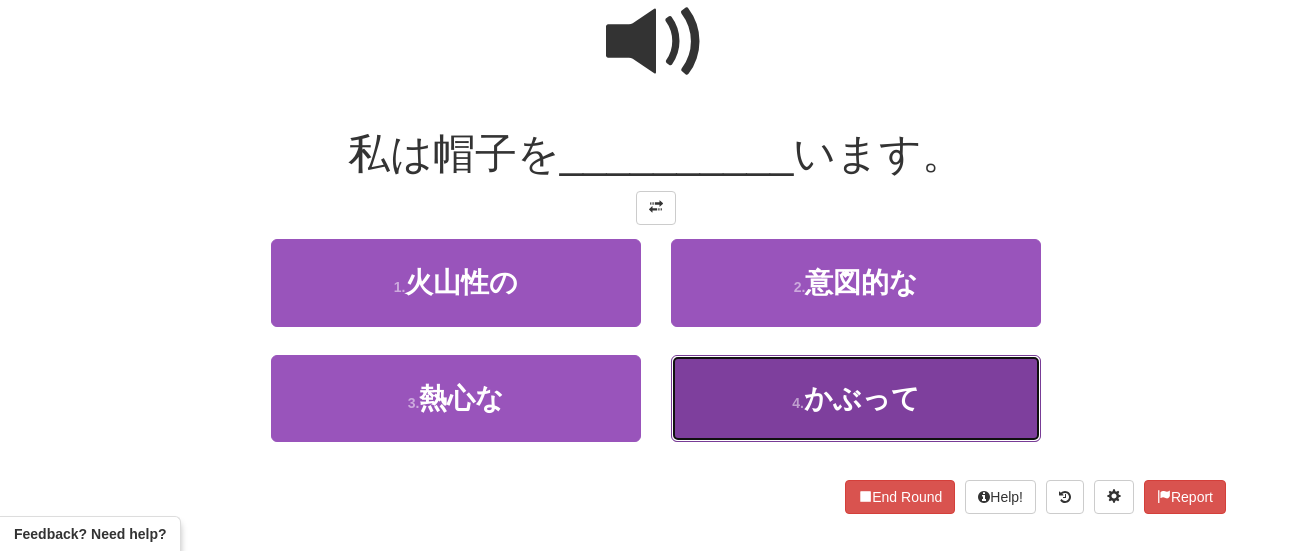 click on "かぶって" at bounding box center (862, 398) 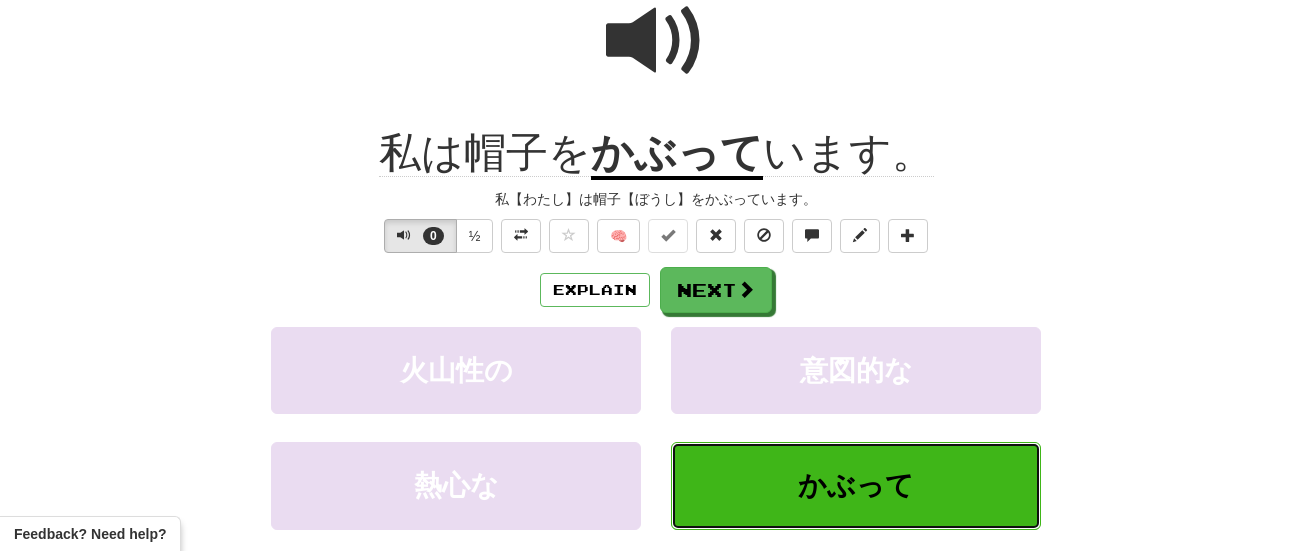scroll, scrollTop: 0, scrollLeft: 0, axis: both 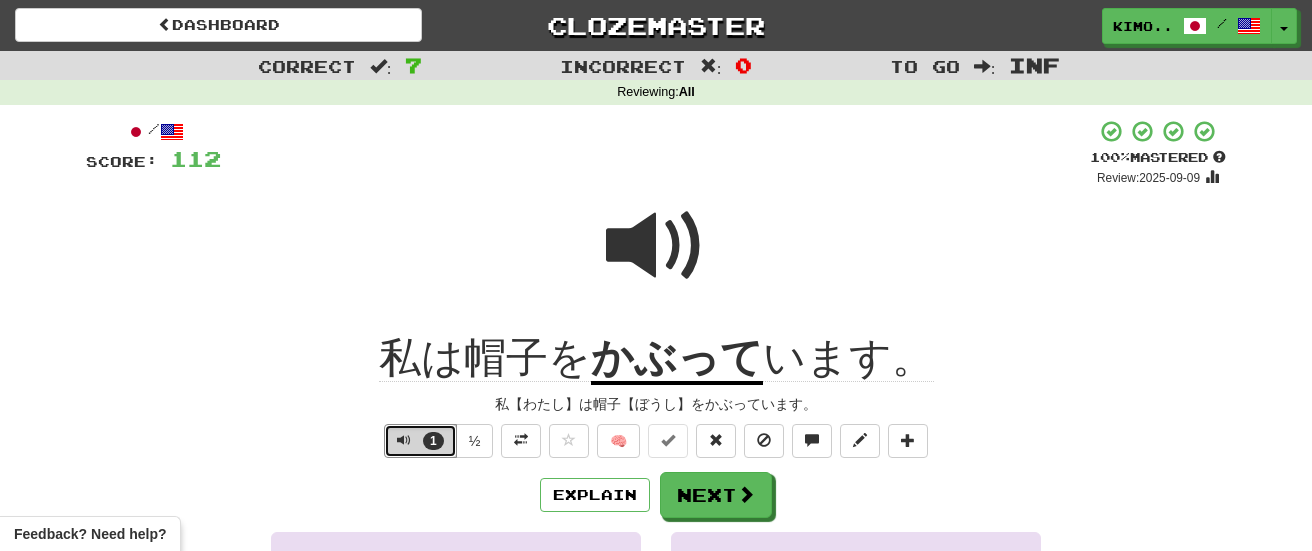 click on "1" at bounding box center (420, 441) 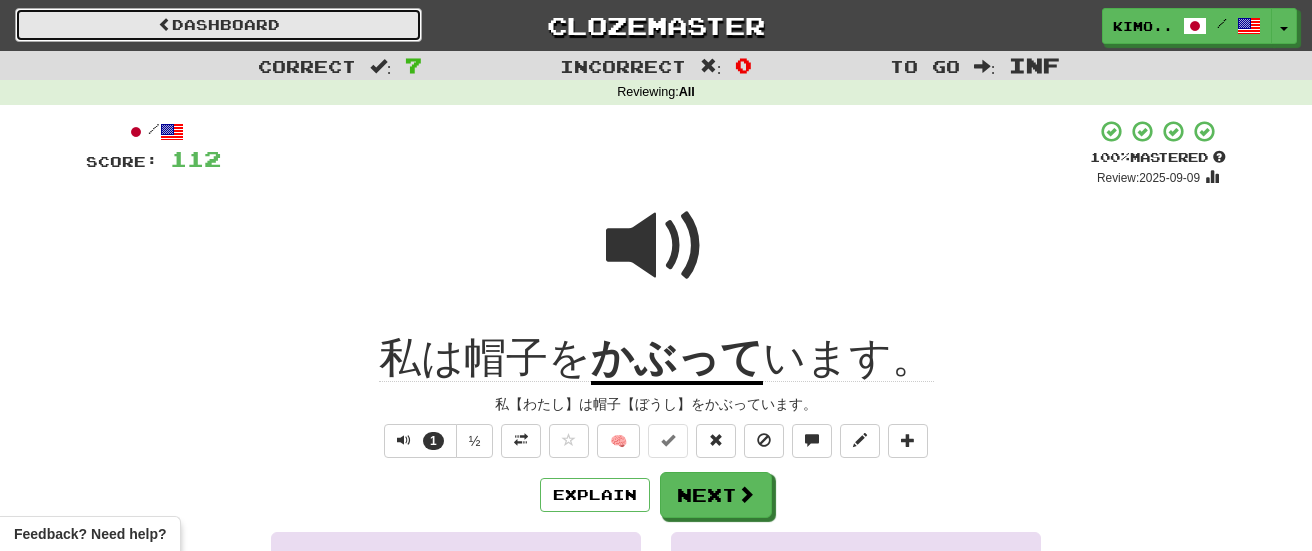 click on "Dashboard" at bounding box center [218, 25] 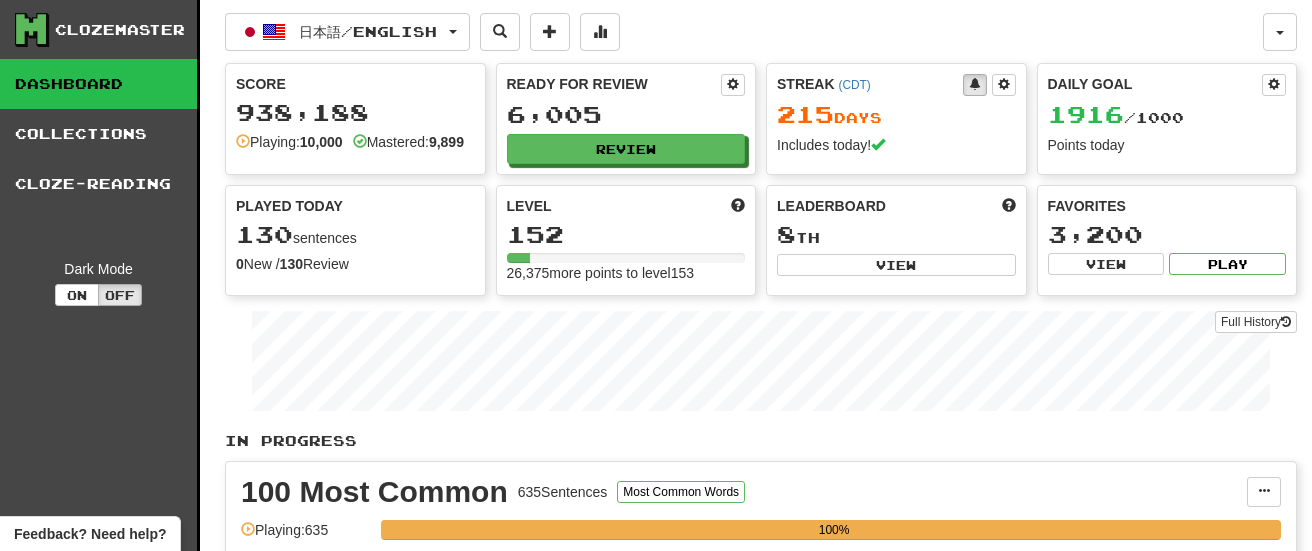 scroll, scrollTop: 0, scrollLeft: 0, axis: both 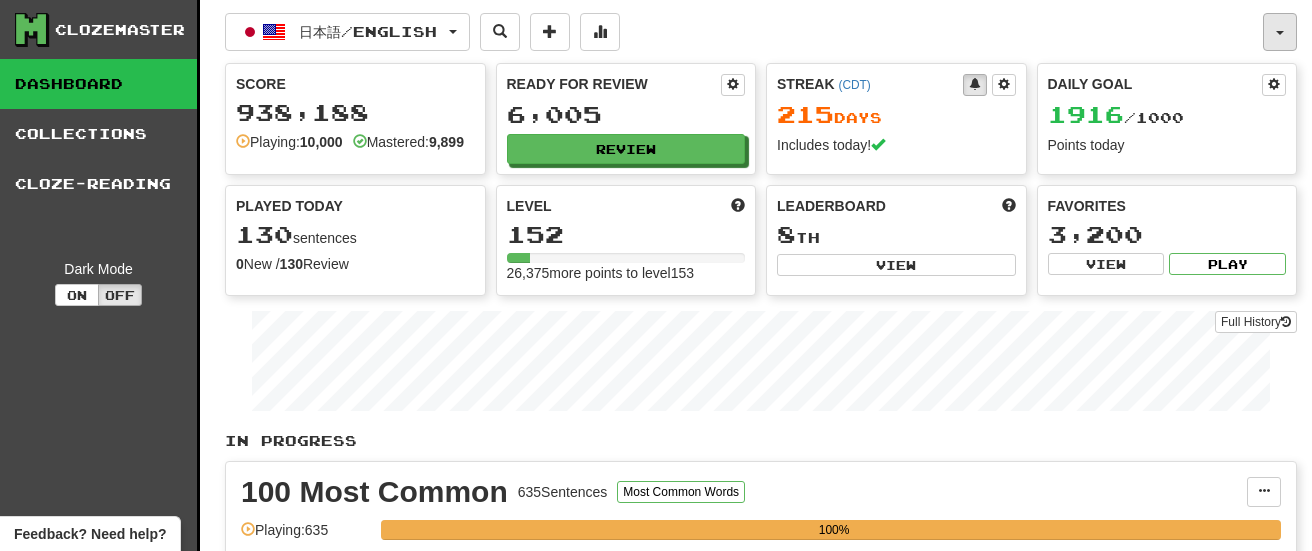 click at bounding box center [1280, 32] 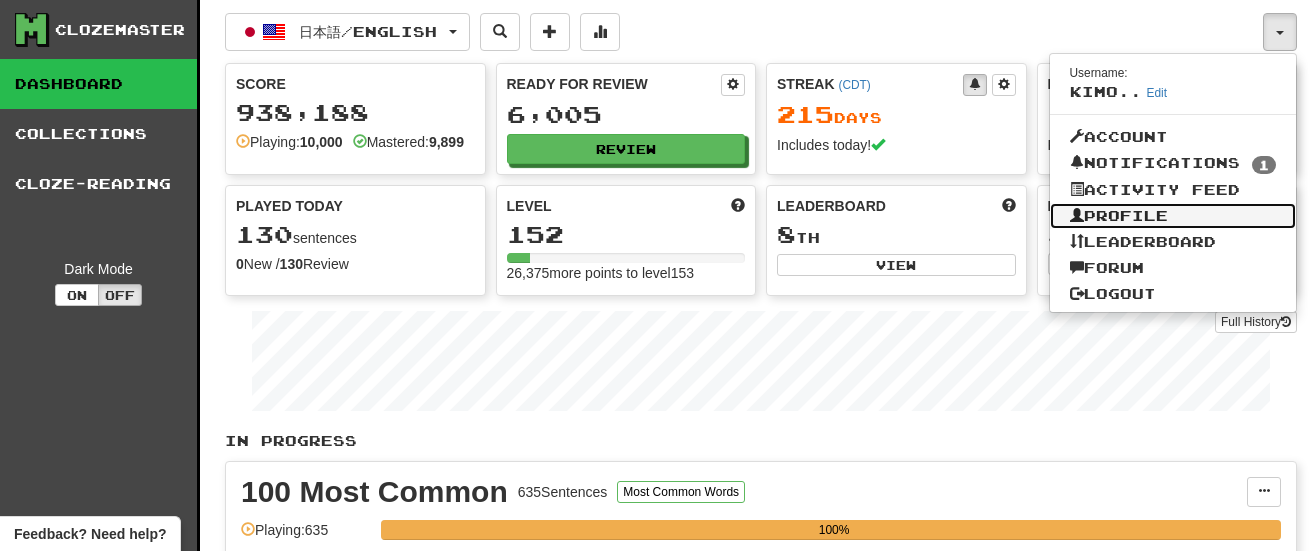 click on "Profile" at bounding box center (1173, 216) 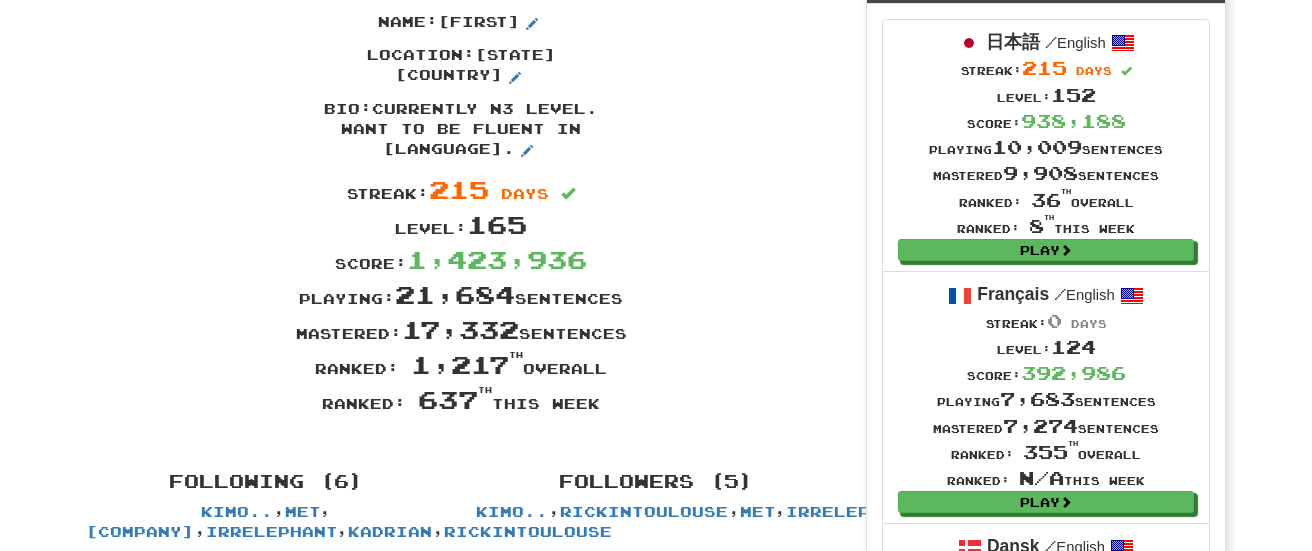 scroll, scrollTop: 110, scrollLeft: 0, axis: vertical 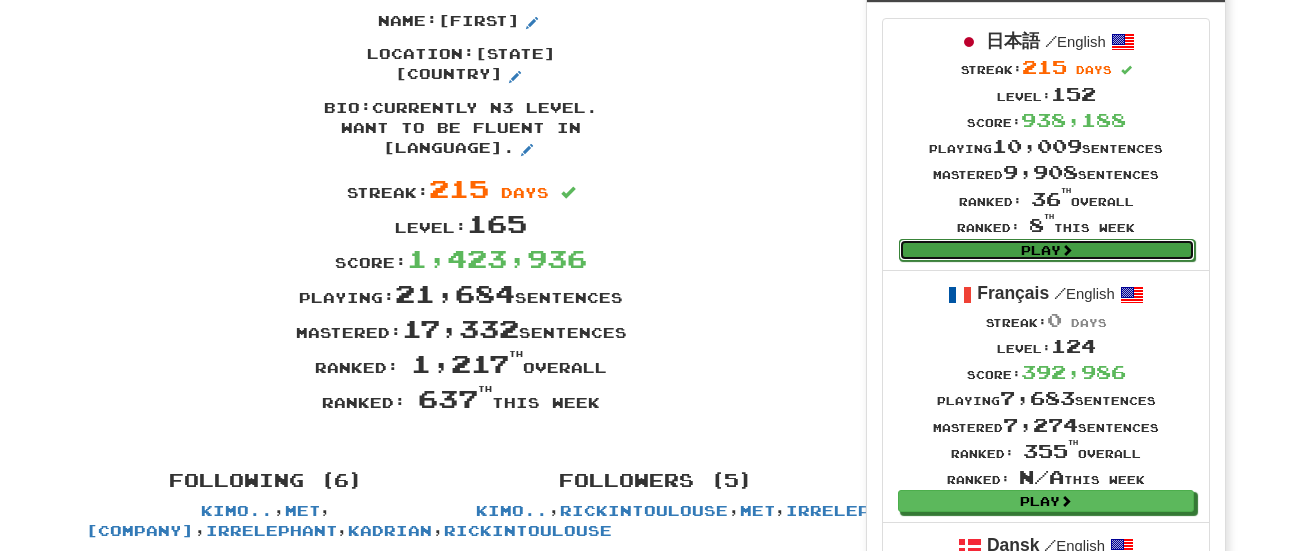click on "Play" at bounding box center (1047, 250) 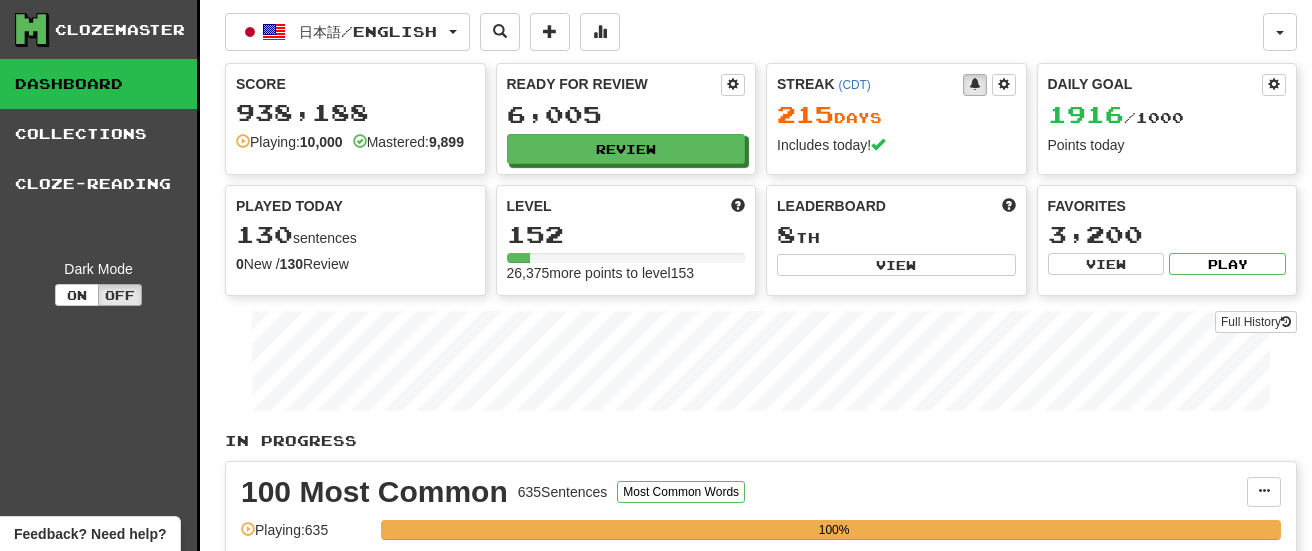 scroll, scrollTop: 0, scrollLeft: 0, axis: both 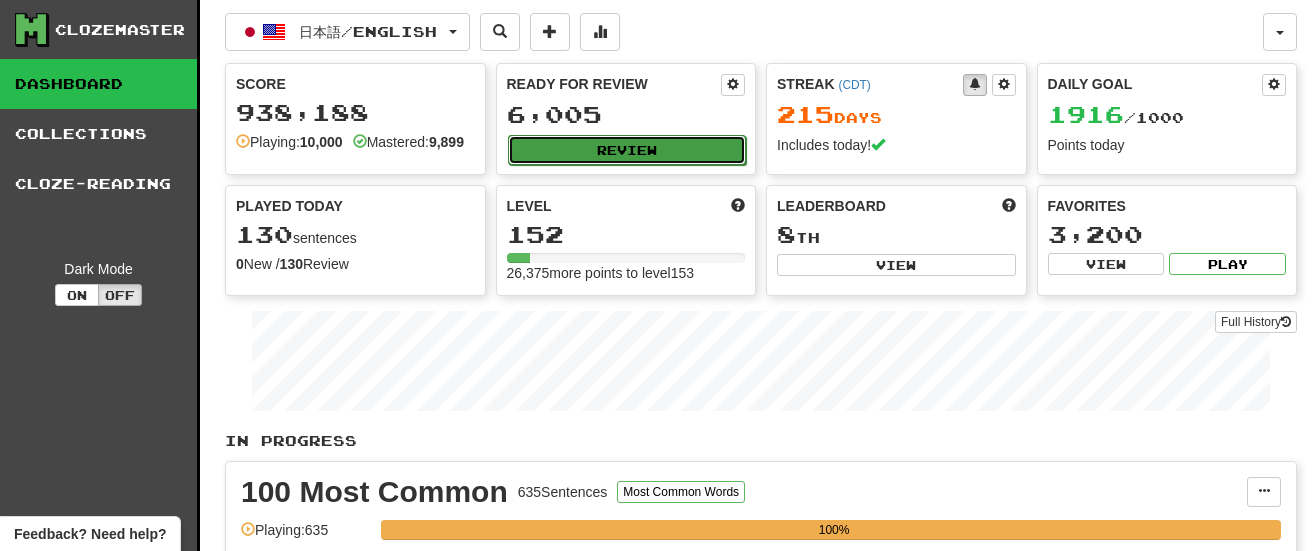 click on "Review" at bounding box center (627, 150) 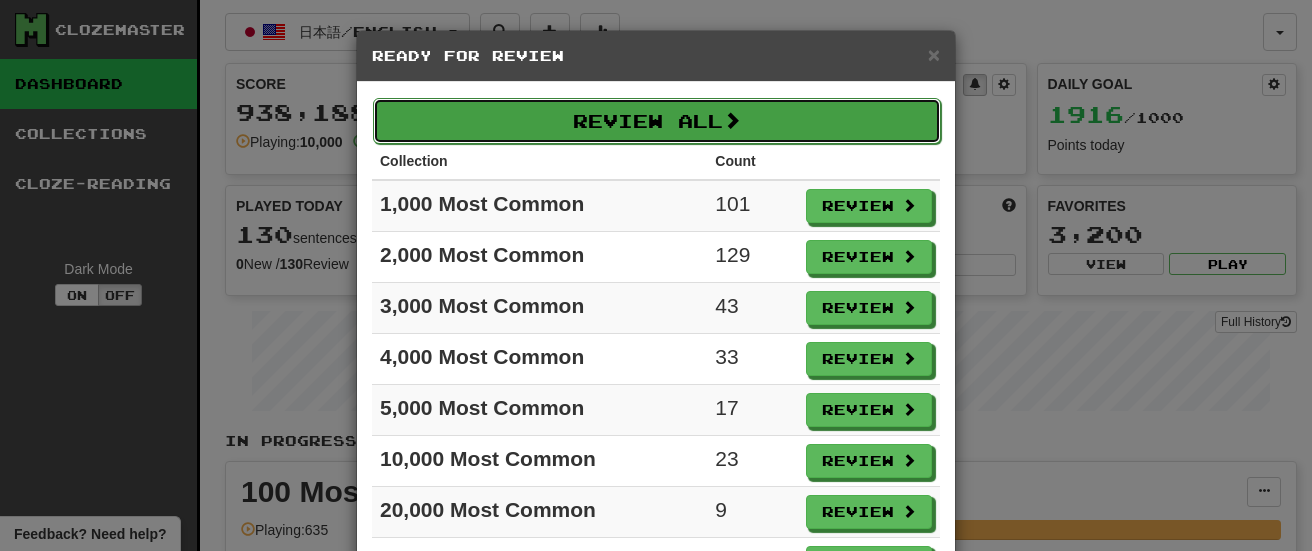 click on "Review All" at bounding box center (657, 121) 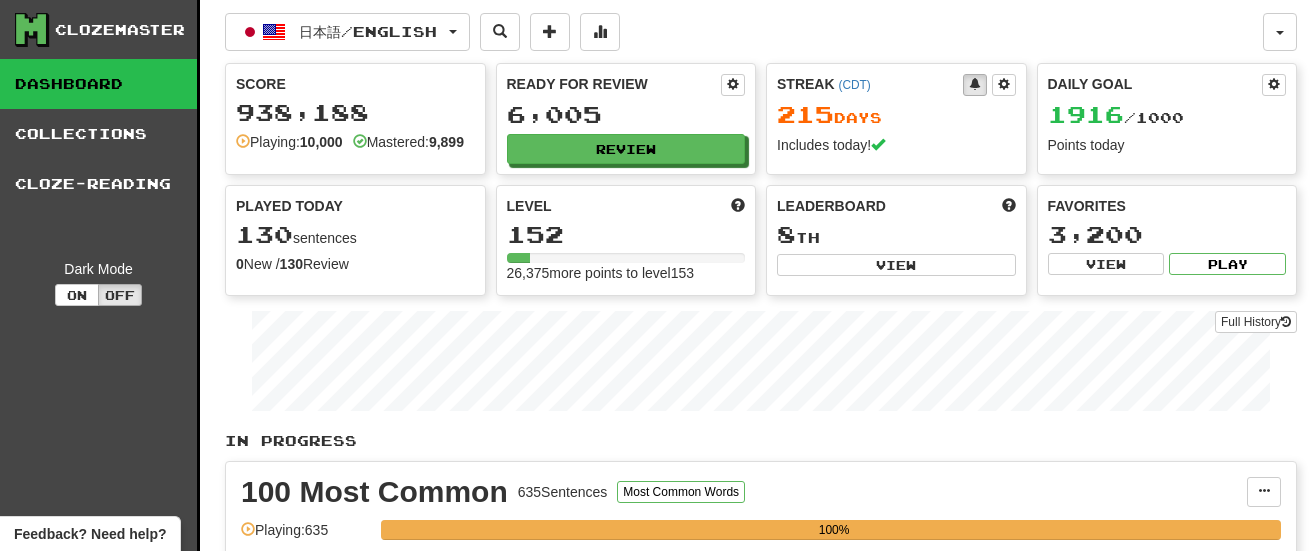 select on "********" 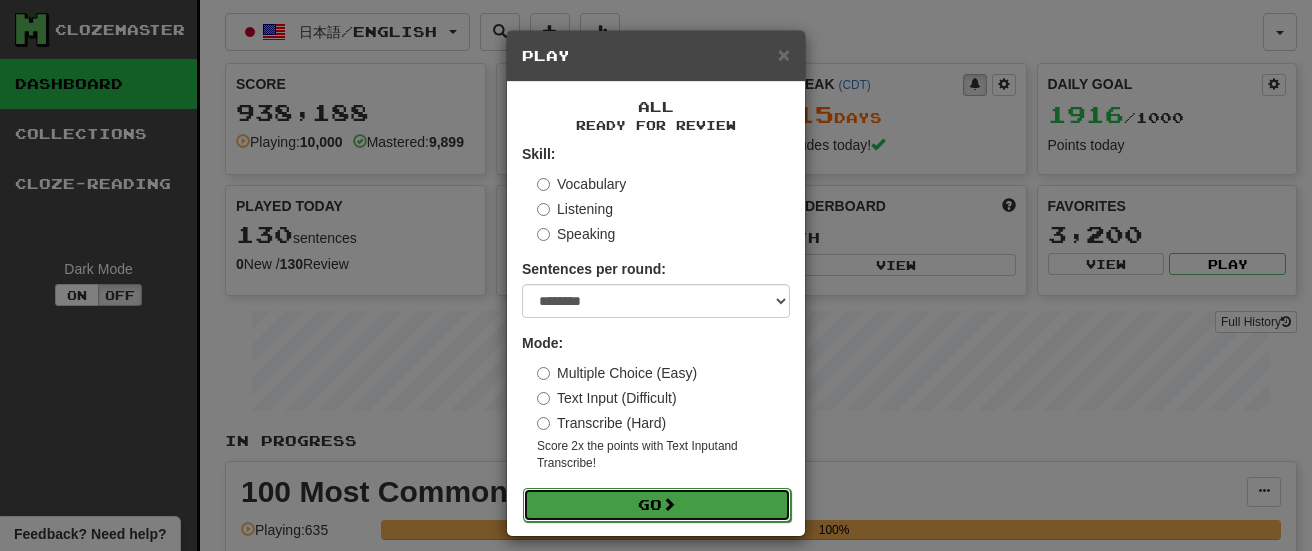 click on "Go" at bounding box center (657, 505) 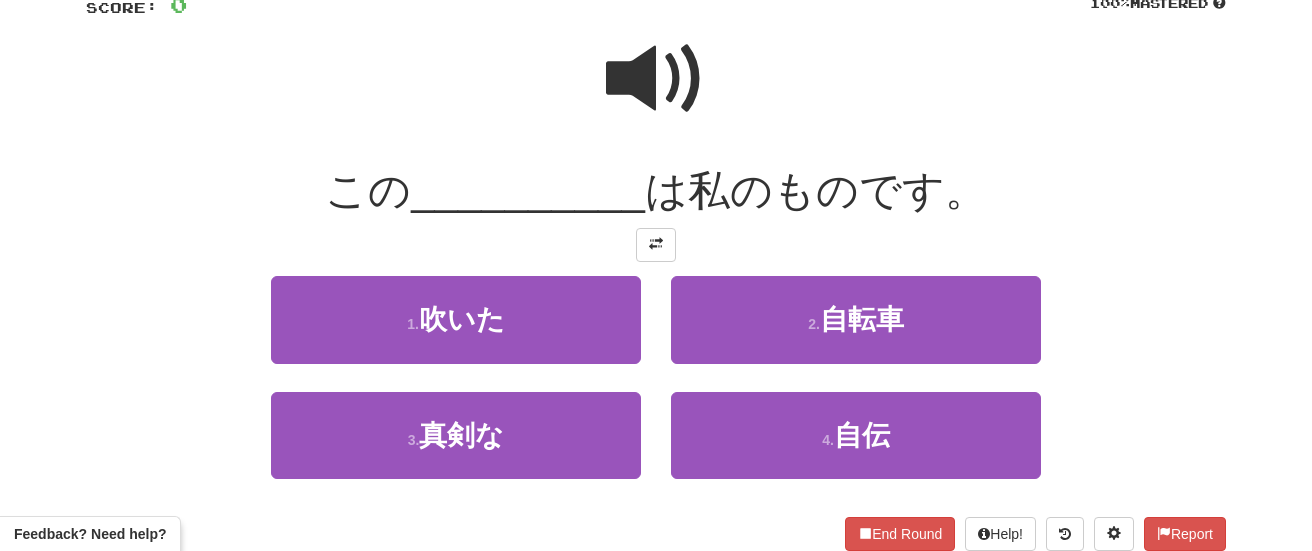 scroll, scrollTop: 158, scrollLeft: 0, axis: vertical 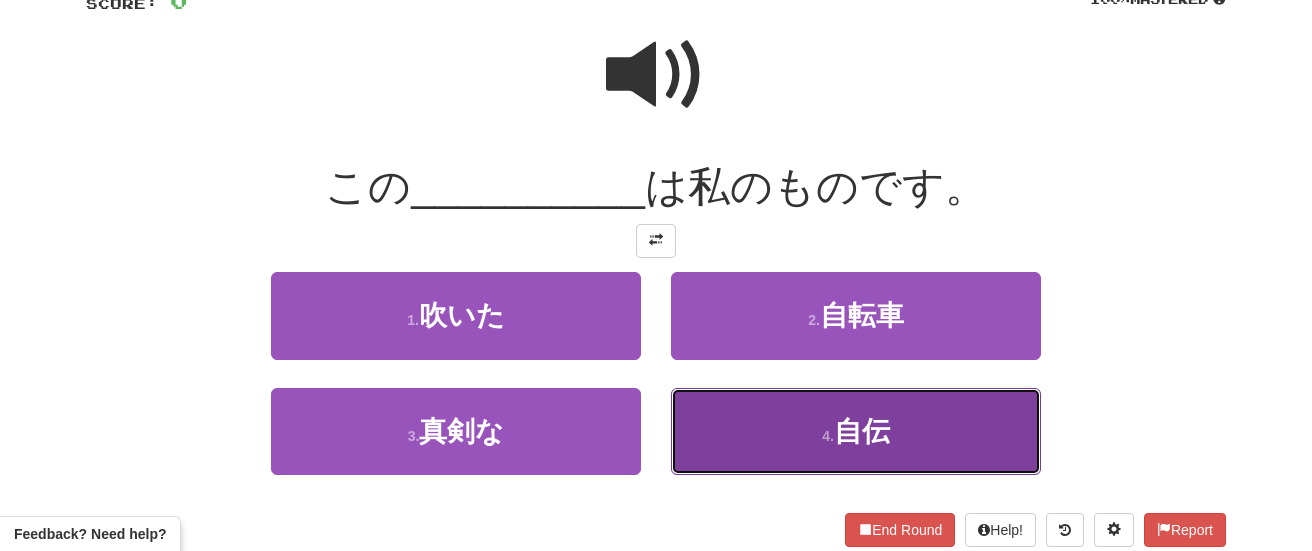 click on "4 .  自伝" at bounding box center [856, 431] 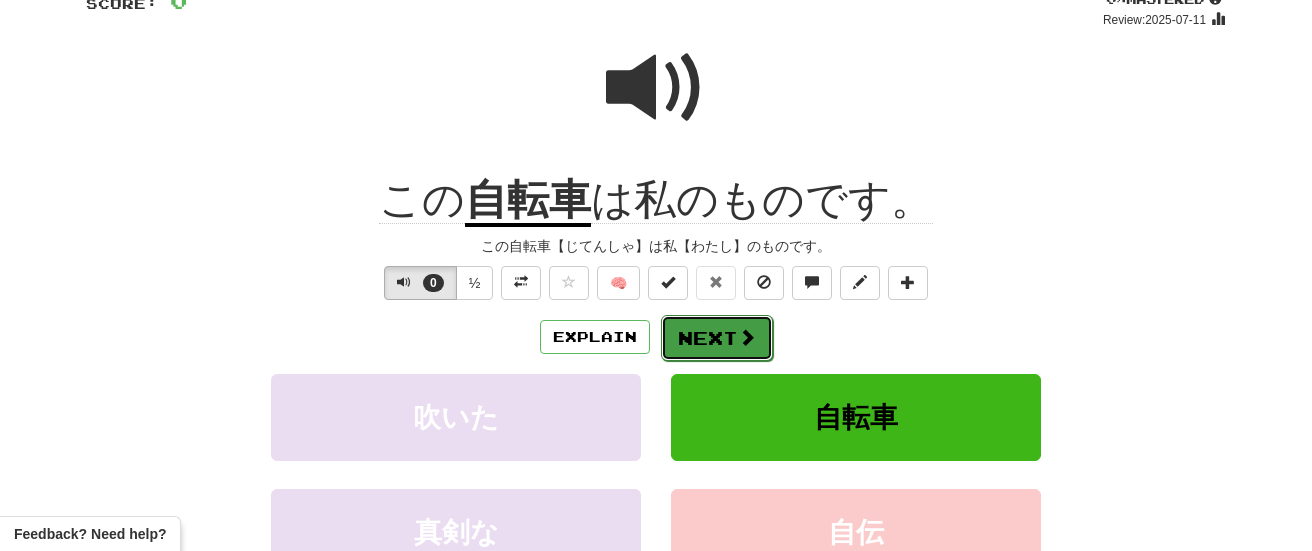 click on "Next" at bounding box center (717, 338) 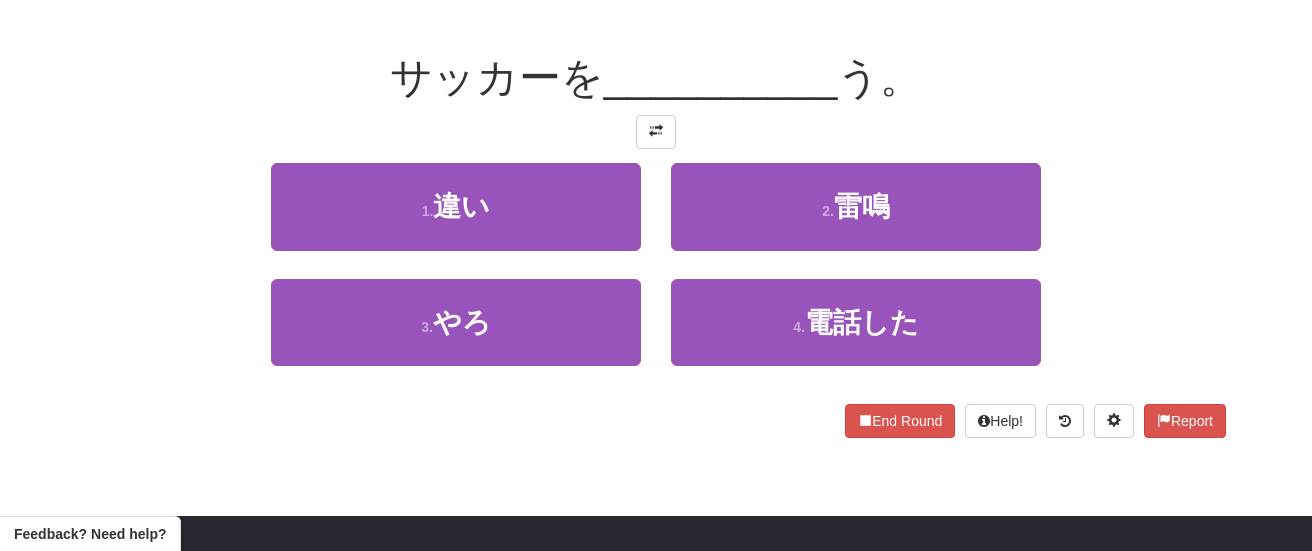 scroll, scrollTop: 255, scrollLeft: 0, axis: vertical 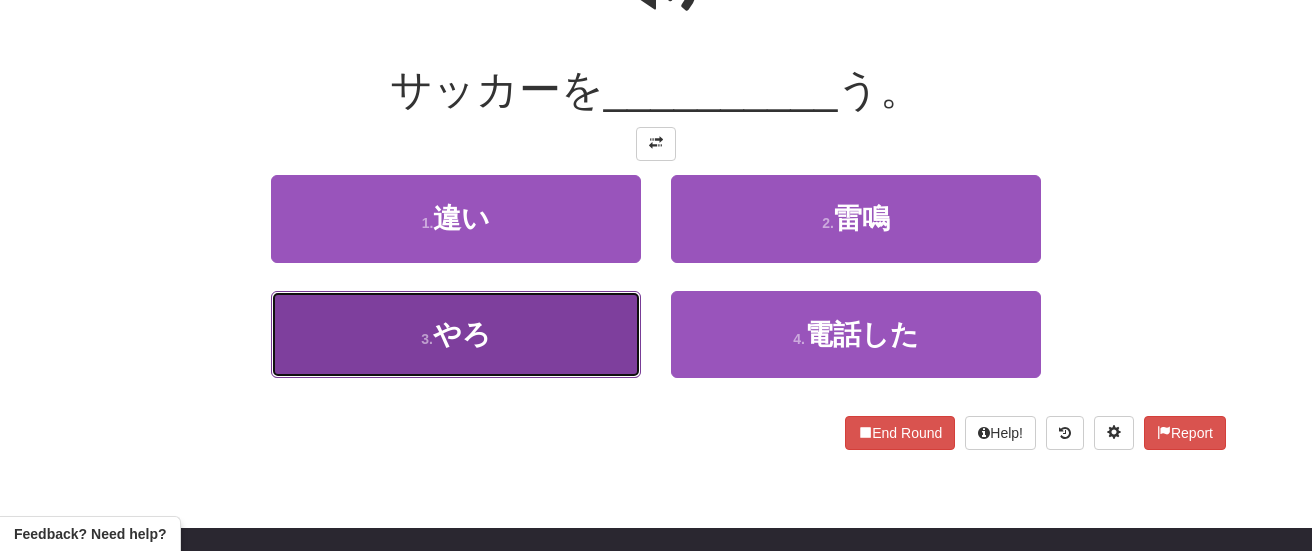 click on "3 .  やろ" at bounding box center (456, 334) 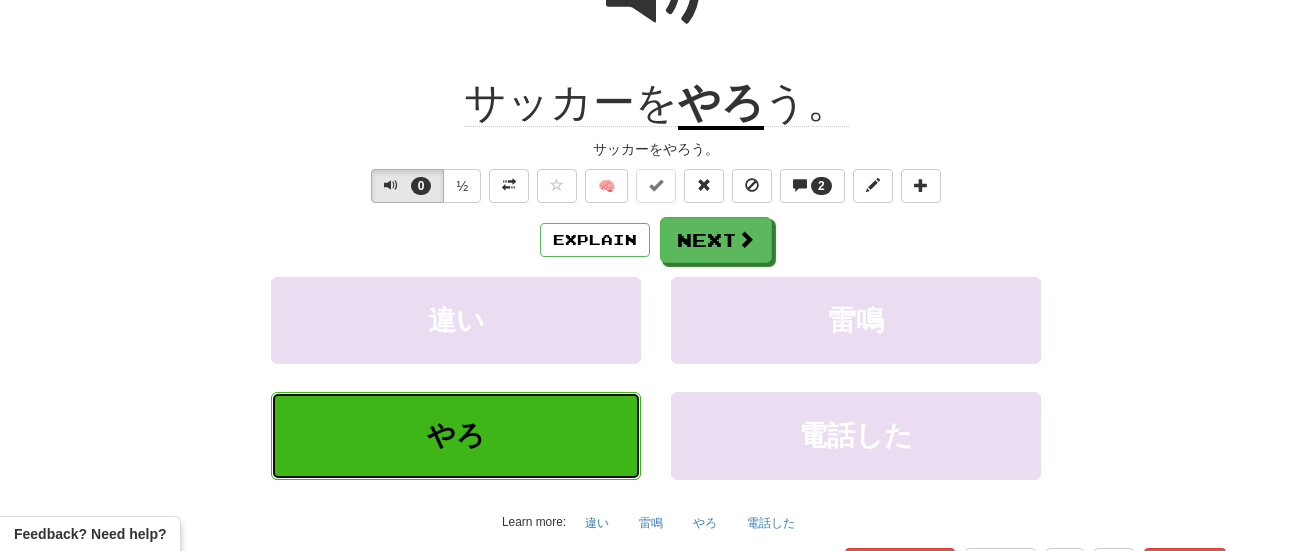 scroll, scrollTop: 269, scrollLeft: 0, axis: vertical 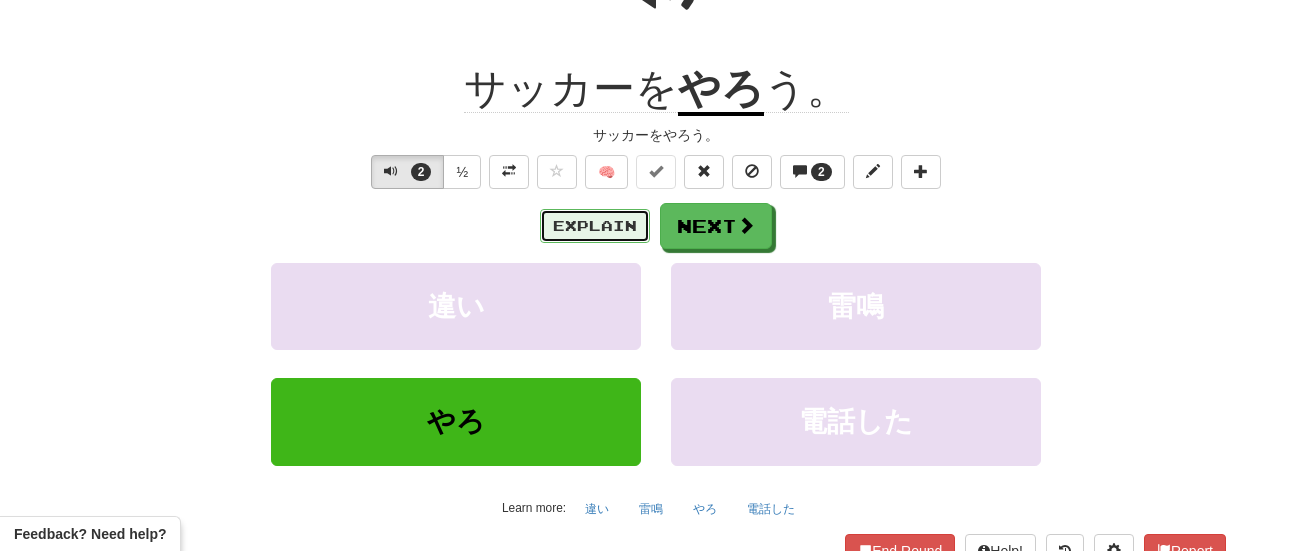 click on "Explain" at bounding box center [595, 226] 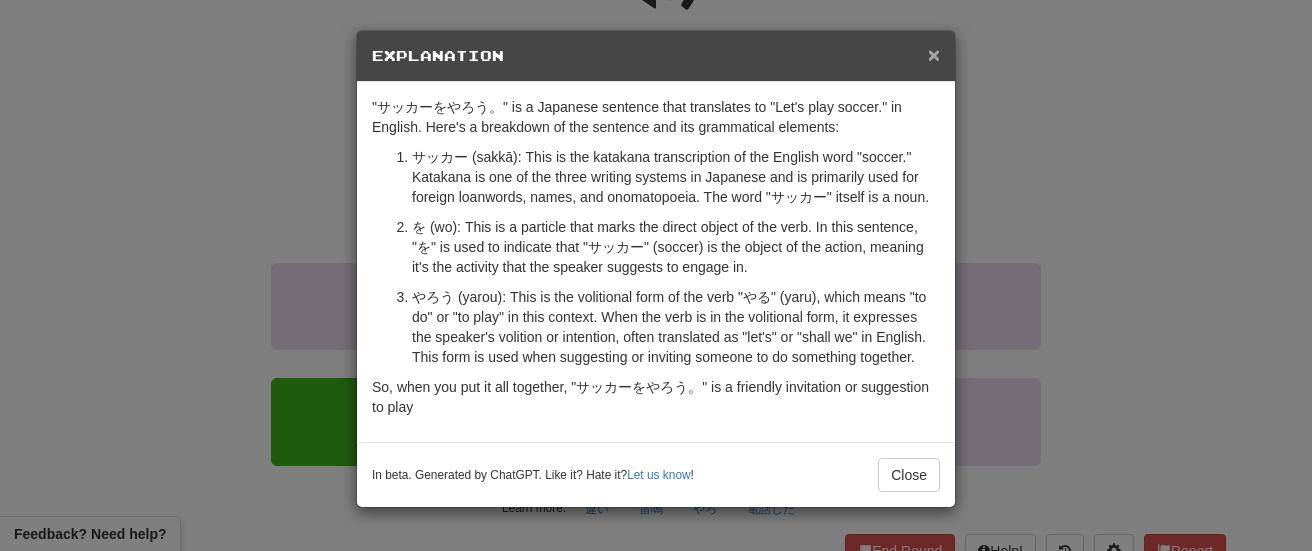 click on "×" at bounding box center [934, 54] 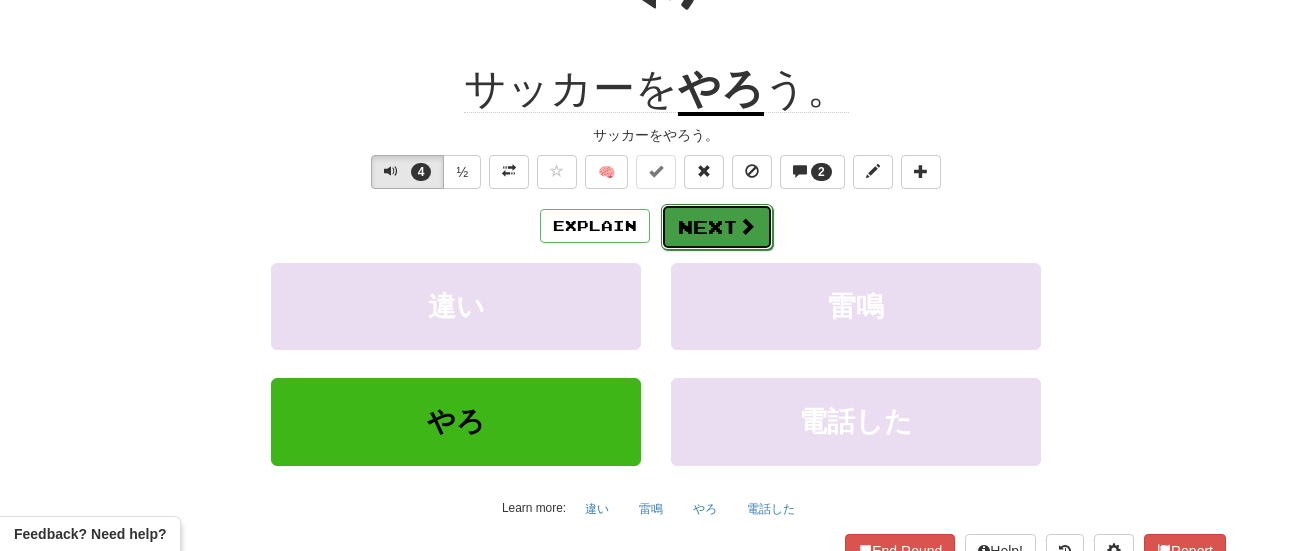 click on "Next" at bounding box center [717, 227] 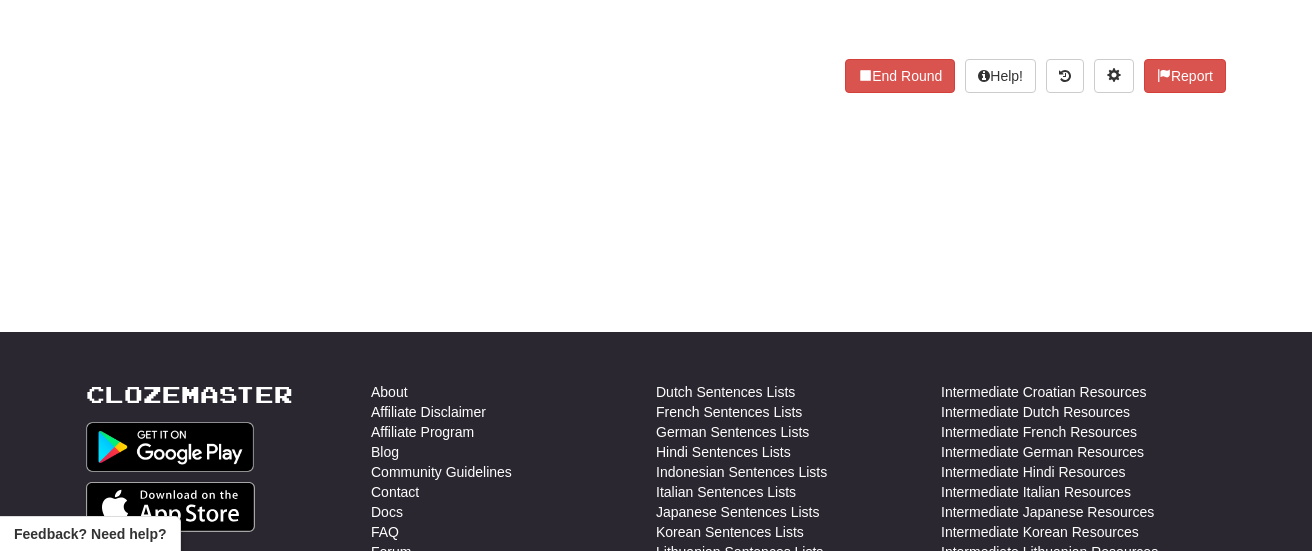 scroll, scrollTop: 0, scrollLeft: 0, axis: both 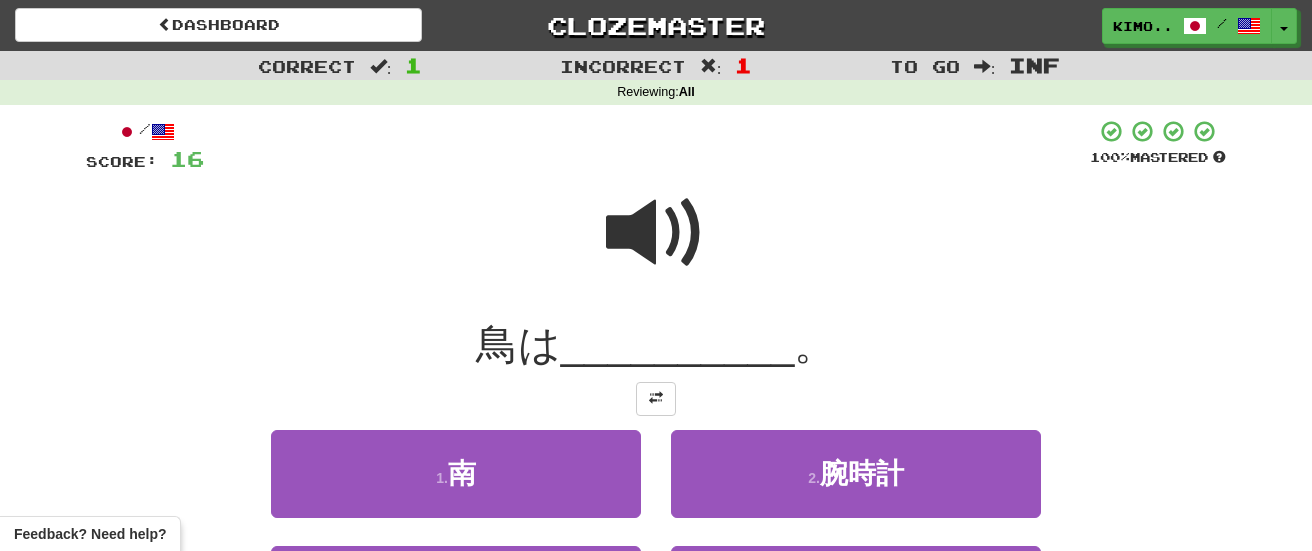 click at bounding box center [656, 233] 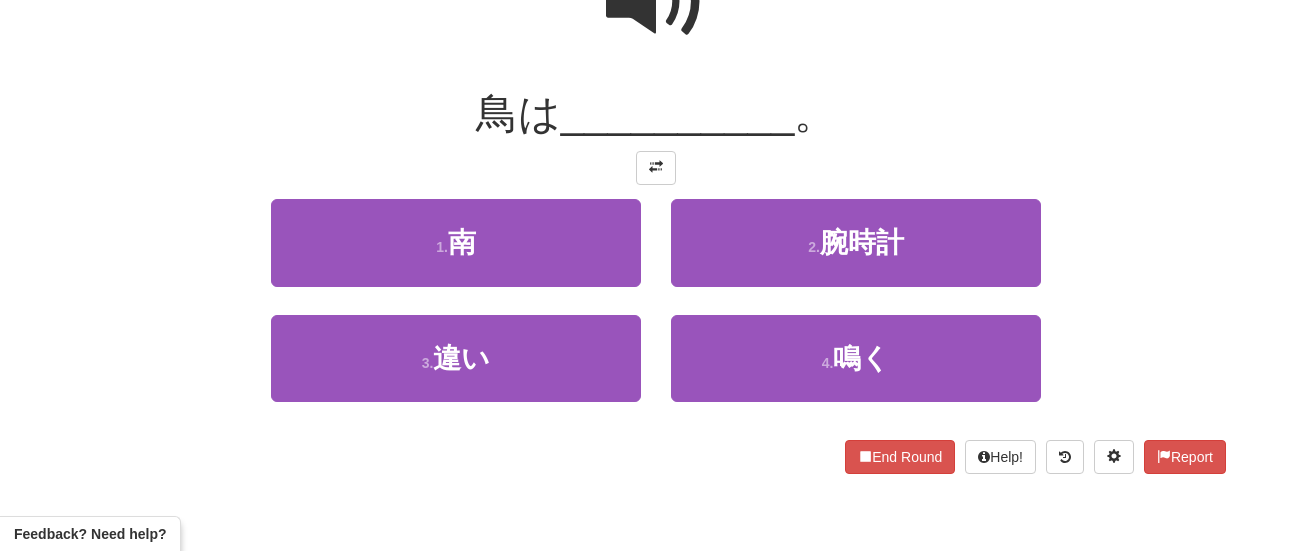 scroll, scrollTop: 281, scrollLeft: 0, axis: vertical 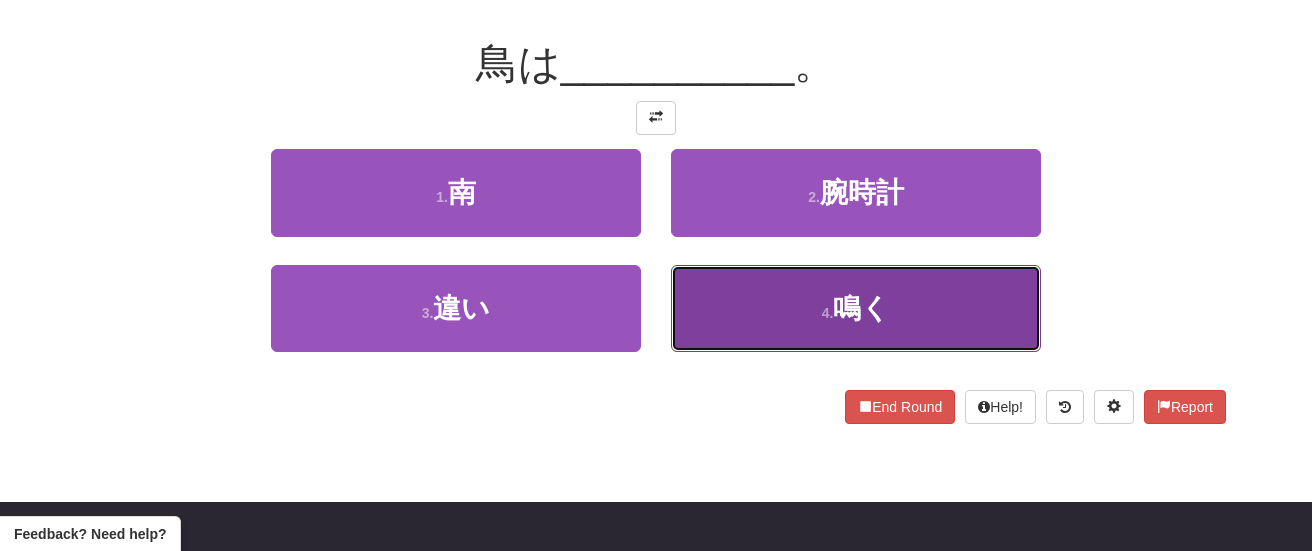 click on "4 .  鳴く" at bounding box center [856, 308] 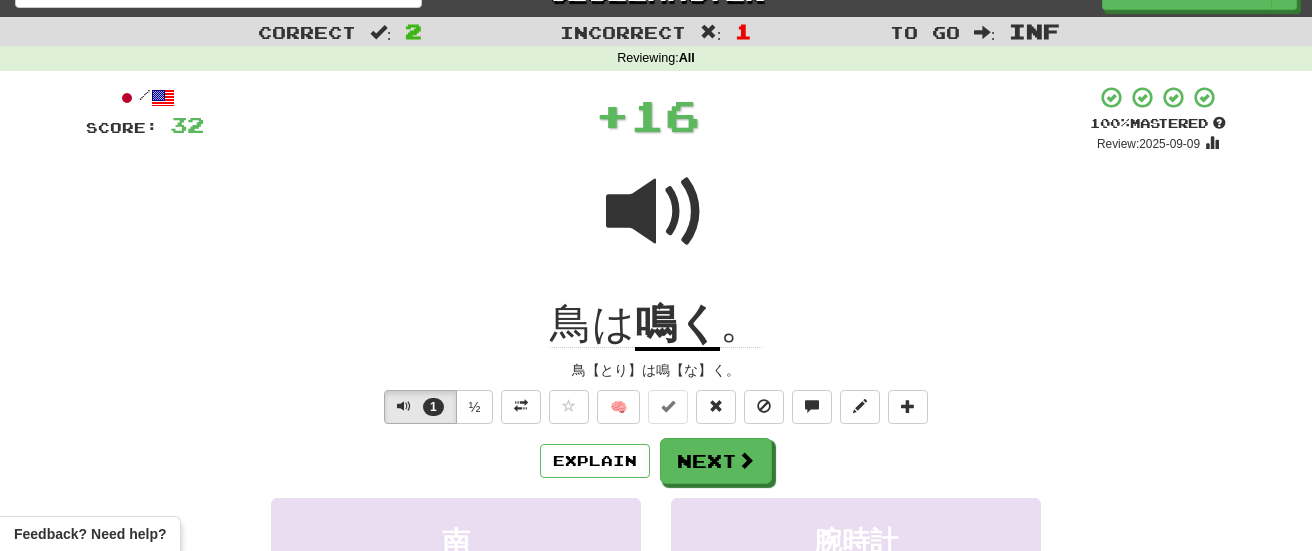 scroll, scrollTop: 27, scrollLeft: 0, axis: vertical 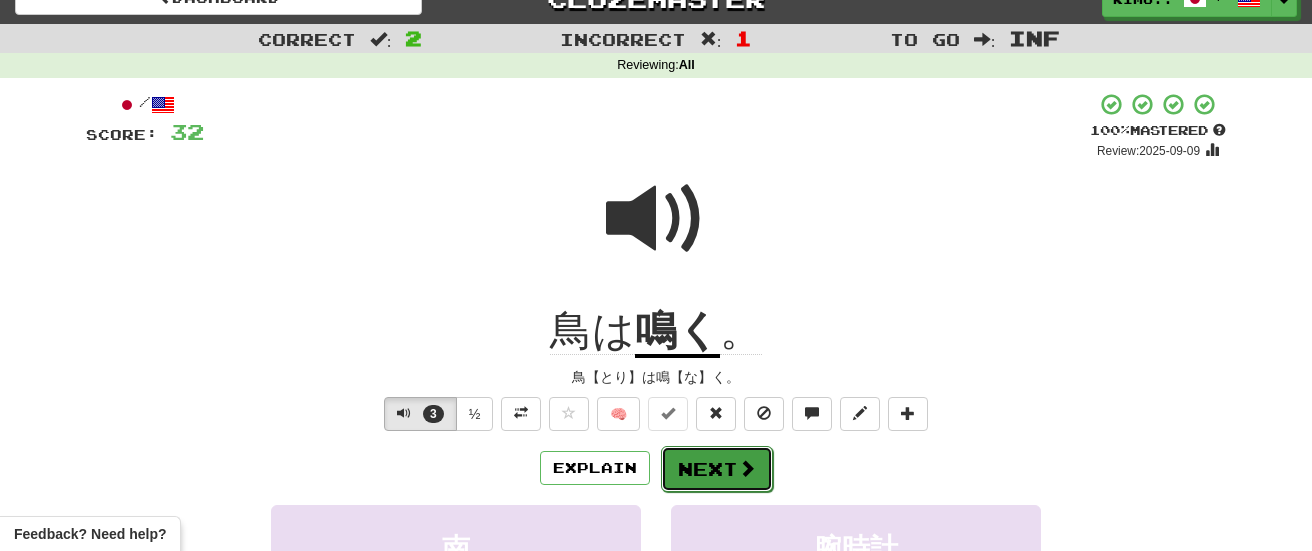 click on "Next" at bounding box center [717, 469] 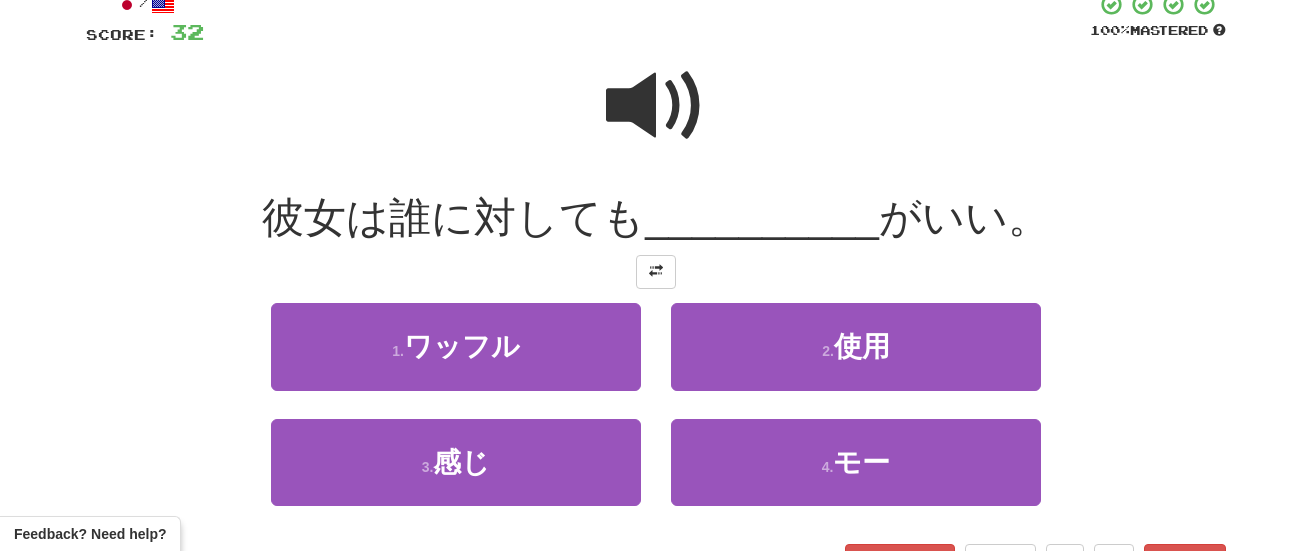scroll, scrollTop: 140, scrollLeft: 0, axis: vertical 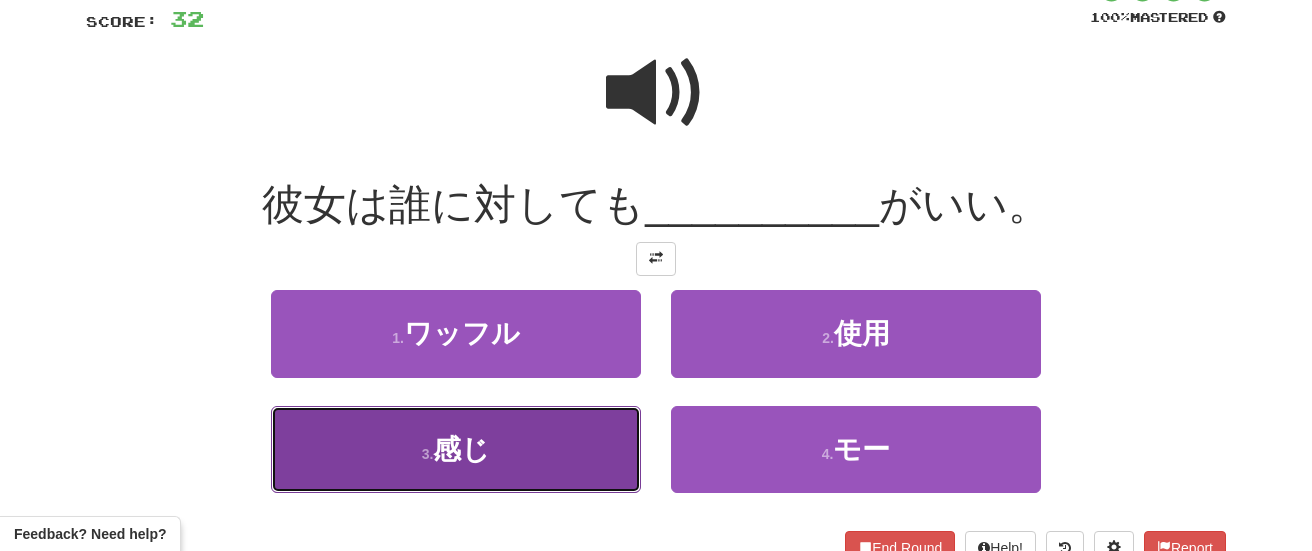 click on "3 .  感じ" at bounding box center [456, 449] 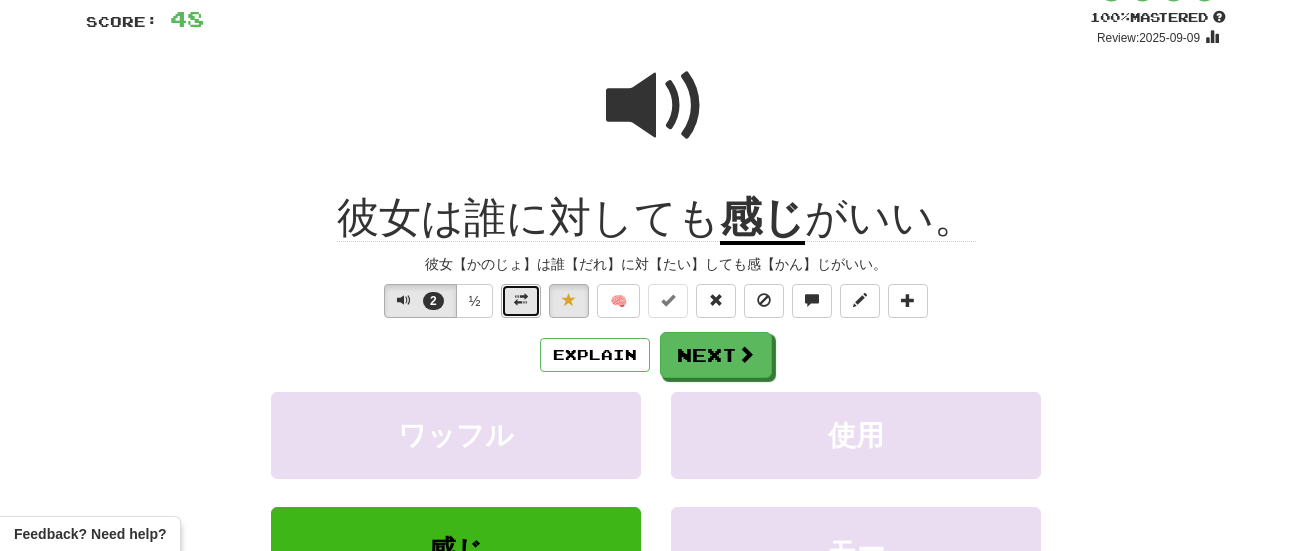 click at bounding box center [521, 301] 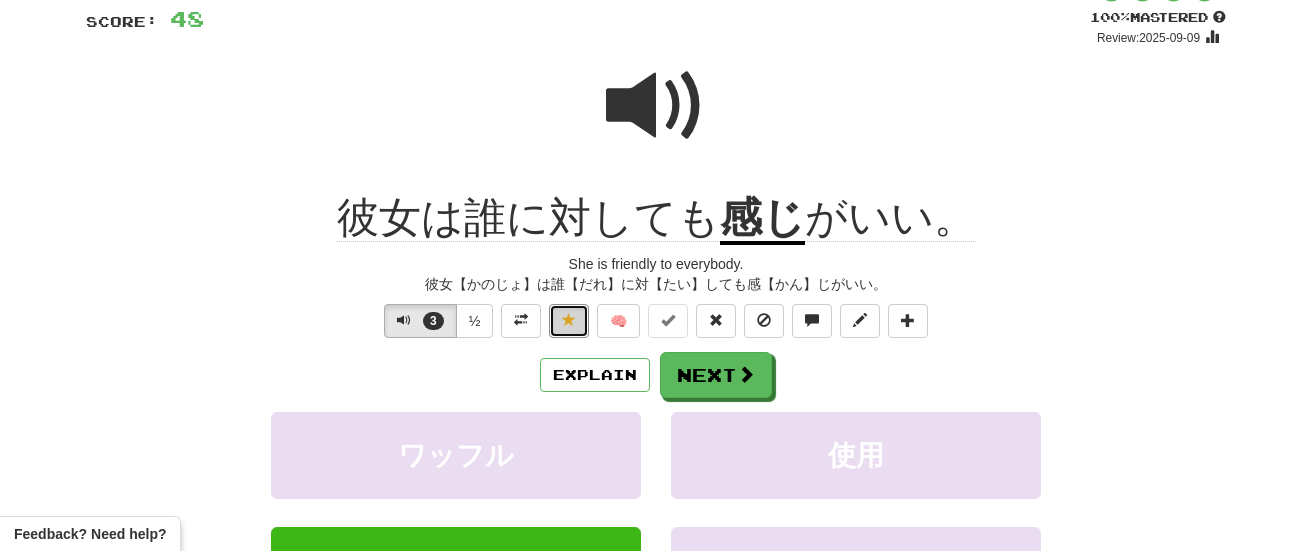 click at bounding box center (569, 320) 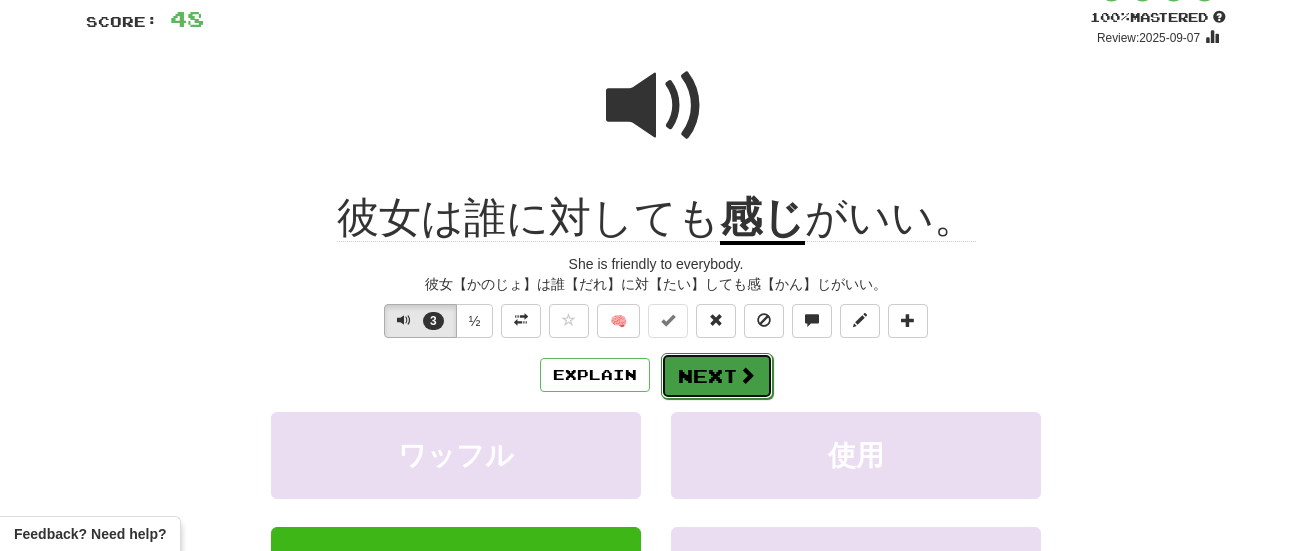 click on "Next" at bounding box center [717, 376] 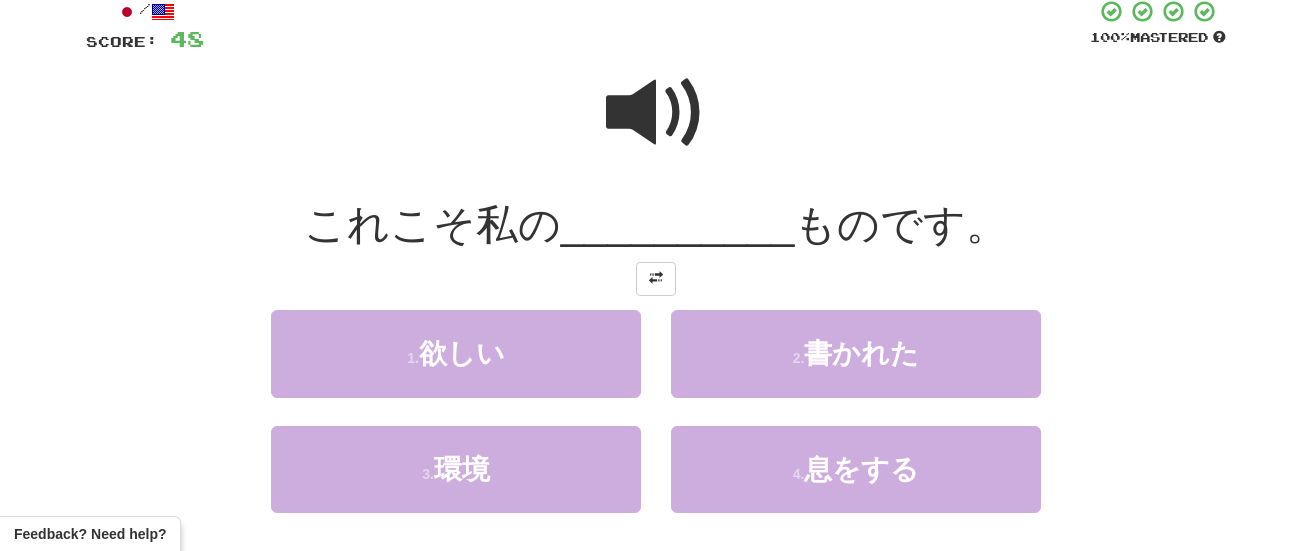 scroll, scrollTop: 119, scrollLeft: 0, axis: vertical 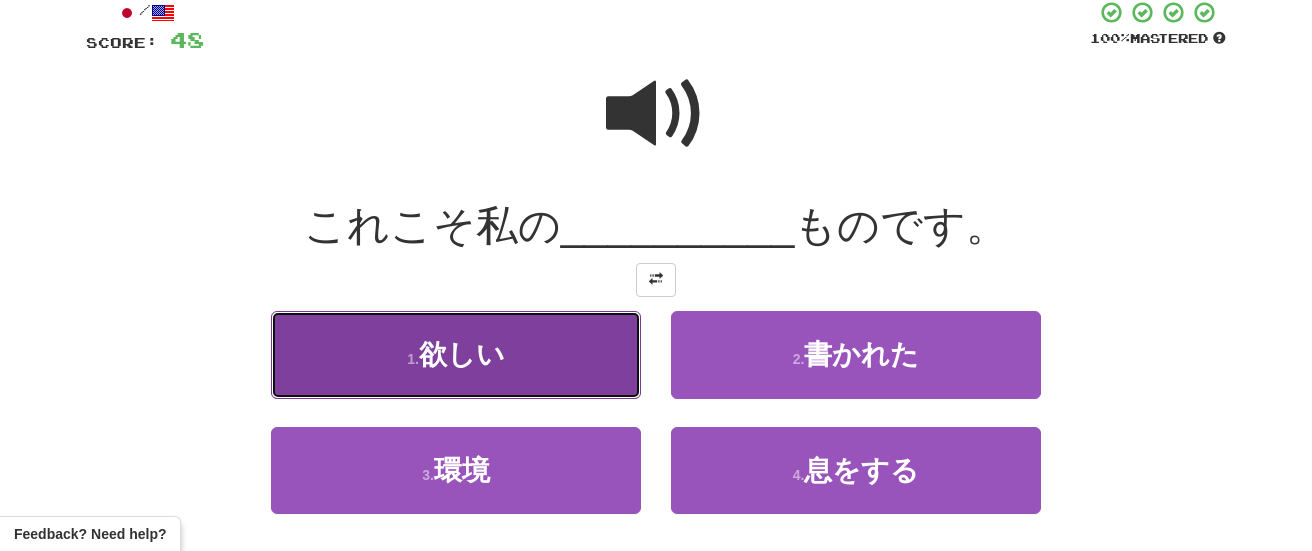 click on "1 .  欲しい" at bounding box center (456, 354) 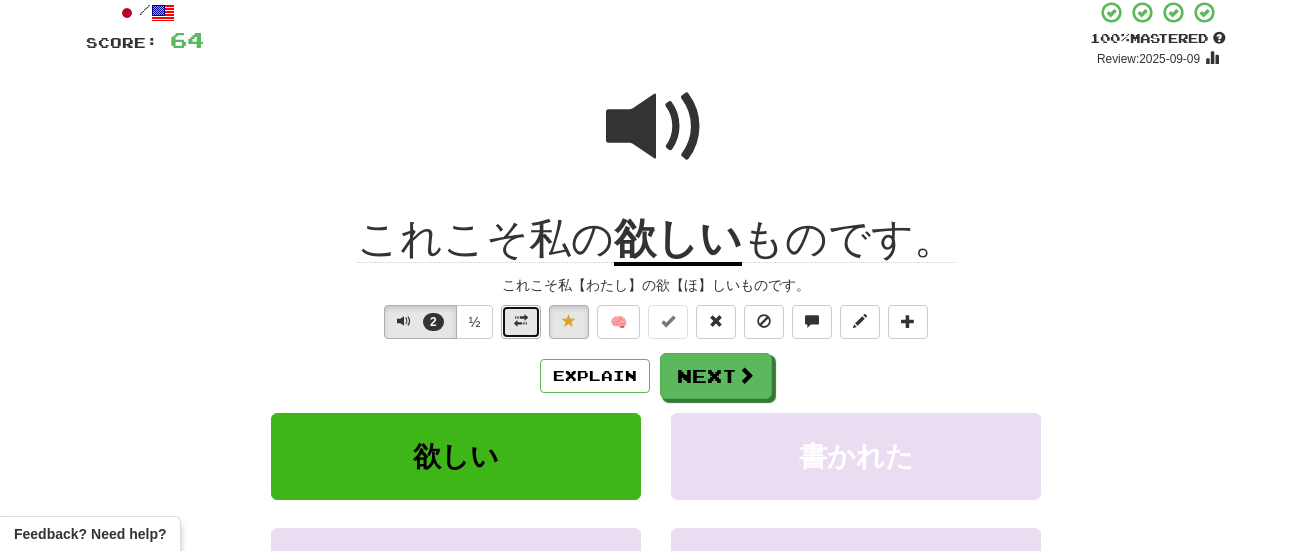 click at bounding box center [521, 321] 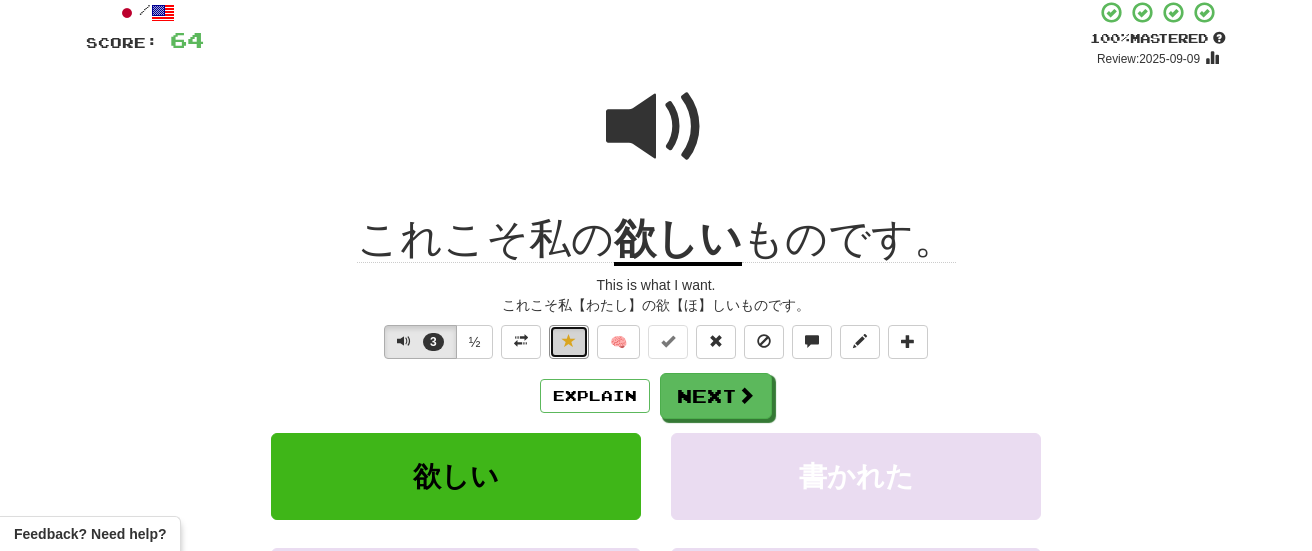 click at bounding box center [569, 342] 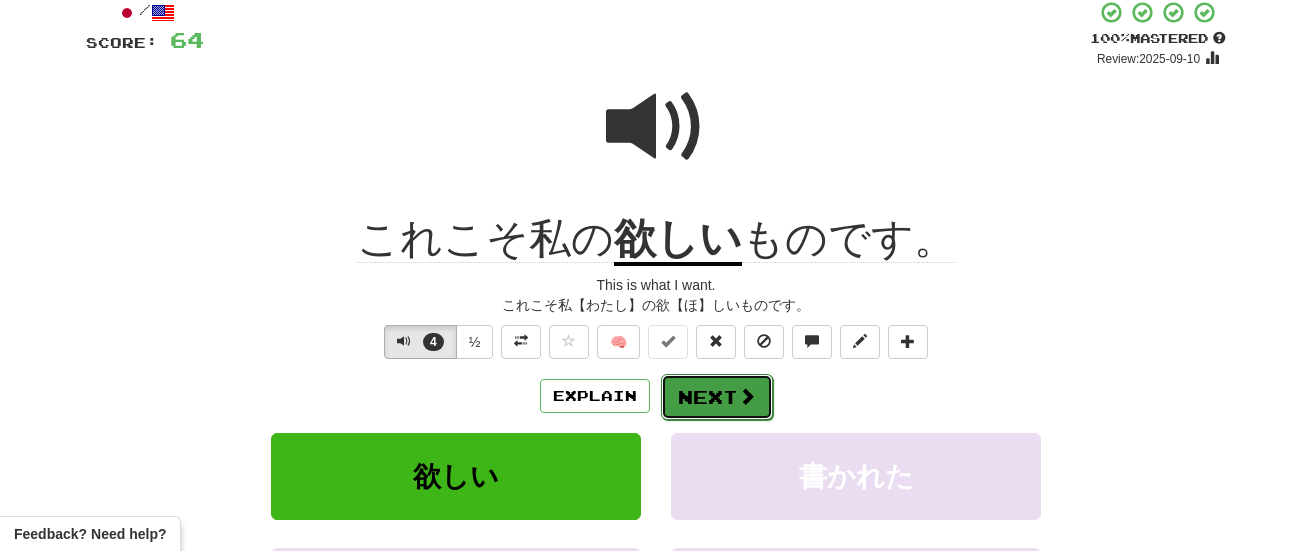 click on "Next" at bounding box center (717, 397) 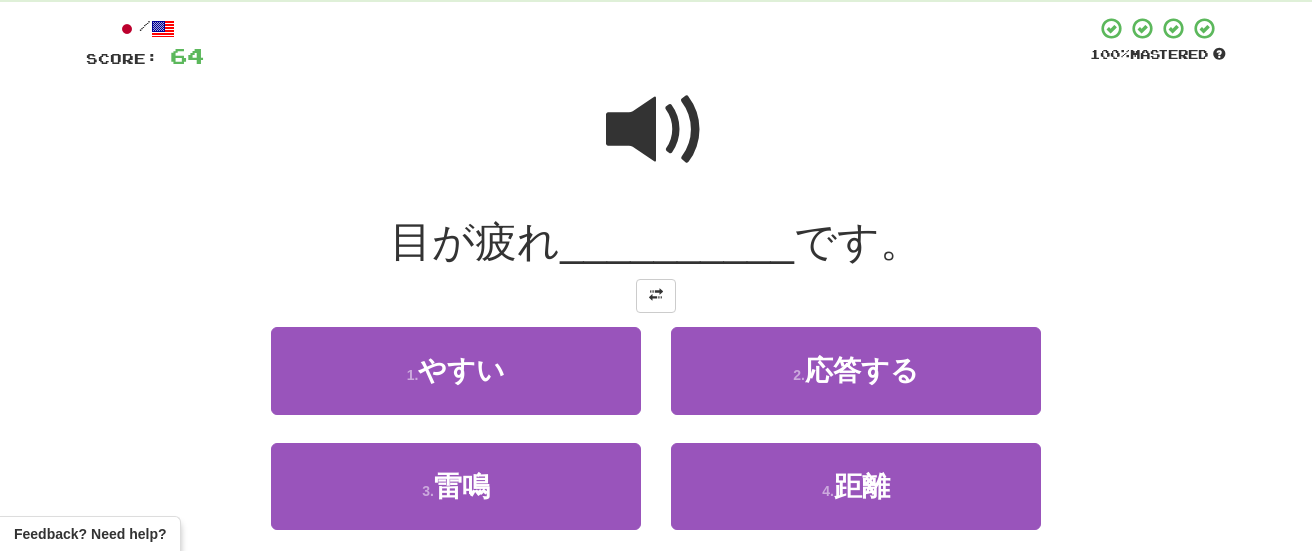 scroll, scrollTop: 100, scrollLeft: 0, axis: vertical 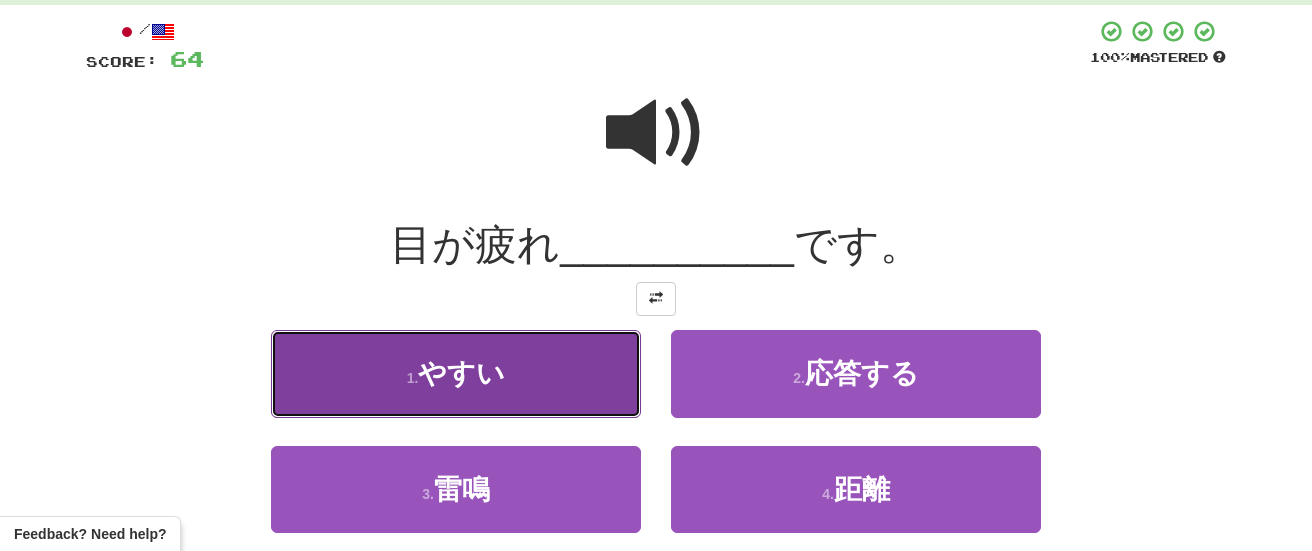 click on "1 .  やすい" at bounding box center (456, 373) 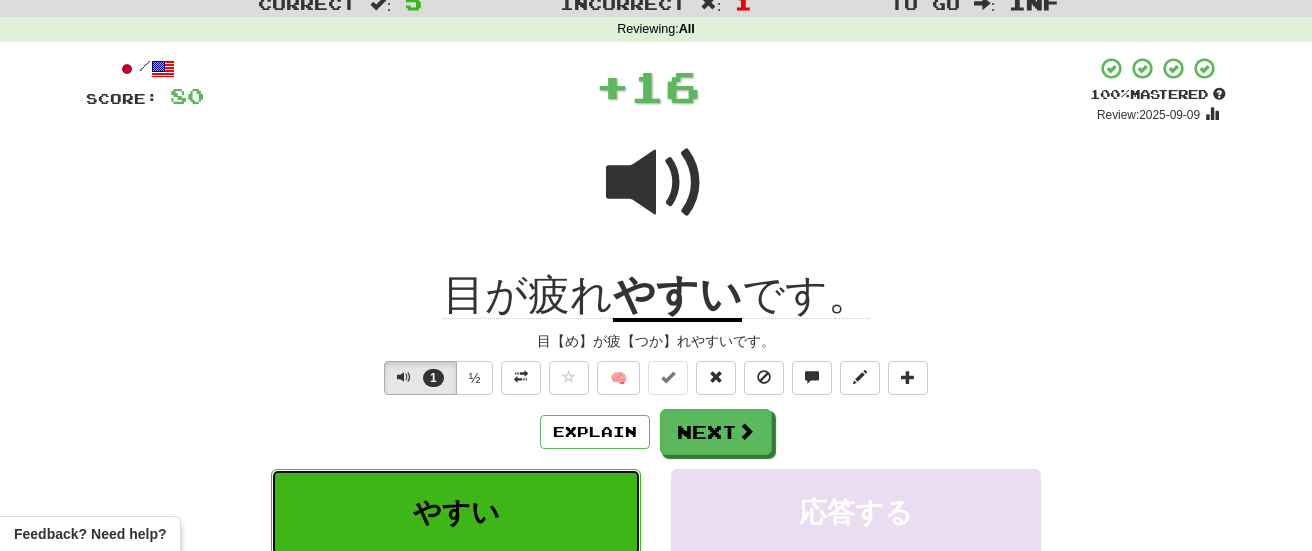 scroll, scrollTop: 62, scrollLeft: 0, axis: vertical 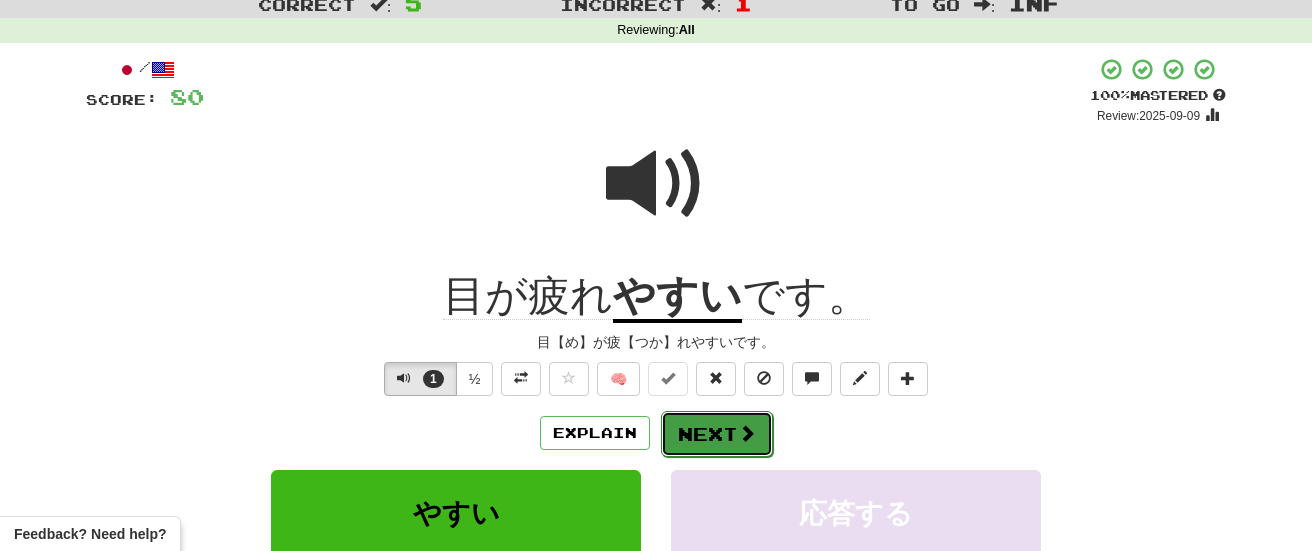click on "Next" at bounding box center [717, 434] 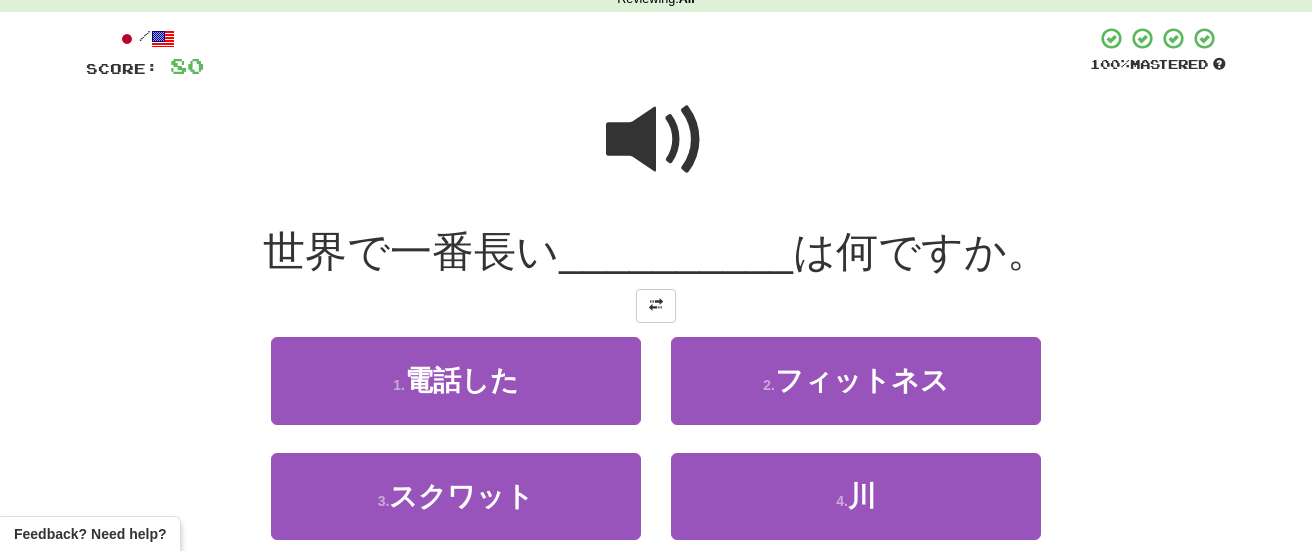 scroll, scrollTop: 100, scrollLeft: 0, axis: vertical 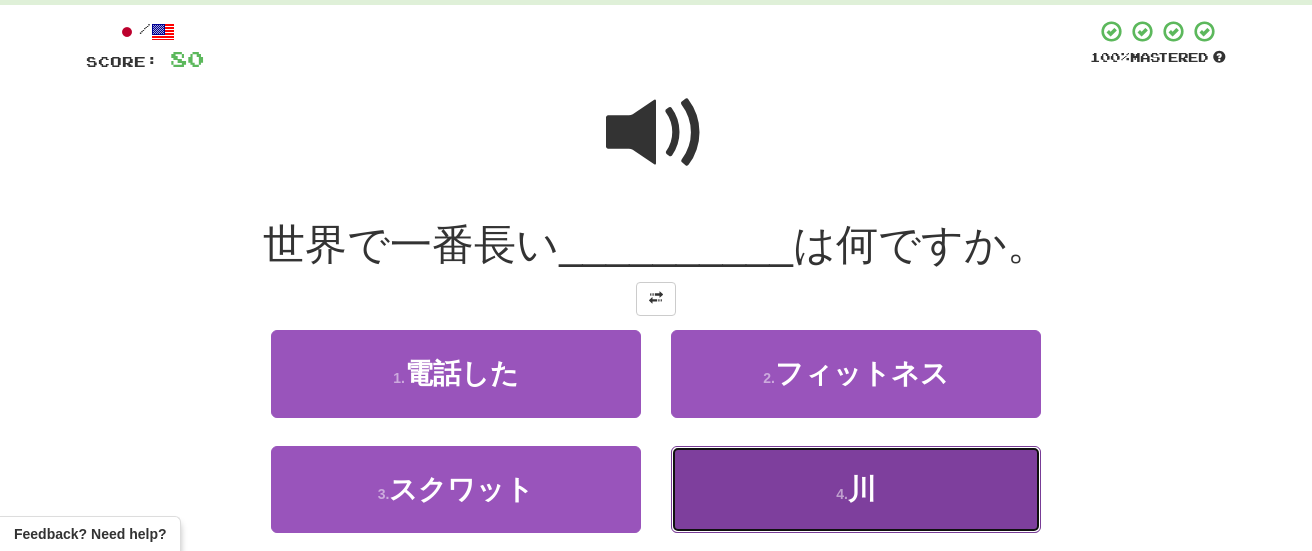 click on "4 .  川" at bounding box center (856, 489) 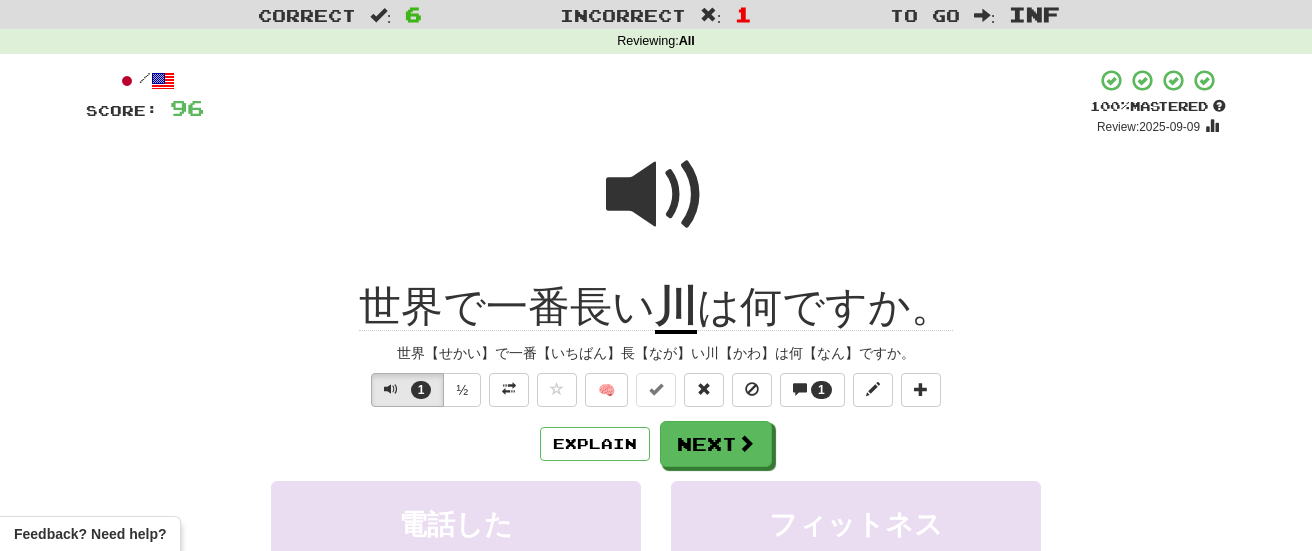 scroll, scrollTop: 0, scrollLeft: 0, axis: both 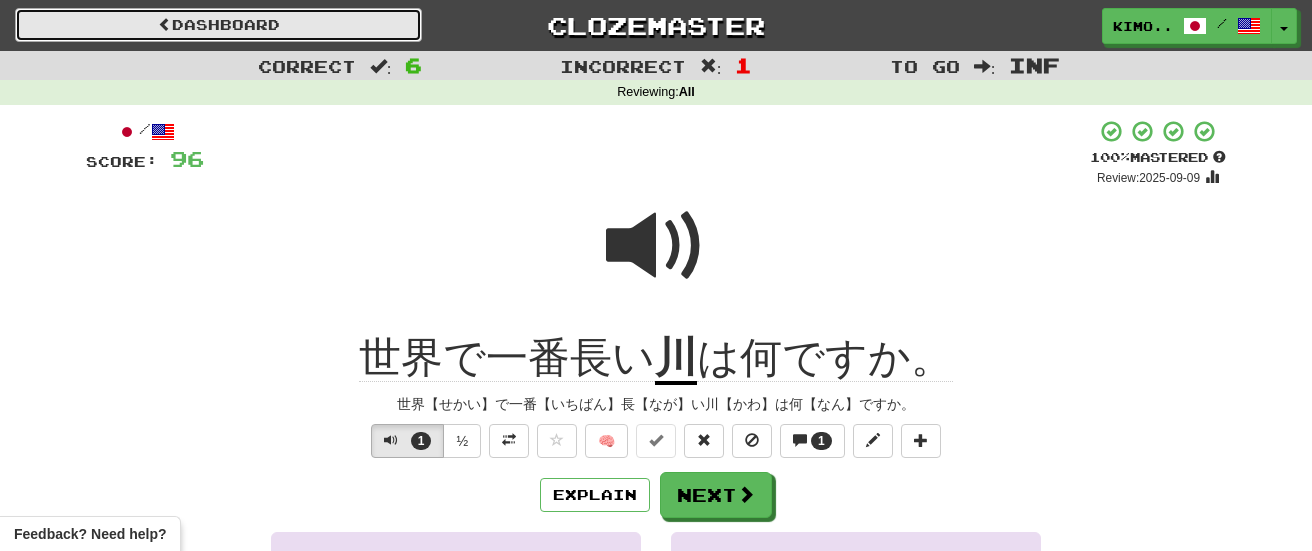 click on "Dashboard" at bounding box center [218, 25] 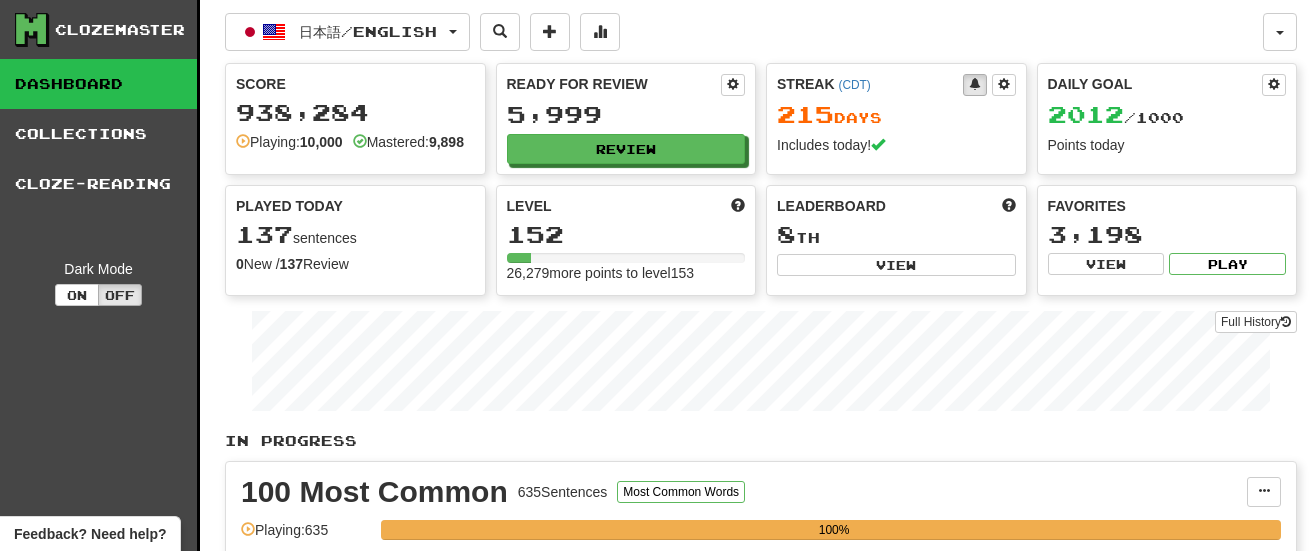 scroll, scrollTop: 0, scrollLeft: 0, axis: both 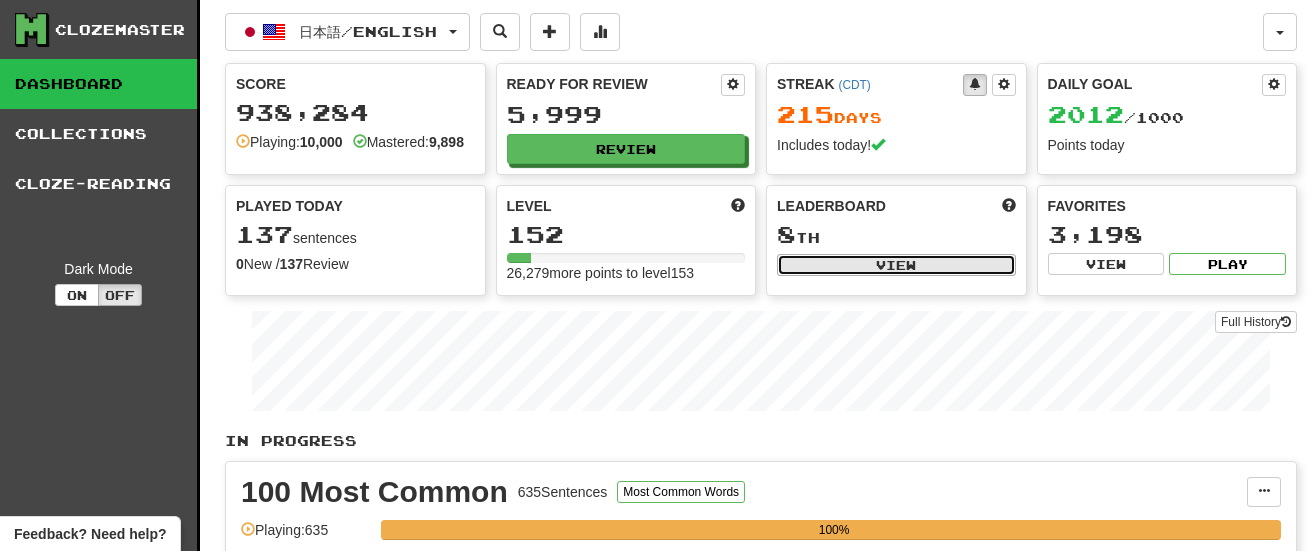 click on "View" at bounding box center (896, 265) 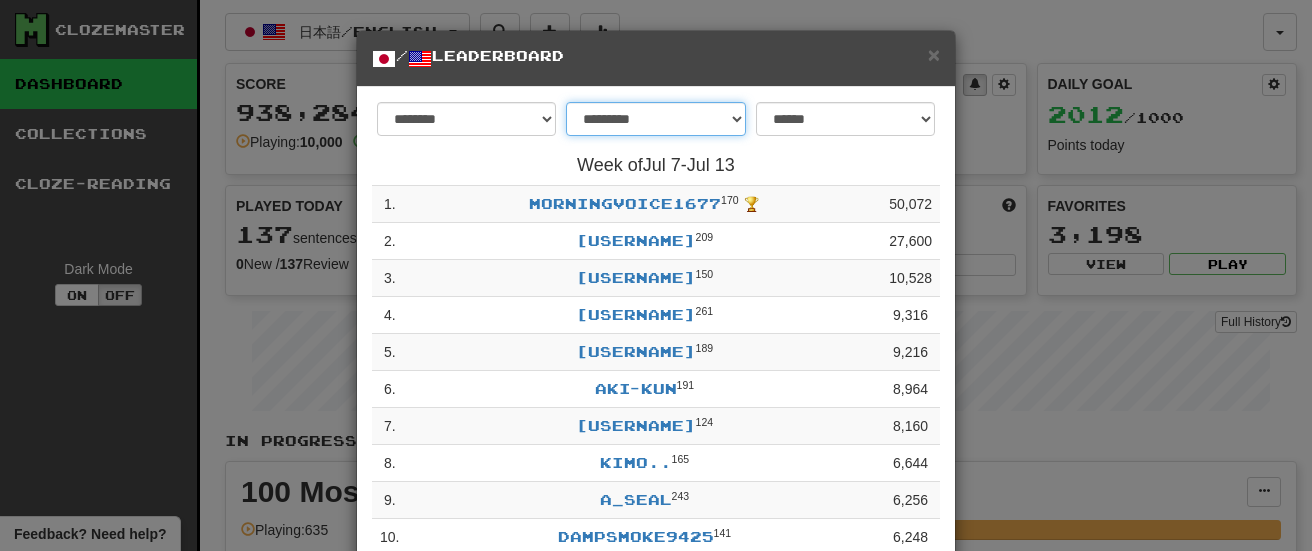 click on "**********" at bounding box center (655, 119) 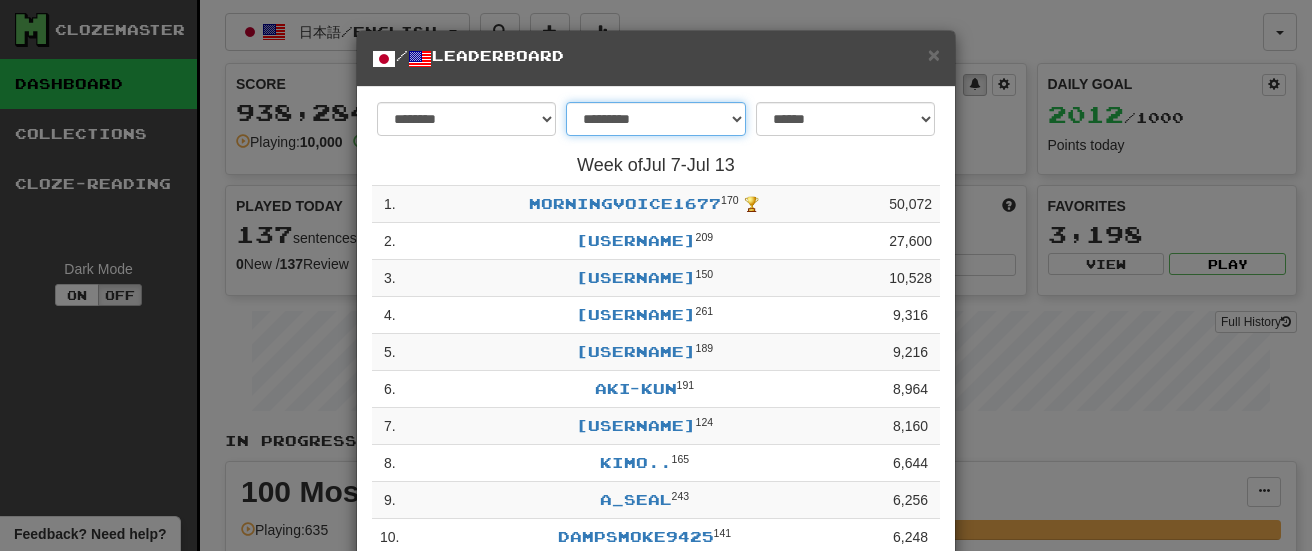 select on "********" 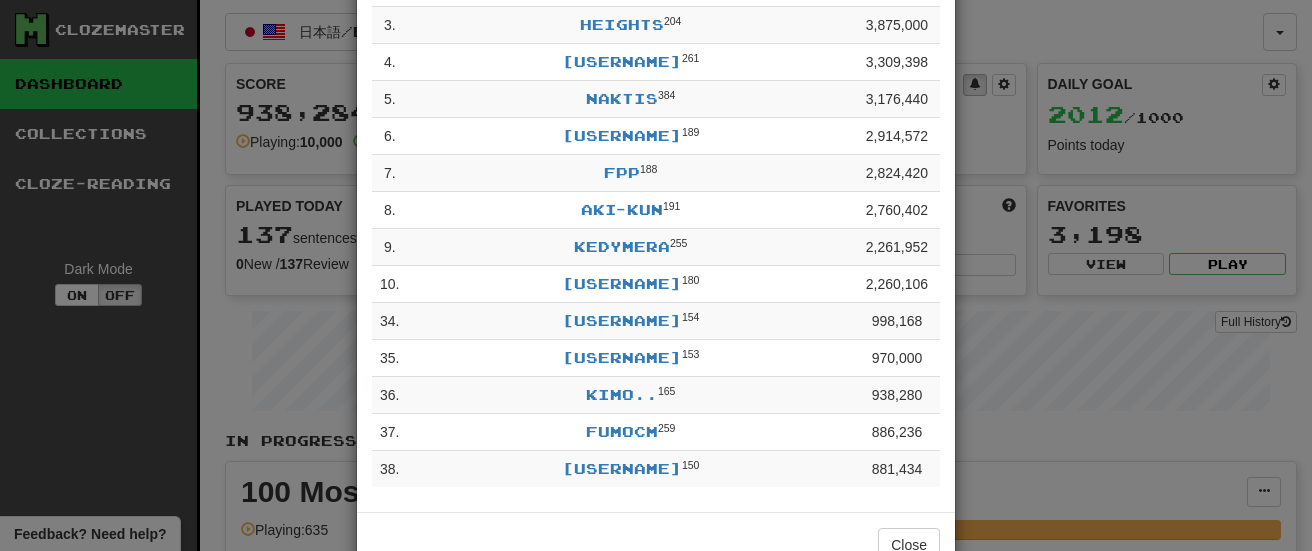 scroll, scrollTop: 0, scrollLeft: 0, axis: both 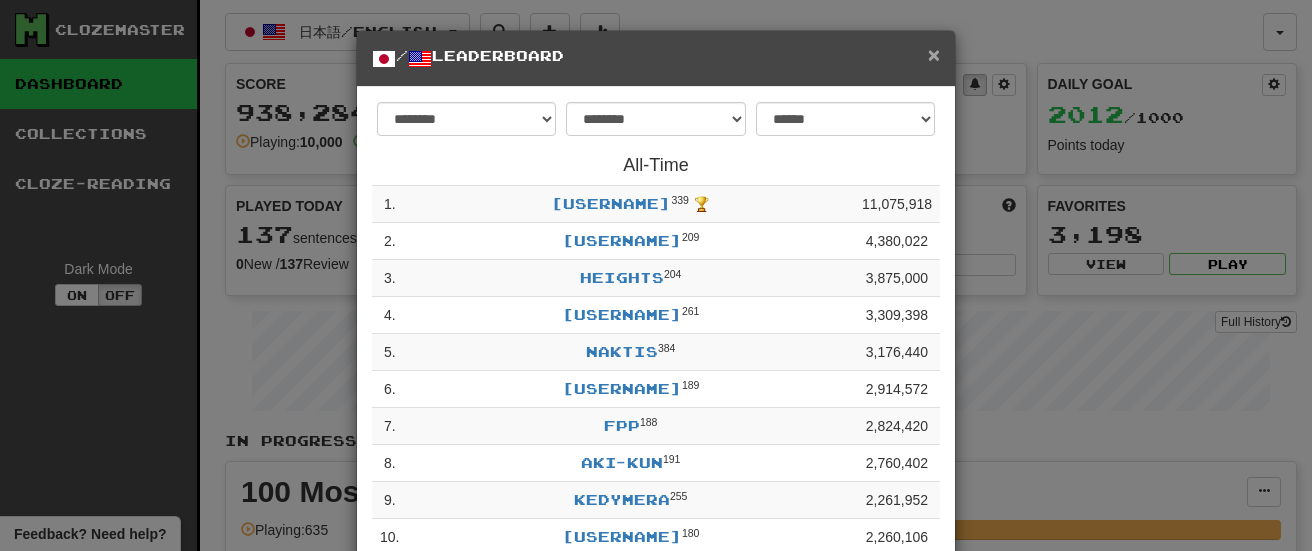 click on "×" at bounding box center [934, 54] 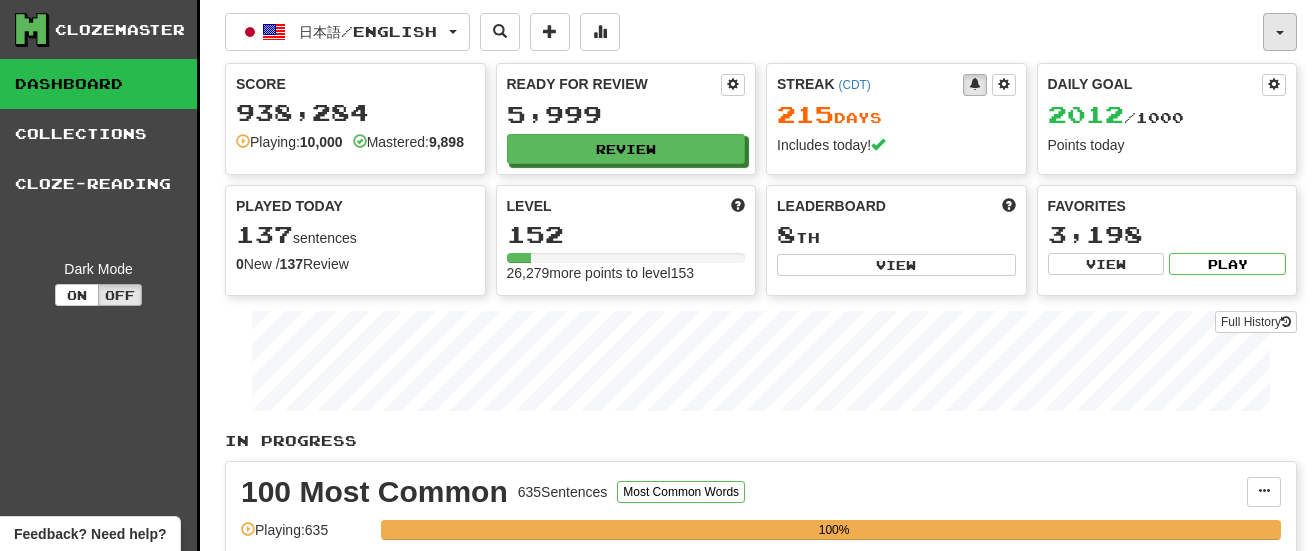 click at bounding box center [1280, 32] 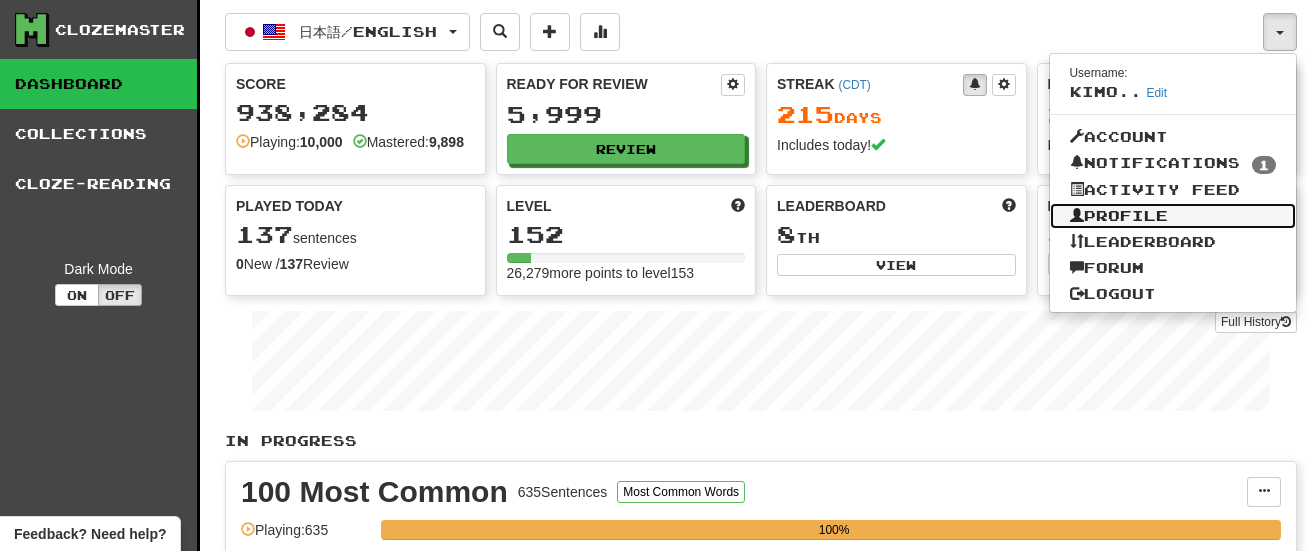 click on "Profile" at bounding box center (1173, 216) 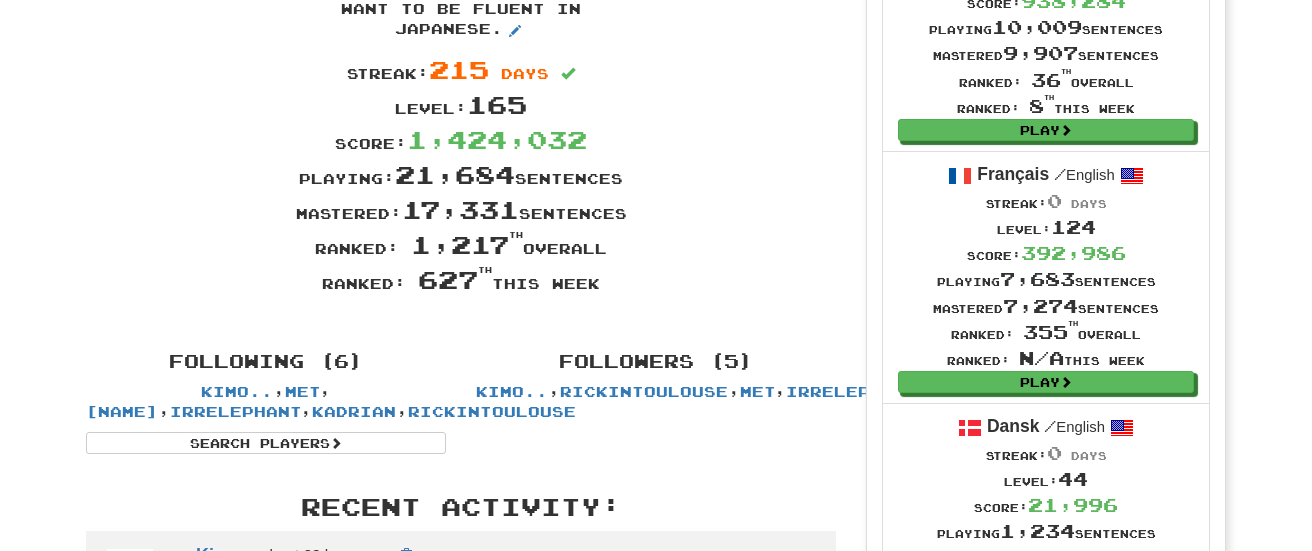 scroll, scrollTop: 8, scrollLeft: 0, axis: vertical 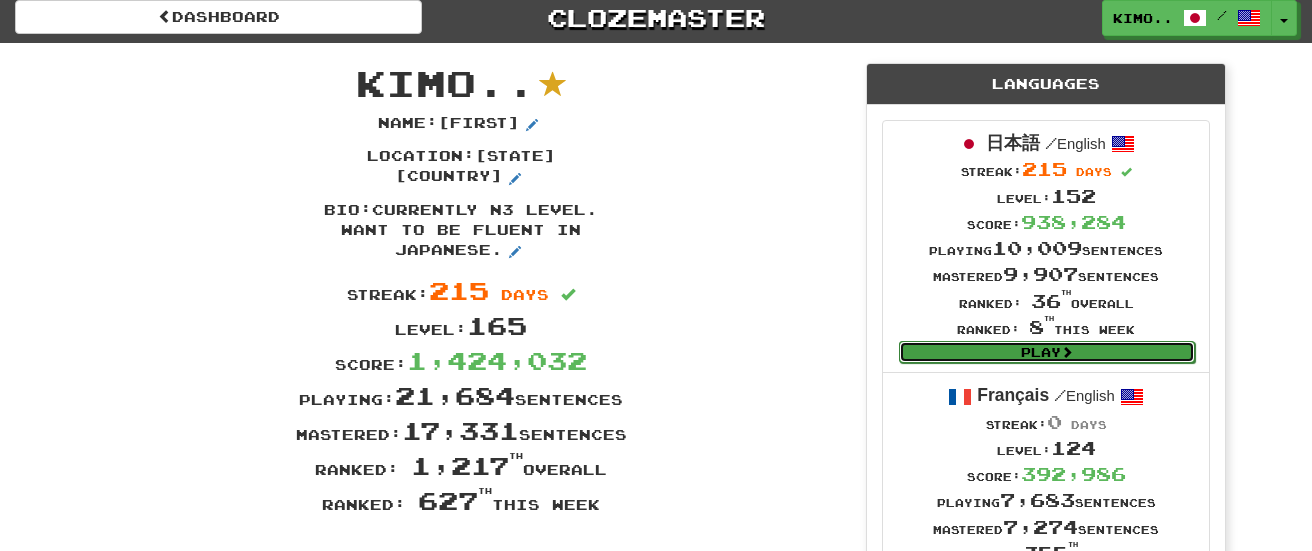click on "Play" at bounding box center [1047, 352] 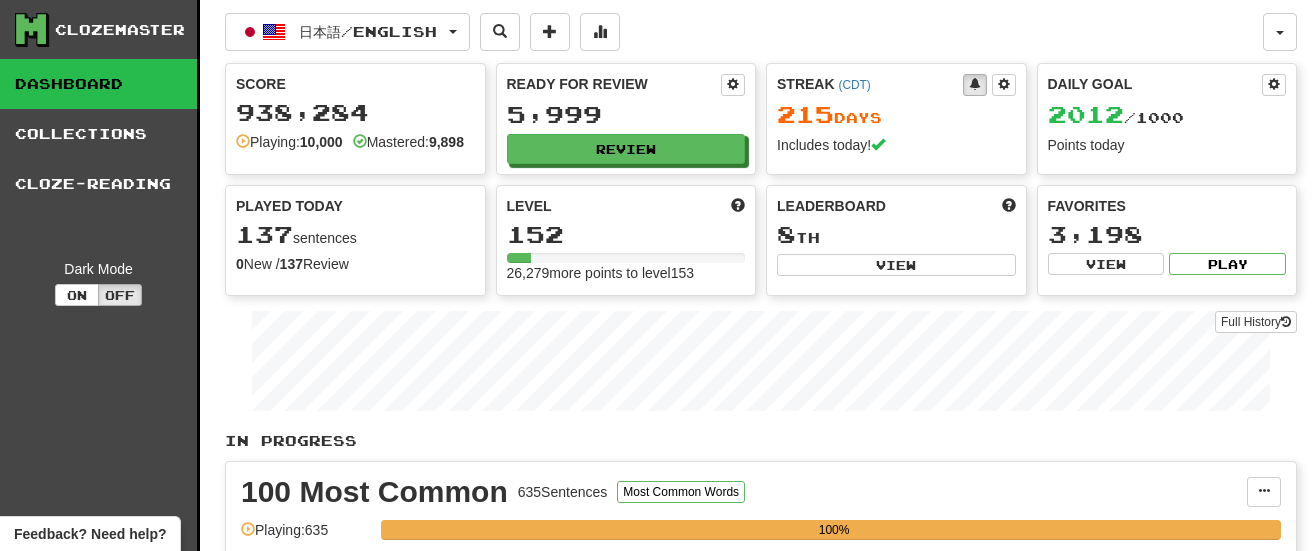 scroll, scrollTop: 0, scrollLeft: 0, axis: both 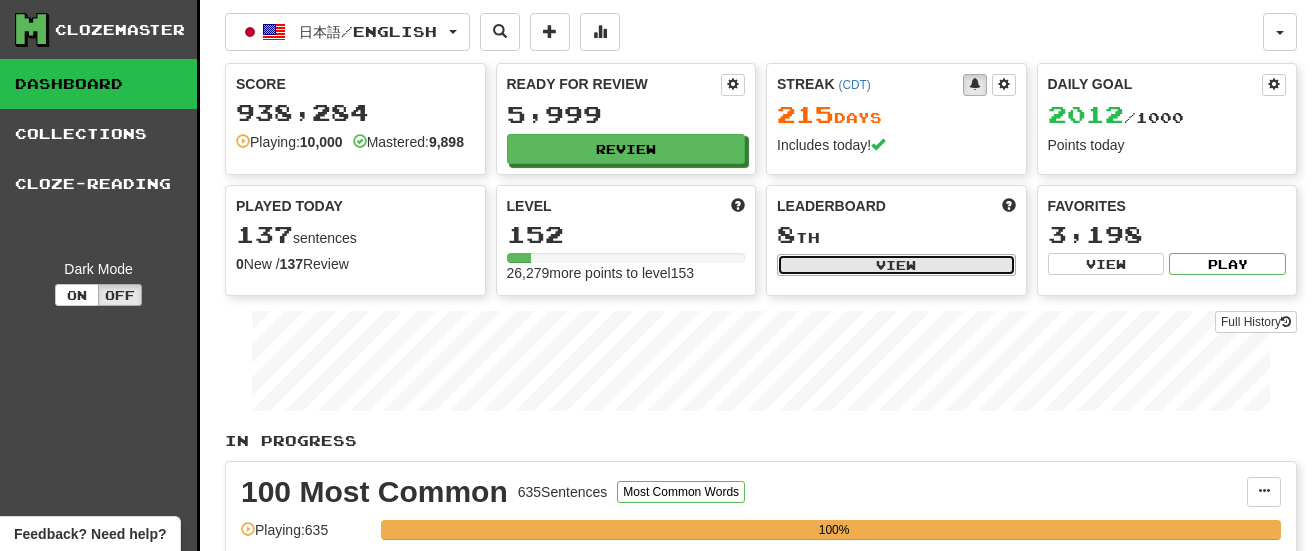 click on "View" at bounding box center [896, 265] 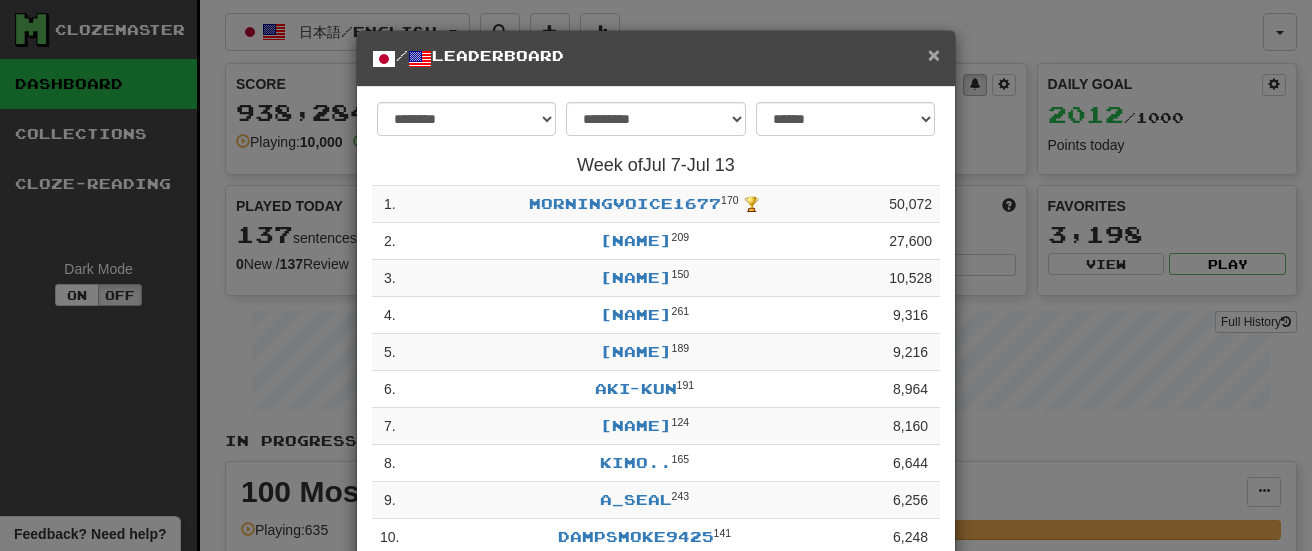 click on "×" at bounding box center [934, 54] 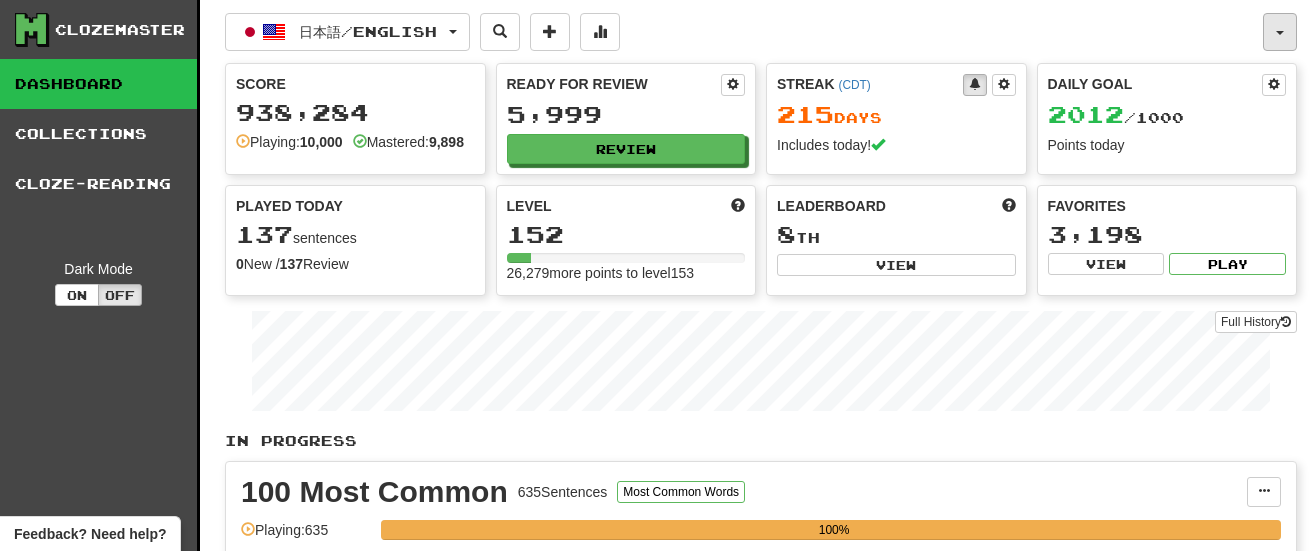click at bounding box center [1280, 32] 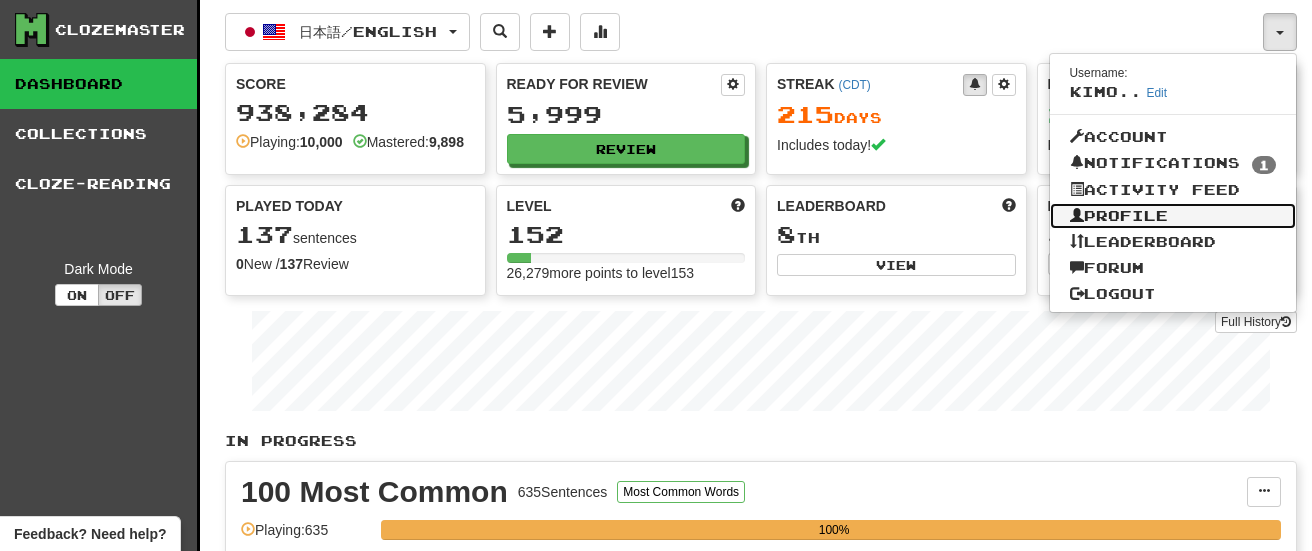 click on "Profile" at bounding box center [1173, 216] 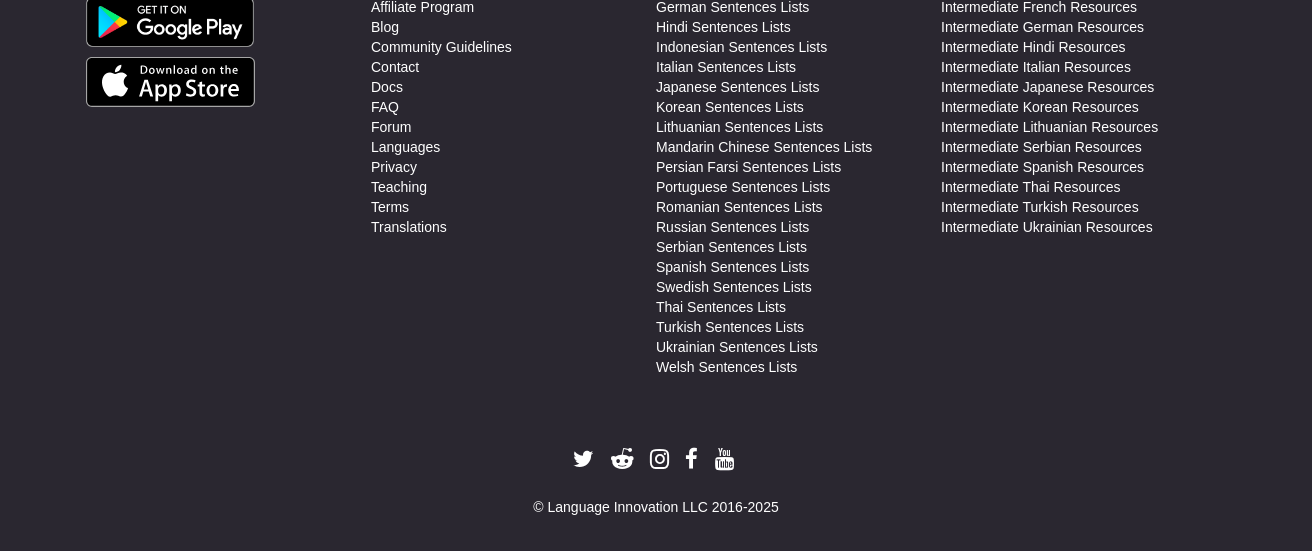scroll, scrollTop: 5570, scrollLeft: 0, axis: vertical 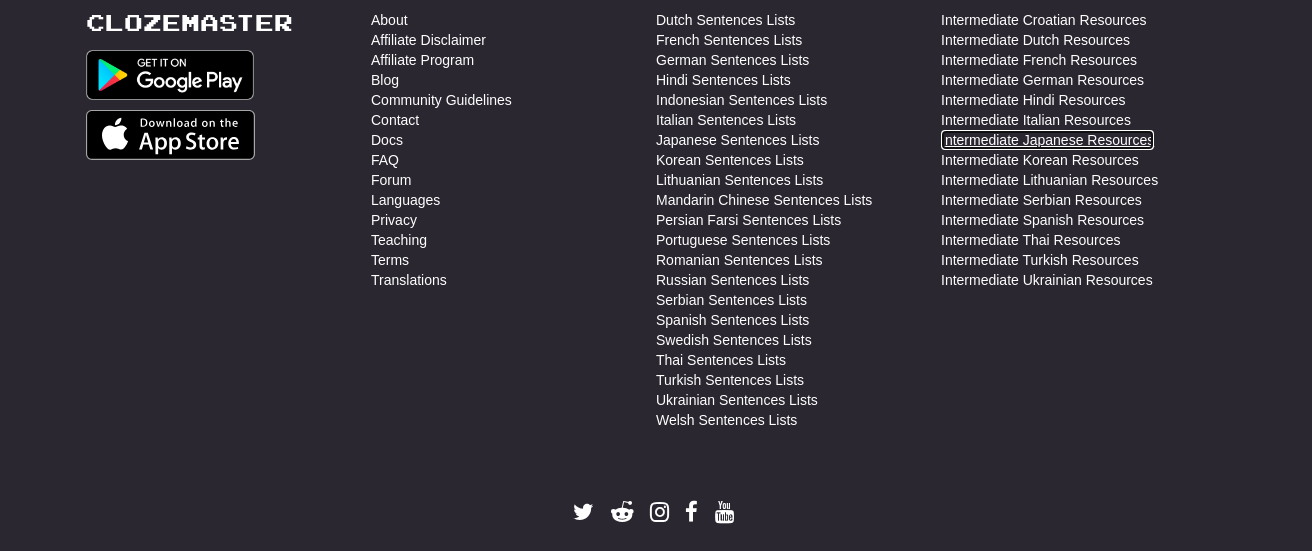 click on "Intermediate Japanese Resources" at bounding box center [1047, 140] 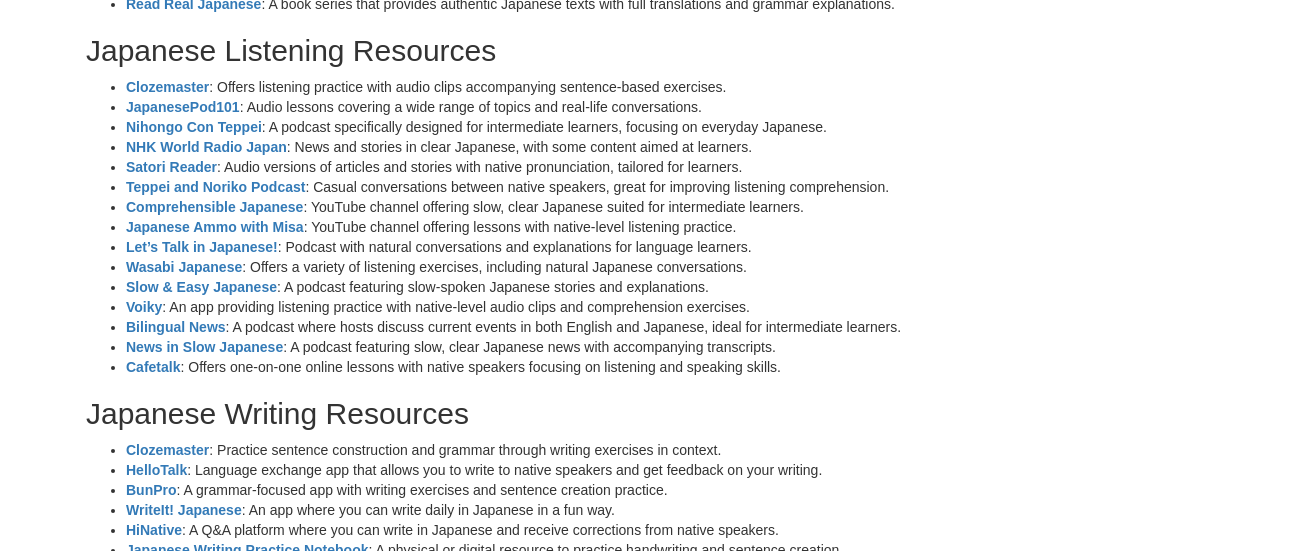 scroll, scrollTop: 876, scrollLeft: 0, axis: vertical 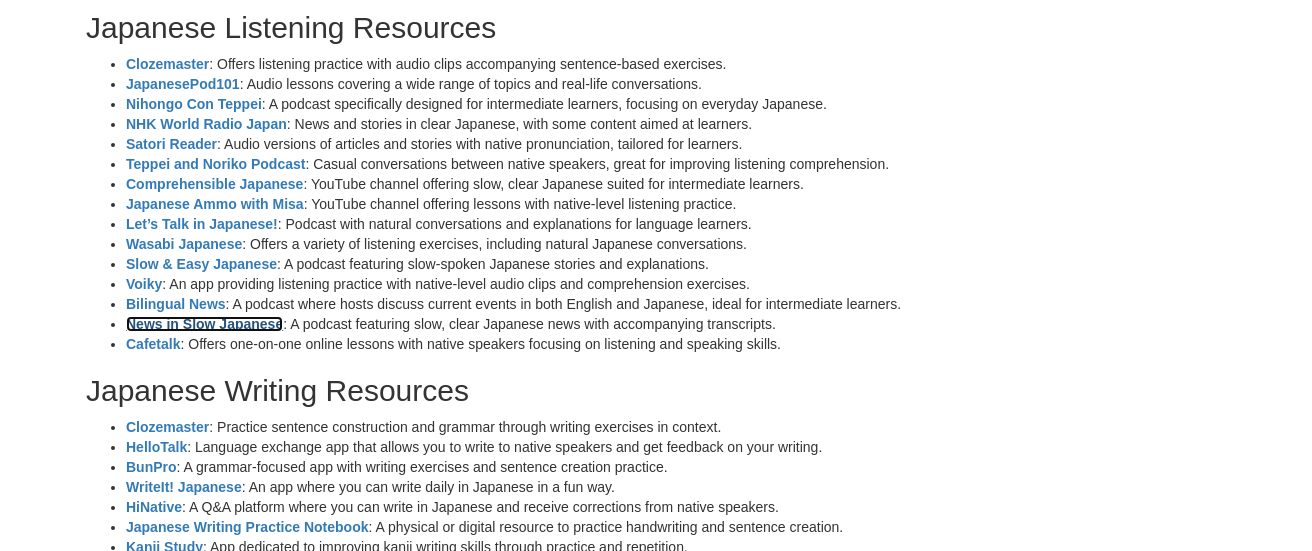 click on "News in Slow Japanese" at bounding box center [204, 324] 